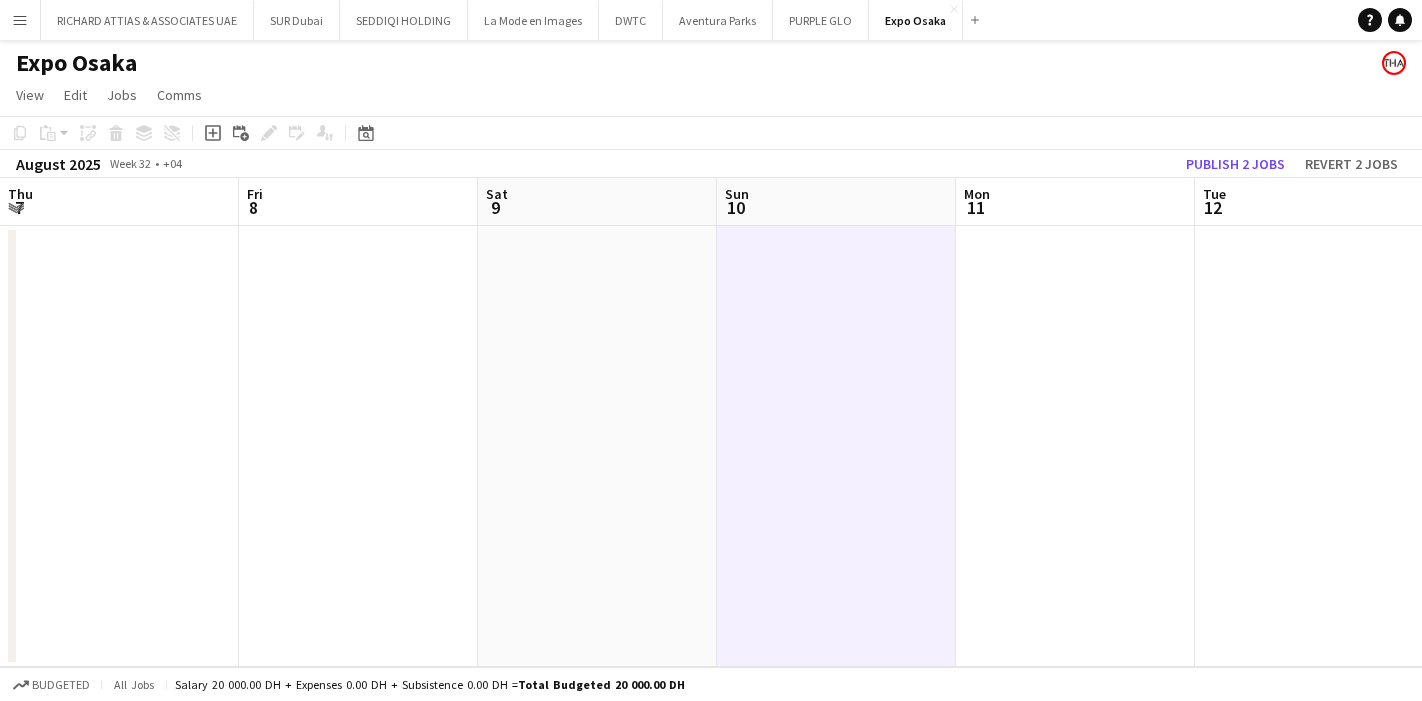 scroll, scrollTop: 0, scrollLeft: 0, axis: both 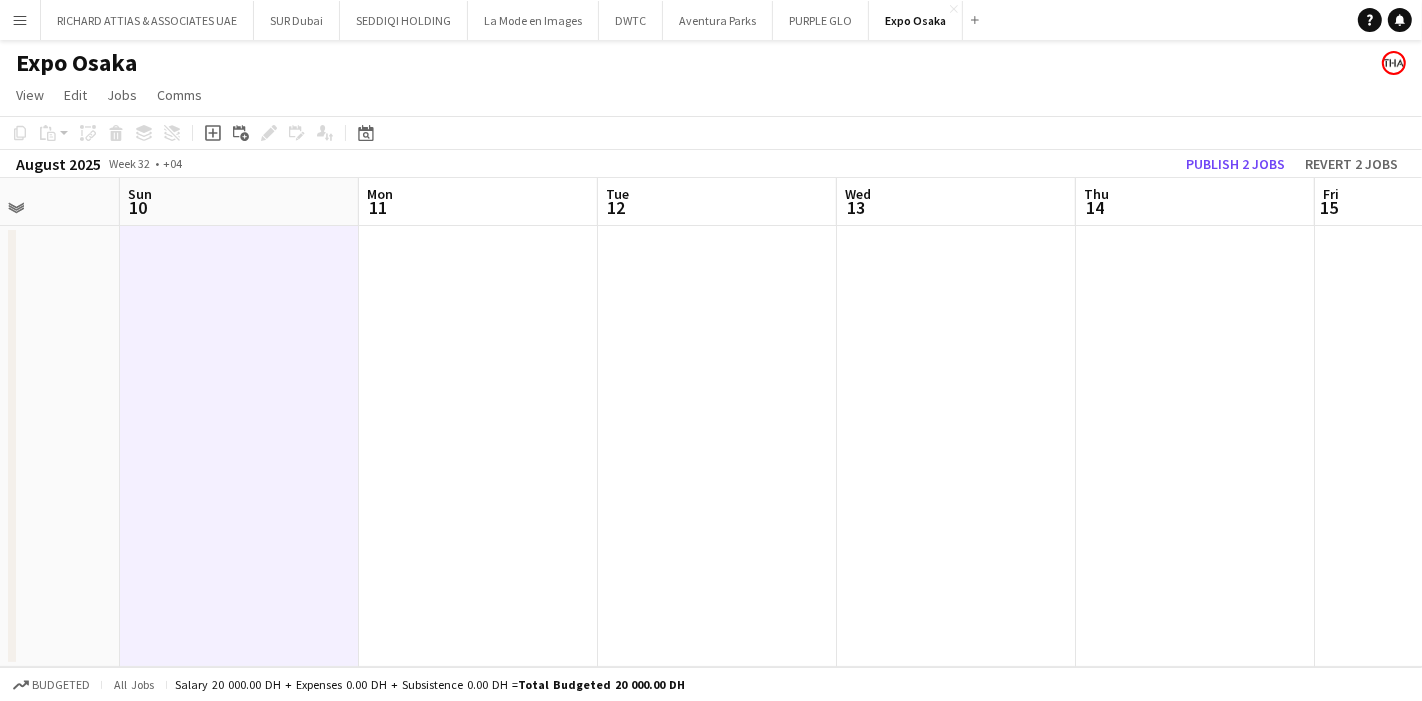 click at bounding box center (478, 446) 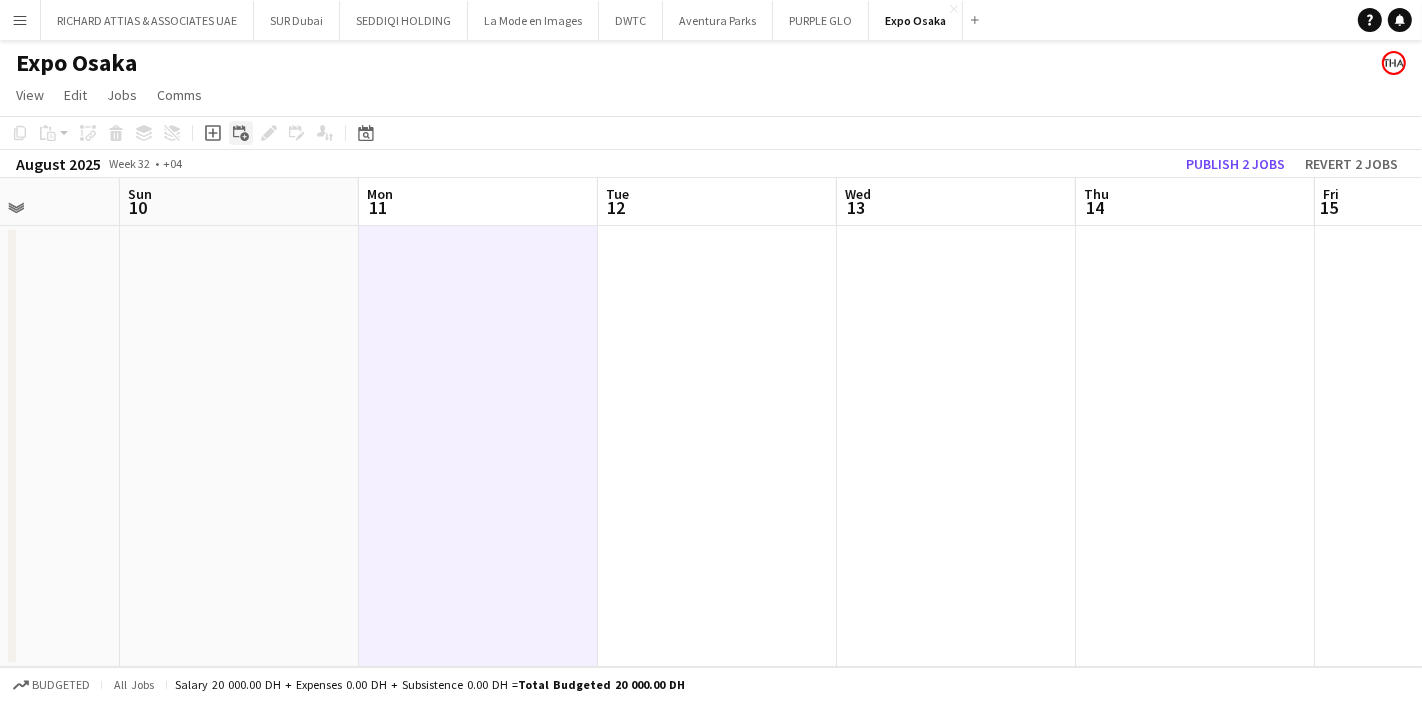 click 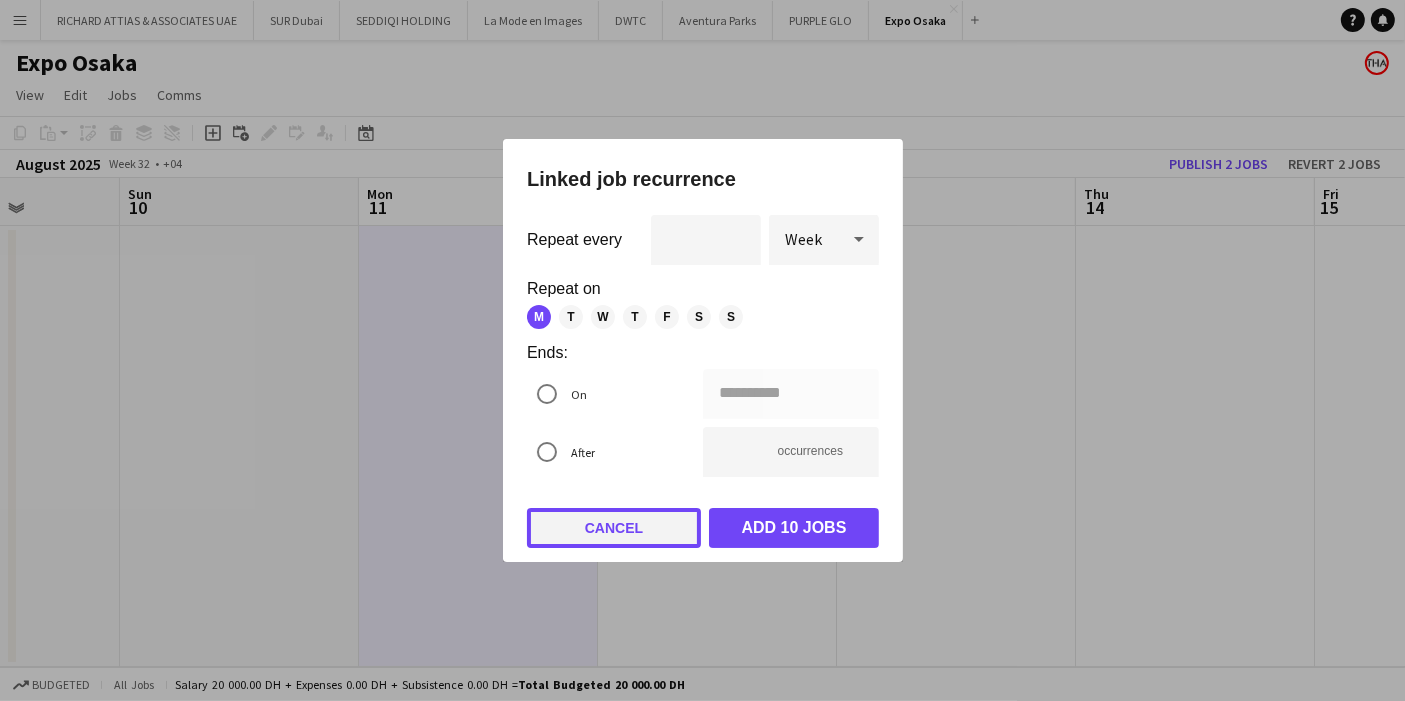 click on "Cancel" 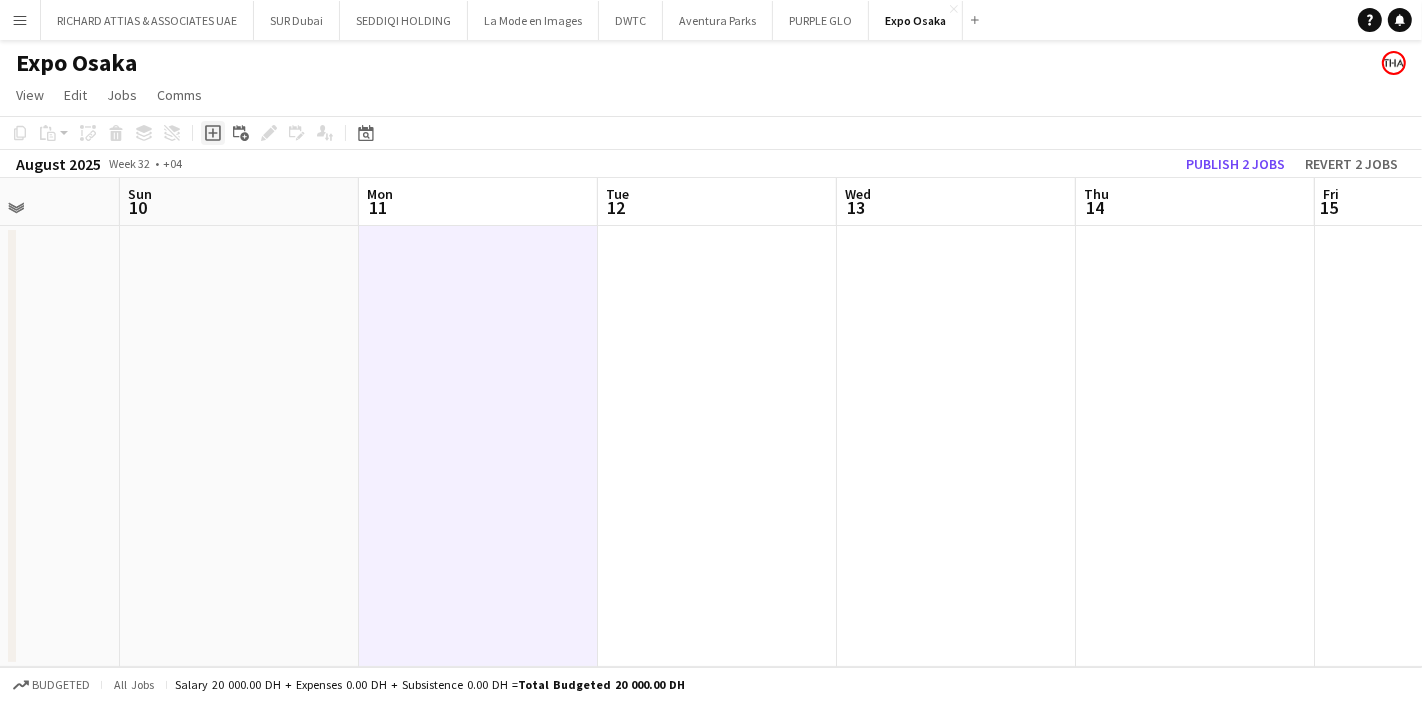 click 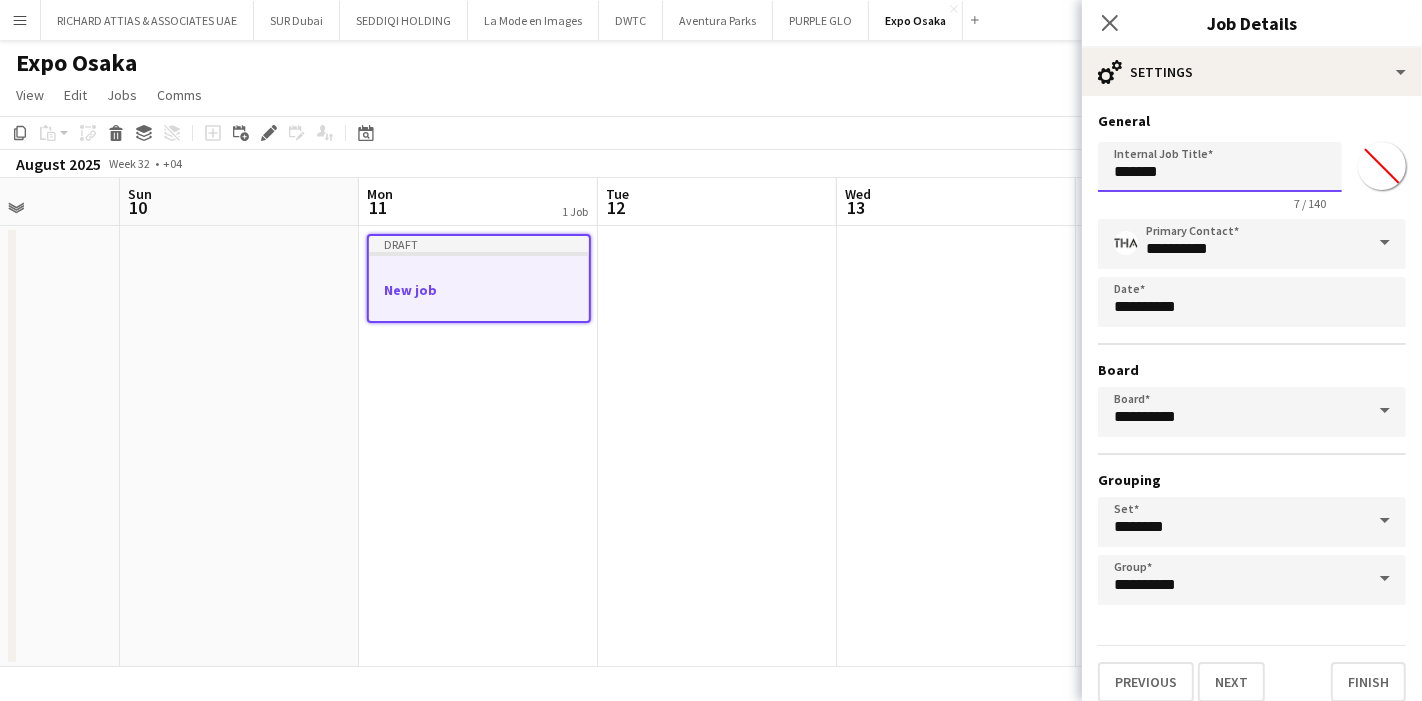 click on "*******" at bounding box center (1220, 167) 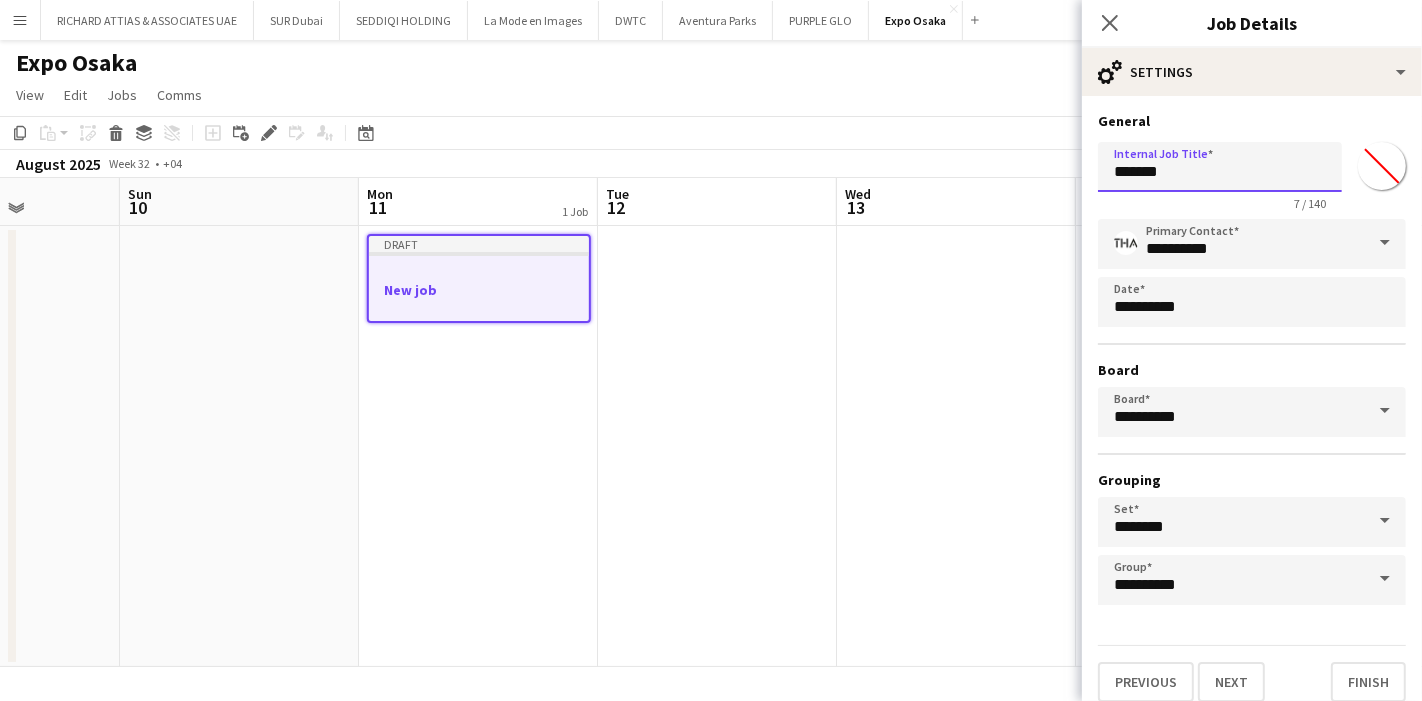 click on "*******" at bounding box center (1220, 167) 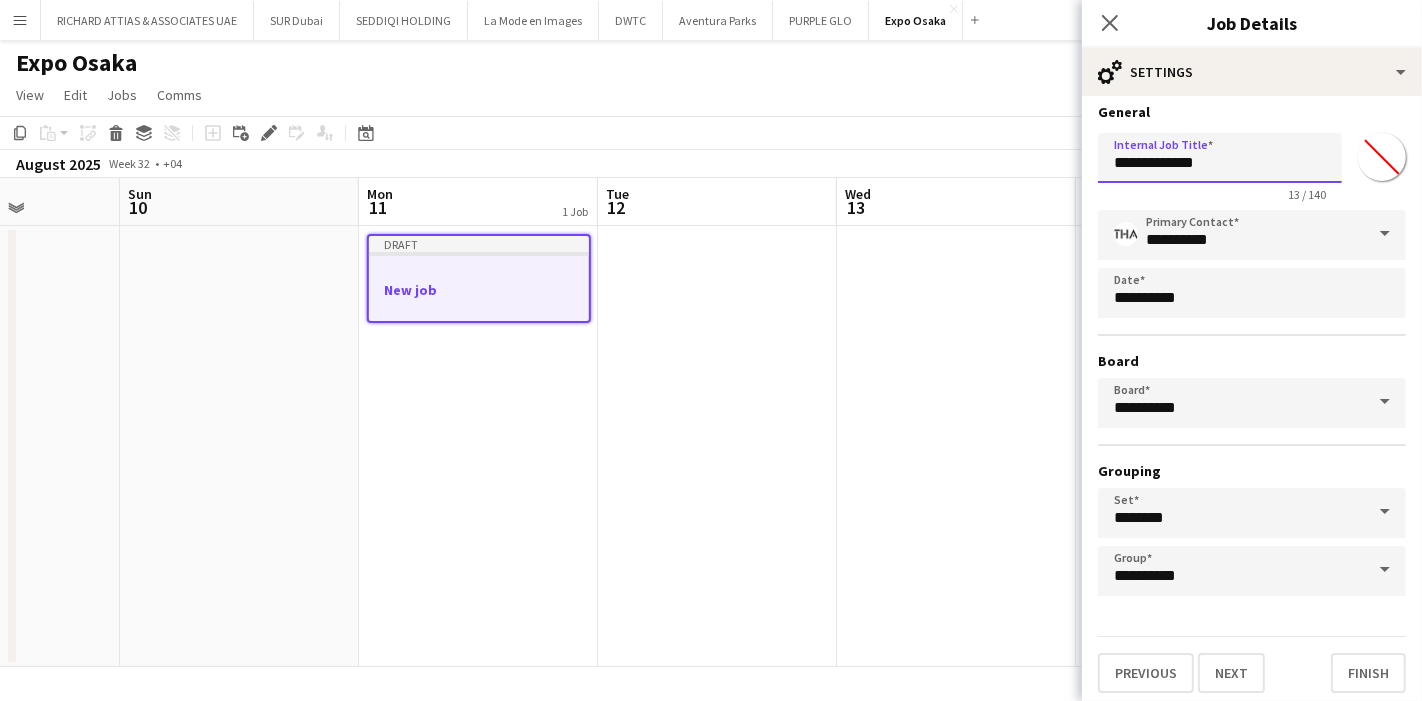 scroll, scrollTop: 11, scrollLeft: 0, axis: vertical 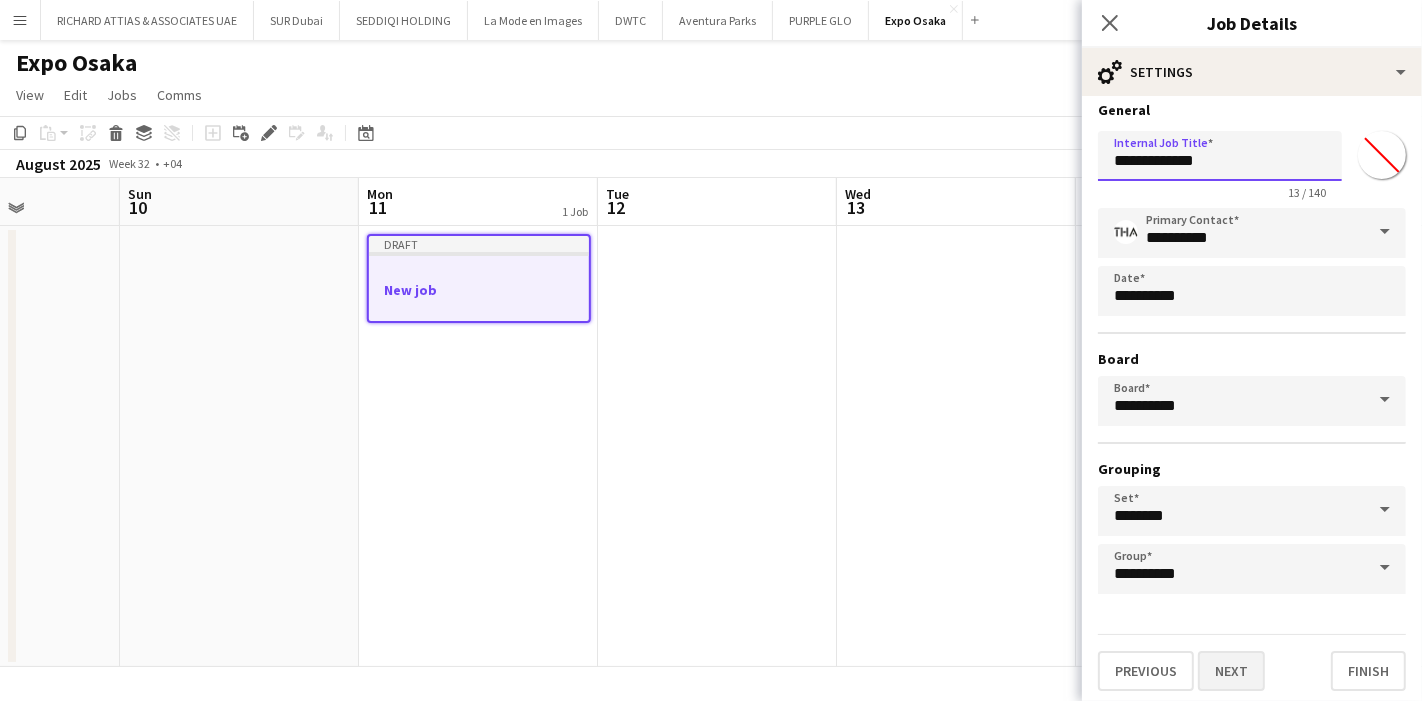 type on "**********" 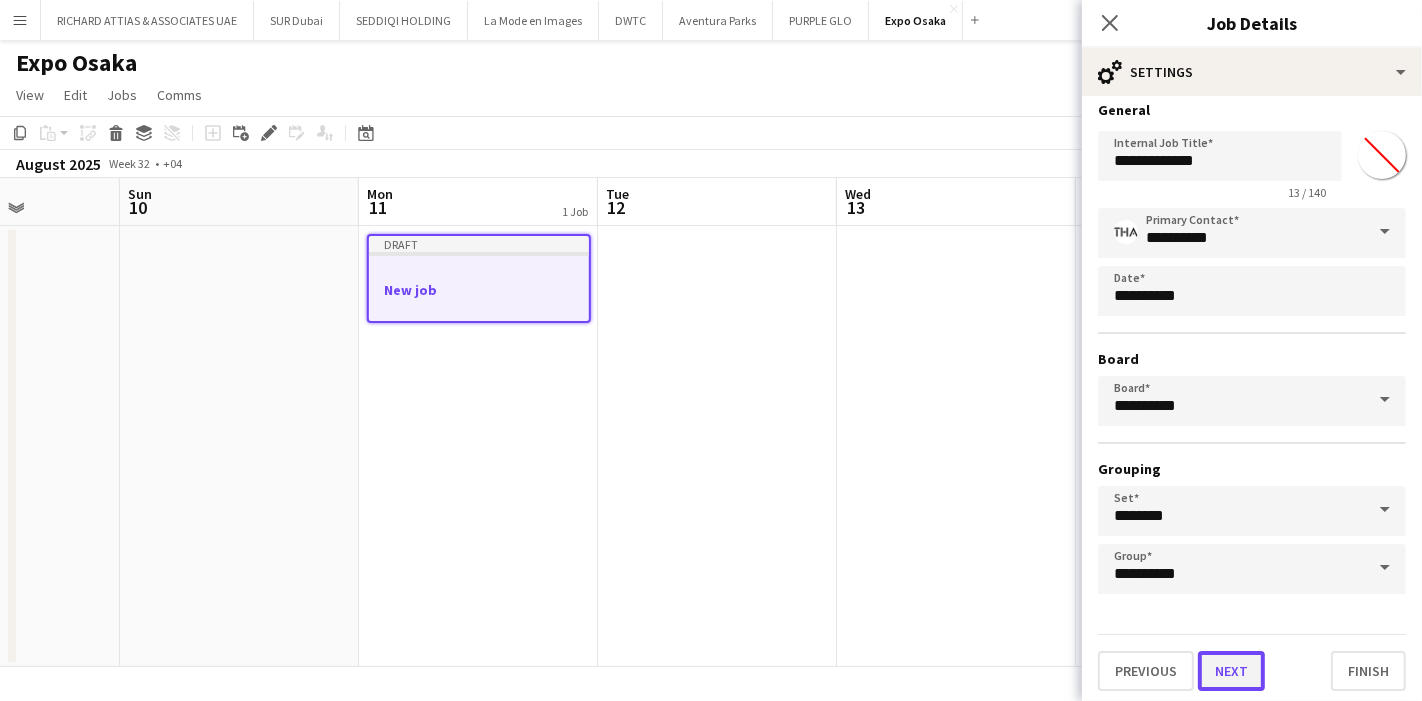 click on "Next" at bounding box center (1231, 671) 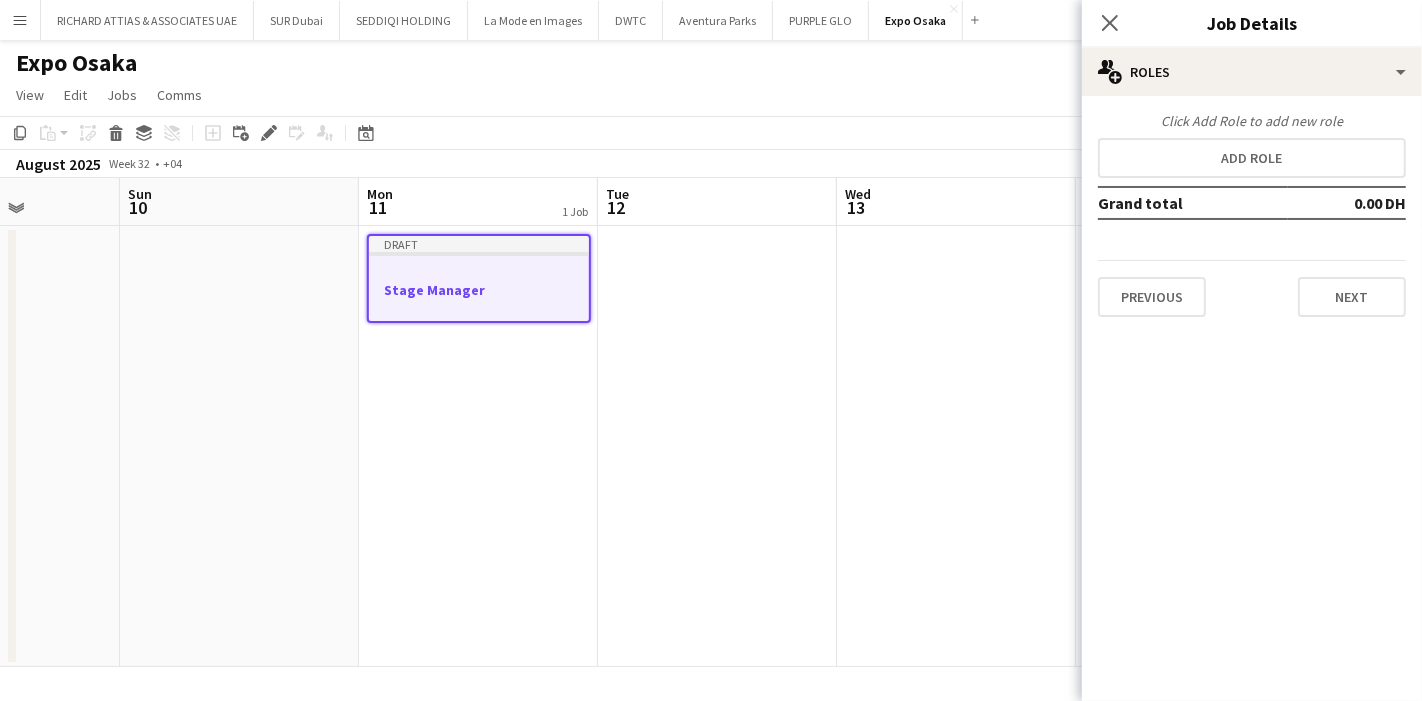 scroll, scrollTop: 0, scrollLeft: 0, axis: both 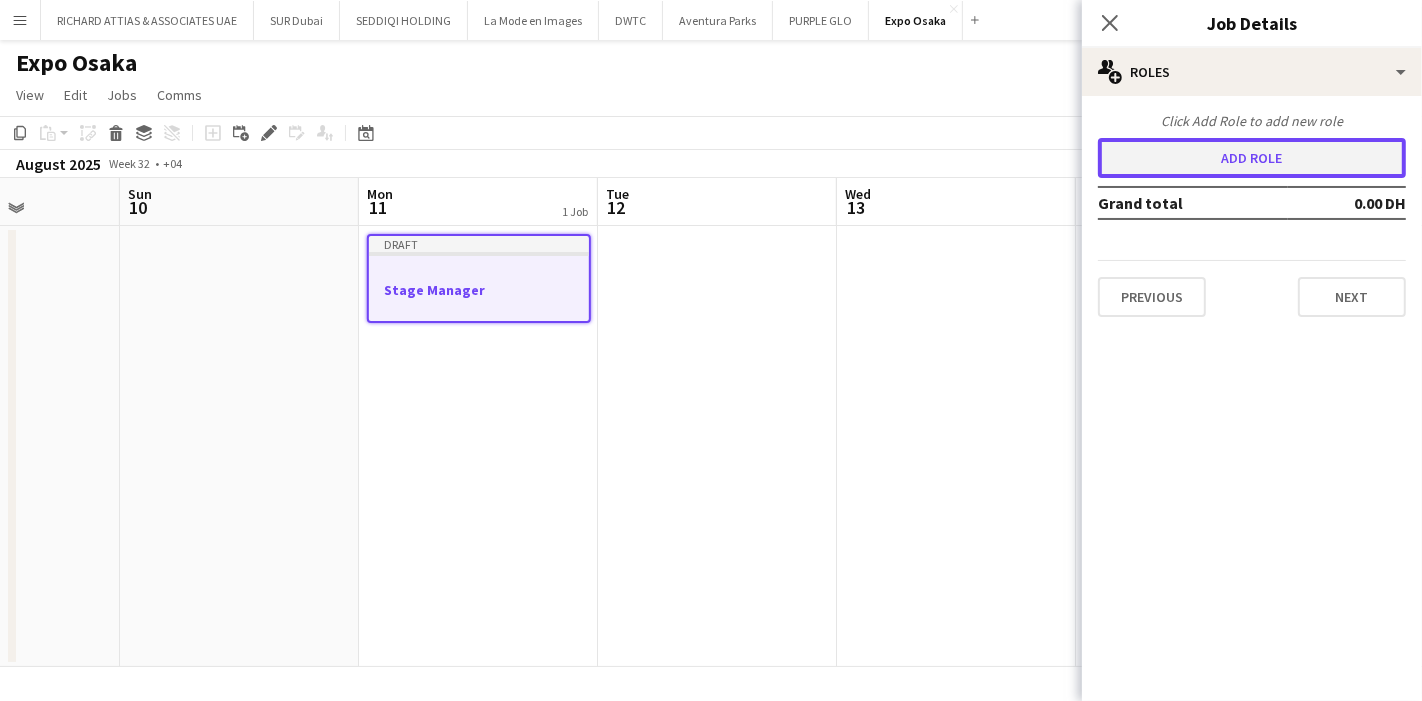 click on "Add role" at bounding box center (1252, 158) 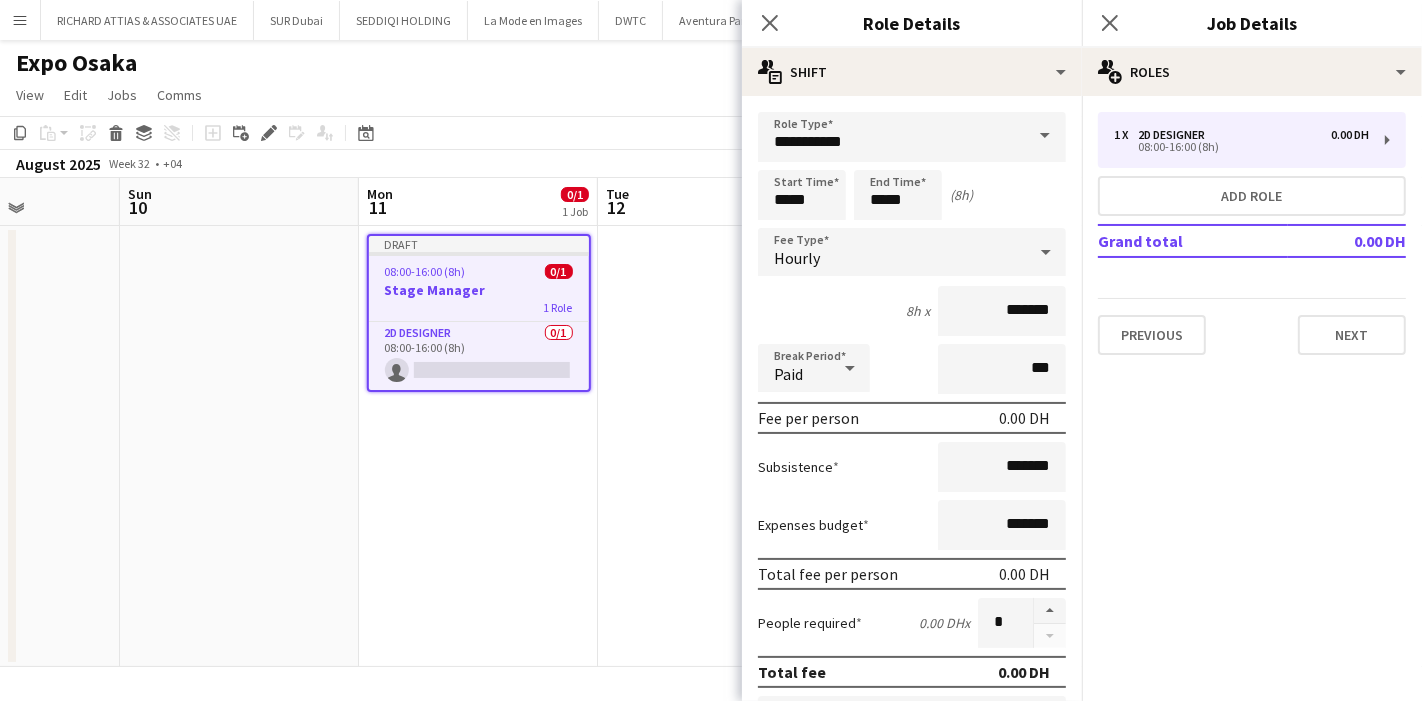 click at bounding box center (1045, 136) 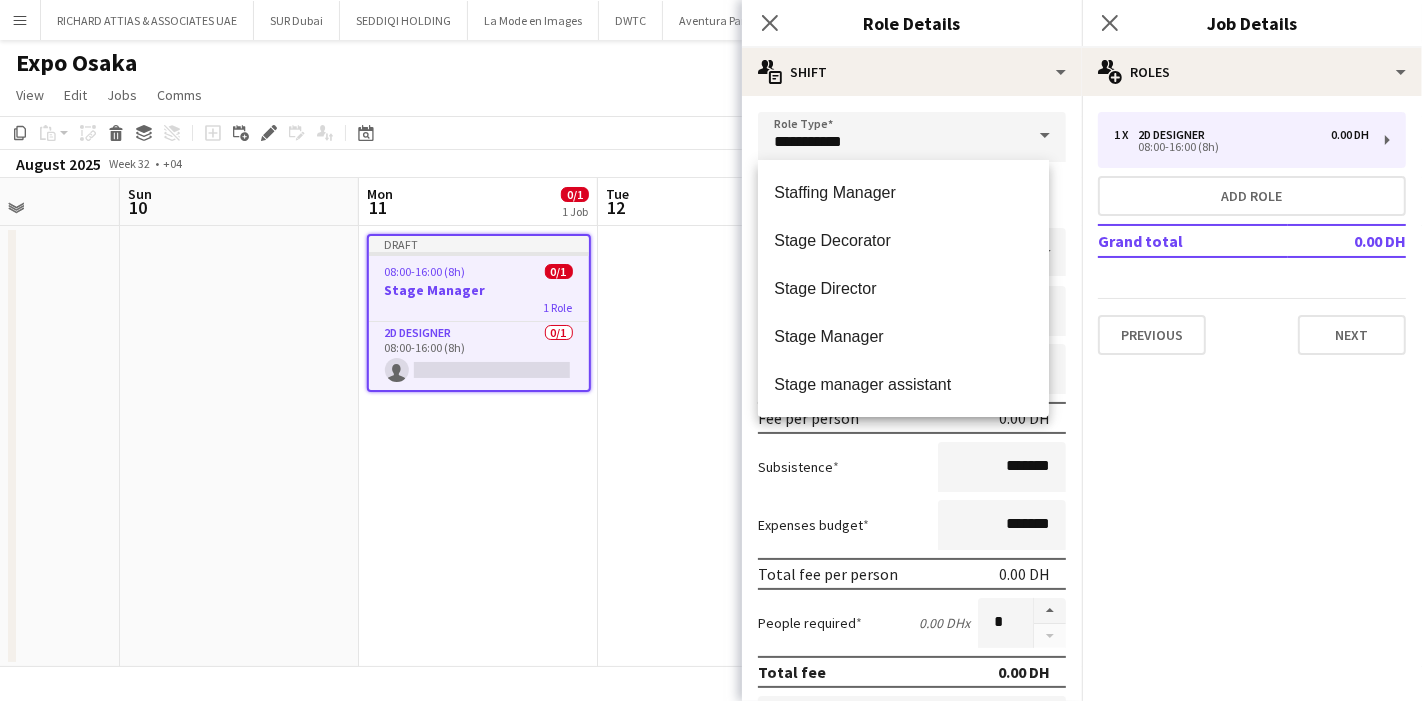 scroll, scrollTop: 5888, scrollLeft: 0, axis: vertical 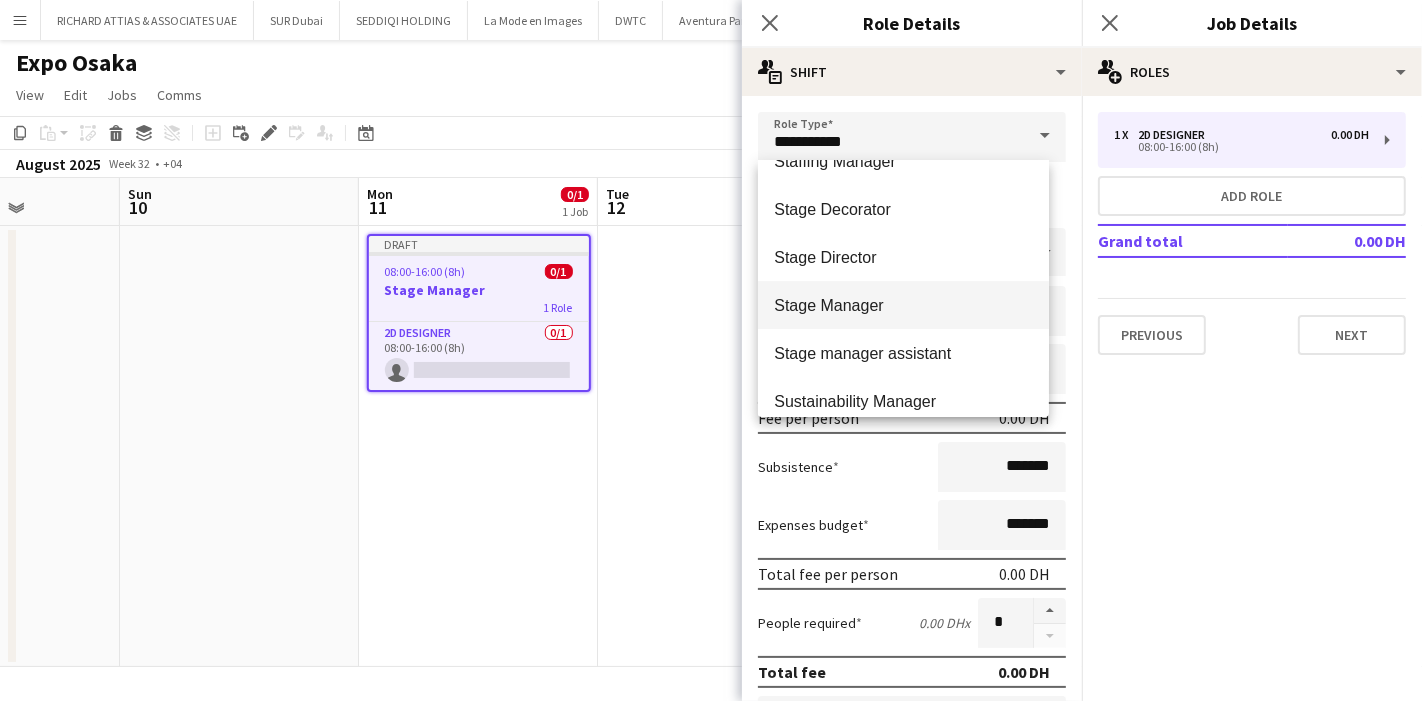 click on "Stage Manager" at bounding box center (903, 305) 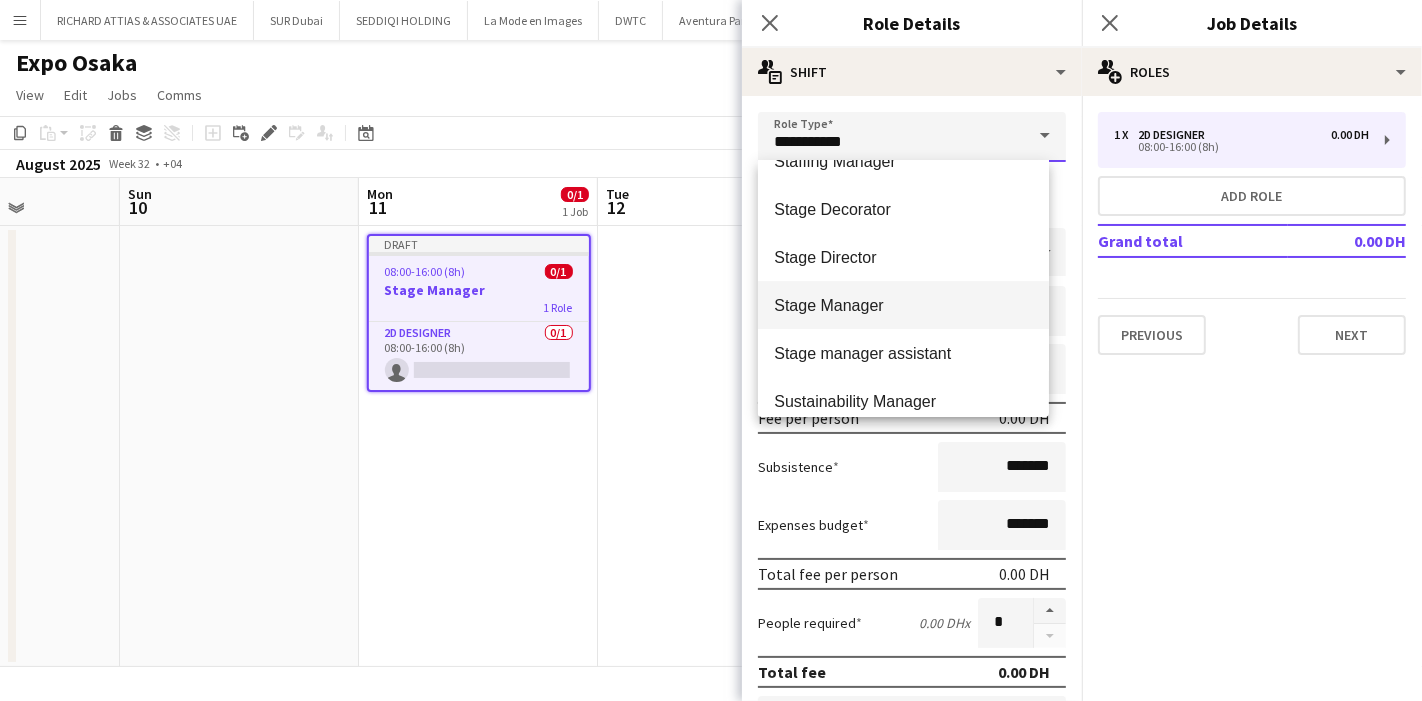 type on "**********" 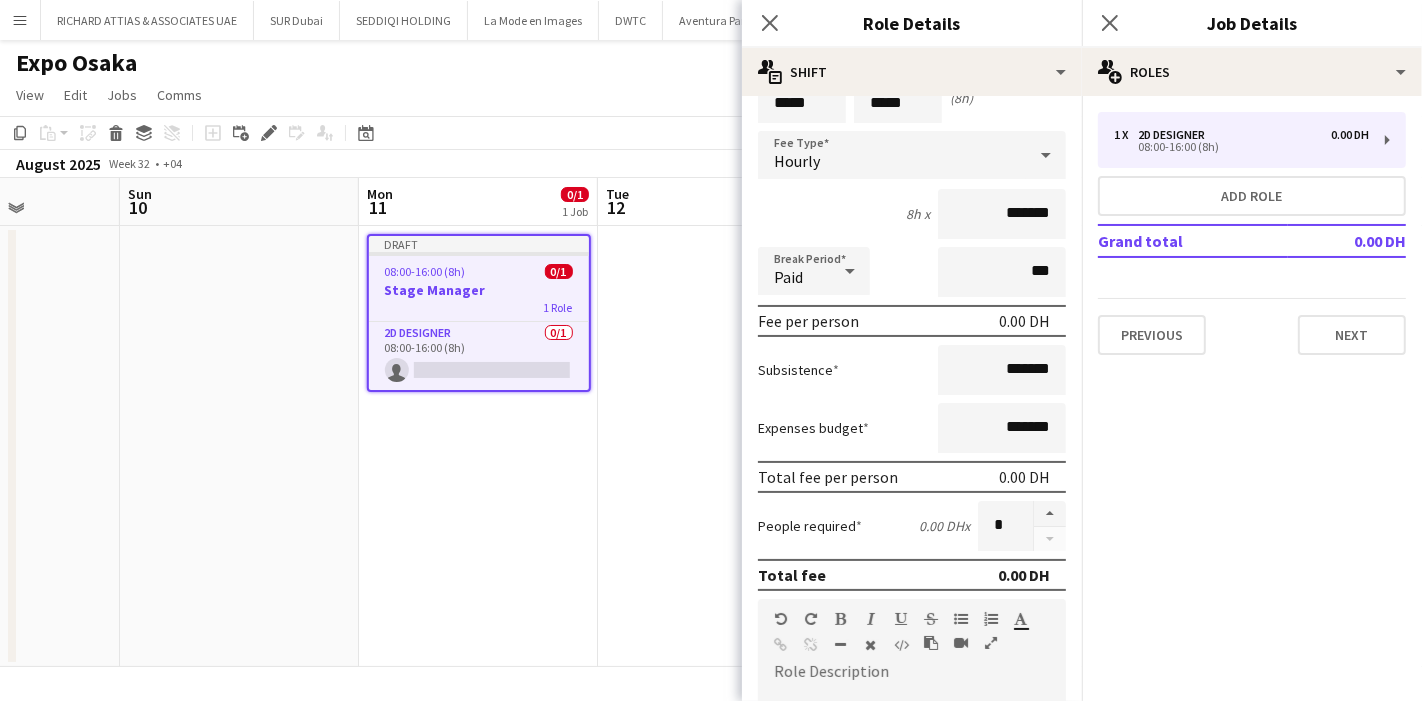 scroll, scrollTop: 0, scrollLeft: 0, axis: both 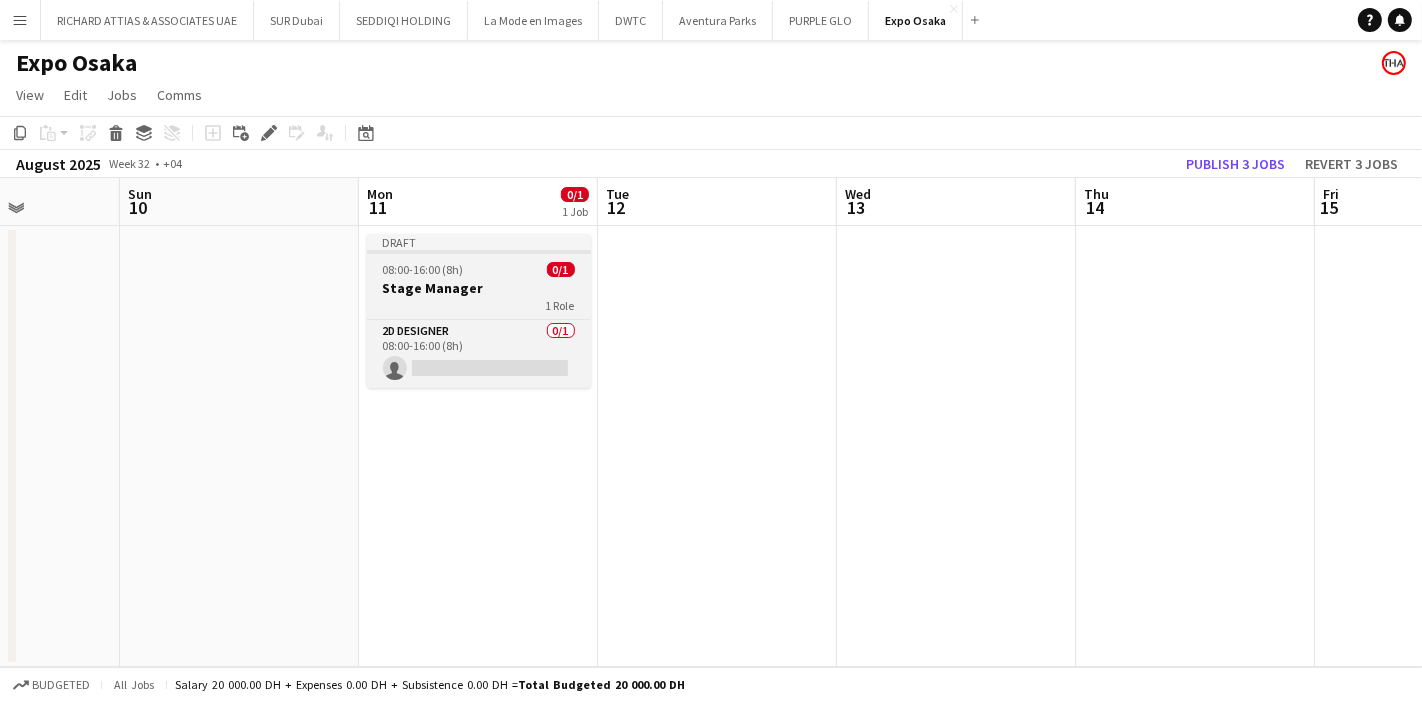 click on "Stage Manager" at bounding box center [479, 288] 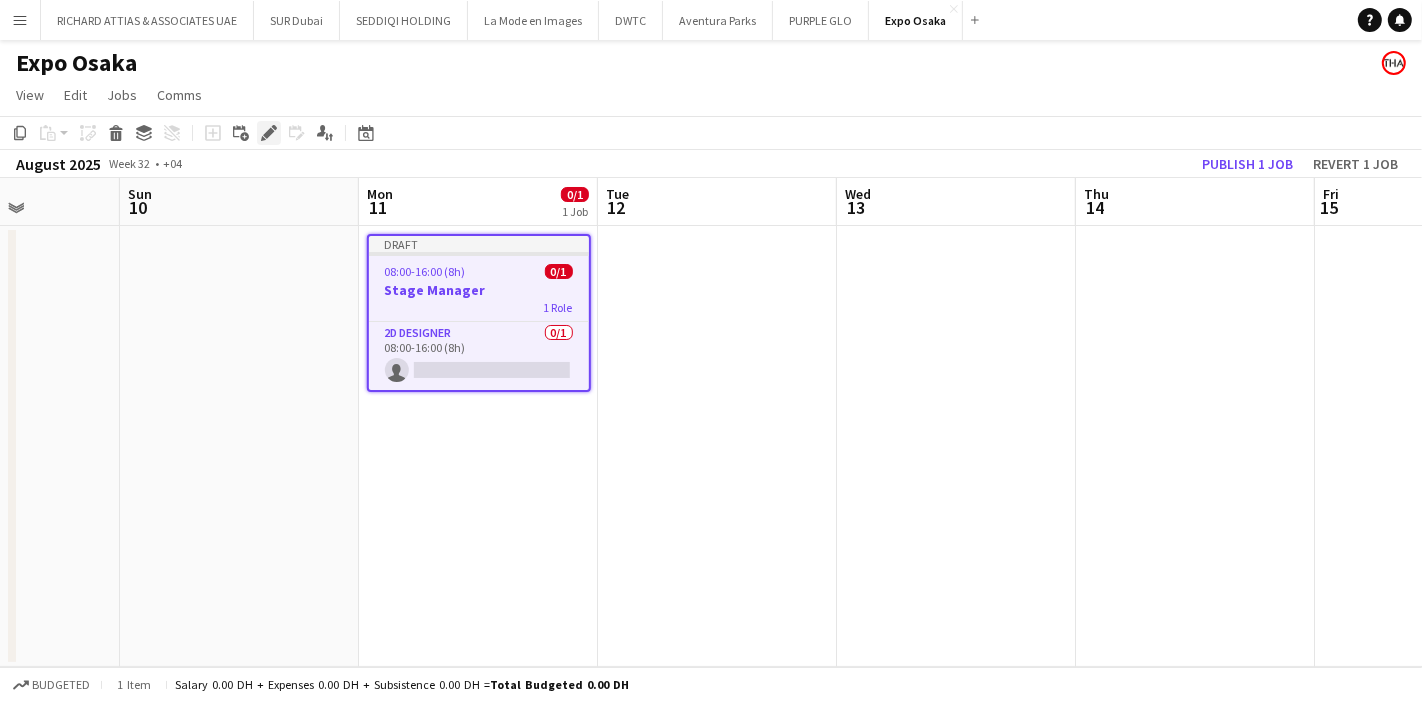 click on "Edit" 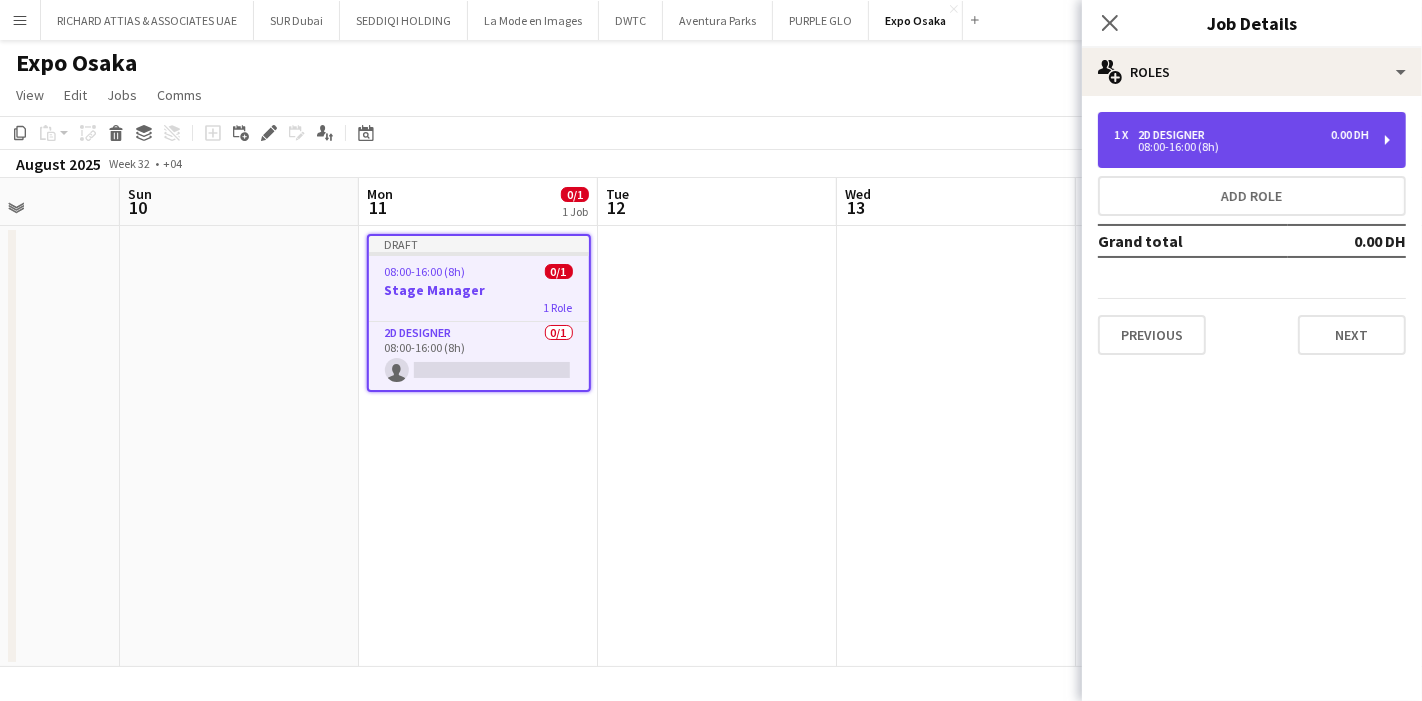 click on "08:00-16:00 (8h)" at bounding box center (1241, 147) 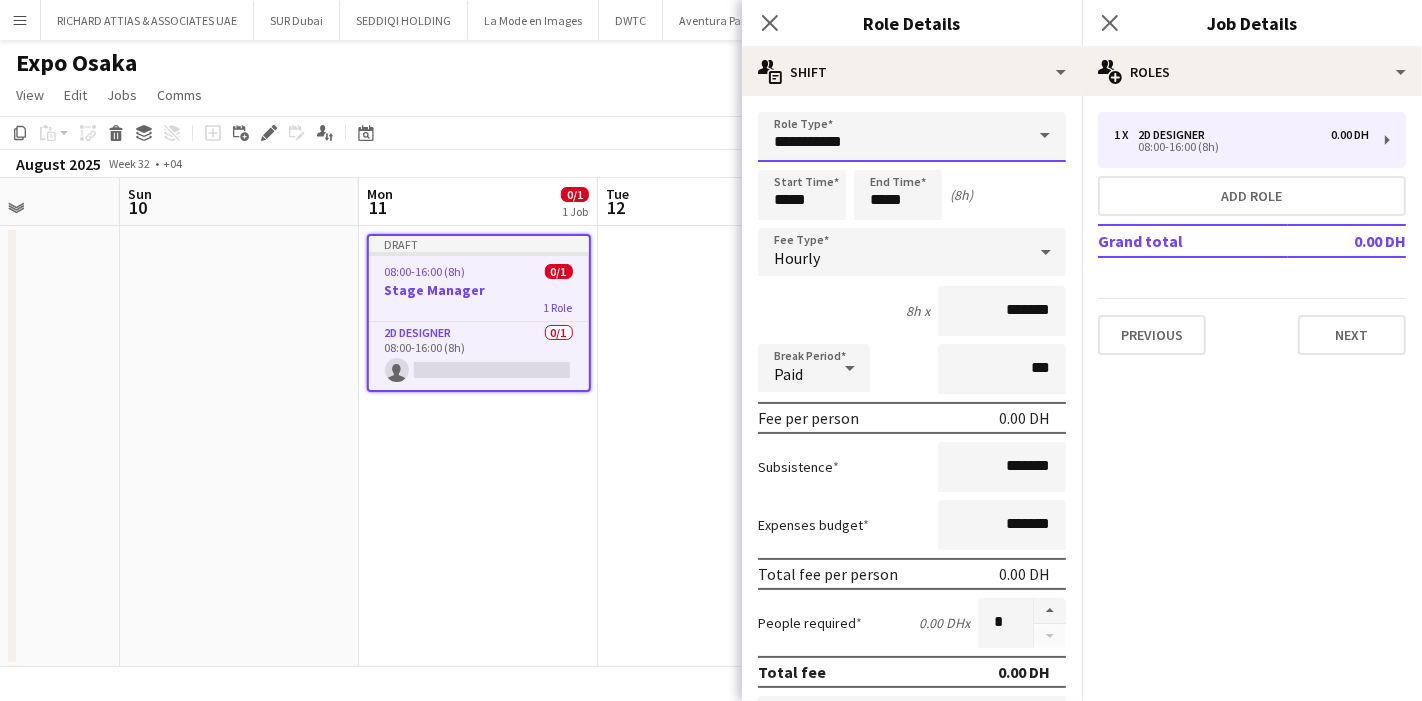 click on "**********" at bounding box center (912, 137) 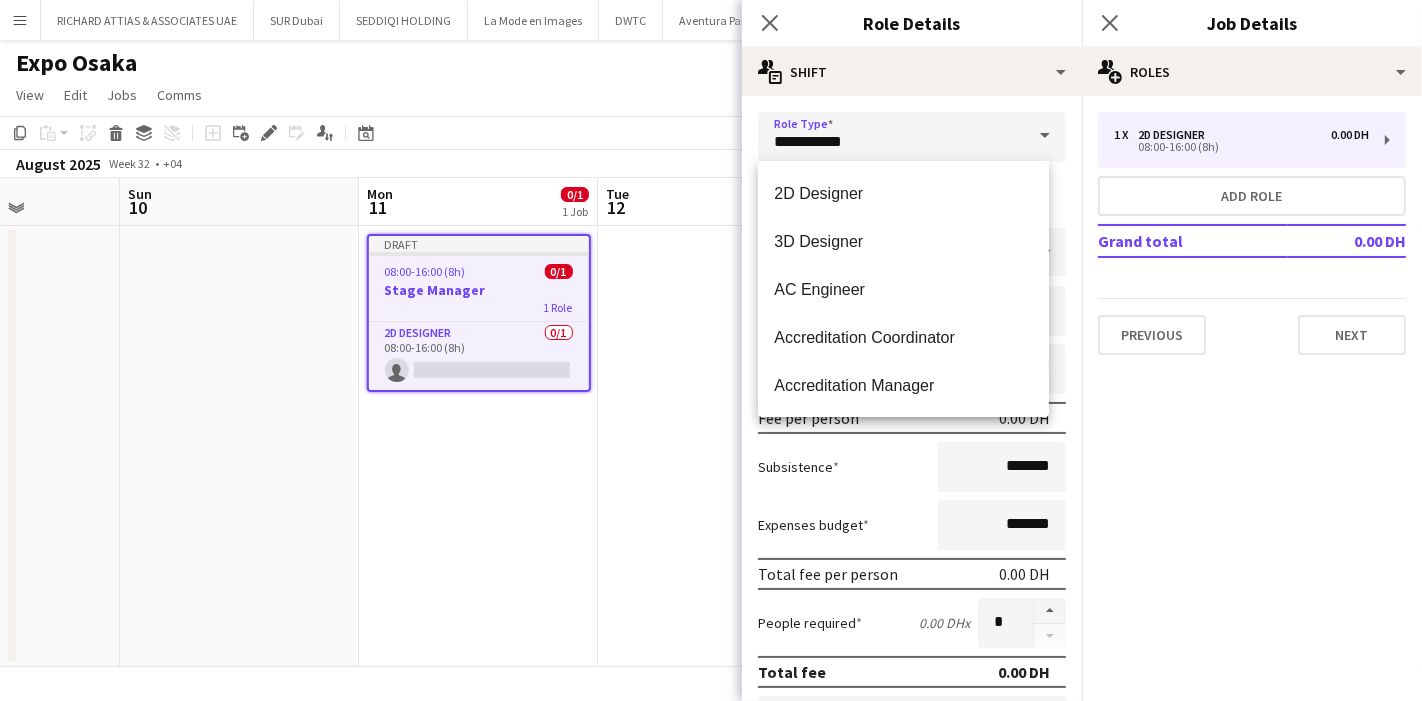 click at bounding box center (1045, 136) 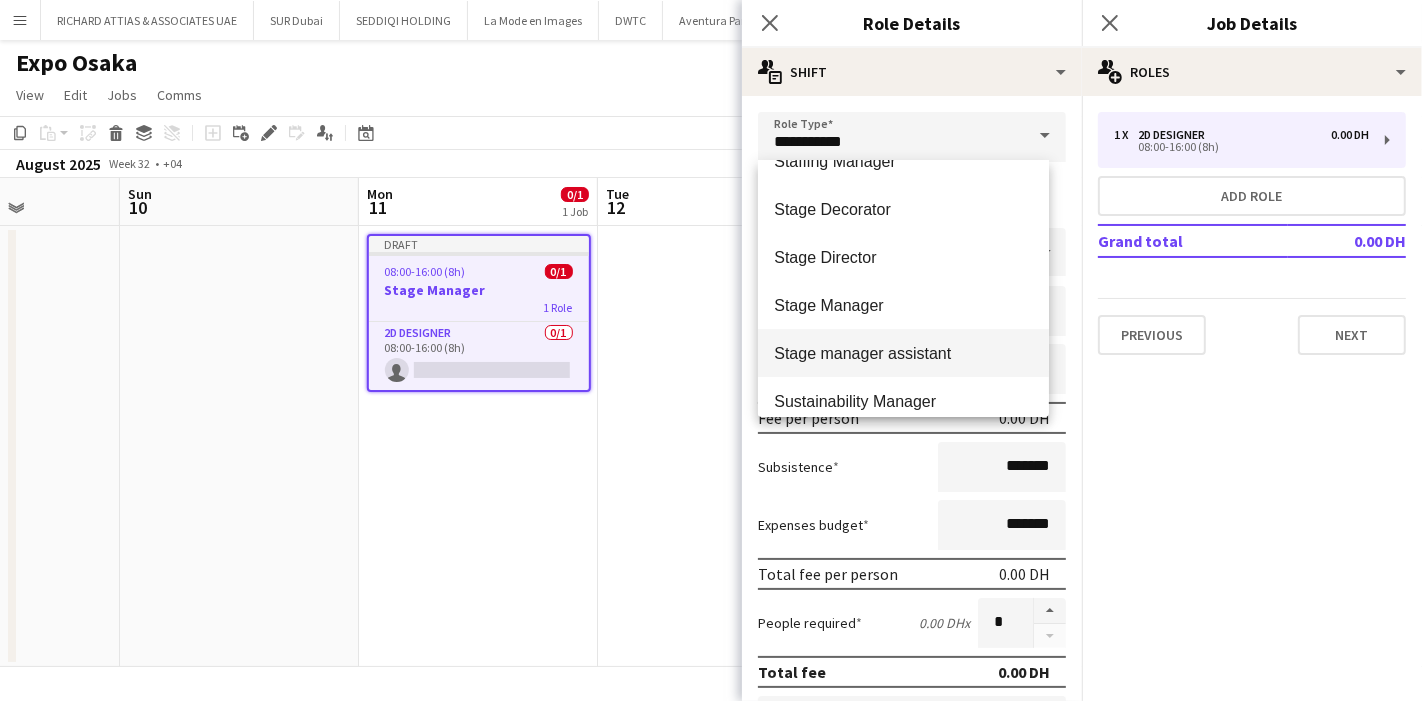 scroll, scrollTop: 6000, scrollLeft: 0, axis: vertical 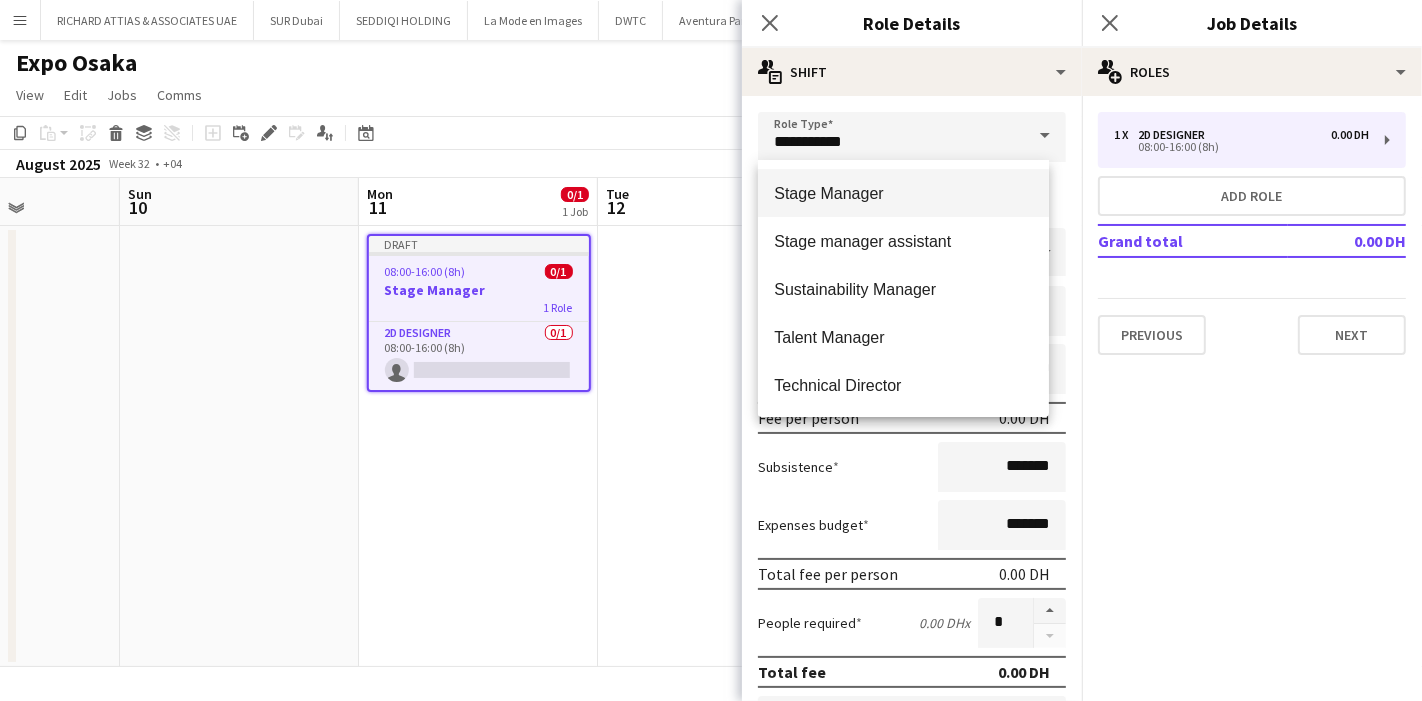 click on "Stage Manager" at bounding box center [903, 193] 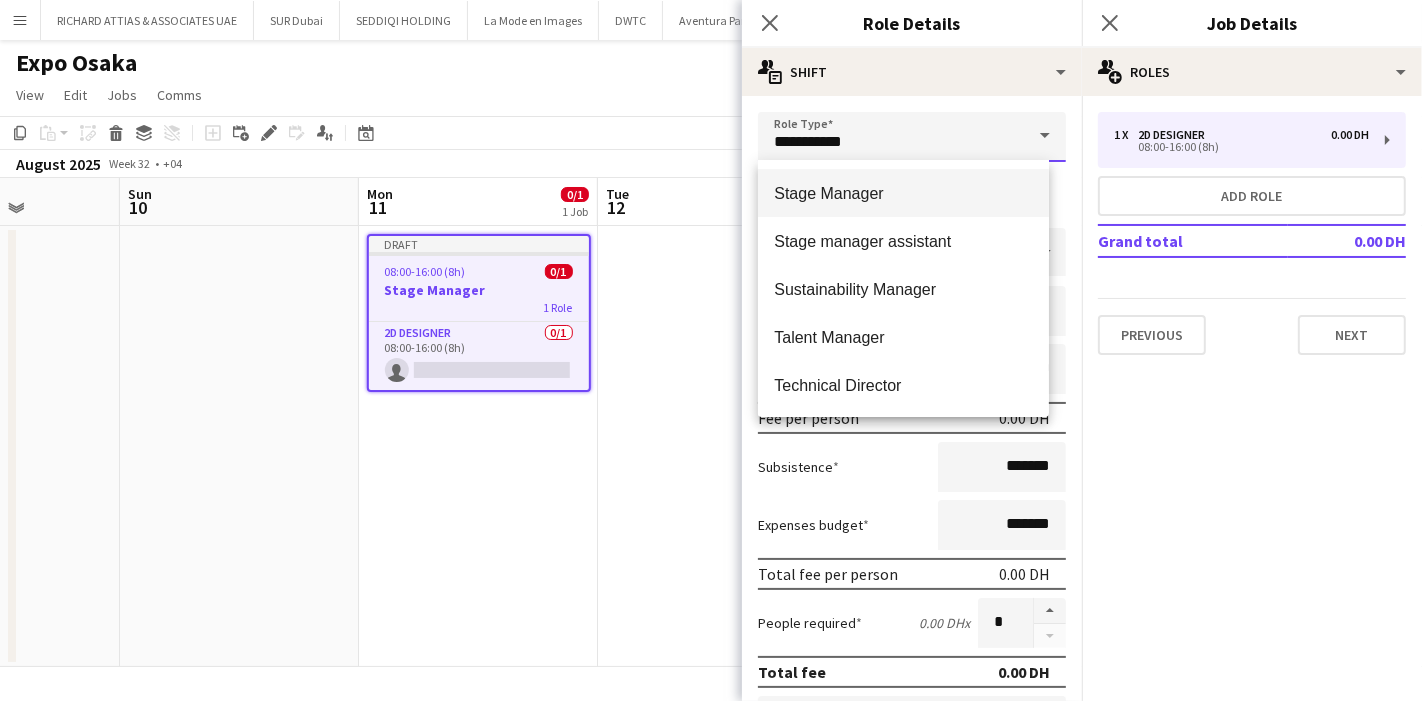 type on "**********" 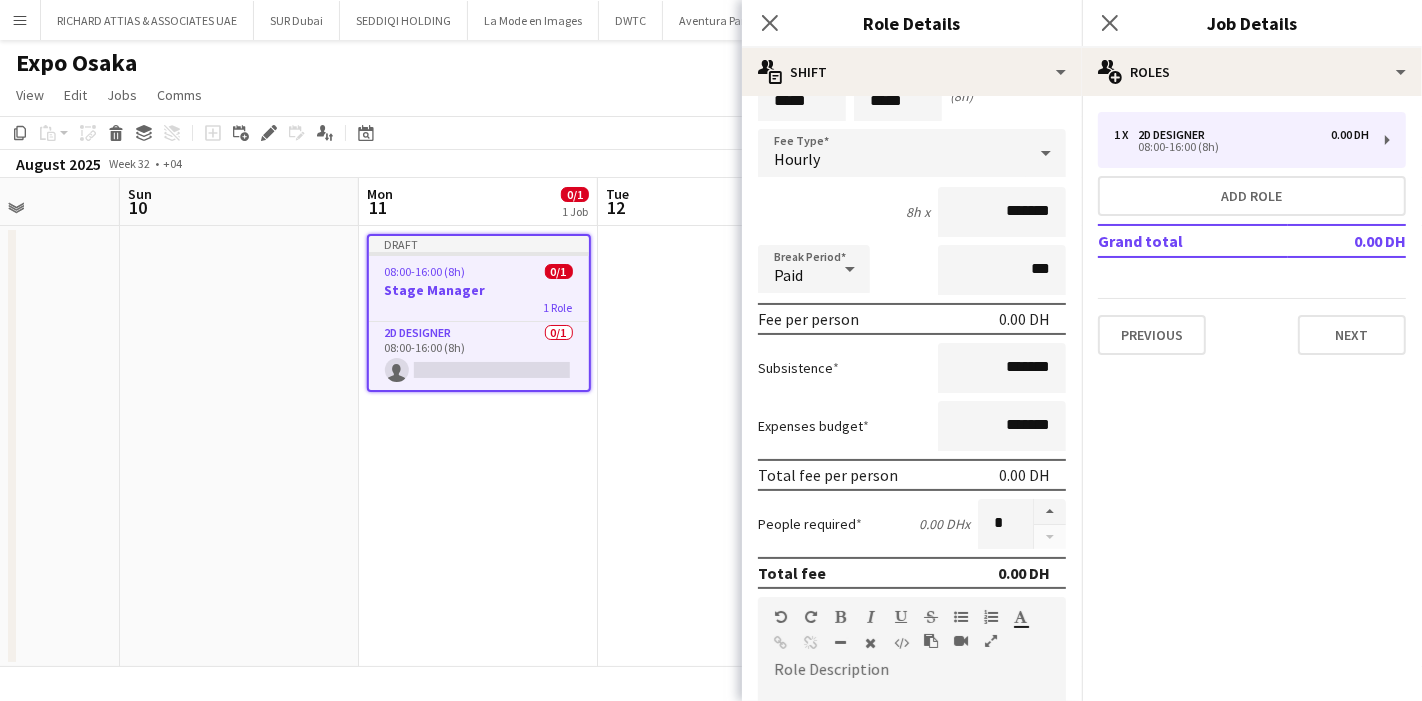 scroll, scrollTop: 0, scrollLeft: 0, axis: both 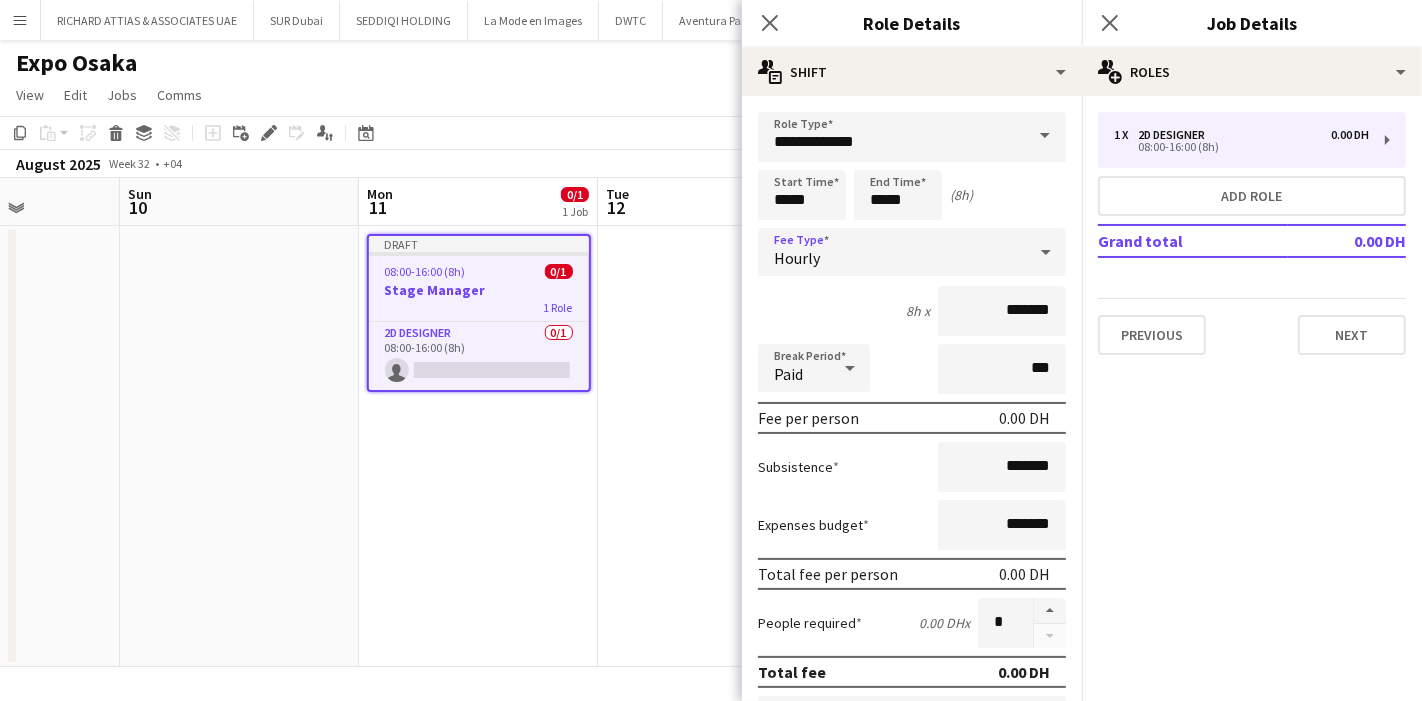 click on "Hourly" at bounding box center [892, 252] 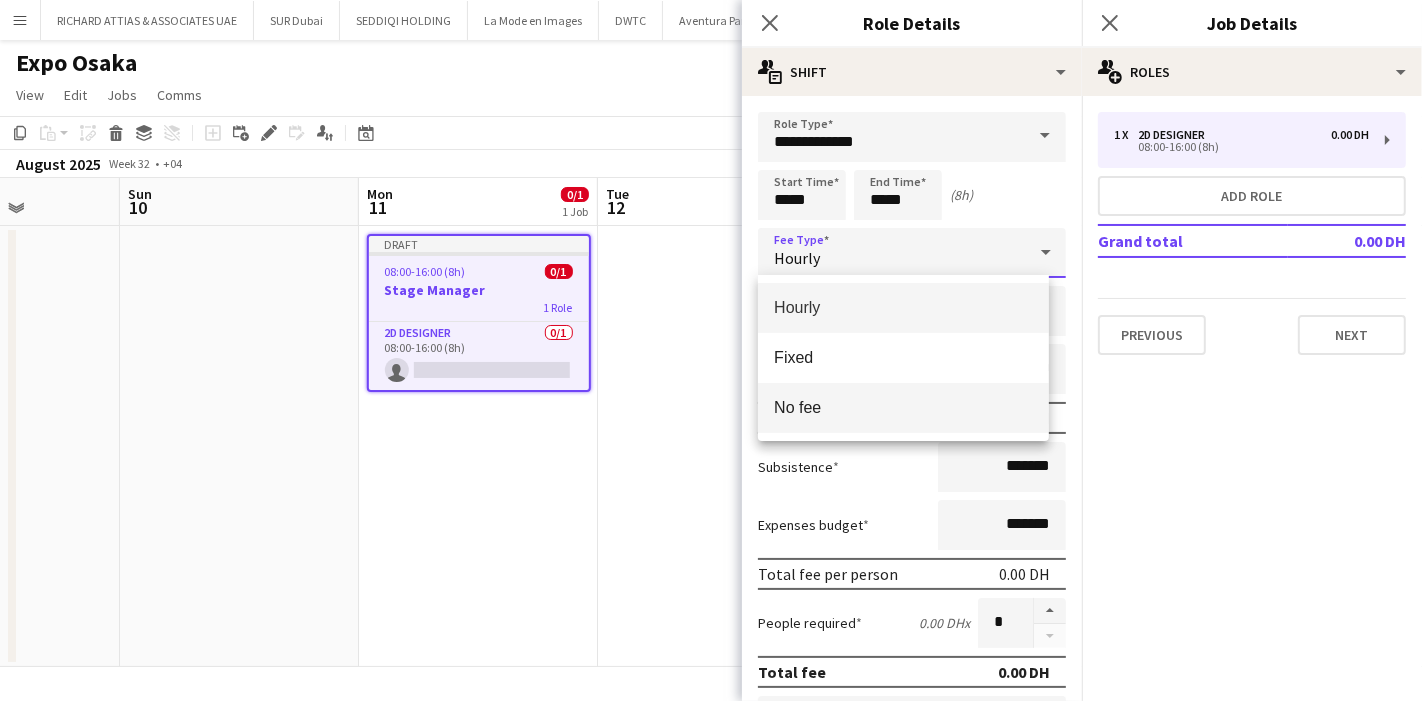 click on "No fee" at bounding box center [903, 407] 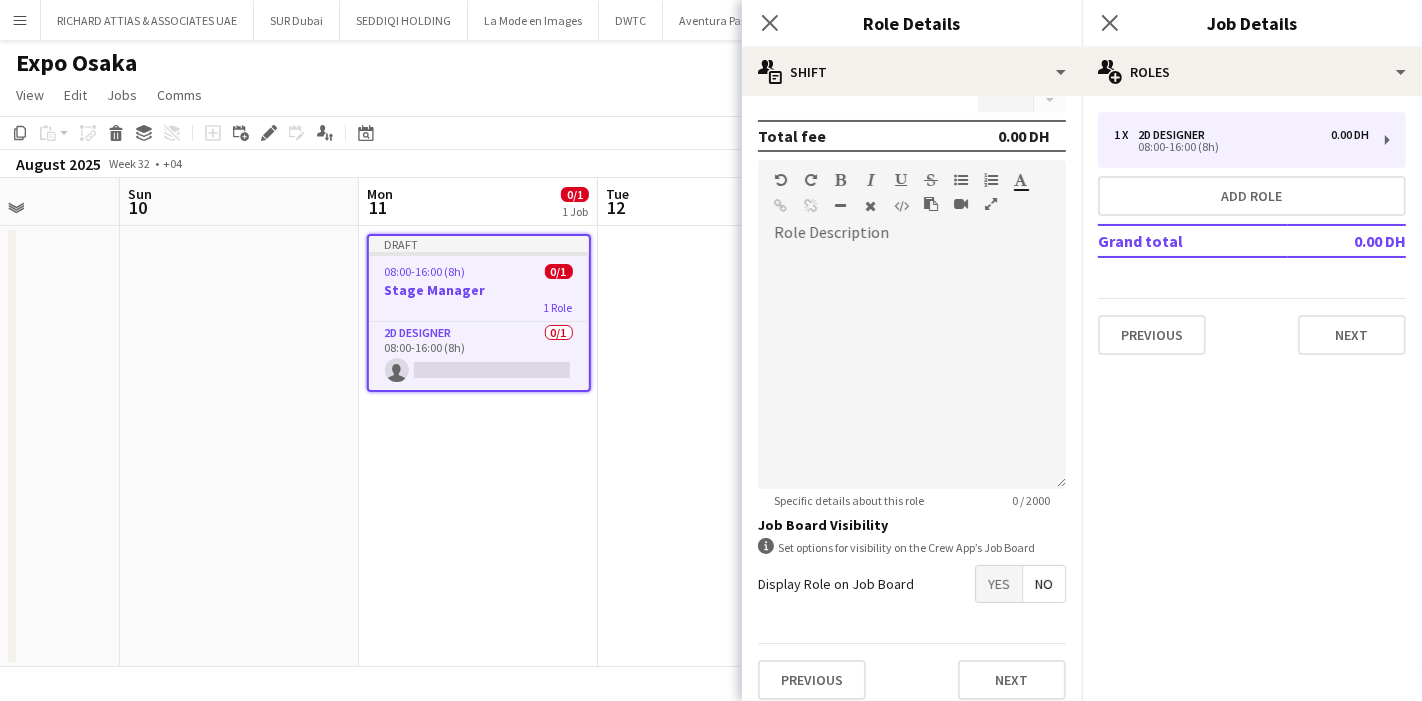 scroll, scrollTop: 397, scrollLeft: 0, axis: vertical 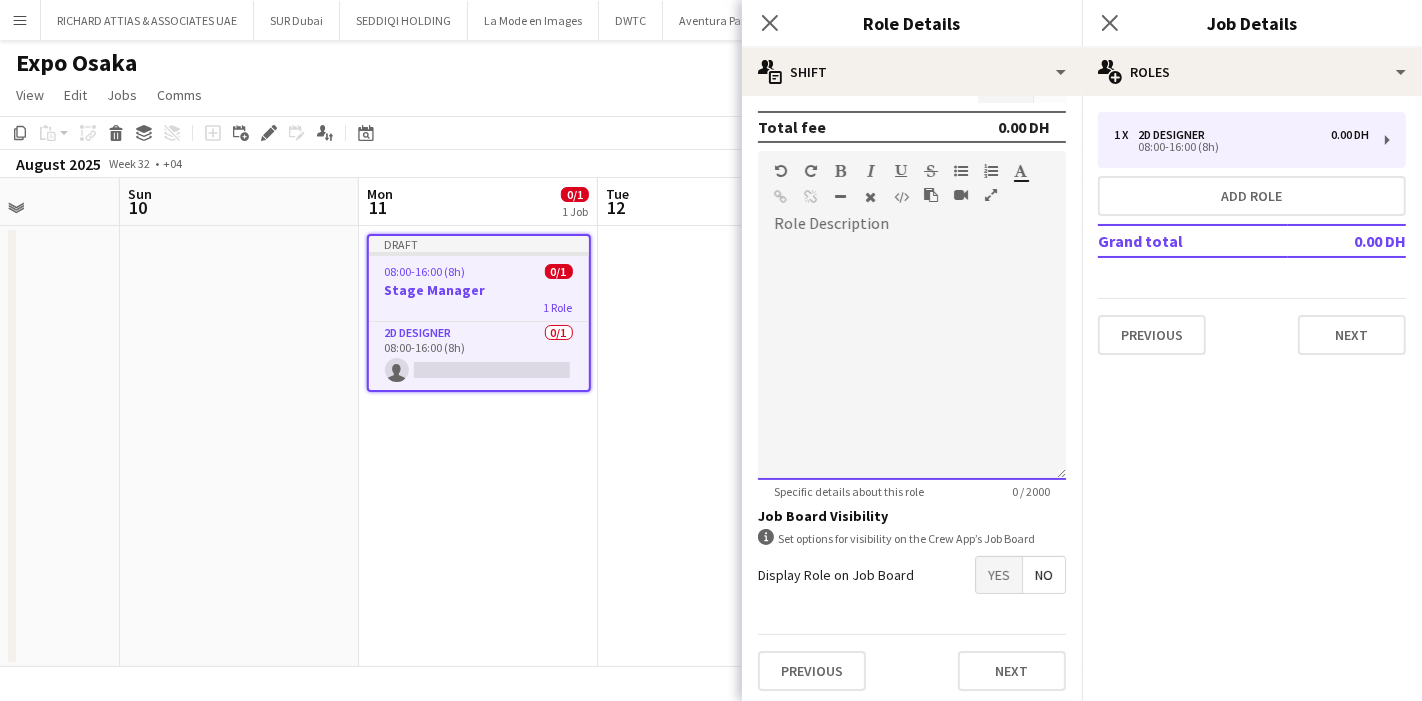 click at bounding box center (912, 360) 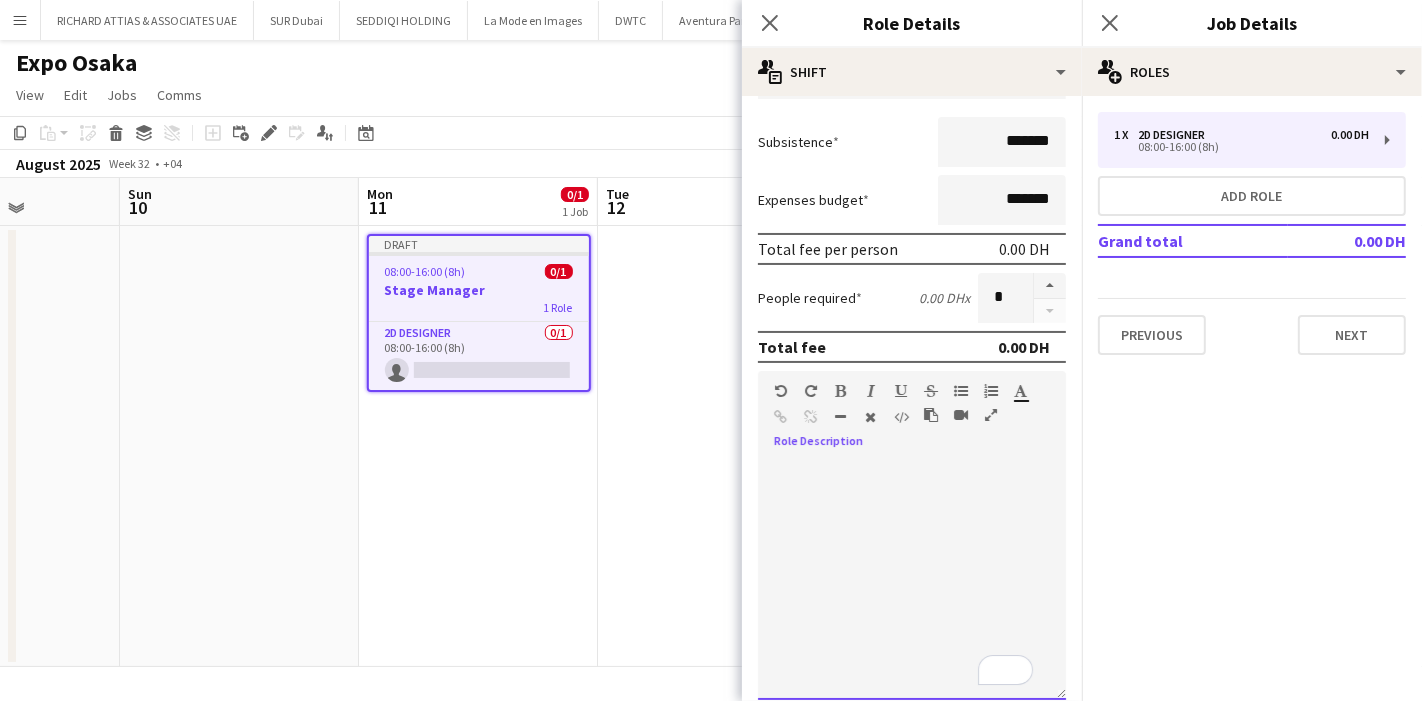 scroll, scrollTop: 414, scrollLeft: 0, axis: vertical 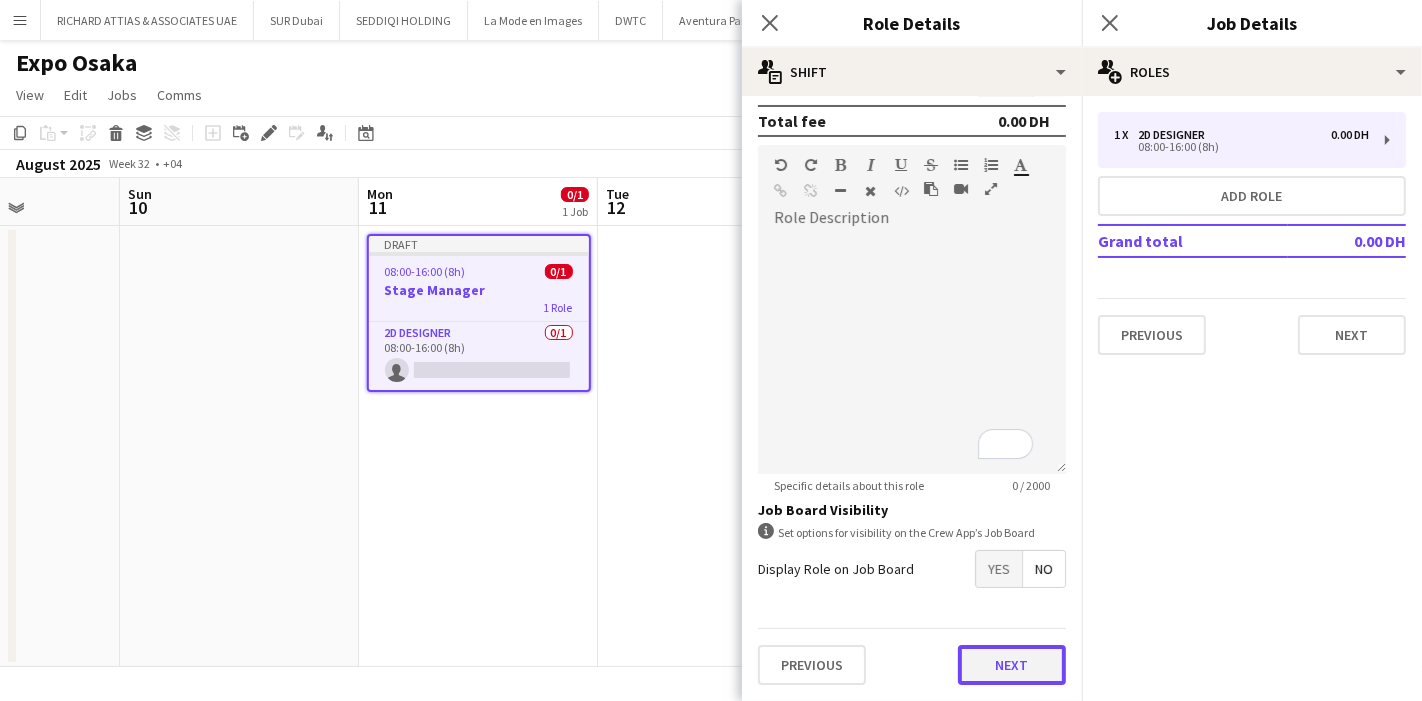click on "Next" at bounding box center [1012, 665] 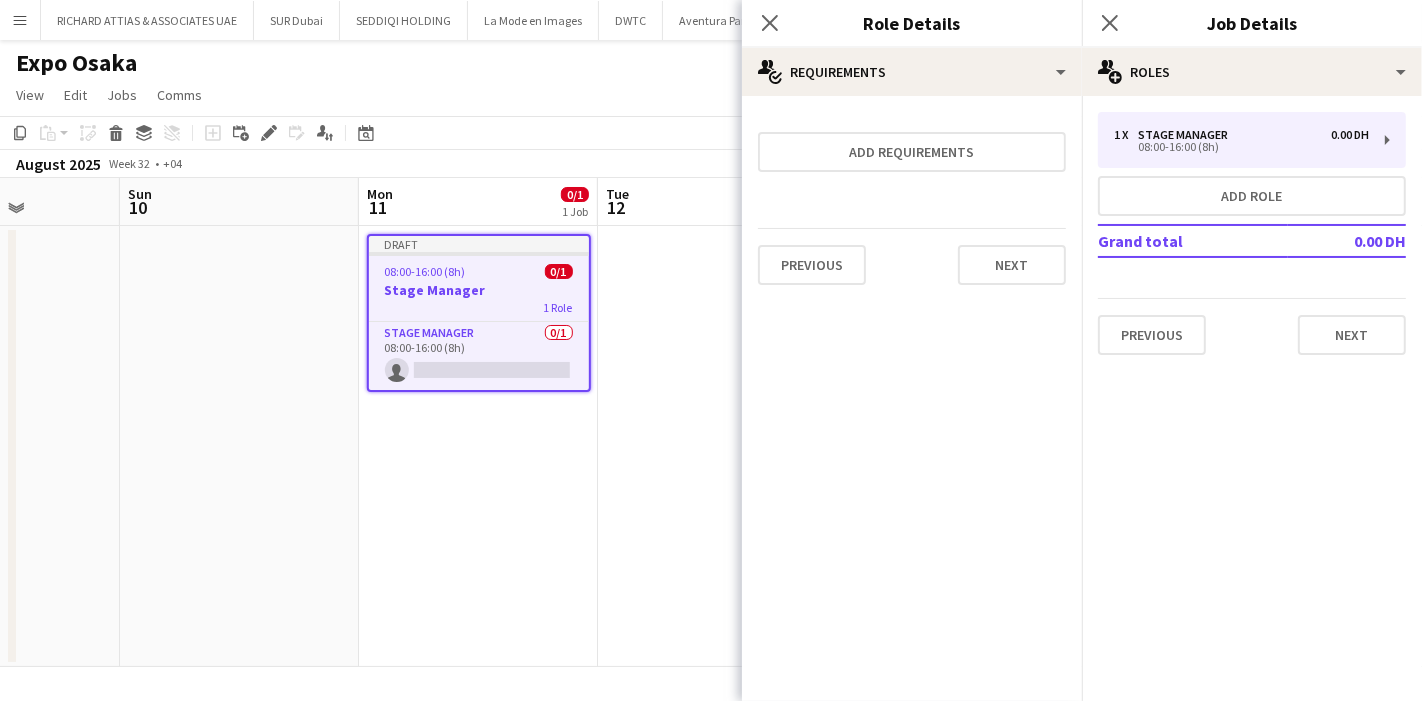 scroll, scrollTop: 0, scrollLeft: 0, axis: both 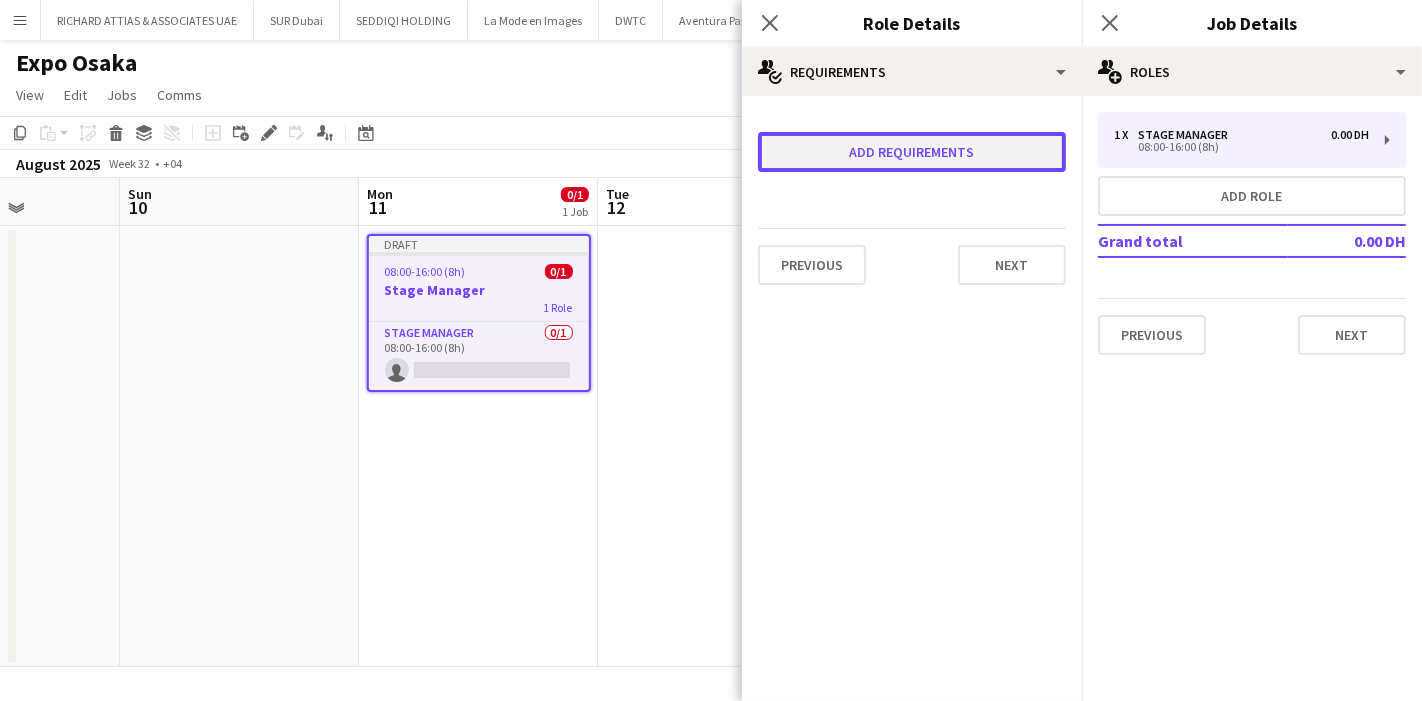 click on "Add requirements" at bounding box center (912, 152) 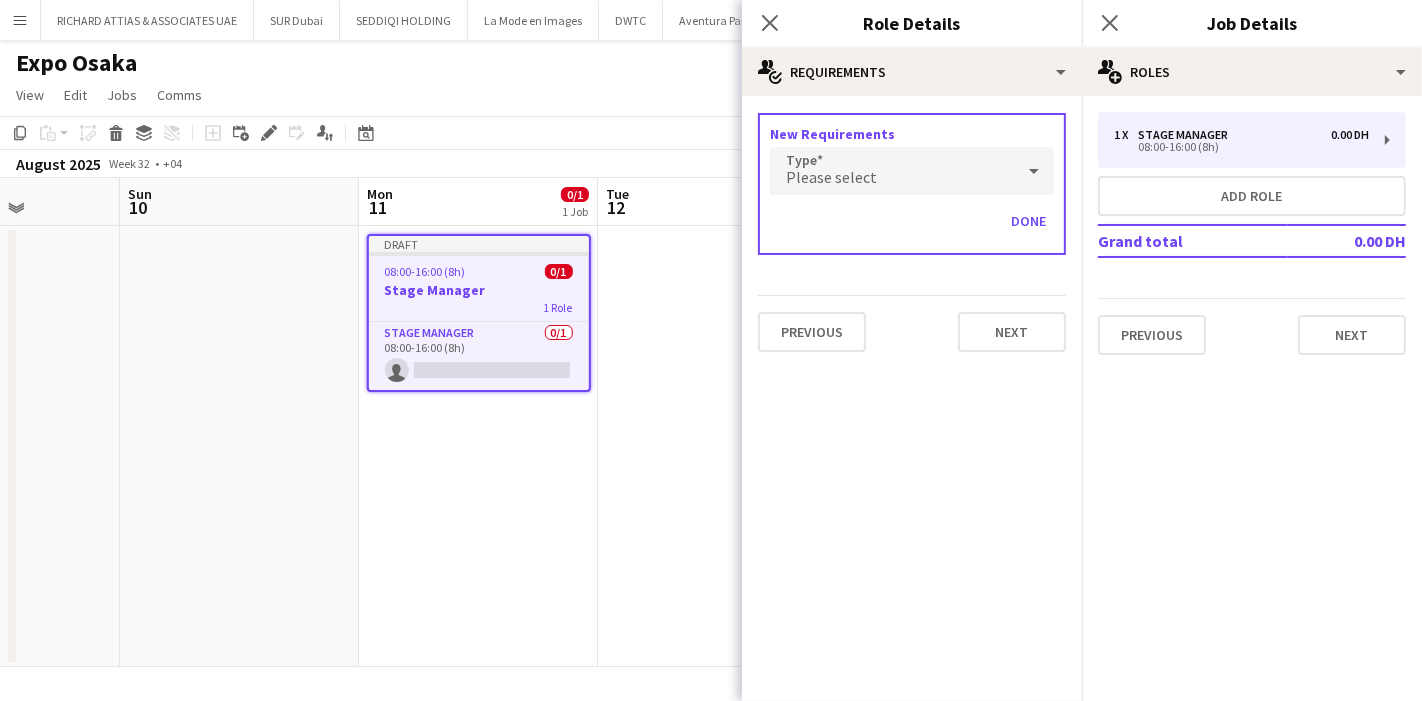 click on "Please select" at bounding box center [892, 171] 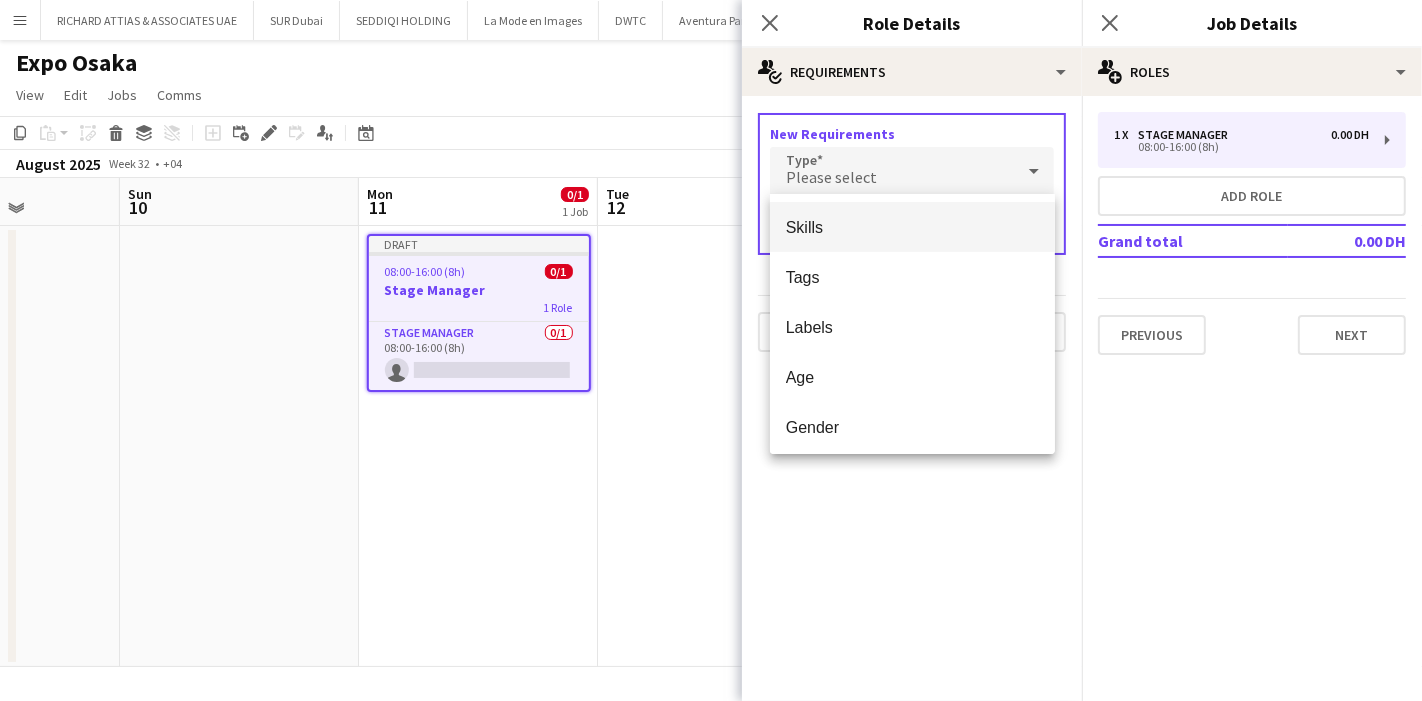 click at bounding box center (711, 350) 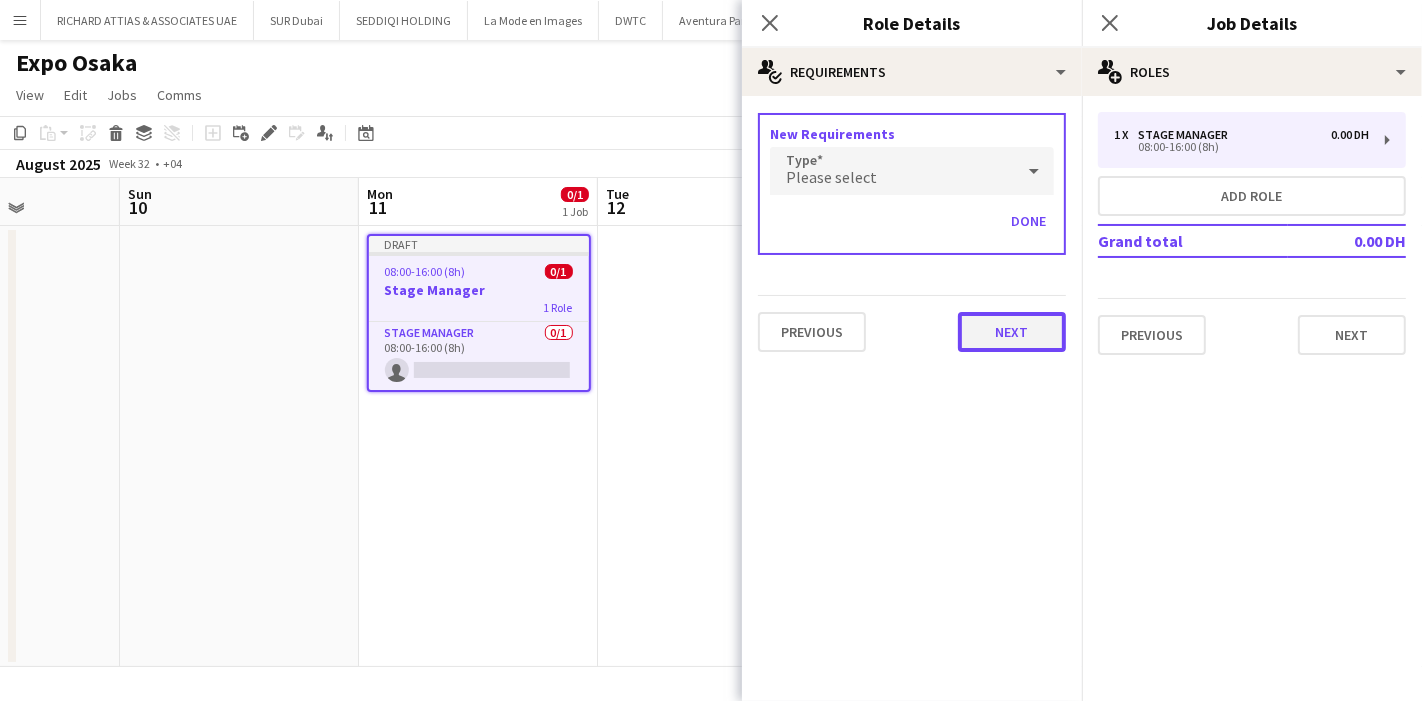 click on "Next" at bounding box center (1012, 332) 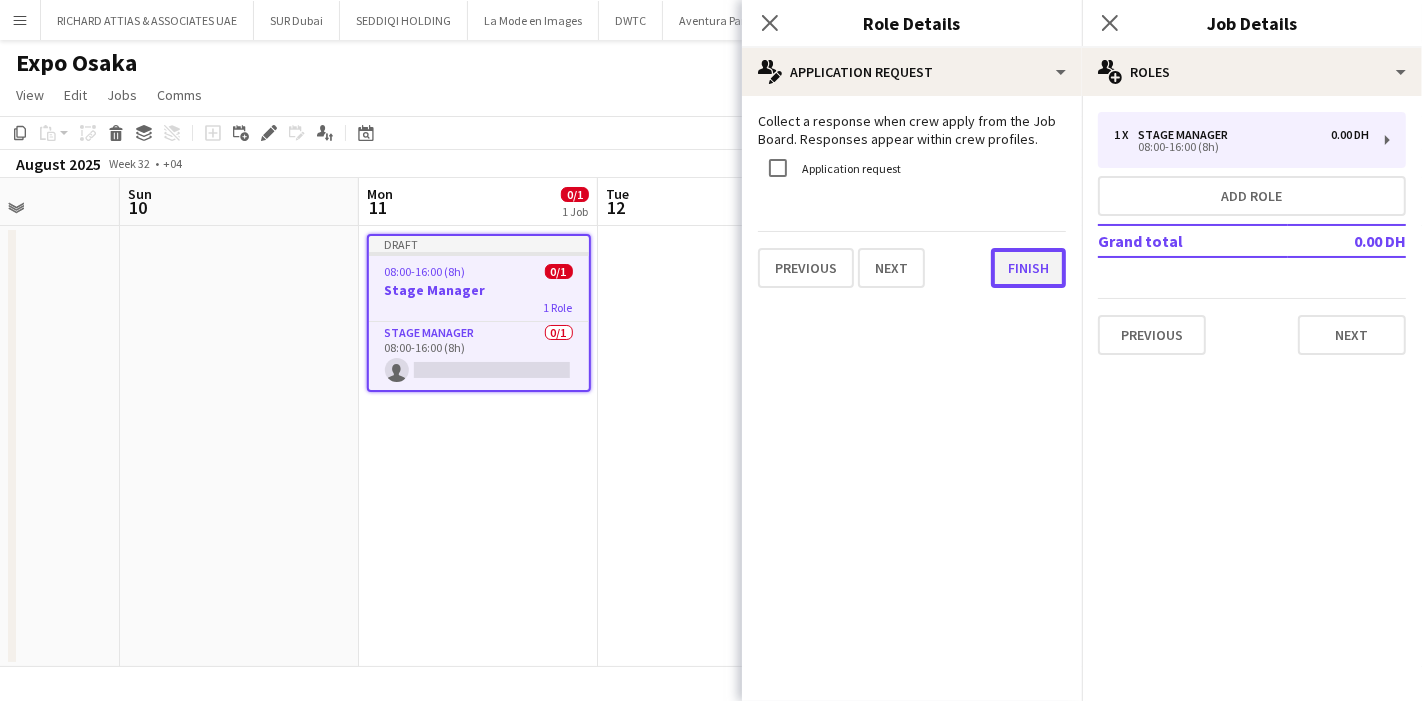 click on "Finish" at bounding box center [1028, 268] 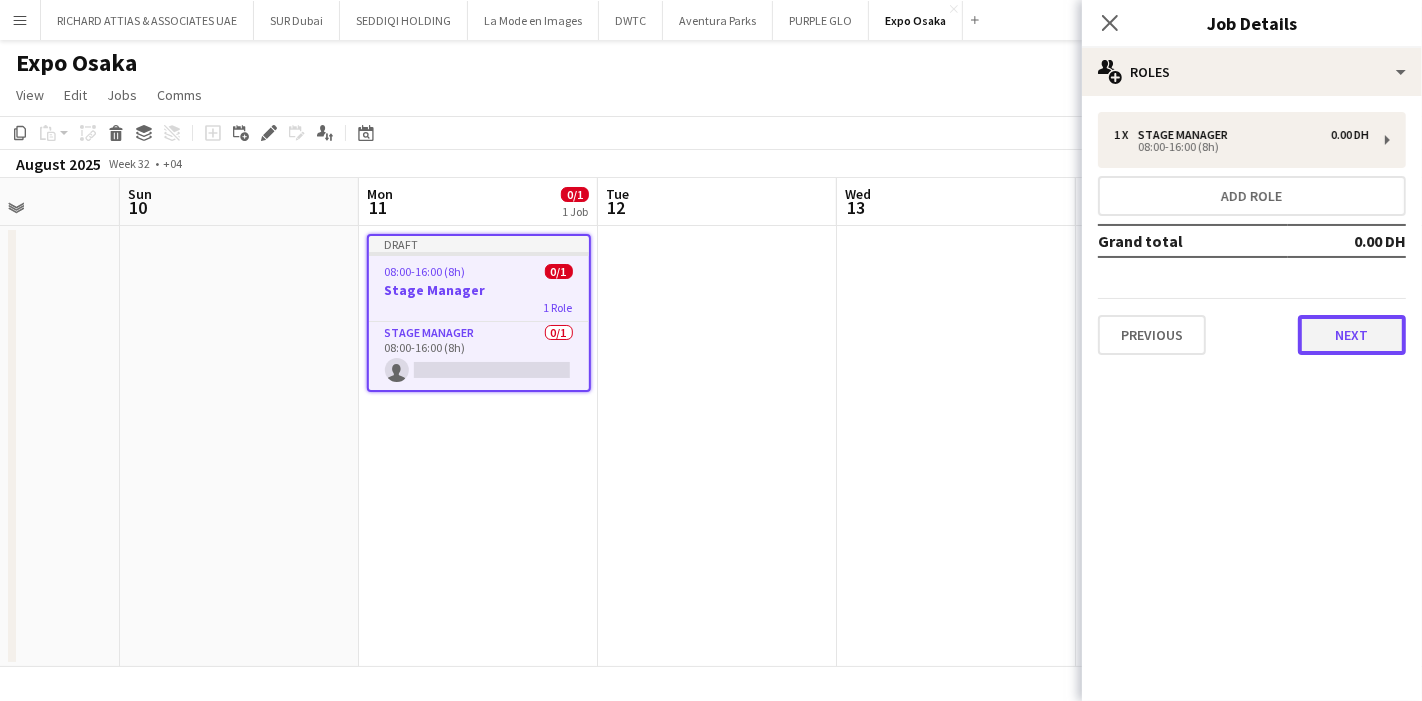 click on "Next" at bounding box center [1352, 335] 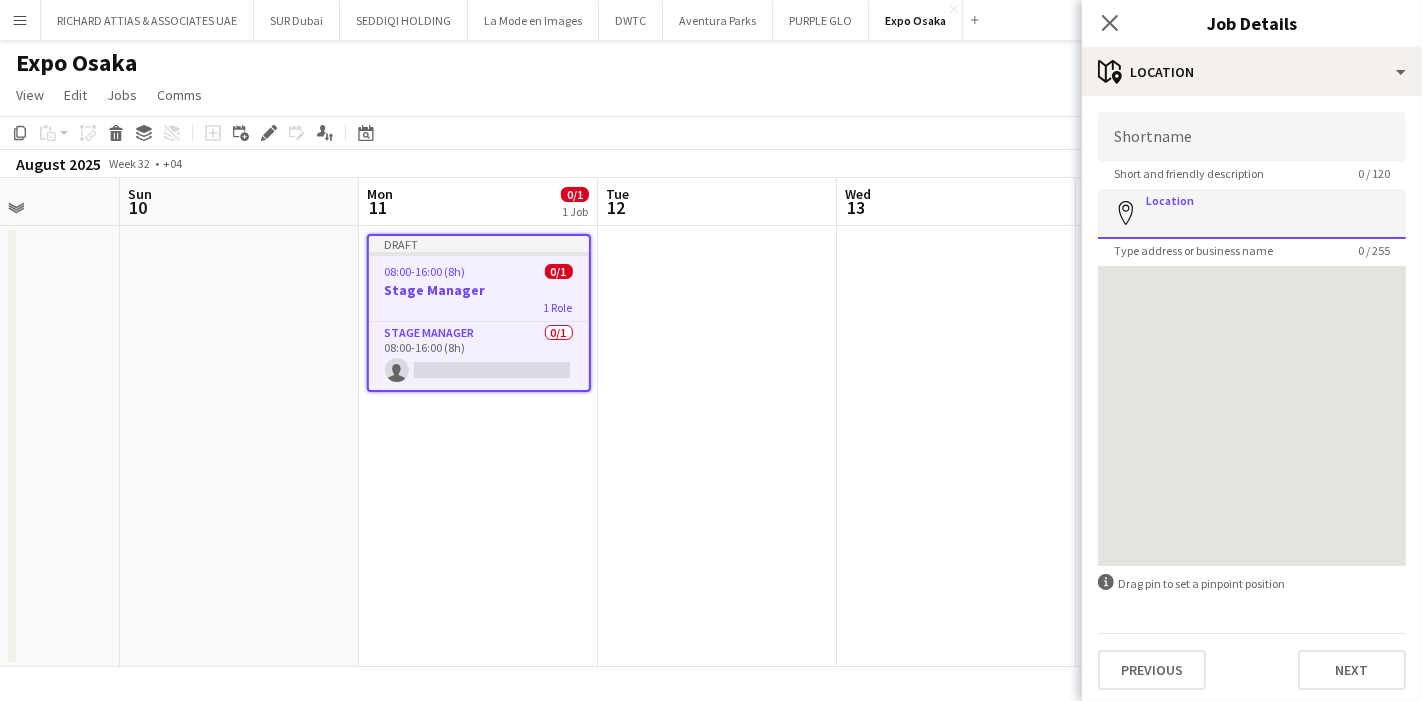 click on "Location" at bounding box center (1252, 214) 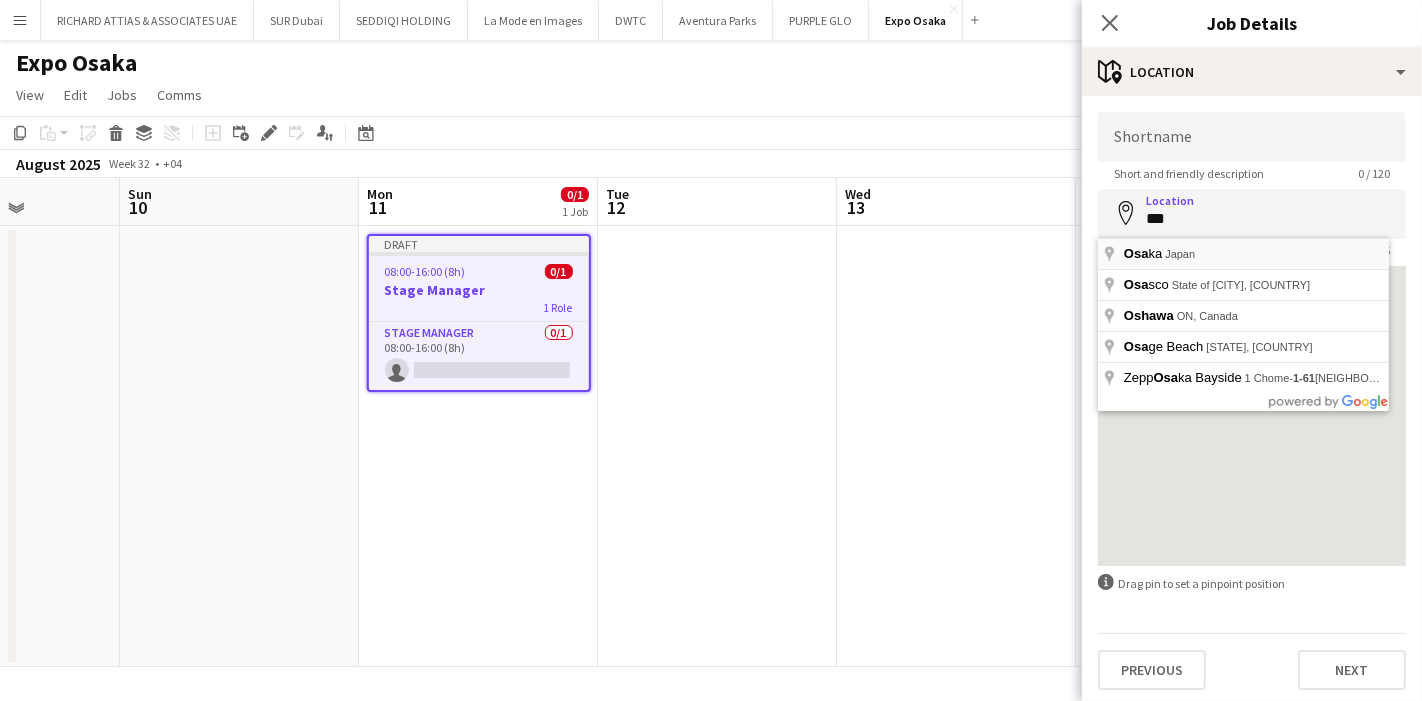 type on "**********" 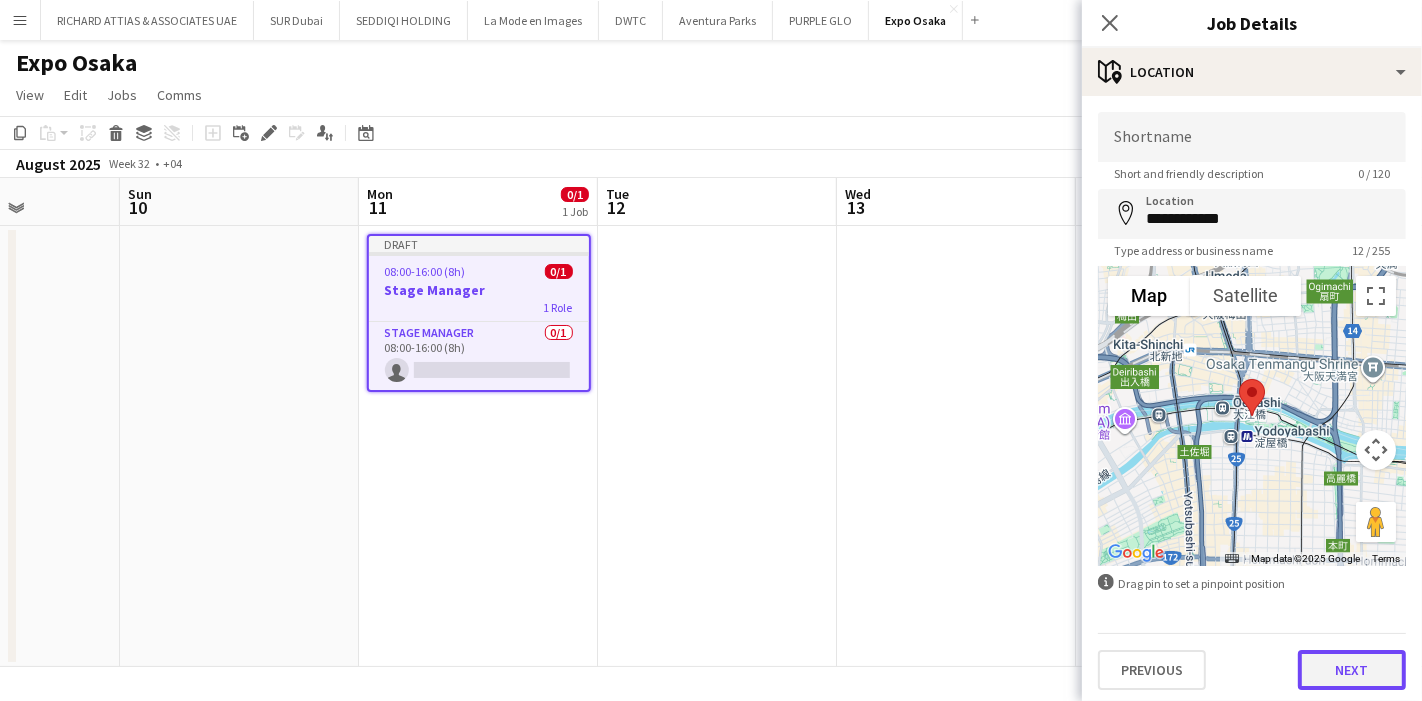 click on "Next" at bounding box center (1352, 670) 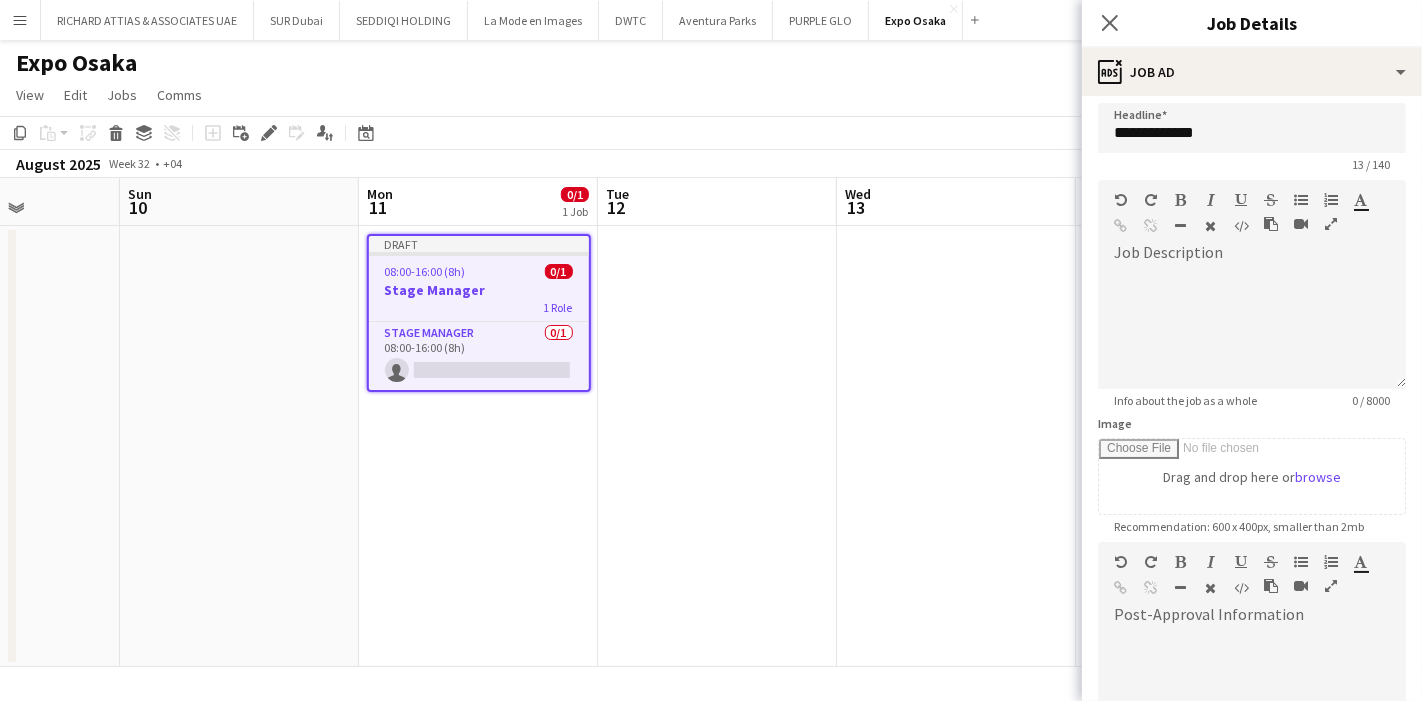 scroll, scrollTop: 0, scrollLeft: 0, axis: both 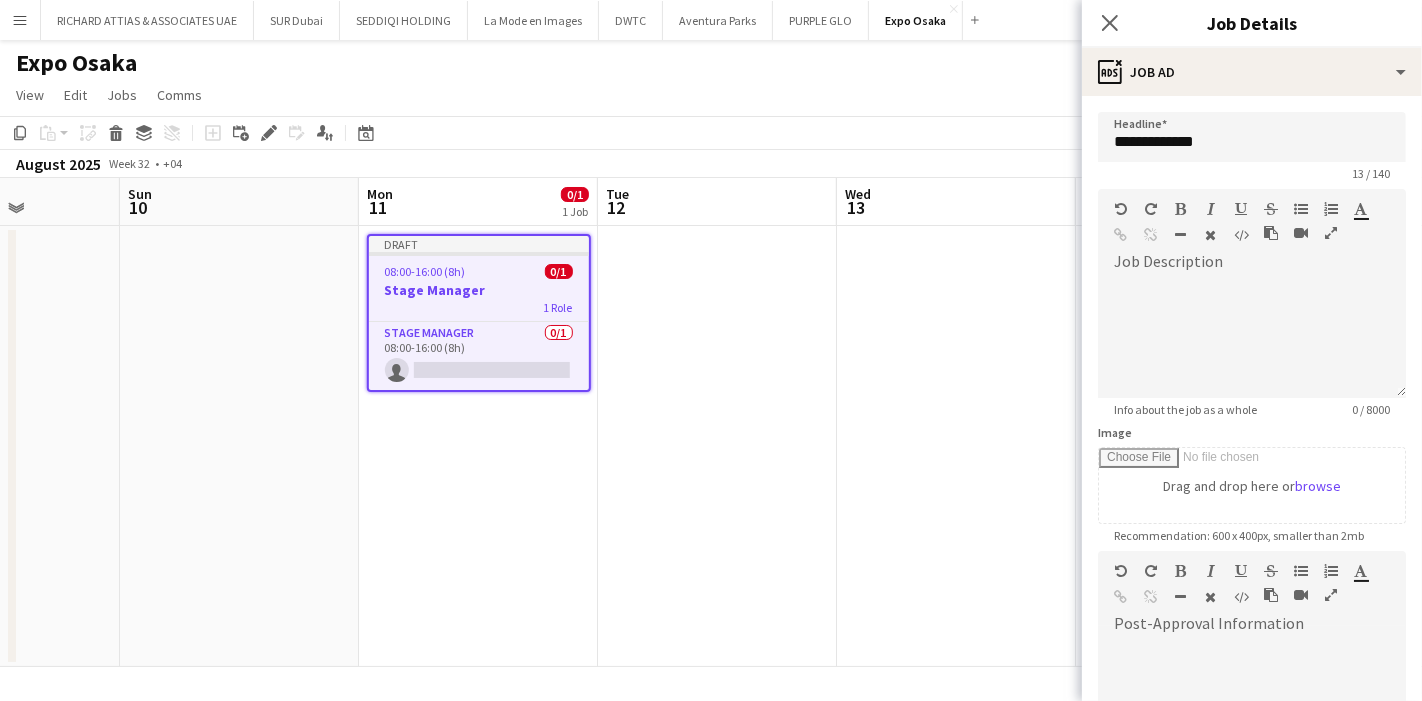 drag, startPoint x: 501, startPoint y: 292, endPoint x: 760, endPoint y: 281, distance: 259.2335 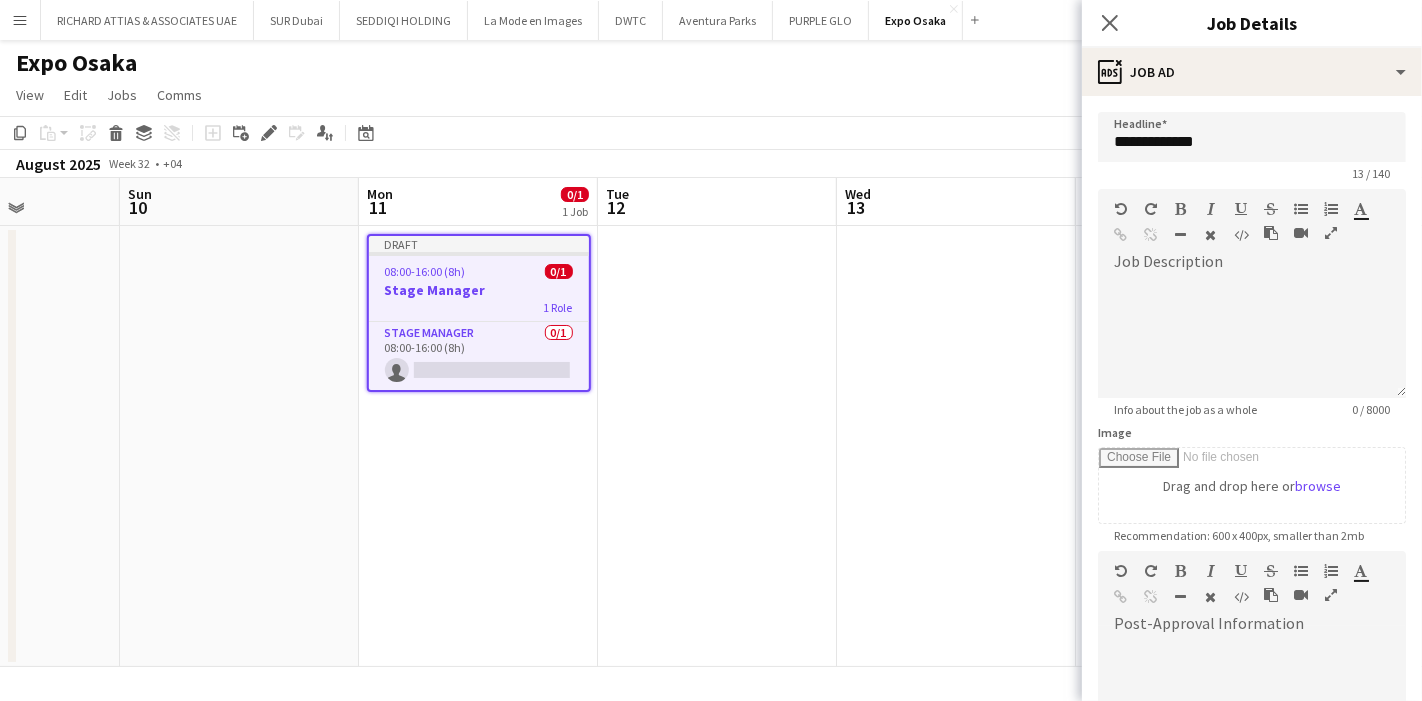 click on "Stage Manager" at bounding box center (479, 290) 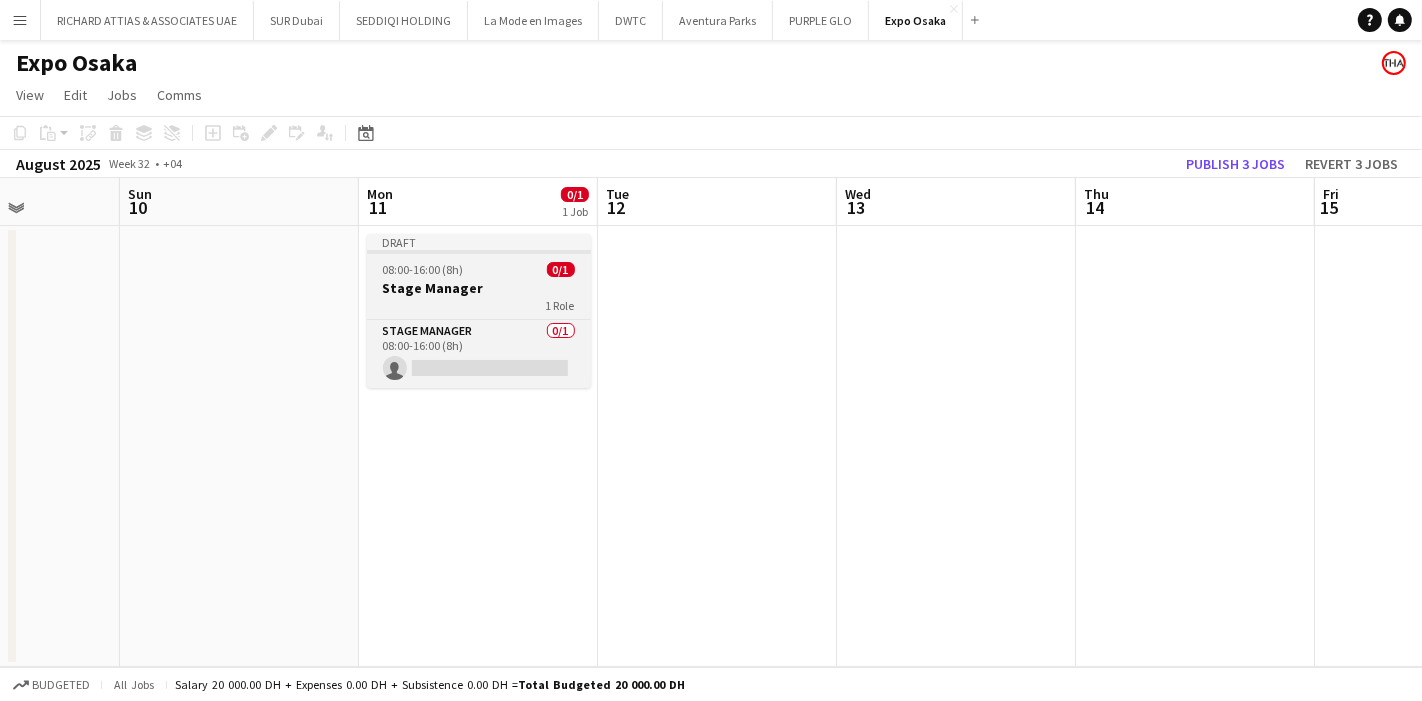 click on "Stage Manager" at bounding box center (479, 288) 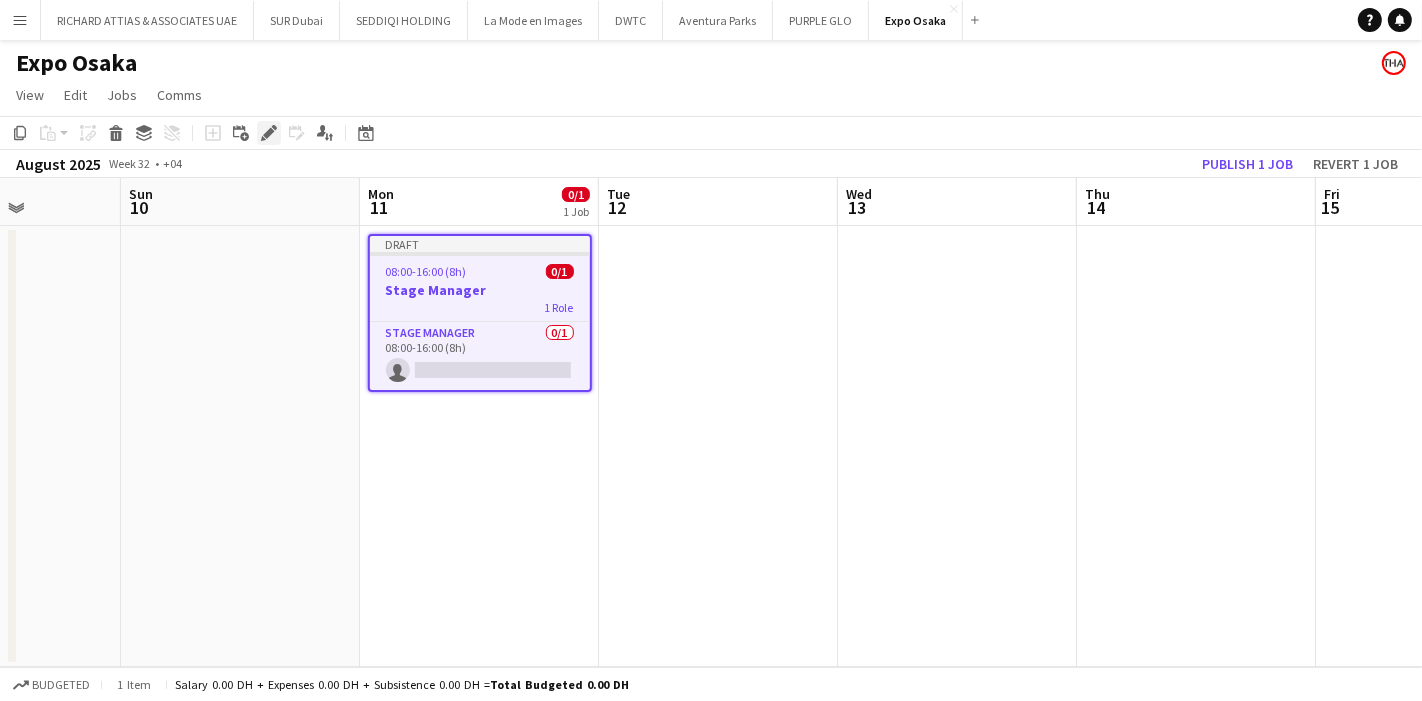 click on "Edit" 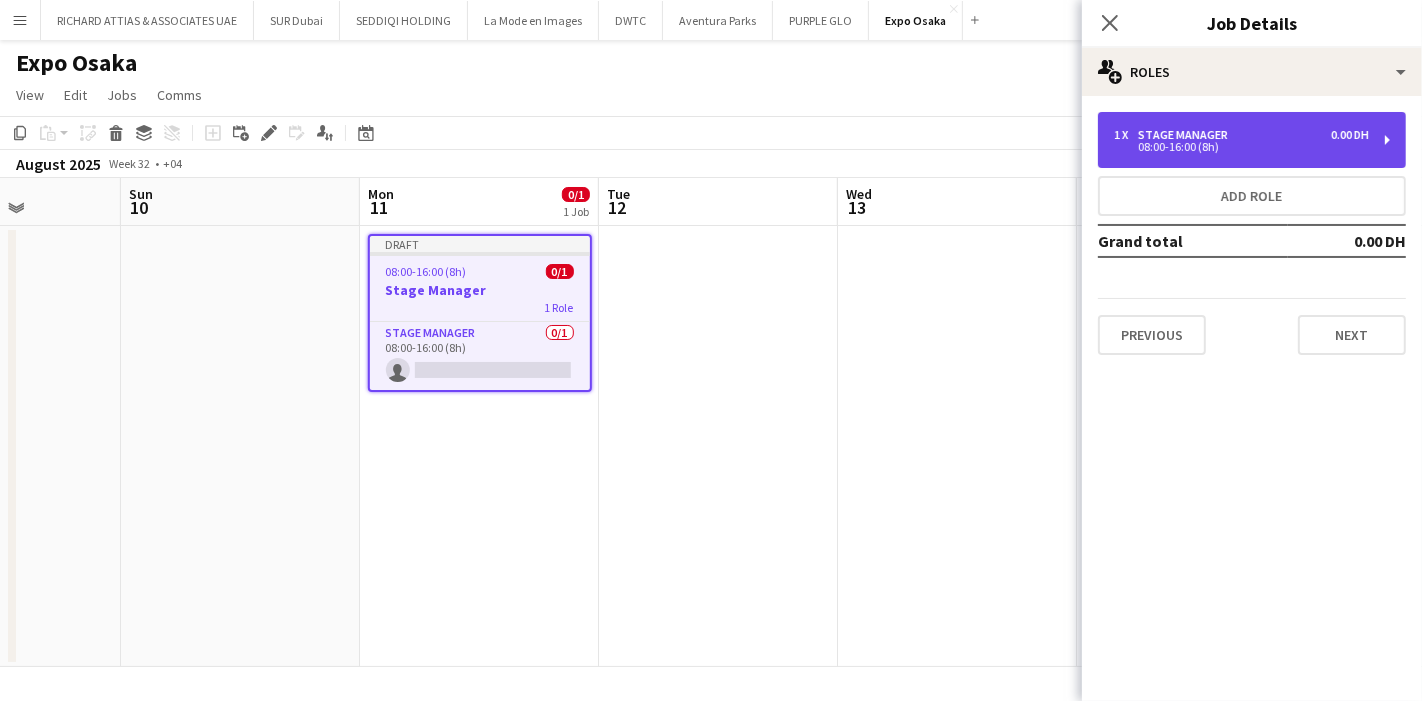 click on "1 x   Stage Manager   0.00 DH" at bounding box center (1241, 135) 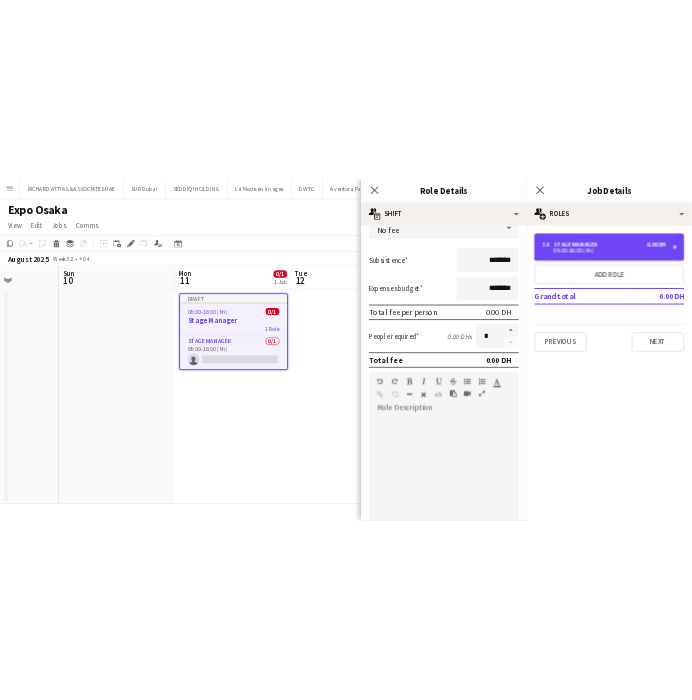 scroll, scrollTop: 397, scrollLeft: 0, axis: vertical 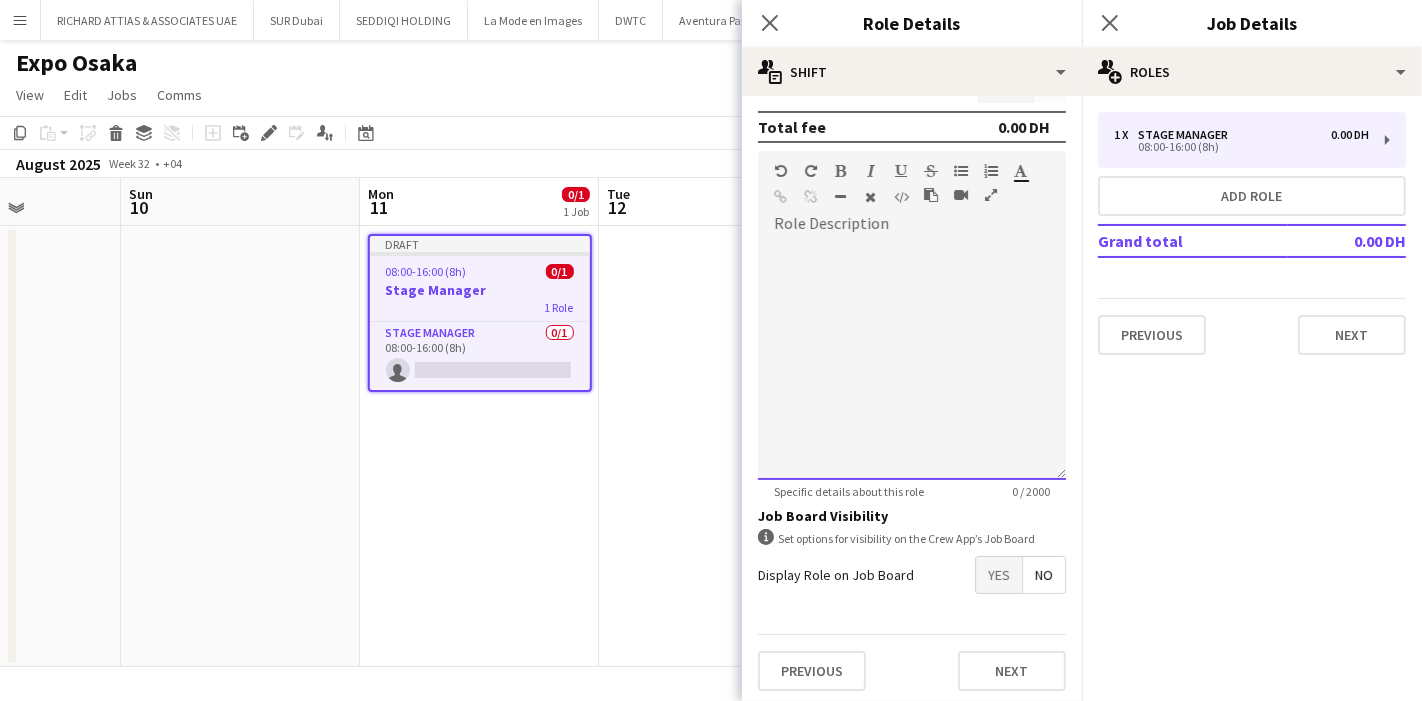 click at bounding box center [912, 360] 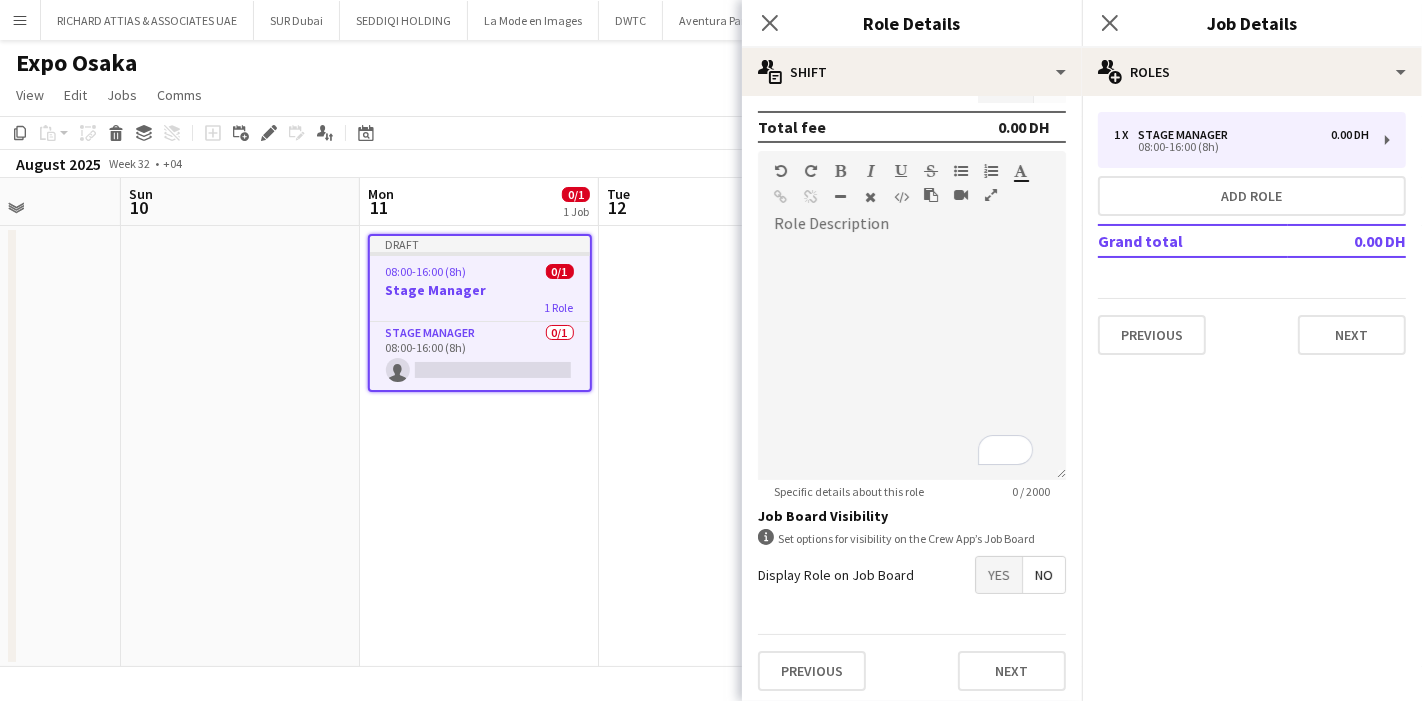 click on "Draft   08:00-16:00 (8h)    0/1   Stage Manager   1 Role   Stage Manager   0/1   08:00-16:00 (8h)
single-neutral-actions" at bounding box center [480, 313] 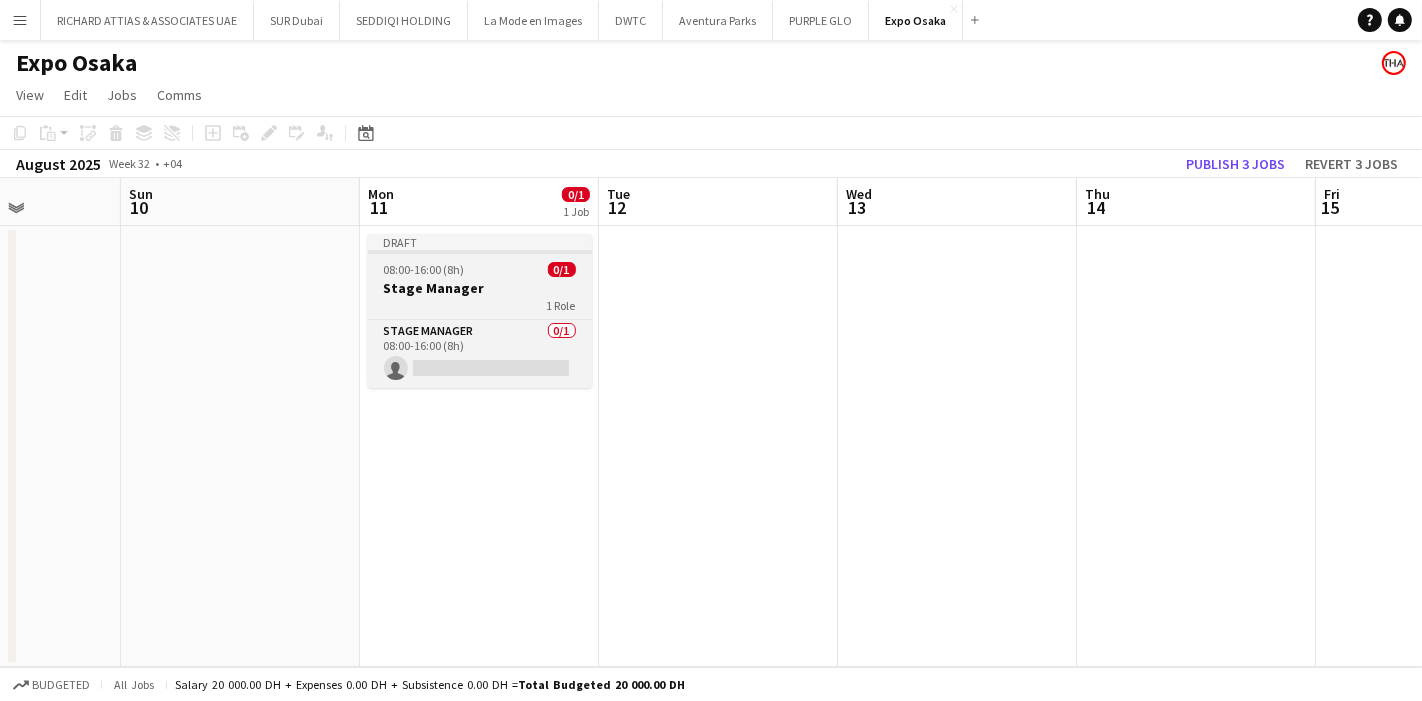 click on "Draft   08:00-16:00 (8h)    0/1   Stage Manager   1 Role   Stage Manager   0/1   08:00-16:00 (8h)
single-neutral-actions" at bounding box center (480, 311) 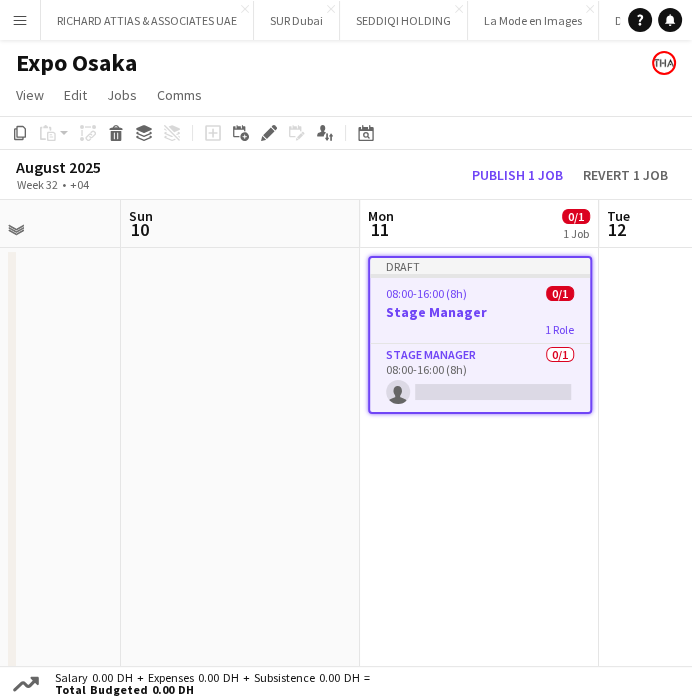 click on "Stage Manager" at bounding box center (480, 312) 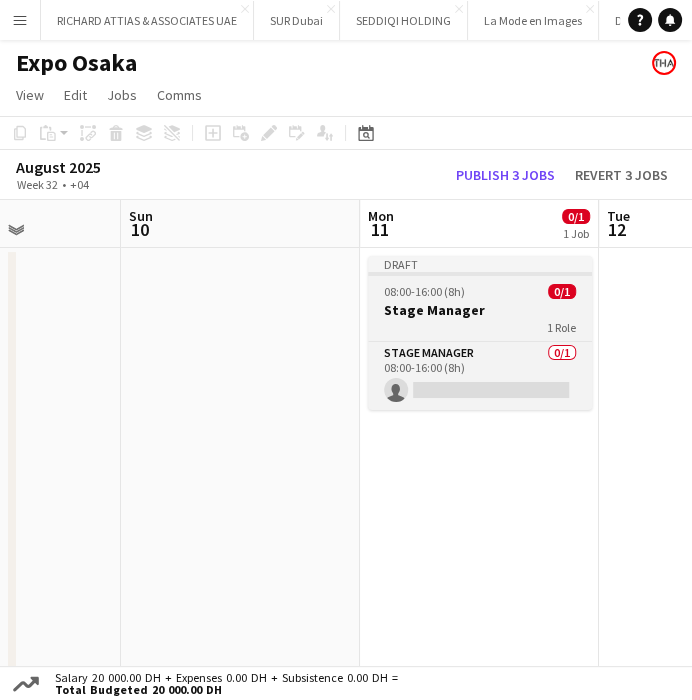 click on "Stage Manager" at bounding box center [480, 310] 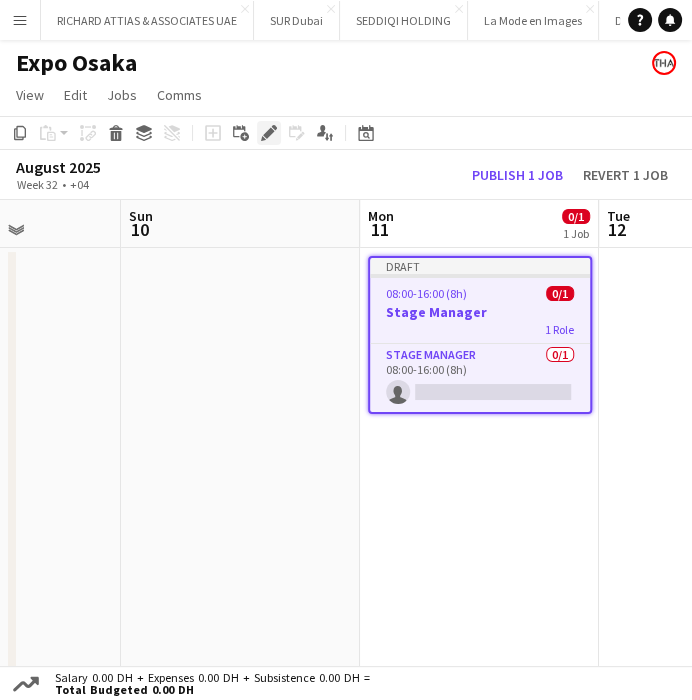 click on "Edit" 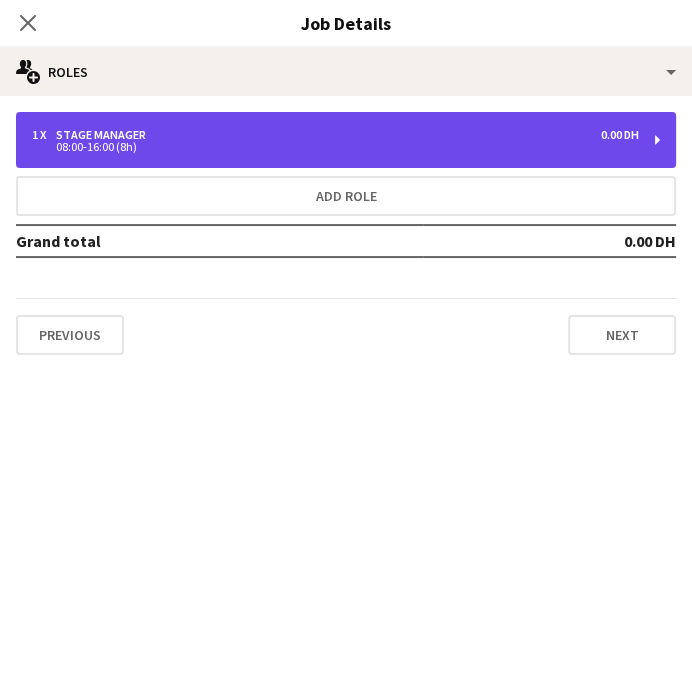 click on "1 x   Stage Manager   0.00 DH   08:00-16:00 (8h)" at bounding box center (346, 140) 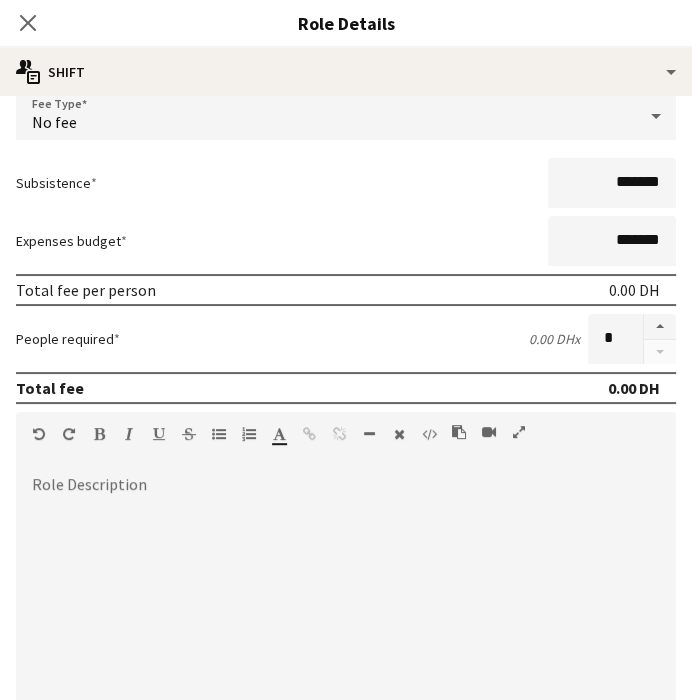 scroll, scrollTop: 374, scrollLeft: 0, axis: vertical 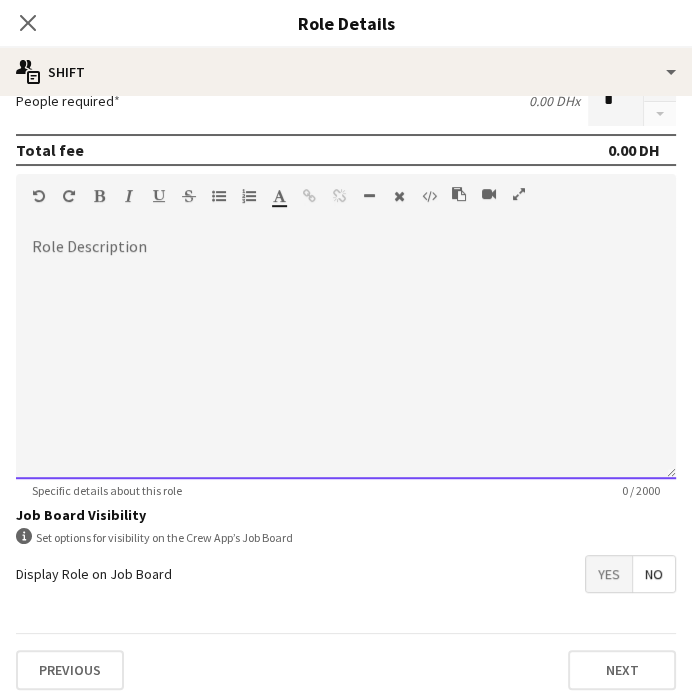 click at bounding box center [346, 359] 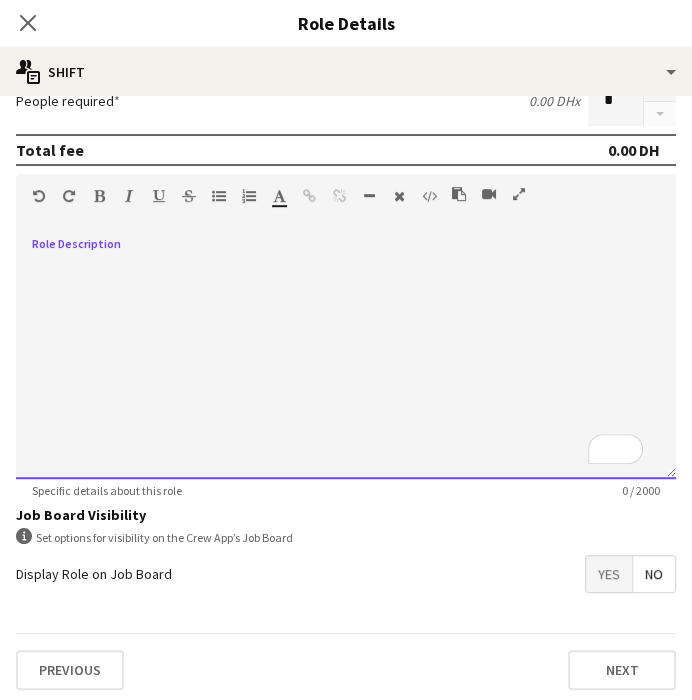 paste 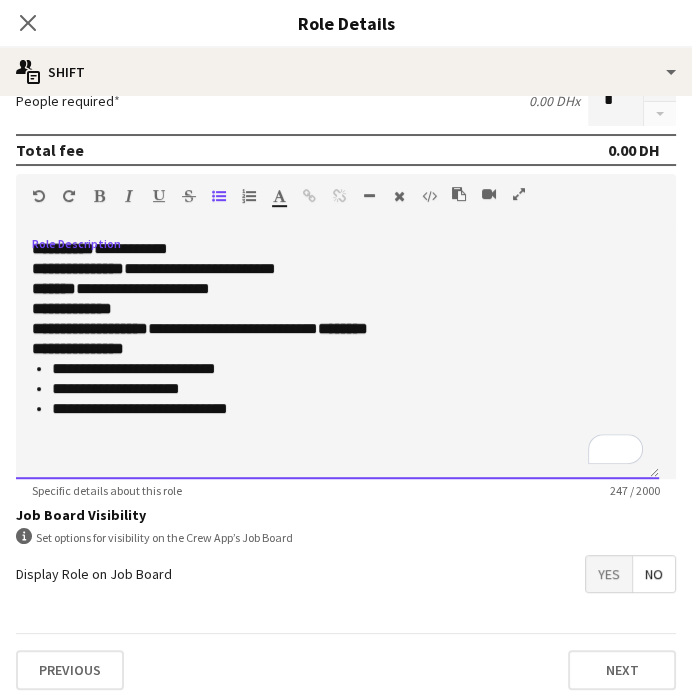 click on "**********" at bounding box center [337, 359] 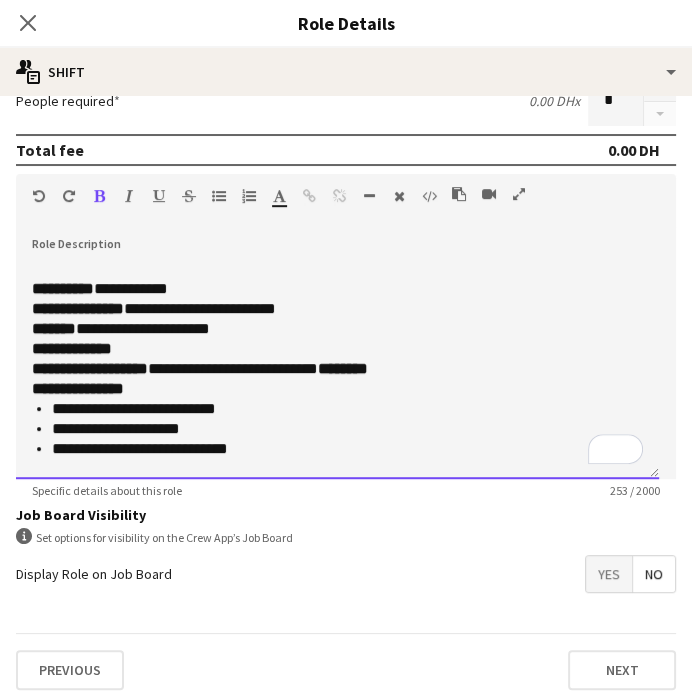 click on "*********" at bounding box center [63, 288] 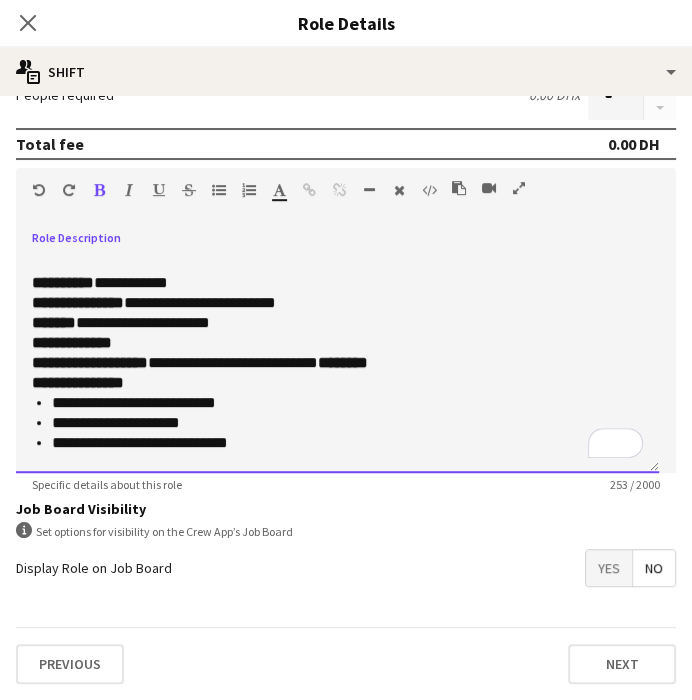 scroll, scrollTop: 391, scrollLeft: 0, axis: vertical 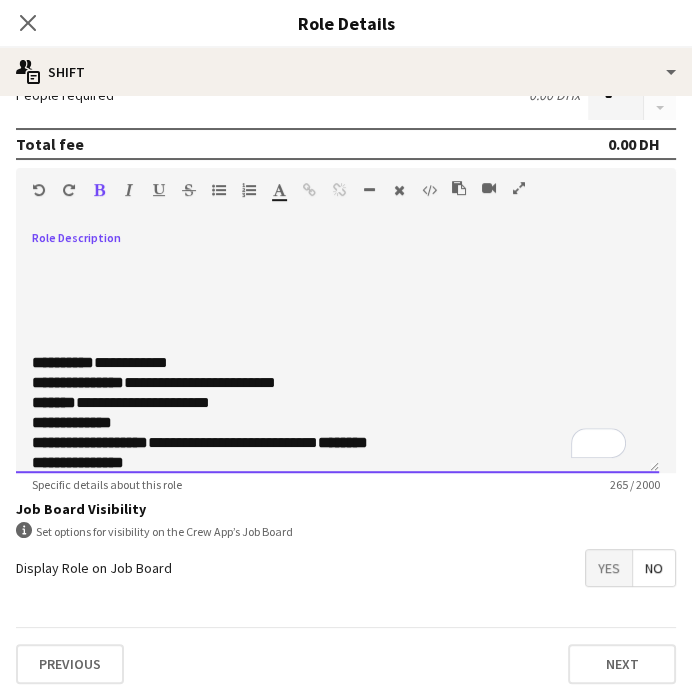 click at bounding box center (337, 283) 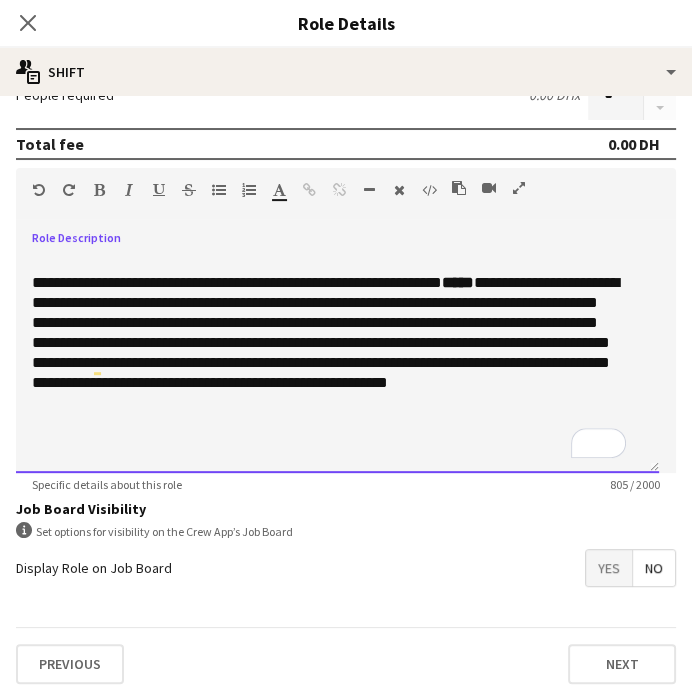scroll, scrollTop: 111, scrollLeft: 0, axis: vertical 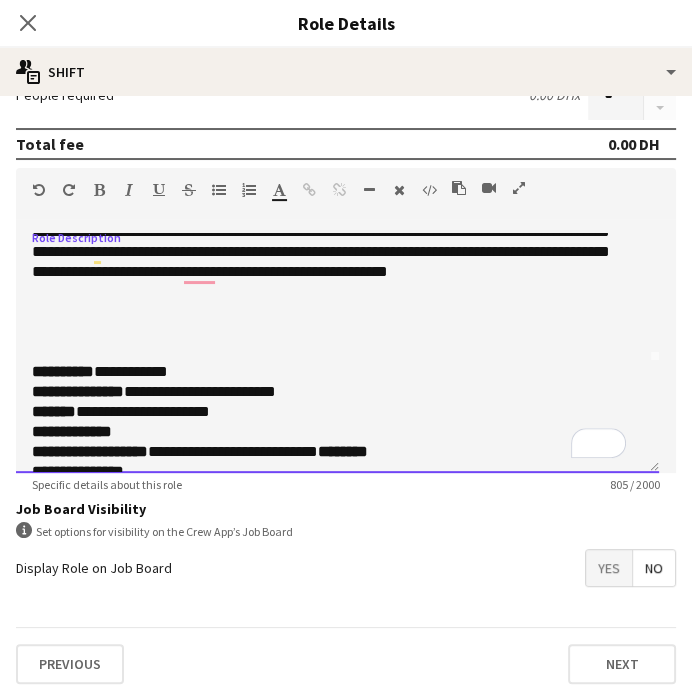click at bounding box center (337, 352) 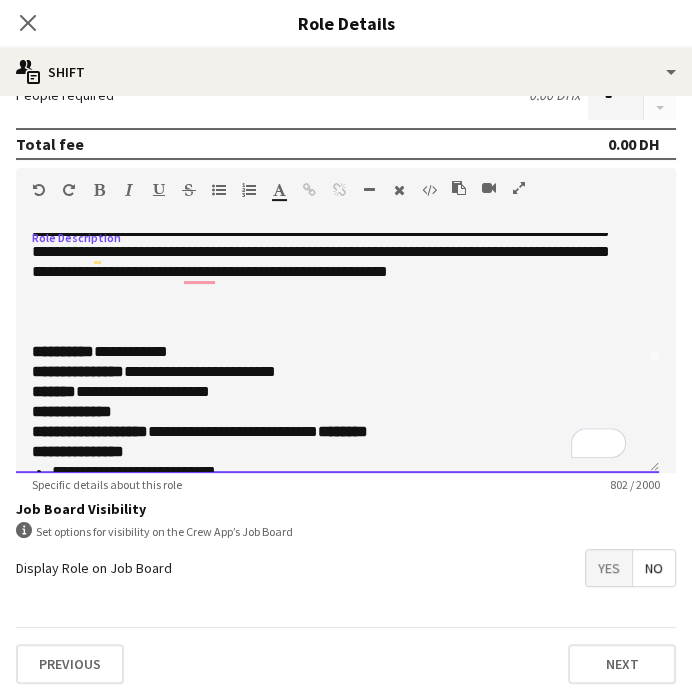 scroll, scrollTop: 0, scrollLeft: 0, axis: both 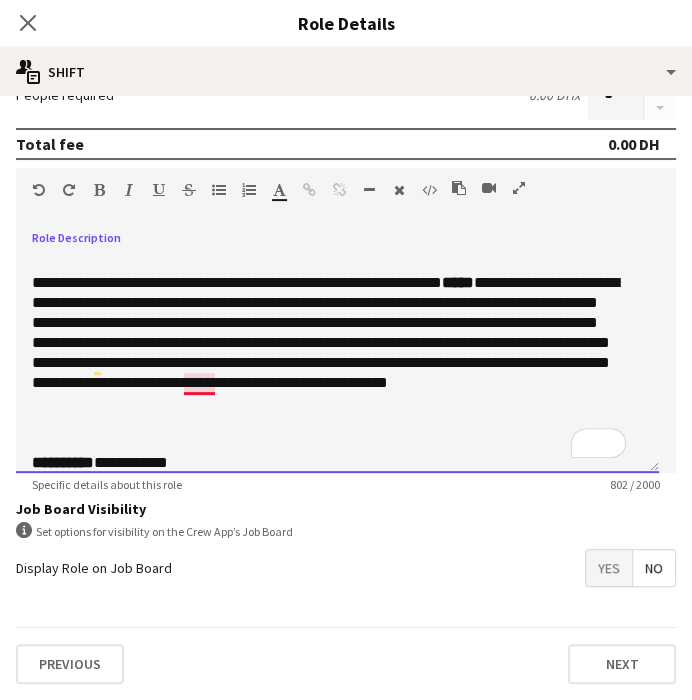 click on "**********" at bounding box center [329, 343] 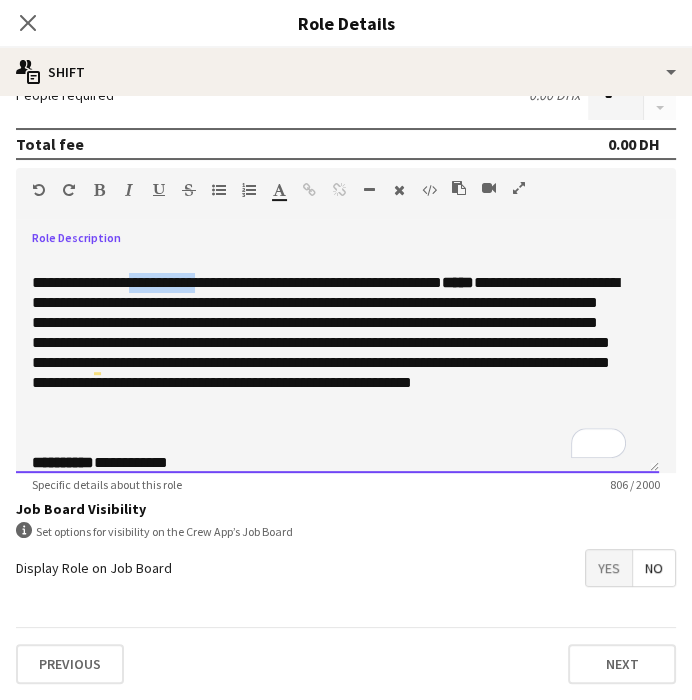 drag, startPoint x: 130, startPoint y: 266, endPoint x: 220, endPoint y: 270, distance: 90.088844 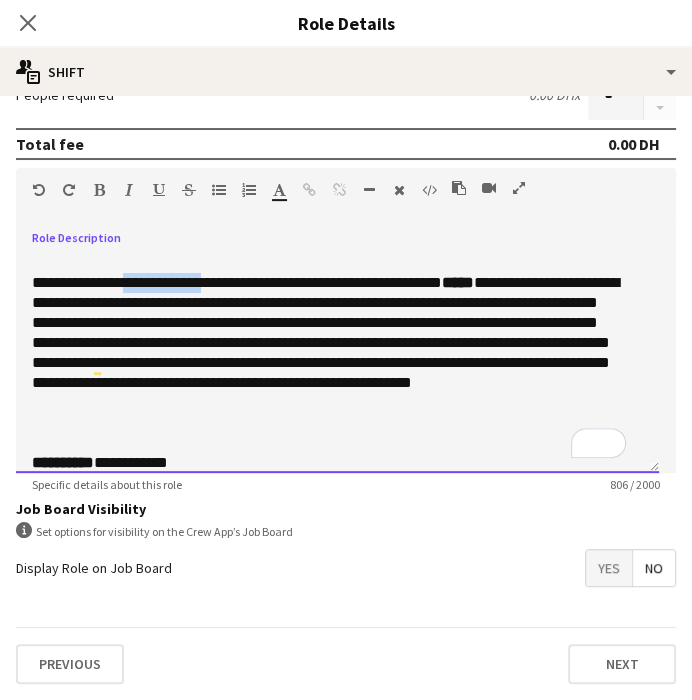 drag, startPoint x: 129, startPoint y: 267, endPoint x: 221, endPoint y: 271, distance: 92.086914 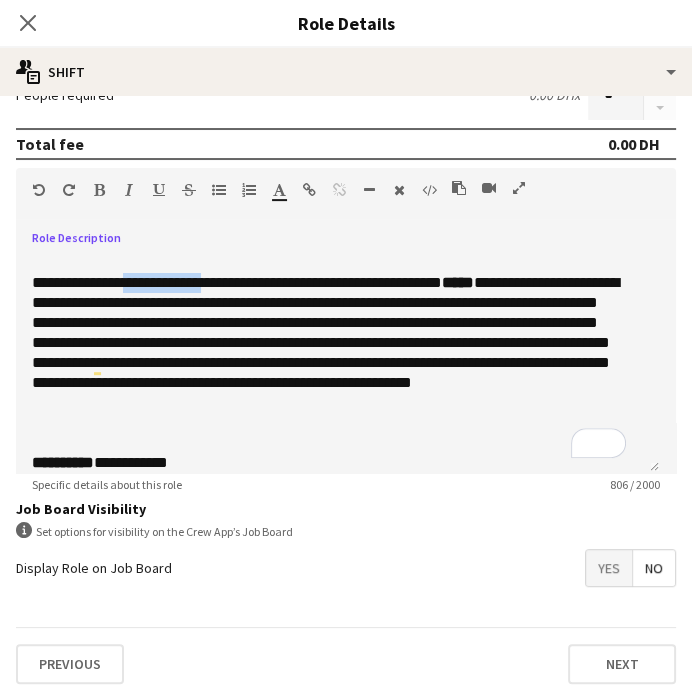 click at bounding box center [99, 190] 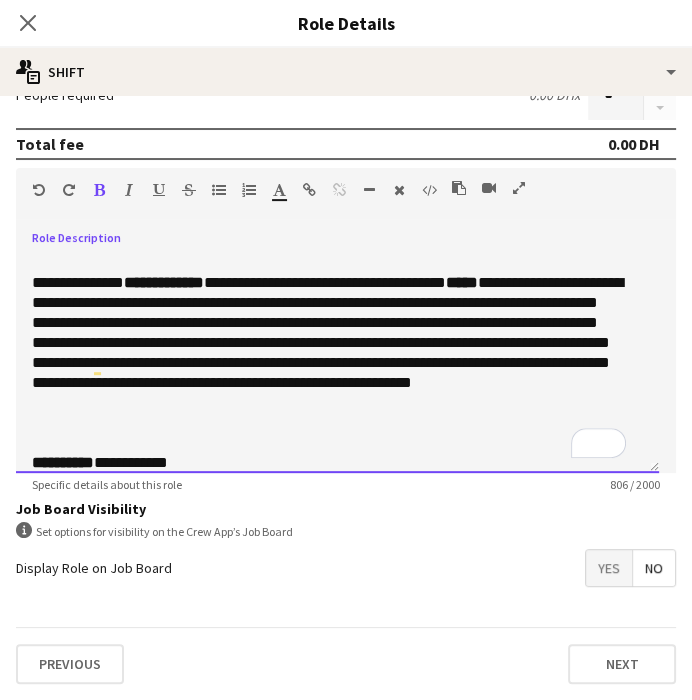 click on "**********" at bounding box center (329, 343) 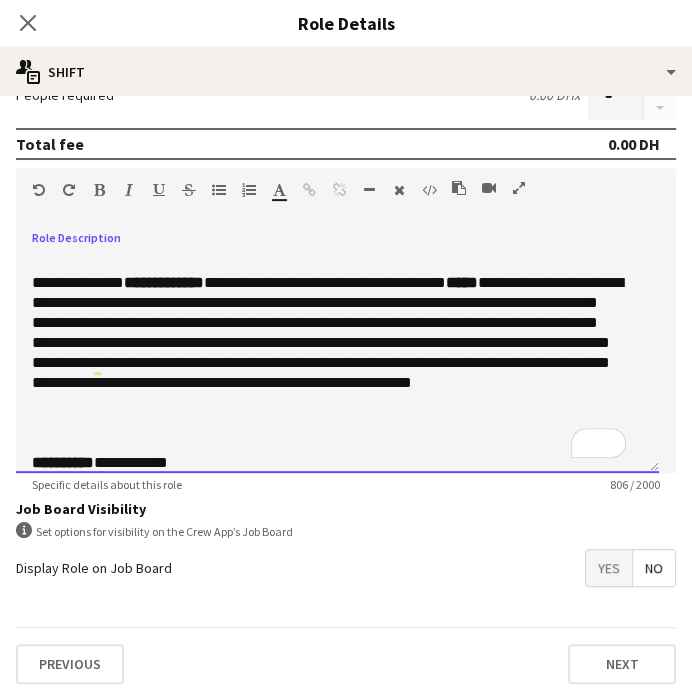 scroll, scrollTop: 88, scrollLeft: 0, axis: vertical 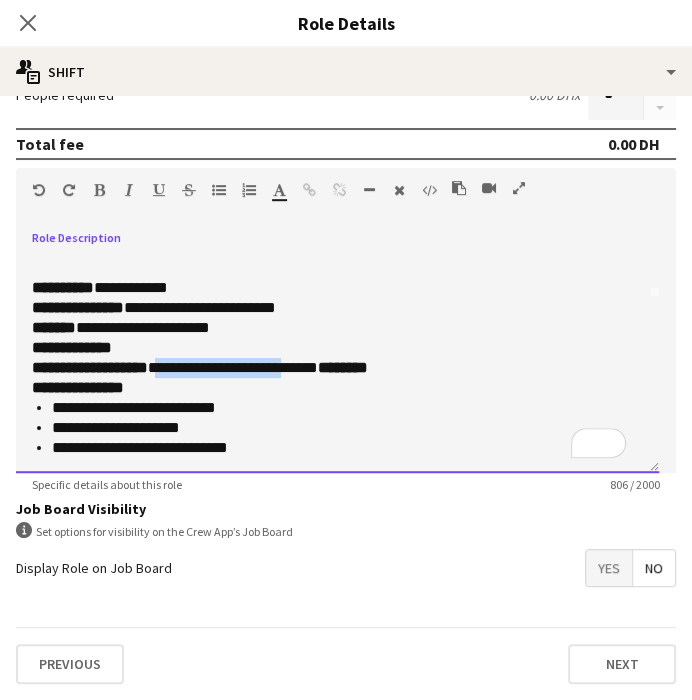 drag, startPoint x: 174, startPoint y: 355, endPoint x: 319, endPoint y: 359, distance: 145.05516 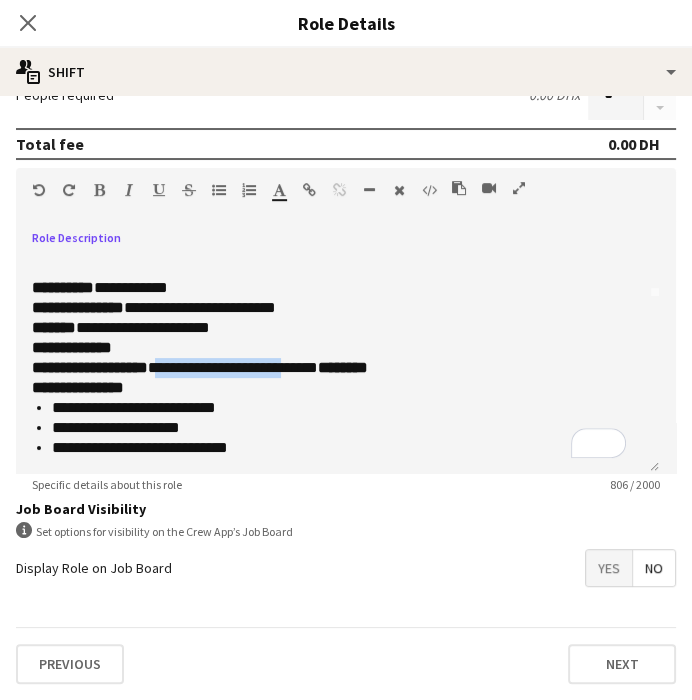 click at bounding box center (129, 190) 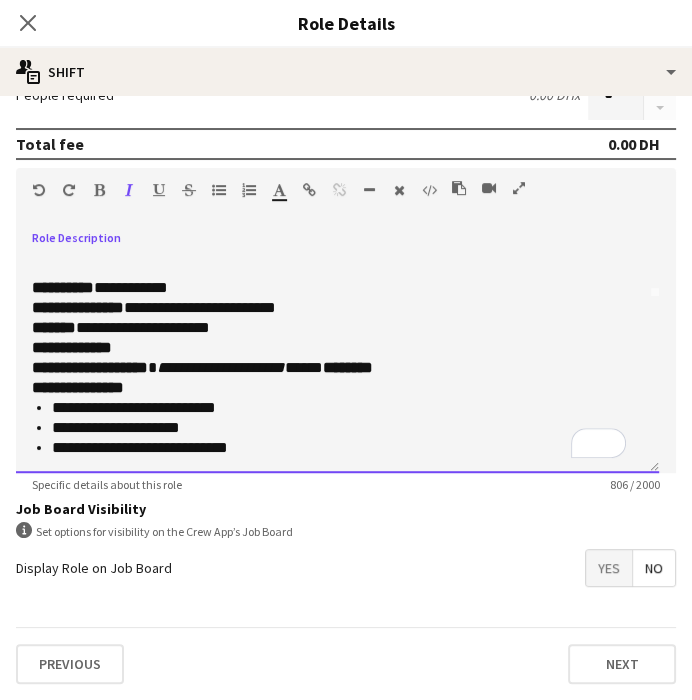 click on "**********" at bounding box center (329, 318) 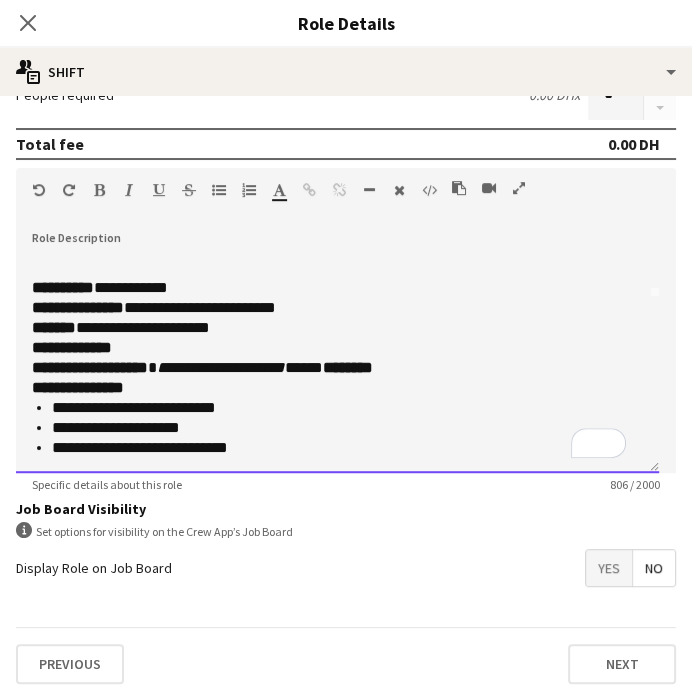 click on "**********" at bounding box center [339, 448] 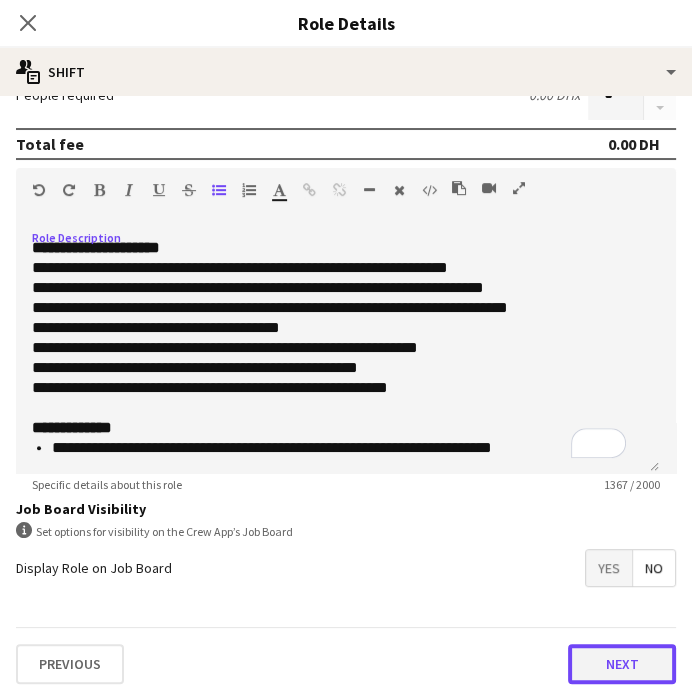click on "Next" at bounding box center [622, 664] 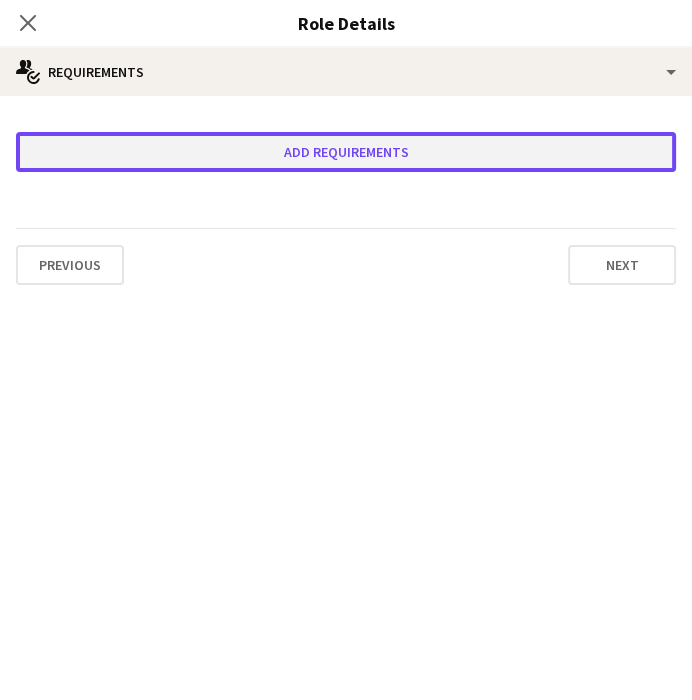 click on "Add requirements" at bounding box center (346, 152) 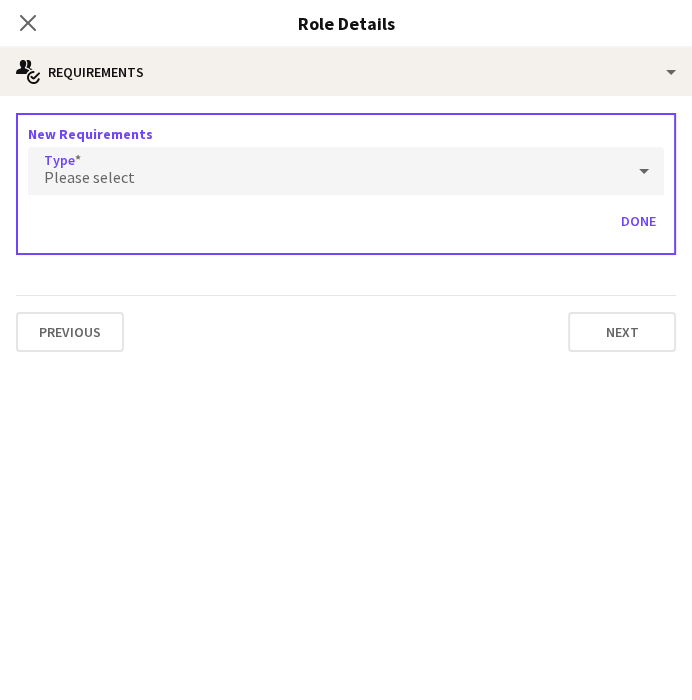 click on "Please select" at bounding box center (326, 171) 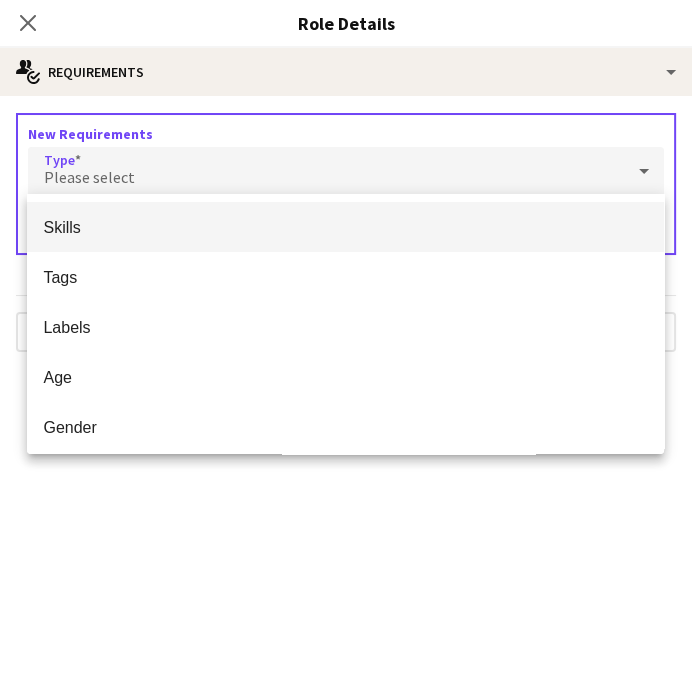 click on "Skills" at bounding box center [345, 227] 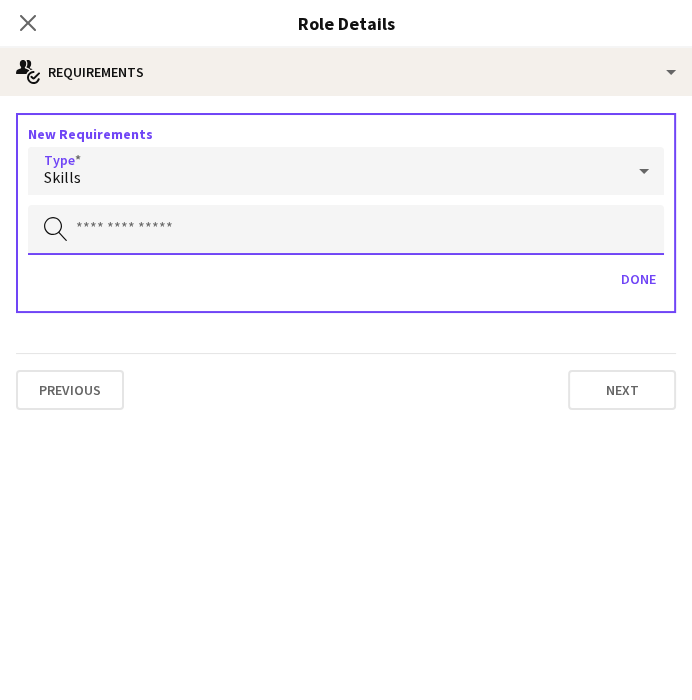 click at bounding box center (346, 230) 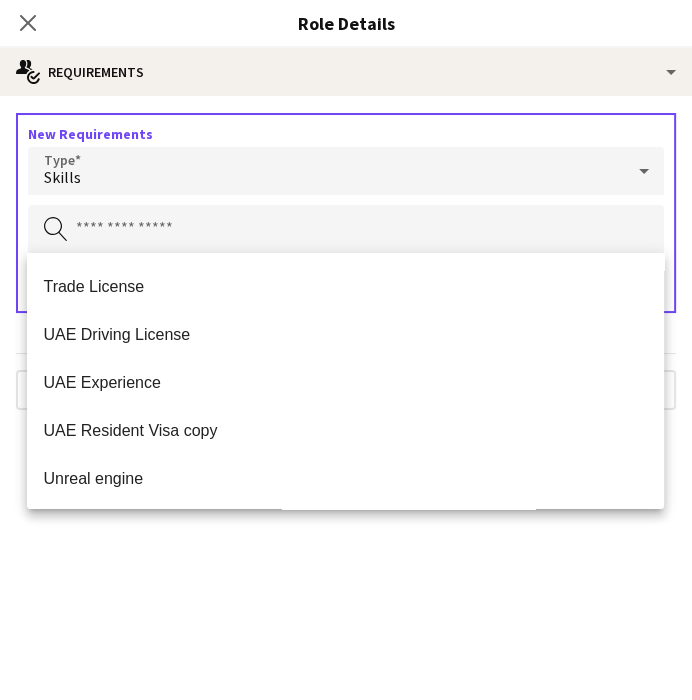 click on "medal-empty
Requirements   New Requirements   Type  Skills
Search by skill
Done   Previous   Next" 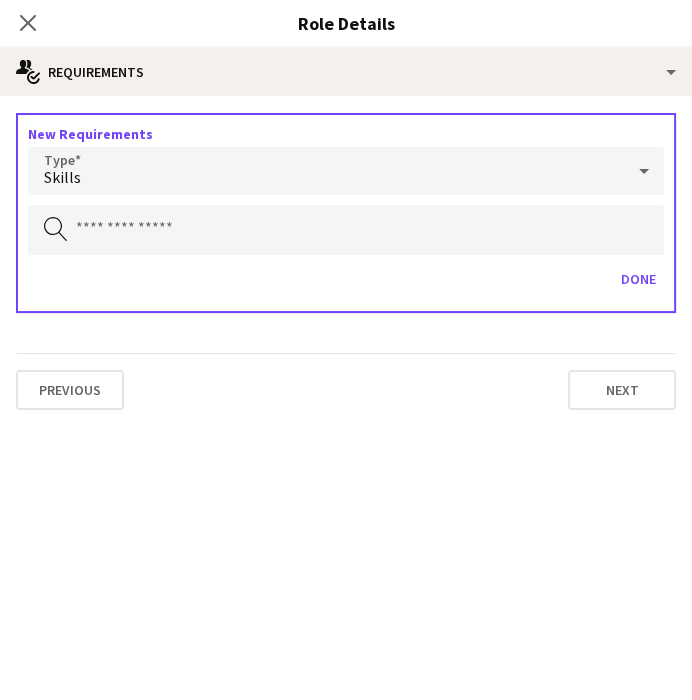 click on "Skills" at bounding box center [326, 171] 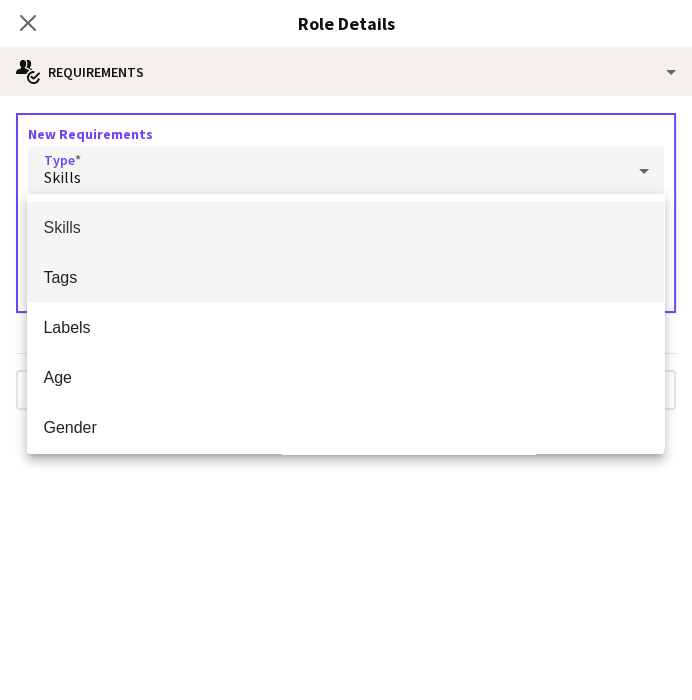 click on "Tags" at bounding box center (345, 277) 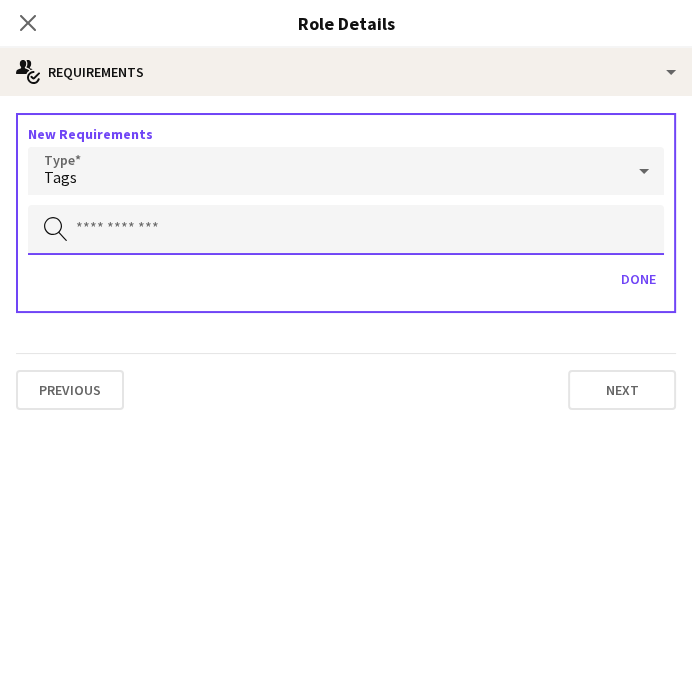 click at bounding box center [346, 230] 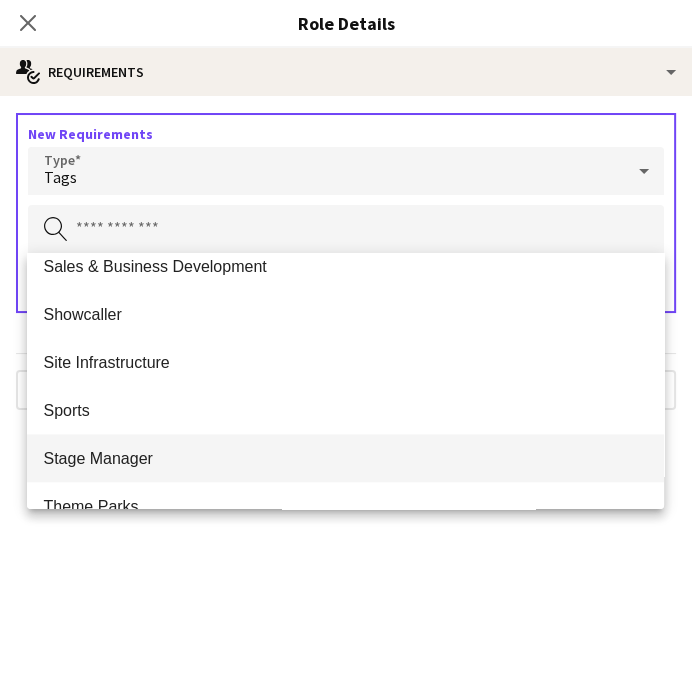 click on "Stage Manager" at bounding box center (345, 458) 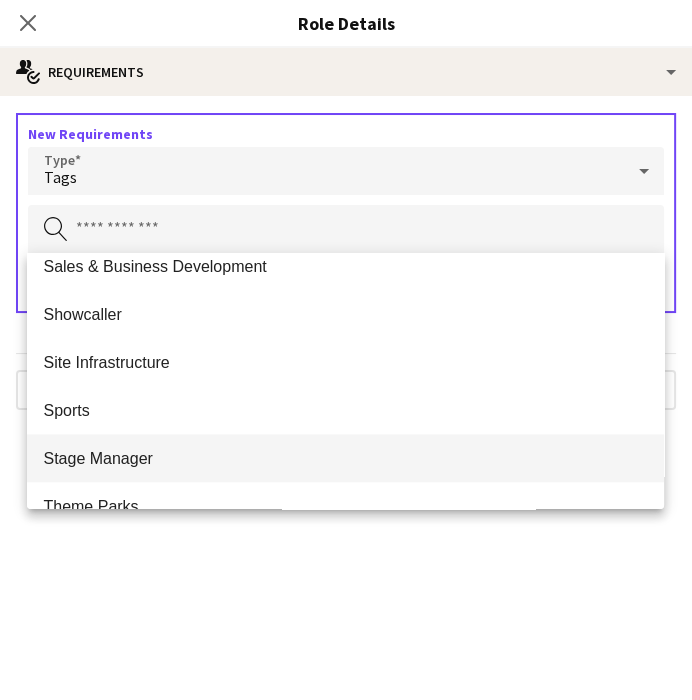 type 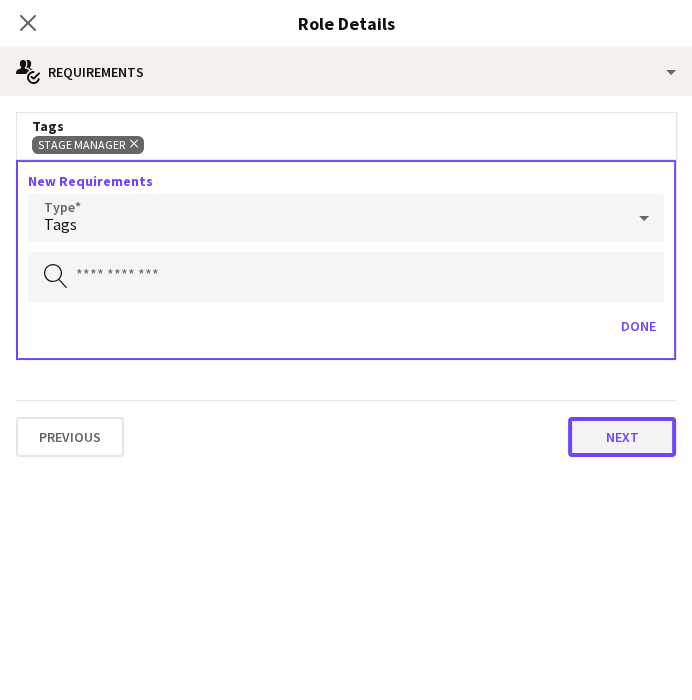 click on "Next" at bounding box center (622, 437) 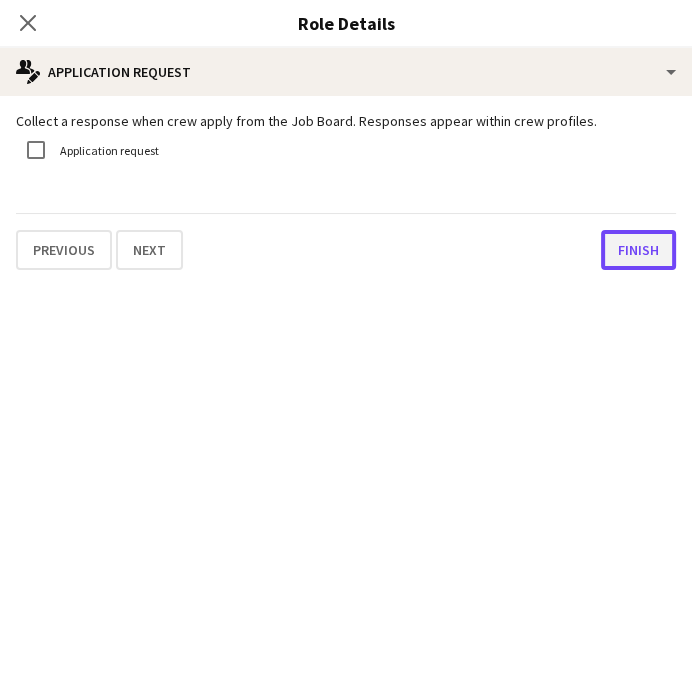 click on "Finish" at bounding box center [638, 250] 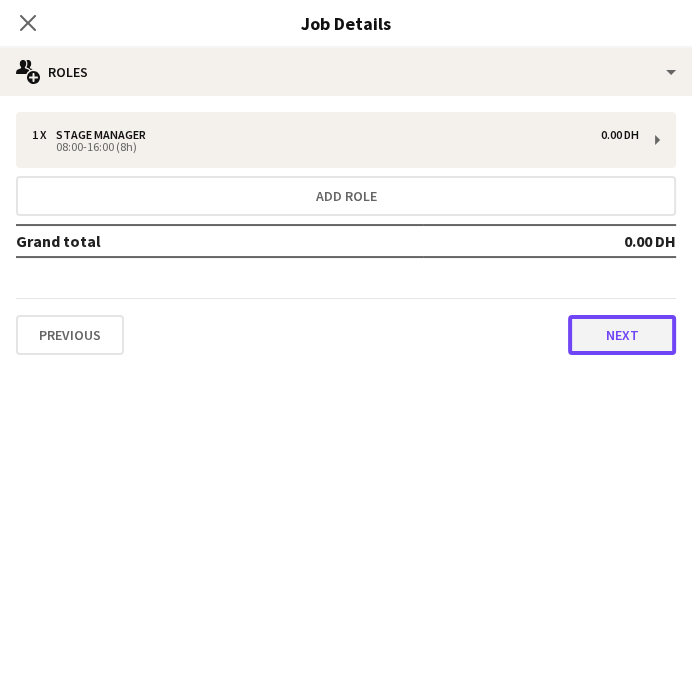 click on "Next" at bounding box center [622, 335] 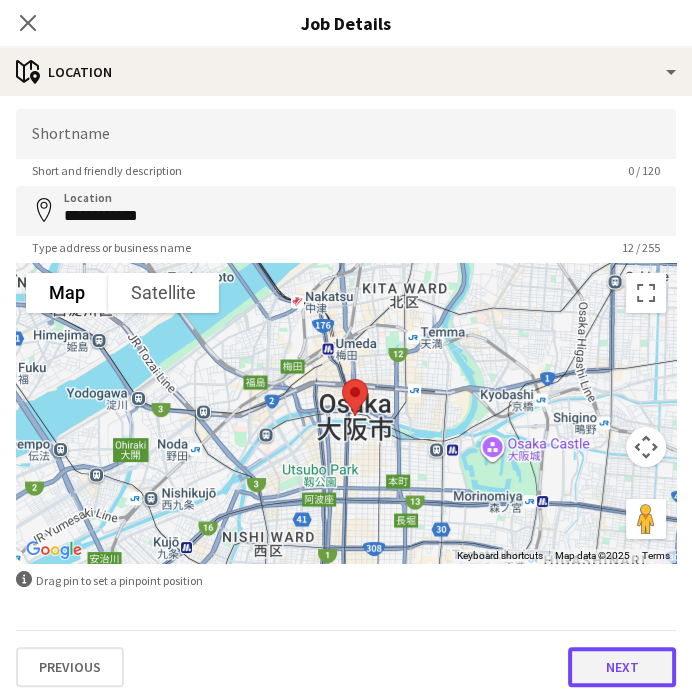 click on "Next" at bounding box center [622, 667] 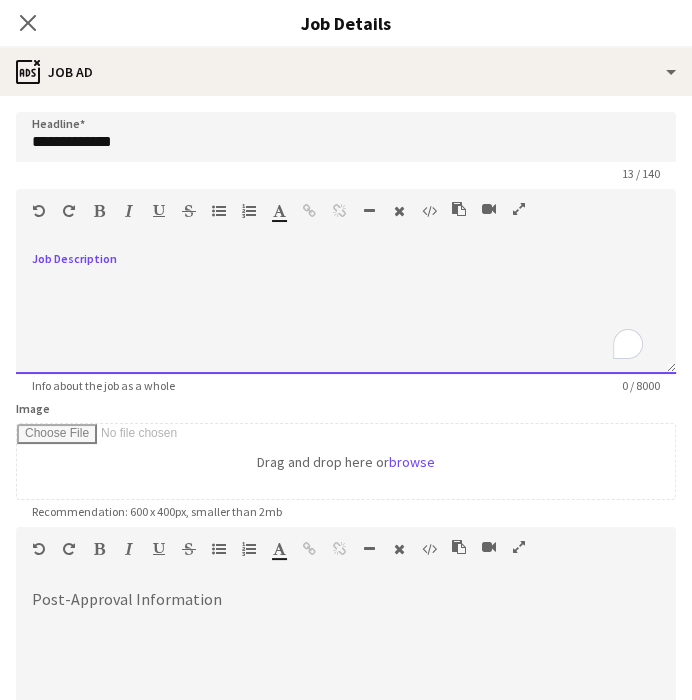 click at bounding box center (346, 314) 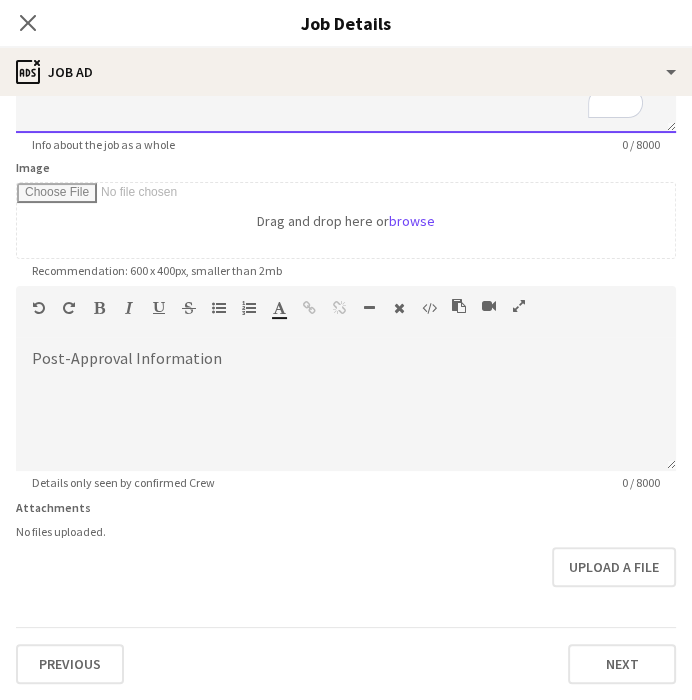 scroll, scrollTop: 254, scrollLeft: 0, axis: vertical 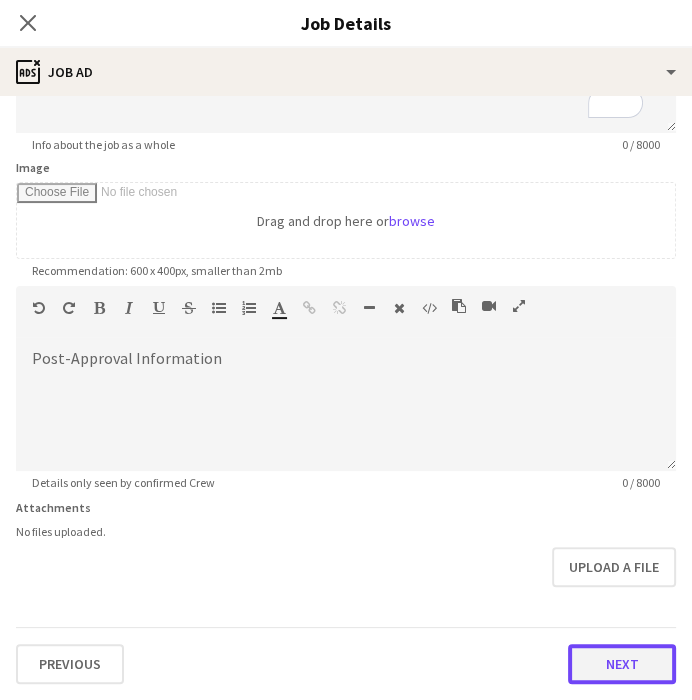 click on "Next" at bounding box center [622, 664] 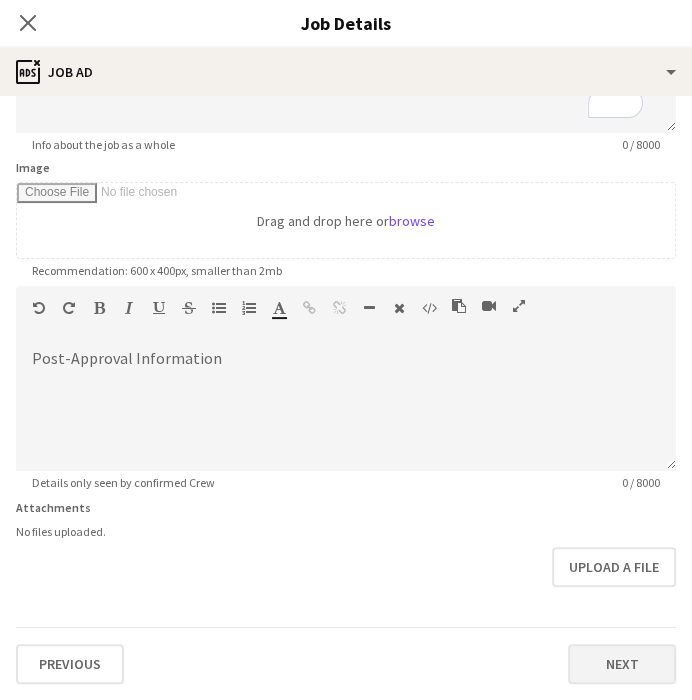 scroll, scrollTop: 0, scrollLeft: 0, axis: both 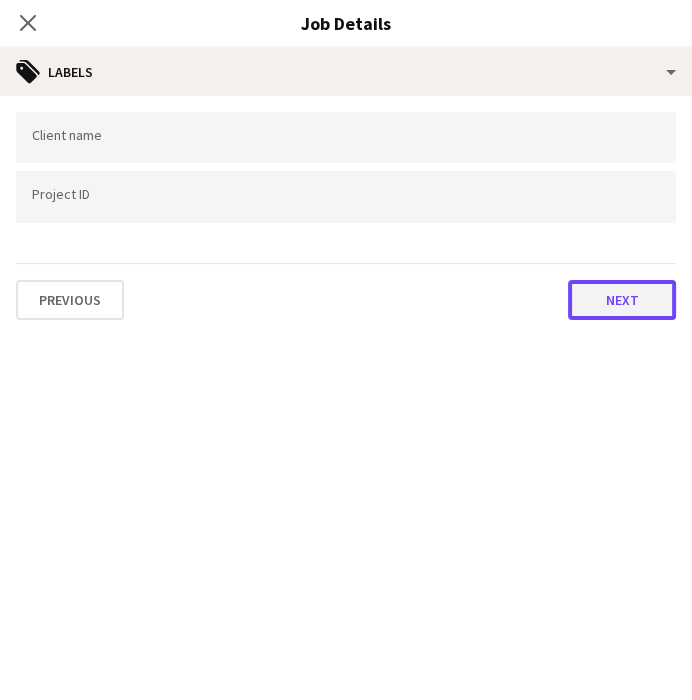 click on "Next" at bounding box center [622, 300] 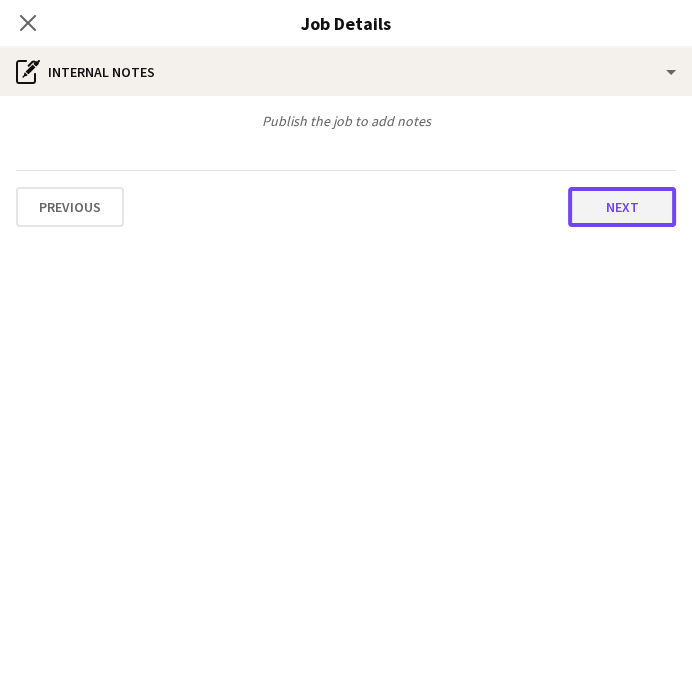 click on "Next" at bounding box center [622, 207] 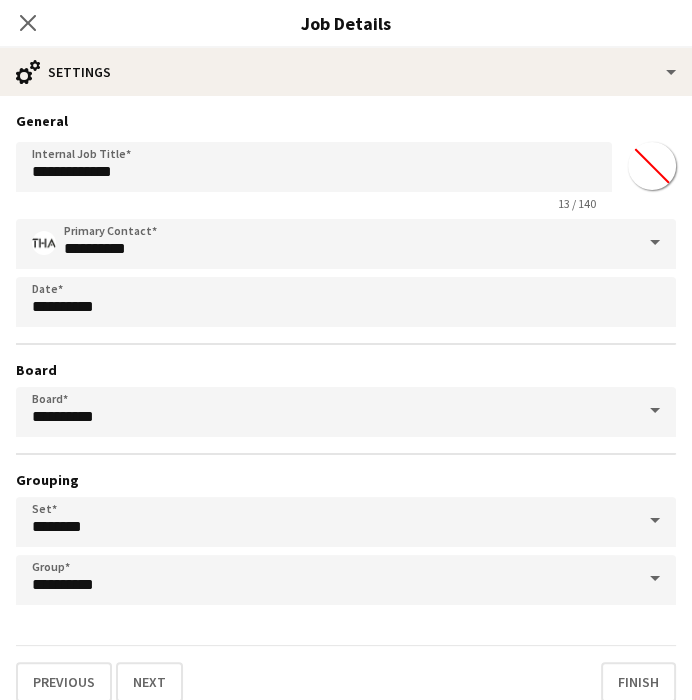 scroll, scrollTop: 12, scrollLeft: 0, axis: vertical 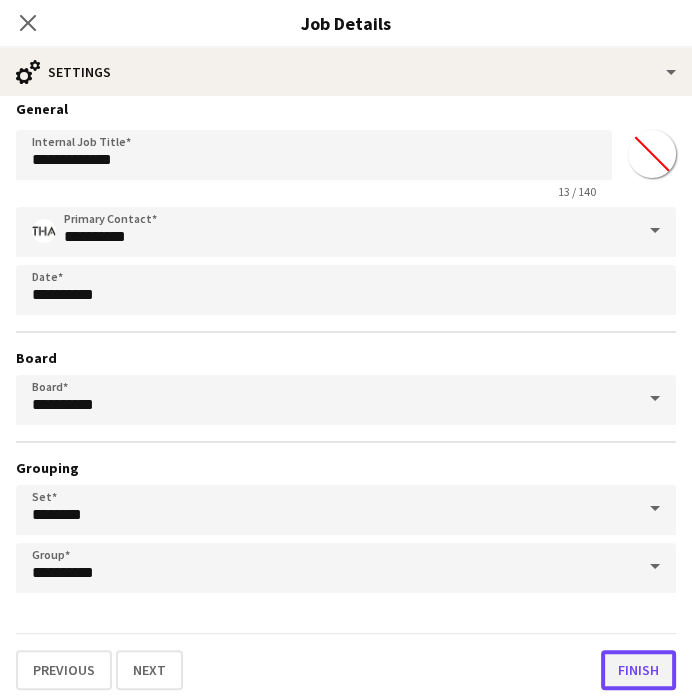 click on "Finish" at bounding box center (638, 670) 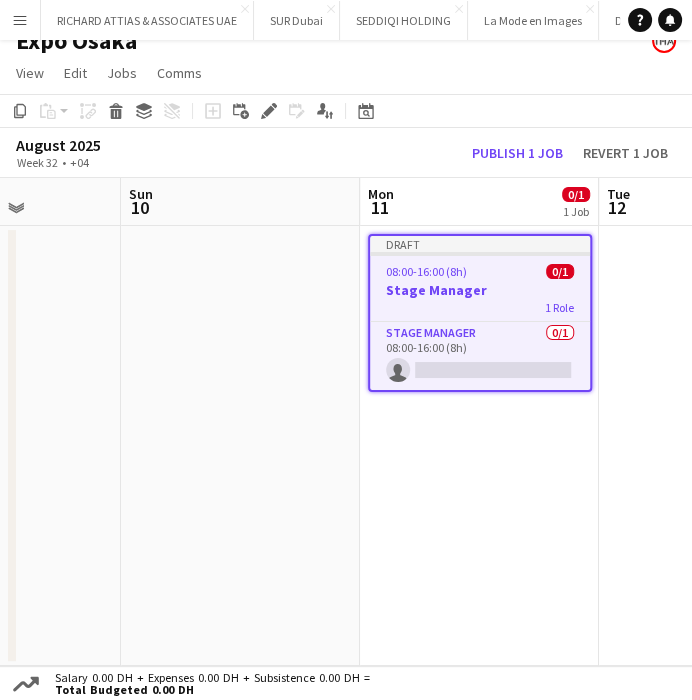 click on "Stage Manager" at bounding box center (480, 290) 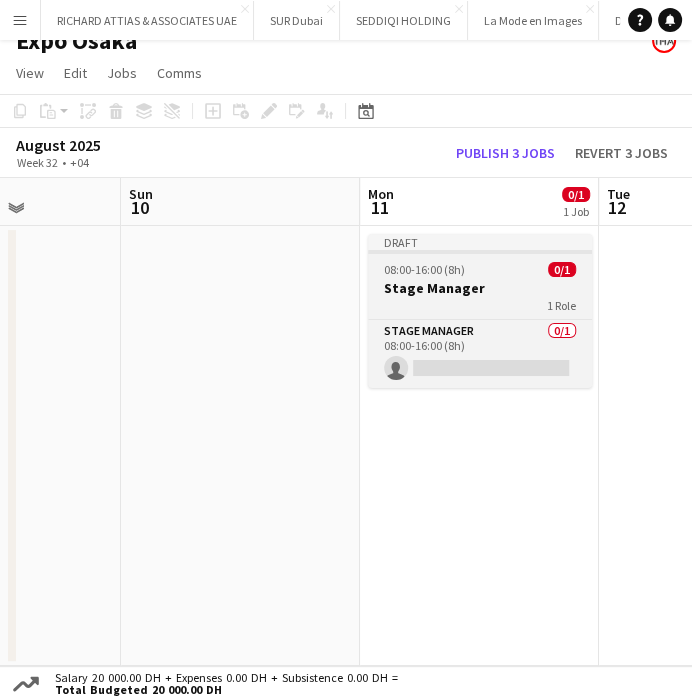 click on "Stage Manager" at bounding box center [480, 288] 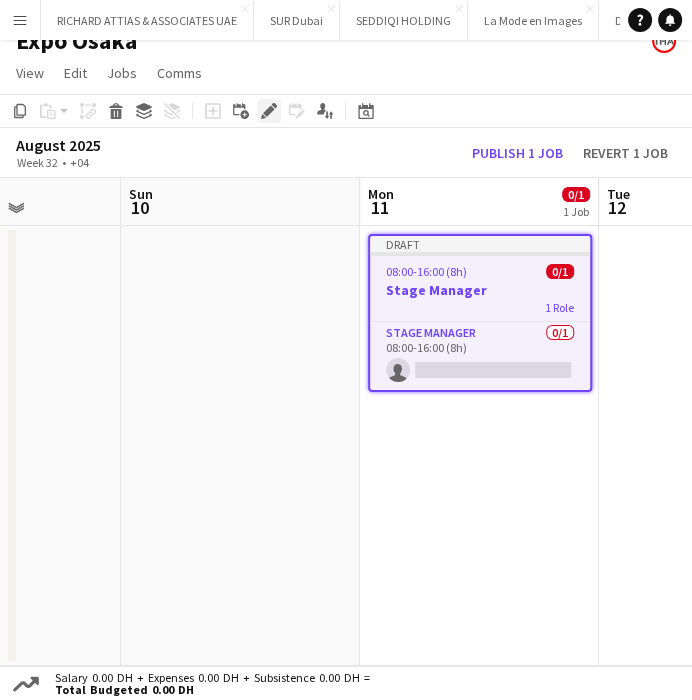 click 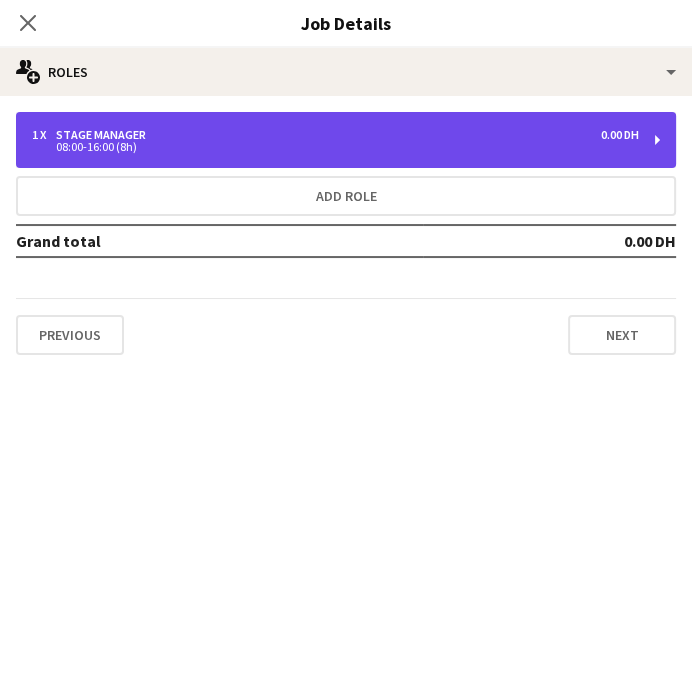 click on "1 x   Stage Manager   0.00 DH   08:00-16:00 (8h)" at bounding box center [346, 140] 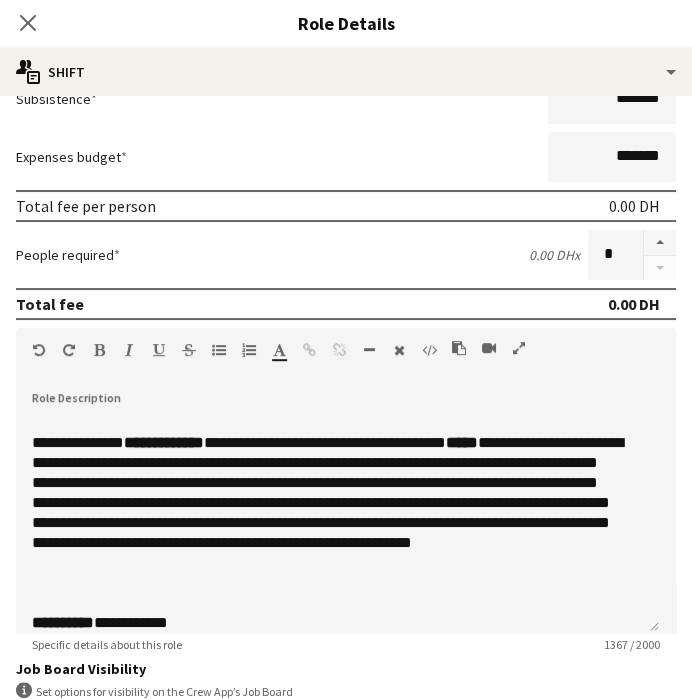scroll, scrollTop: 222, scrollLeft: 0, axis: vertical 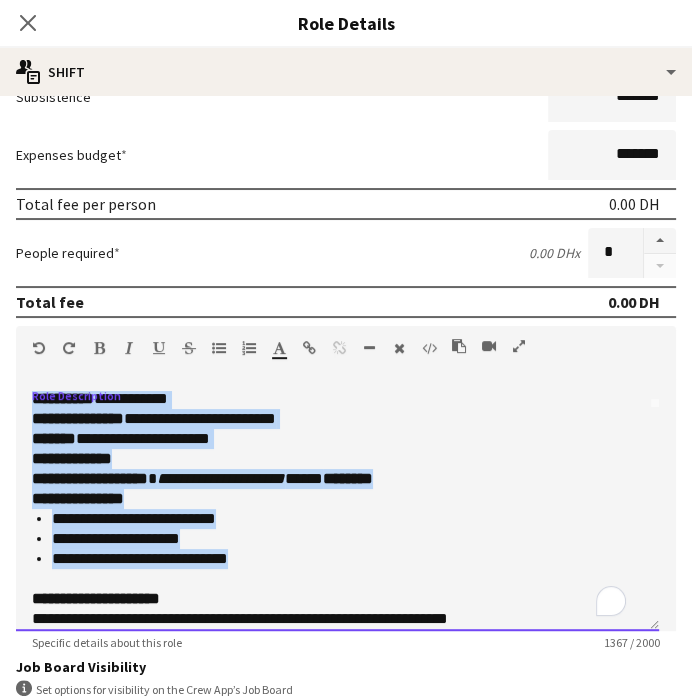 drag, startPoint x: 31, startPoint y: 440, endPoint x: 240, endPoint y: 557, distance: 239.52036 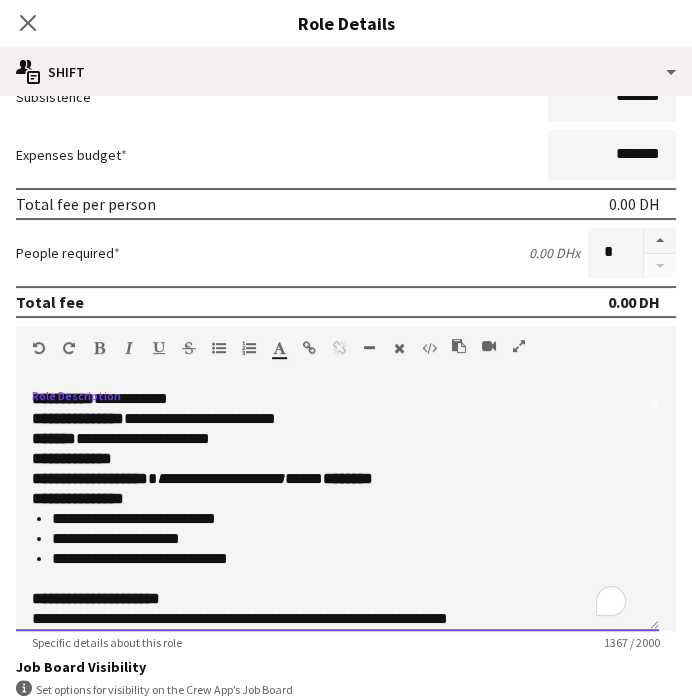 scroll, scrollTop: 0, scrollLeft: 0, axis: both 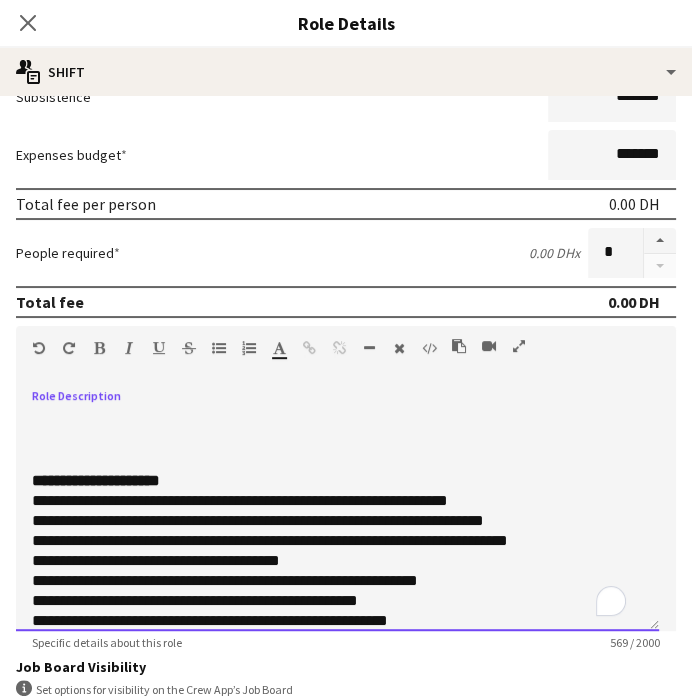 click on "**********" at bounding box center (96, 480) 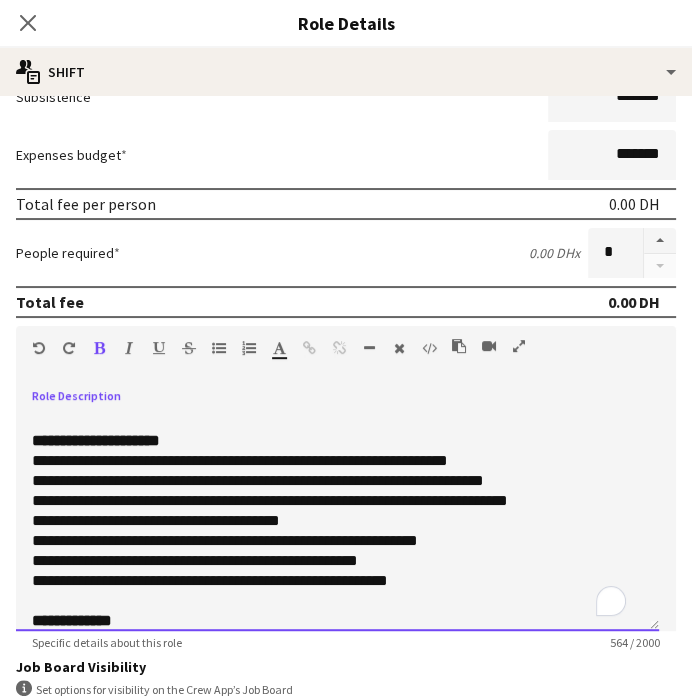 scroll, scrollTop: 28, scrollLeft: 0, axis: vertical 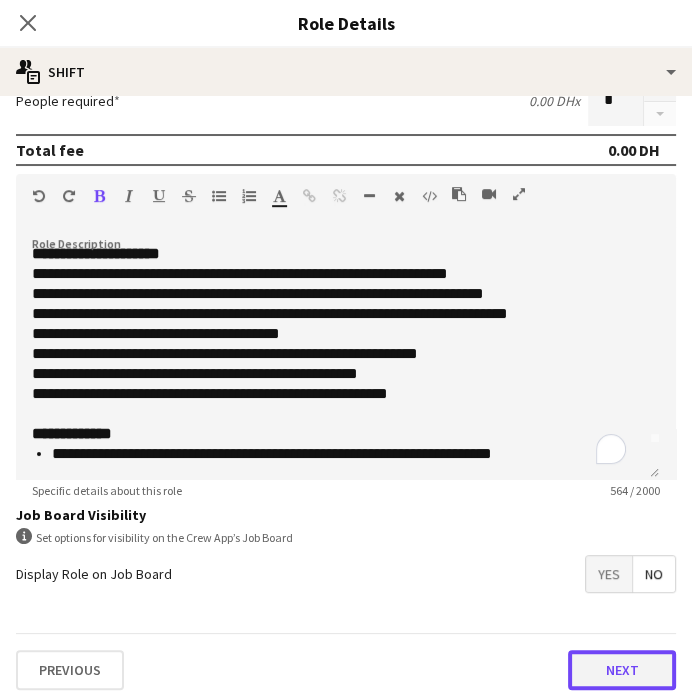 click on "Next" at bounding box center (622, 670) 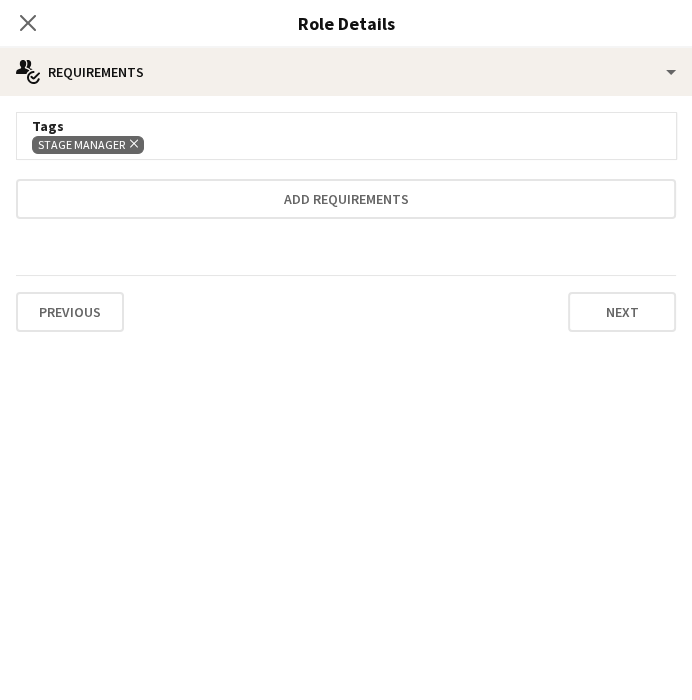 scroll, scrollTop: 0, scrollLeft: 0, axis: both 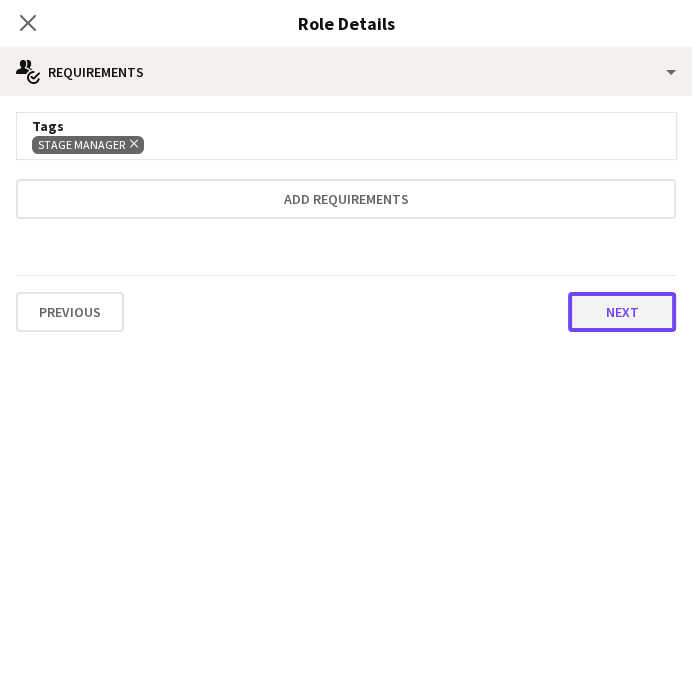 click on "Next" at bounding box center (622, 312) 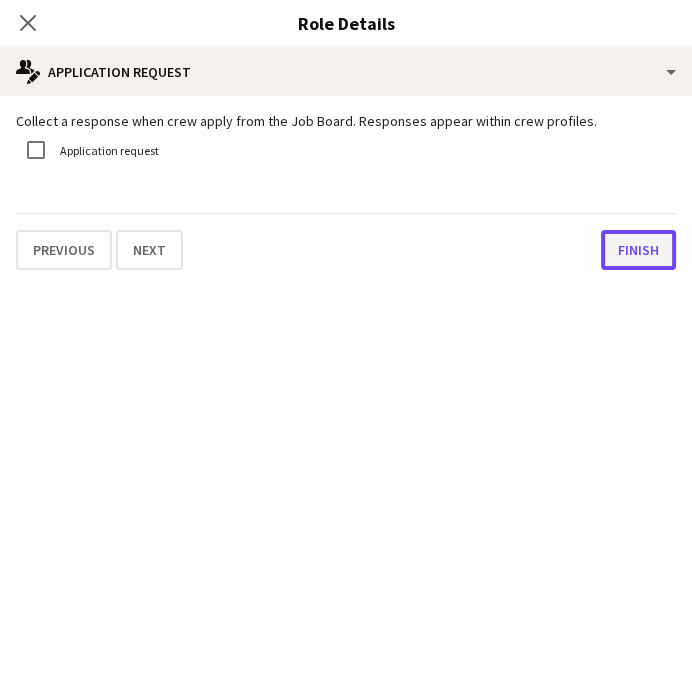 click on "Finish" at bounding box center (638, 250) 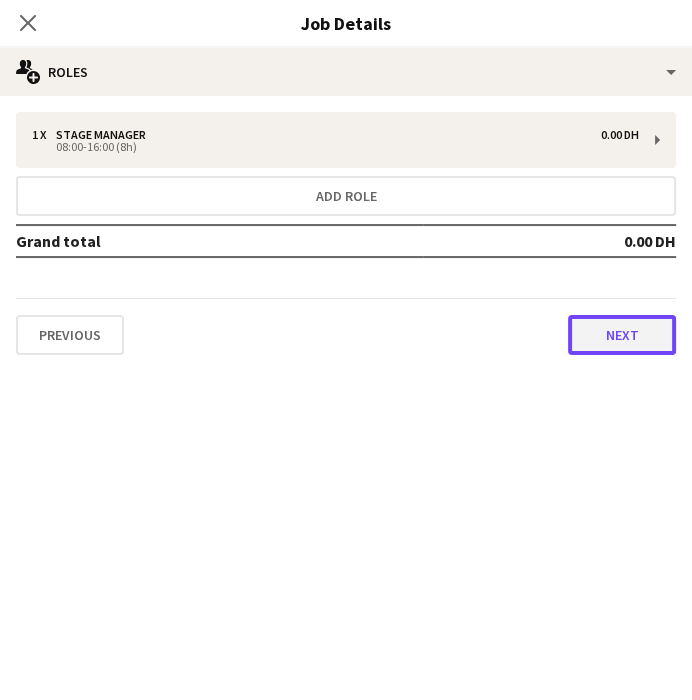 click on "Next" at bounding box center [622, 335] 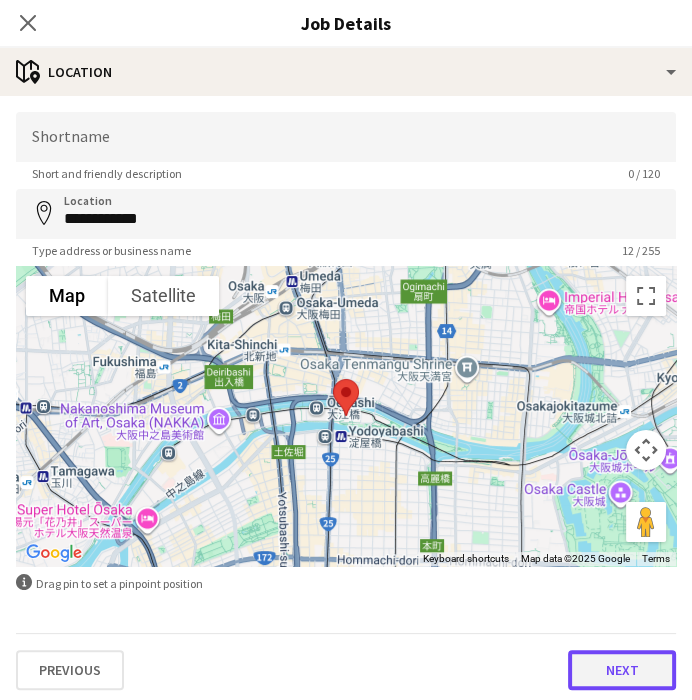 click on "Next" at bounding box center (622, 670) 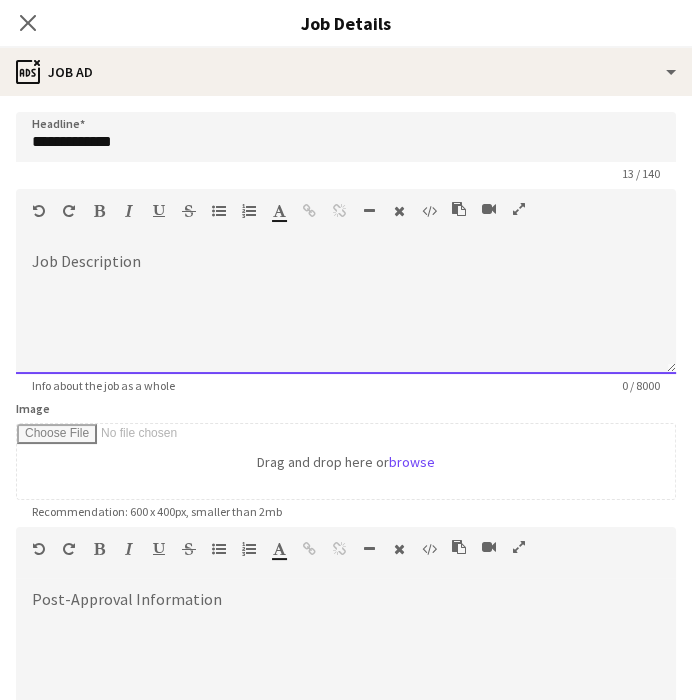 click at bounding box center (346, 314) 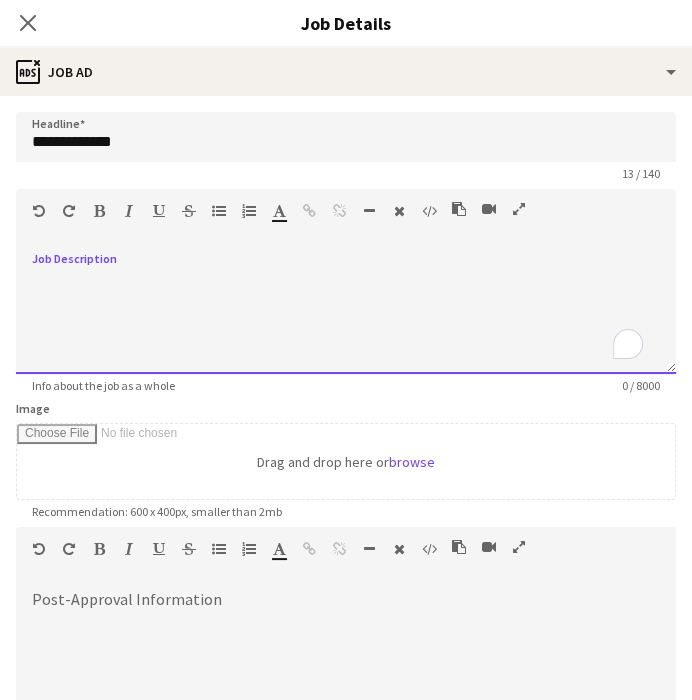 paste 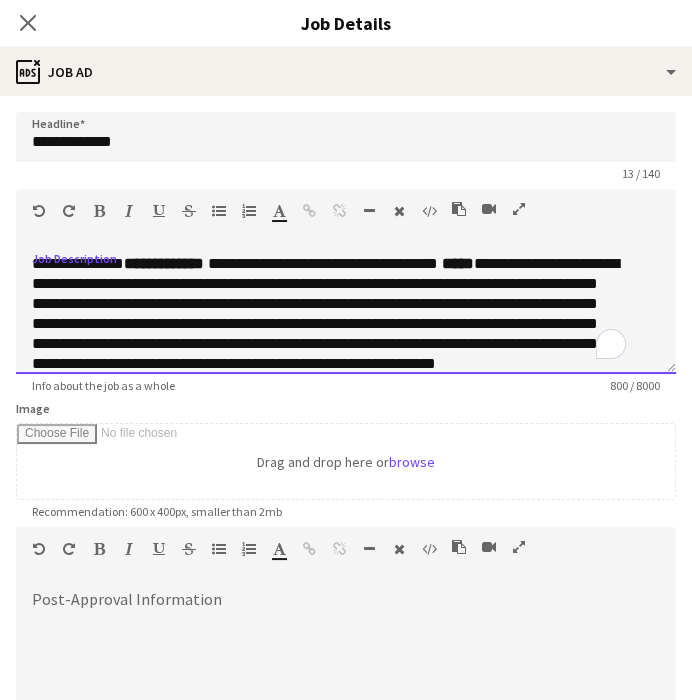 scroll, scrollTop: 241, scrollLeft: 0, axis: vertical 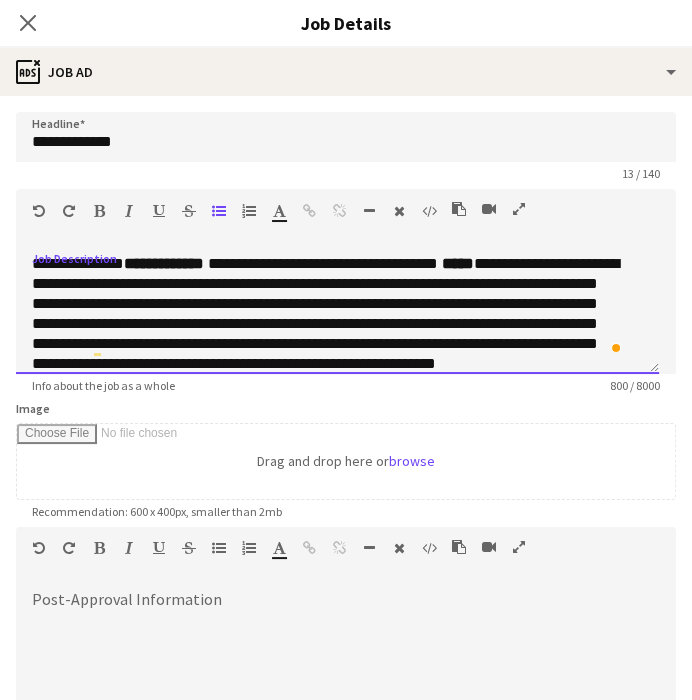 click on "**********" at bounding box center [329, 324] 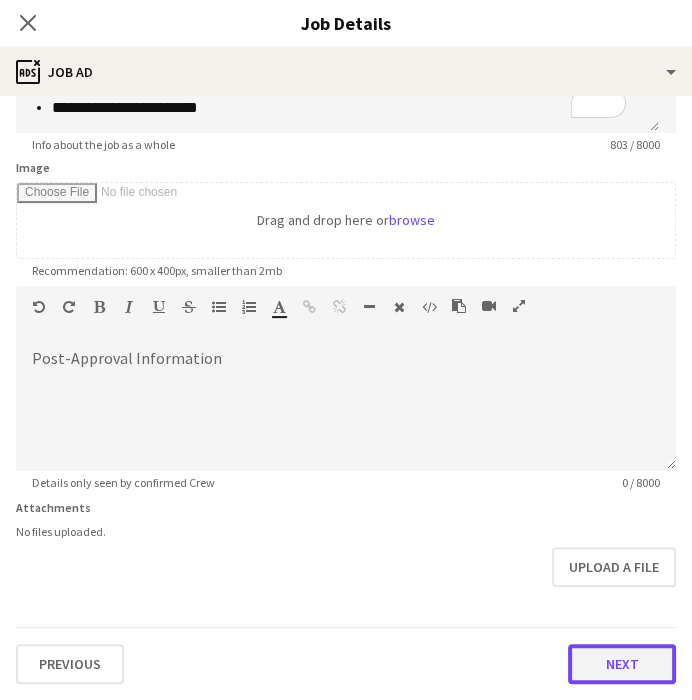 click on "Next" at bounding box center (622, 664) 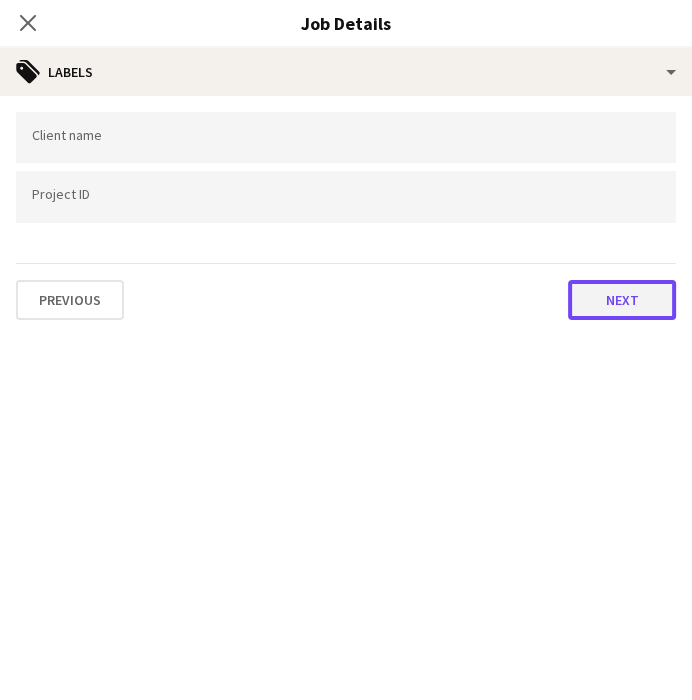 click on "Next" at bounding box center (622, 300) 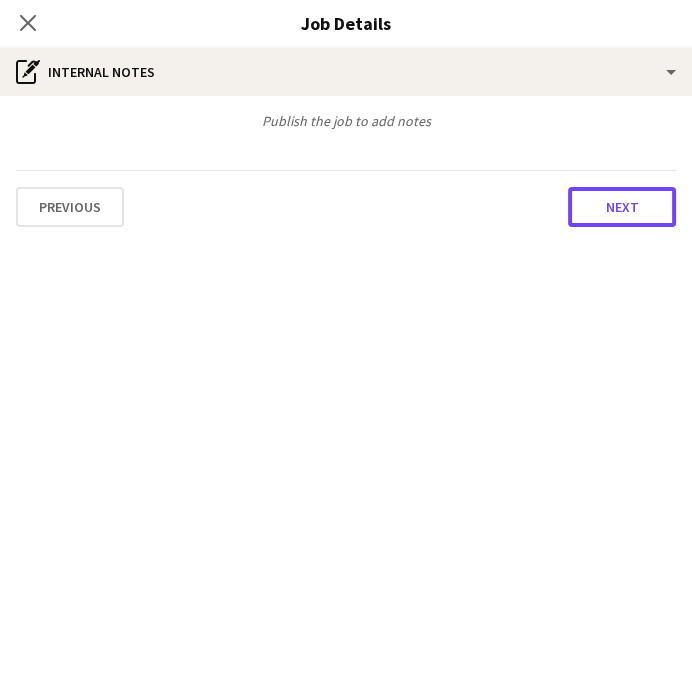 click on "Next" at bounding box center (622, 207) 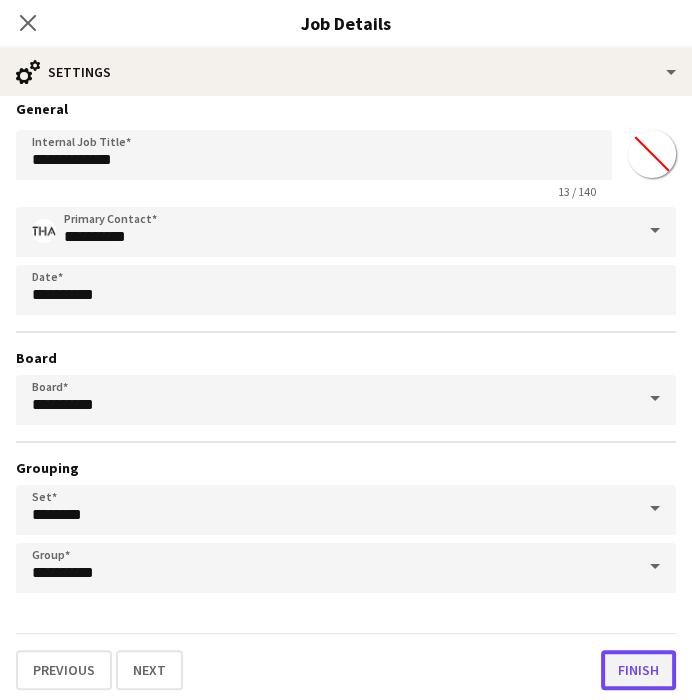 click on "Finish" at bounding box center [638, 670] 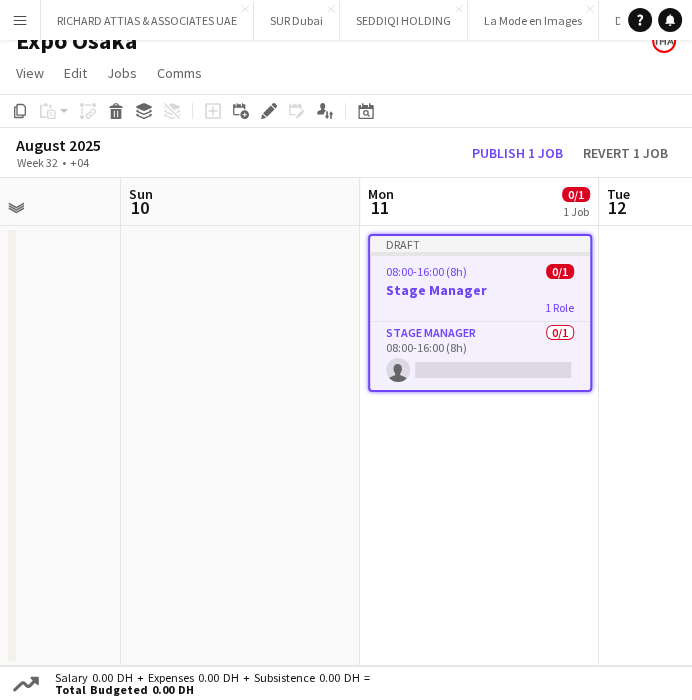 click on "Draft   08:00-16:00 (8h)    0/1   Stage Manager   1 Role   Stage Manager   0/1   08:00-16:00 (8h)
single-neutral-actions" at bounding box center (479, 446) 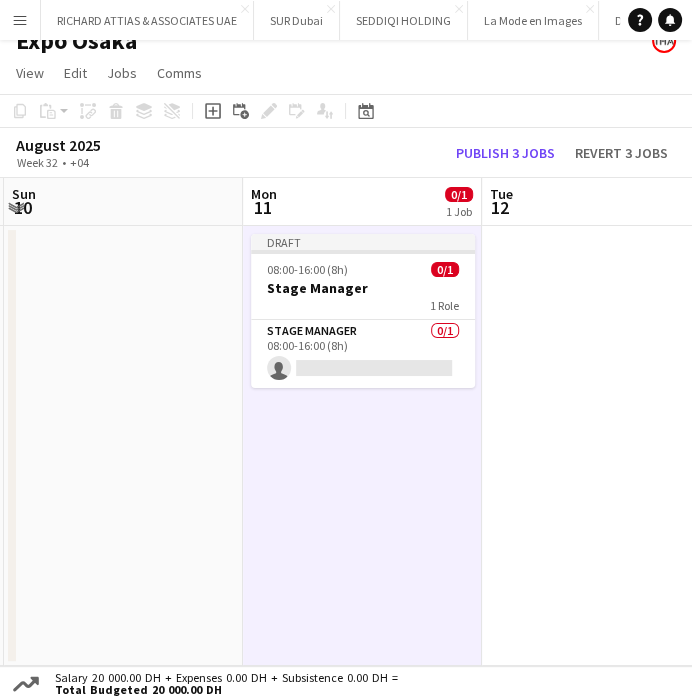 drag, startPoint x: 536, startPoint y: 442, endPoint x: 420, endPoint y: 435, distance: 116.21101 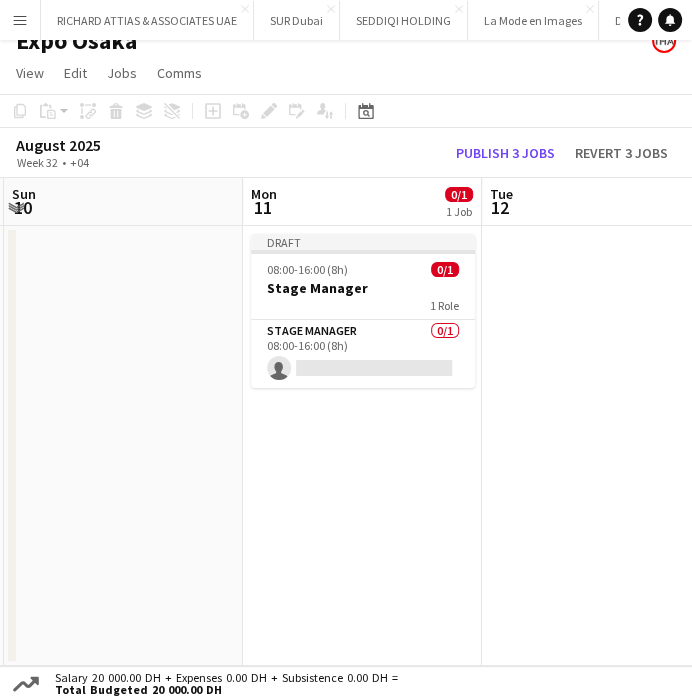 click on "Draft   08:00-16:00 (8h)    0/1   Stage Manager   1 Role   Stage Manager   0/1   08:00-16:00 (8h)
single-neutral-actions" at bounding box center (362, 446) 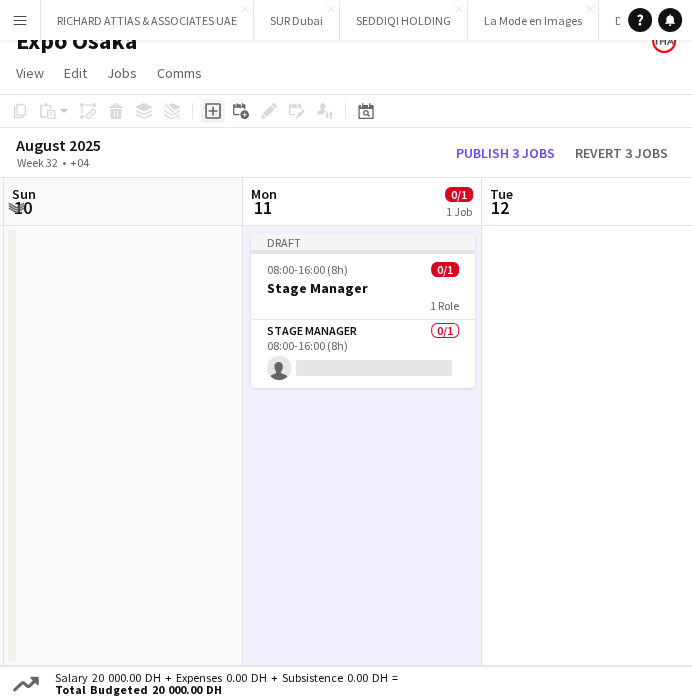 click on "Add job" 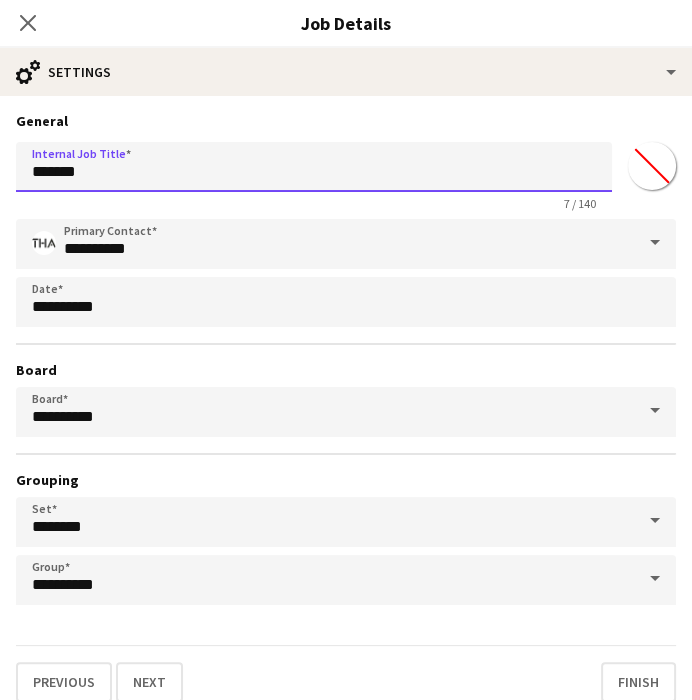 drag, startPoint x: 337, startPoint y: 172, endPoint x: 19, endPoint y: 173, distance: 318.0016 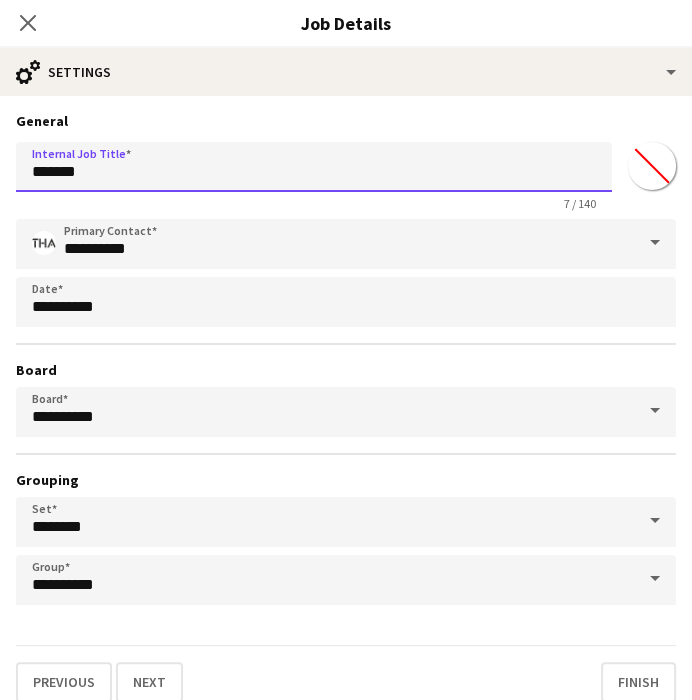 click on "*******" at bounding box center (314, 167) 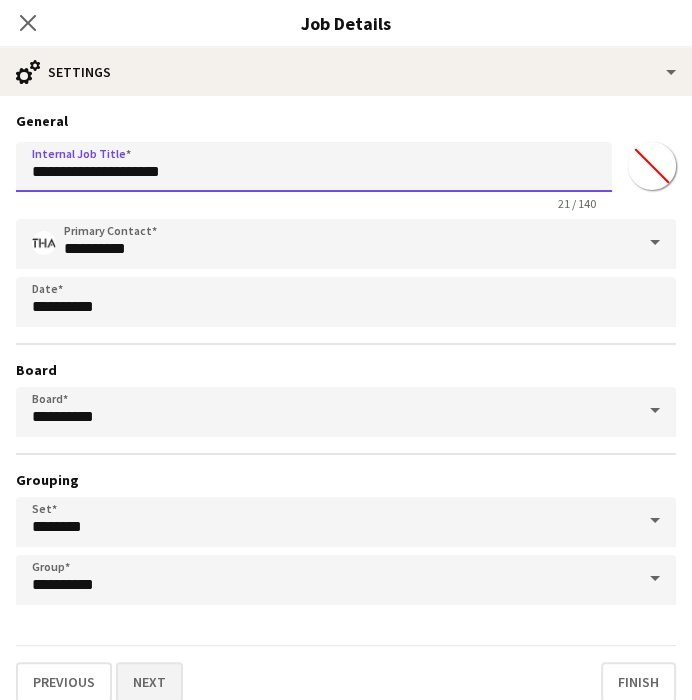 type on "**********" 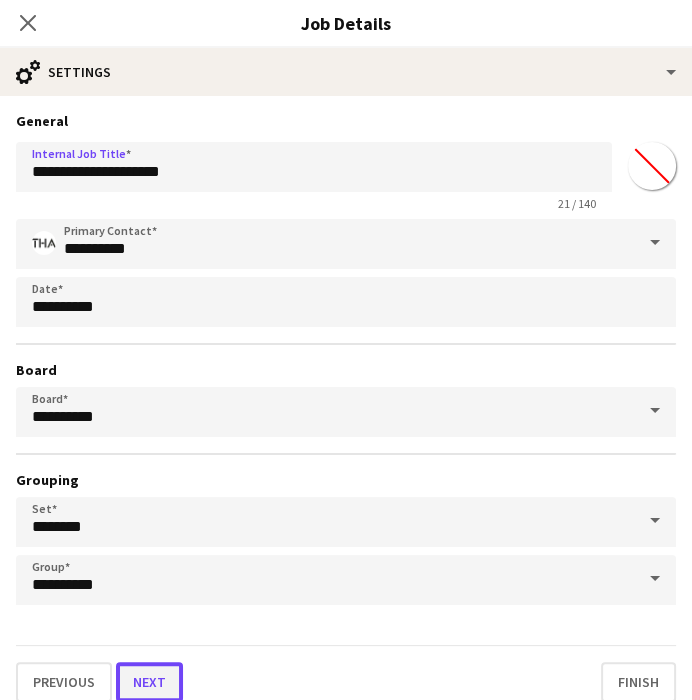 click on "Next" at bounding box center (149, 682) 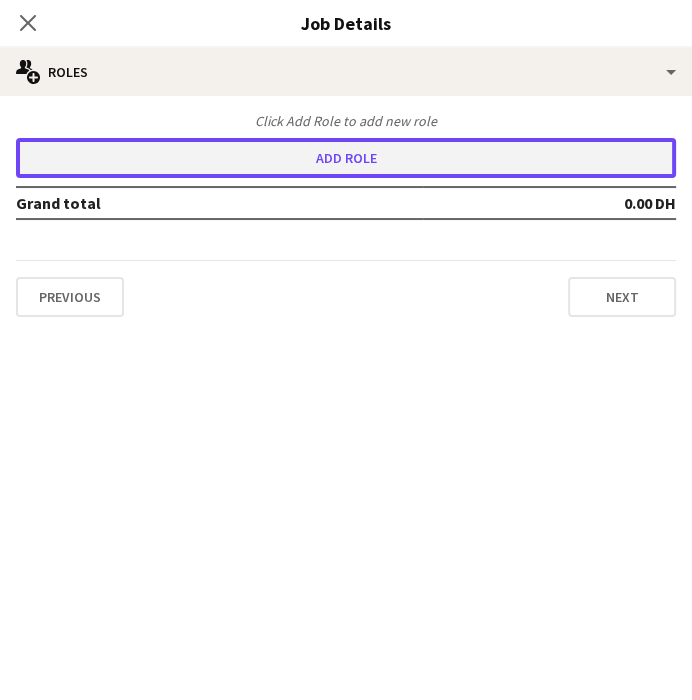 click on "Add role" at bounding box center [346, 158] 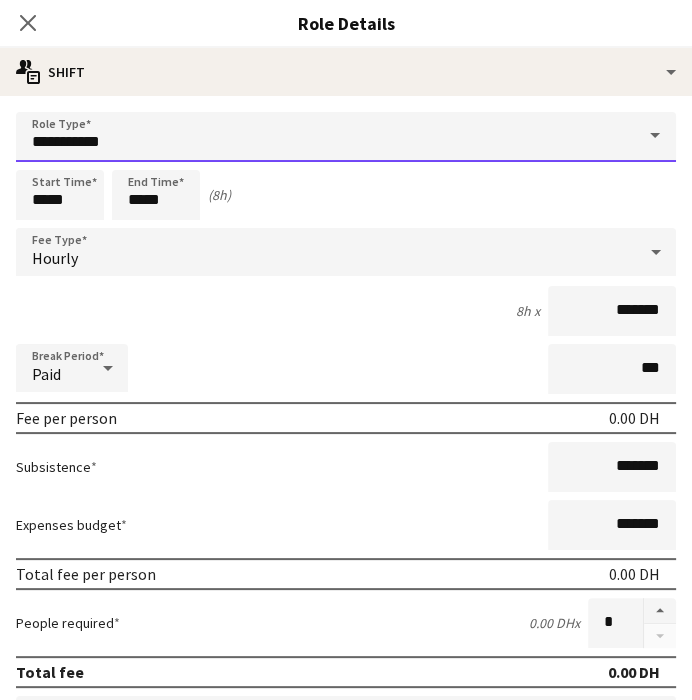 click on "**********" at bounding box center (346, 137) 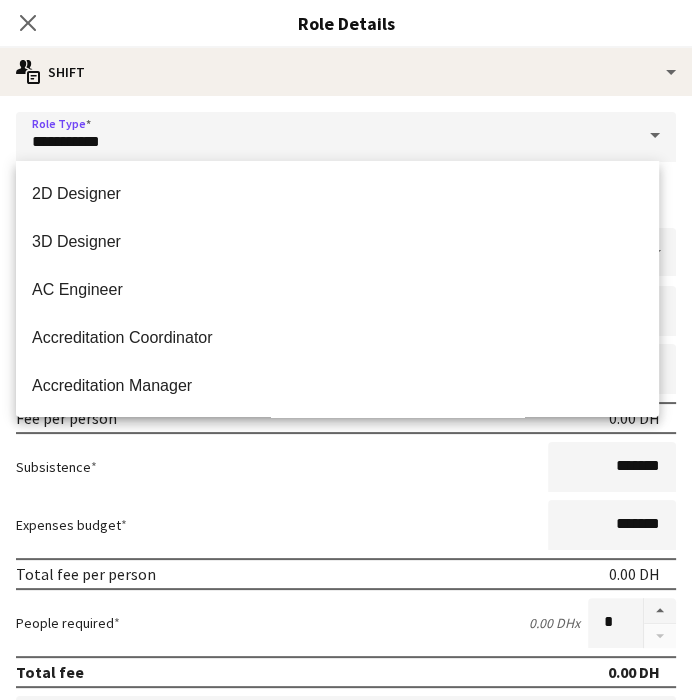 click at bounding box center [655, 136] 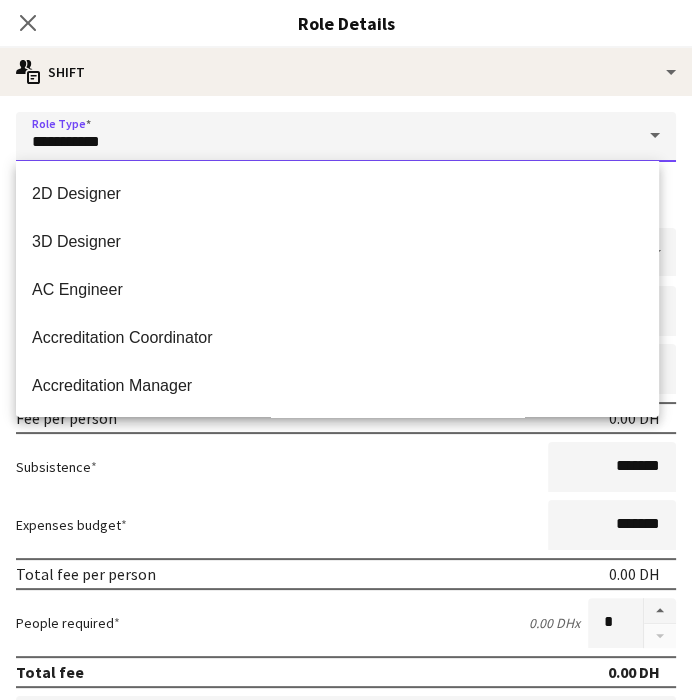 drag, startPoint x: 294, startPoint y: 148, endPoint x: 30, endPoint y: 161, distance: 264.3199 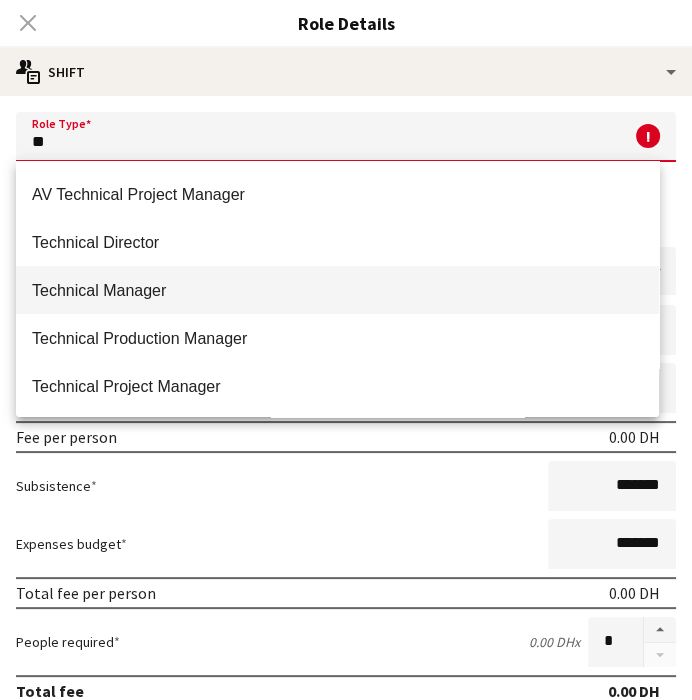 type on "*" 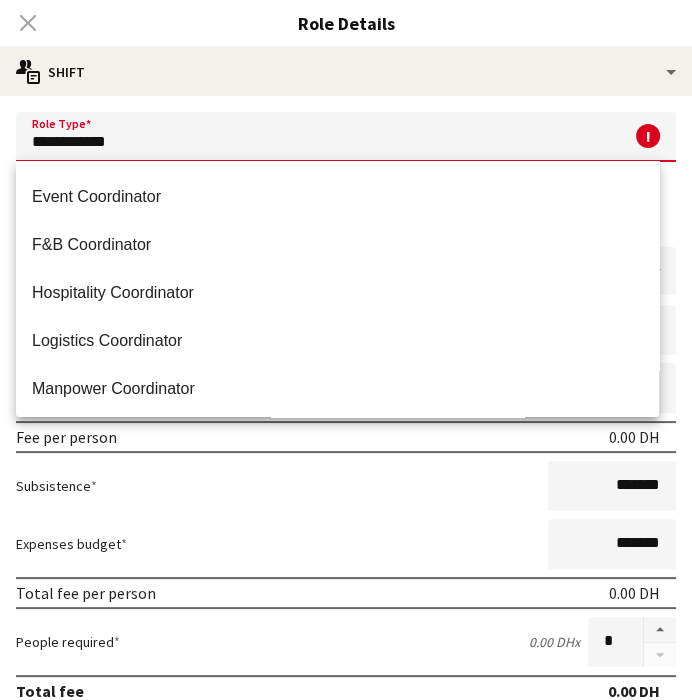 scroll, scrollTop: 0, scrollLeft: 0, axis: both 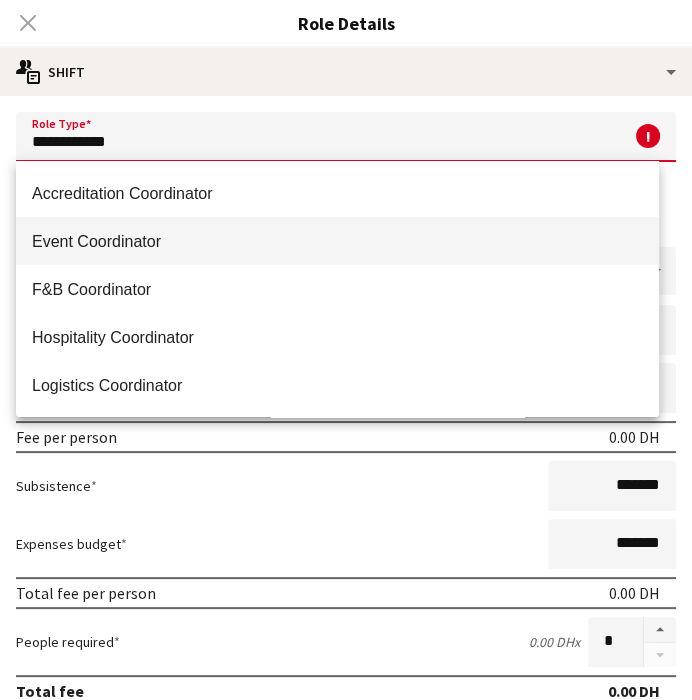 click on "Event Coordinator" at bounding box center [337, 241] 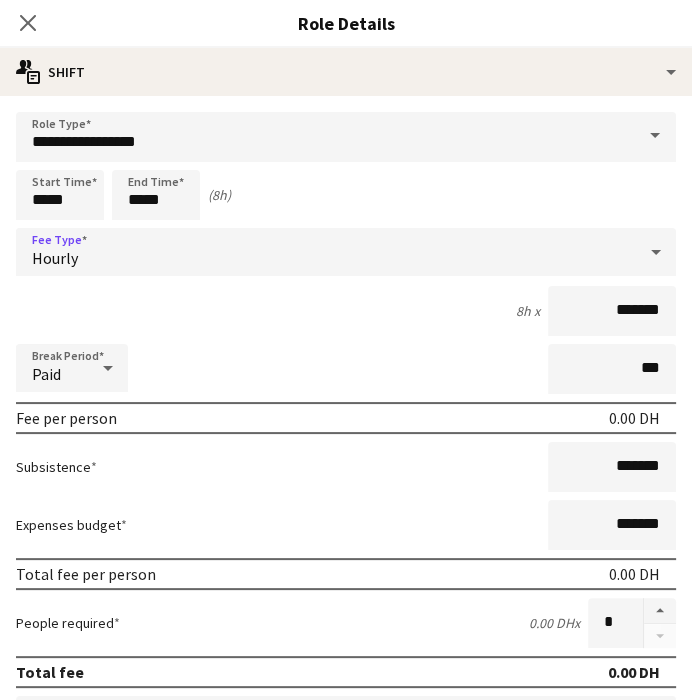 click 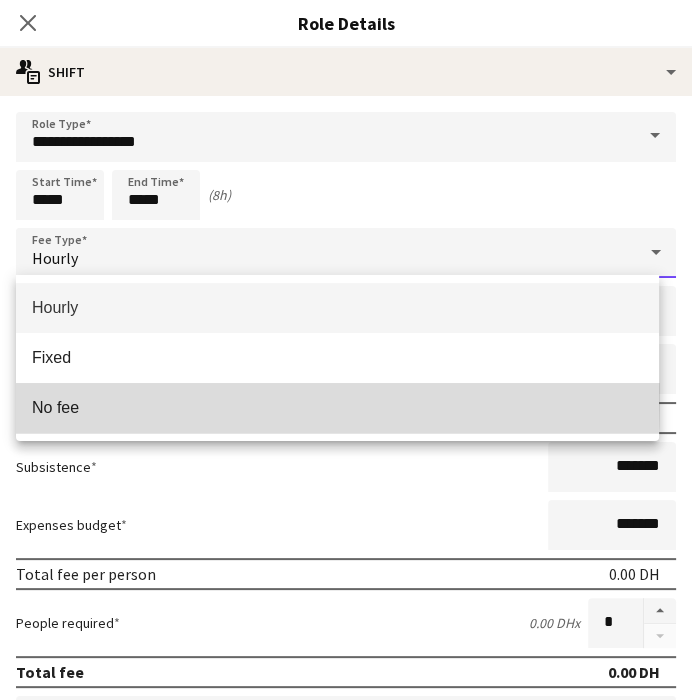 click on "No fee" at bounding box center [337, 407] 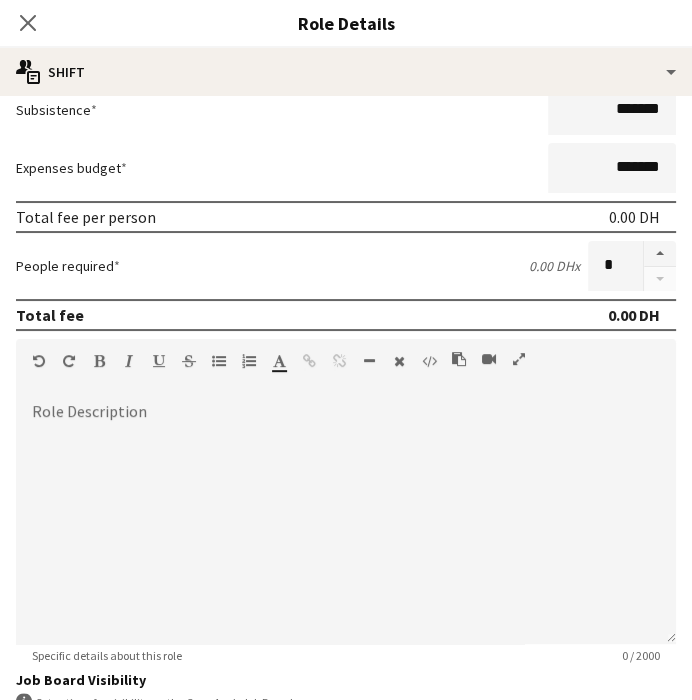 scroll, scrollTop: 374, scrollLeft: 0, axis: vertical 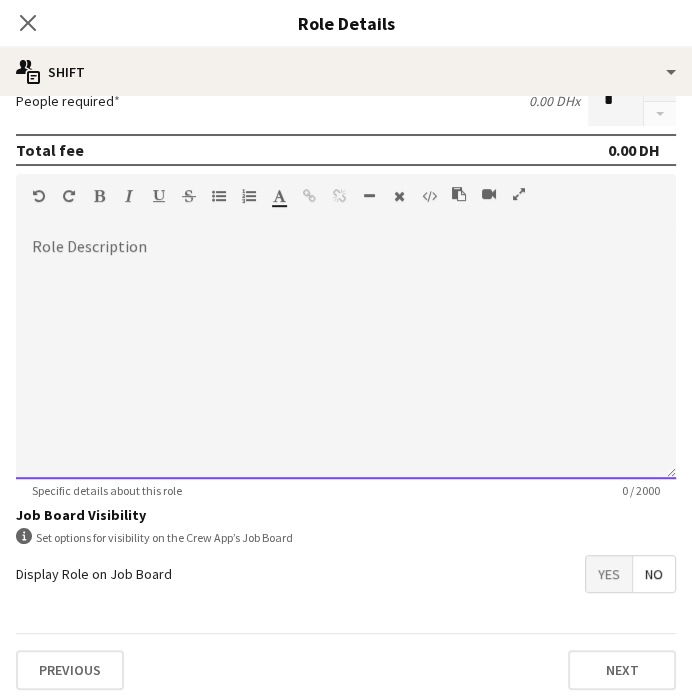 click at bounding box center (346, 359) 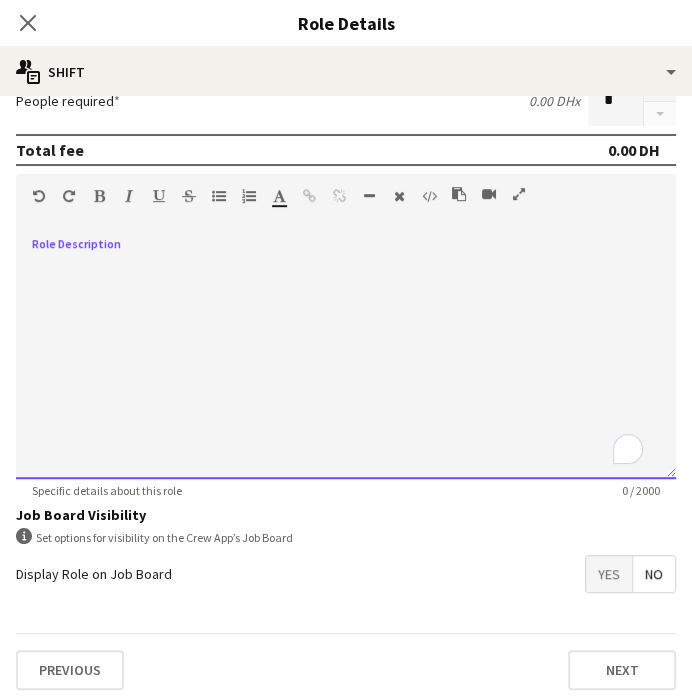 paste 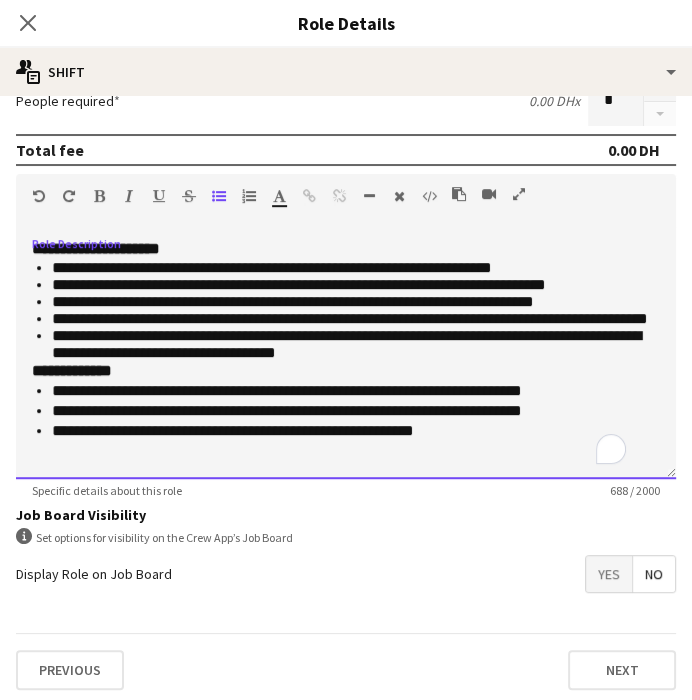 scroll, scrollTop: 1, scrollLeft: 0, axis: vertical 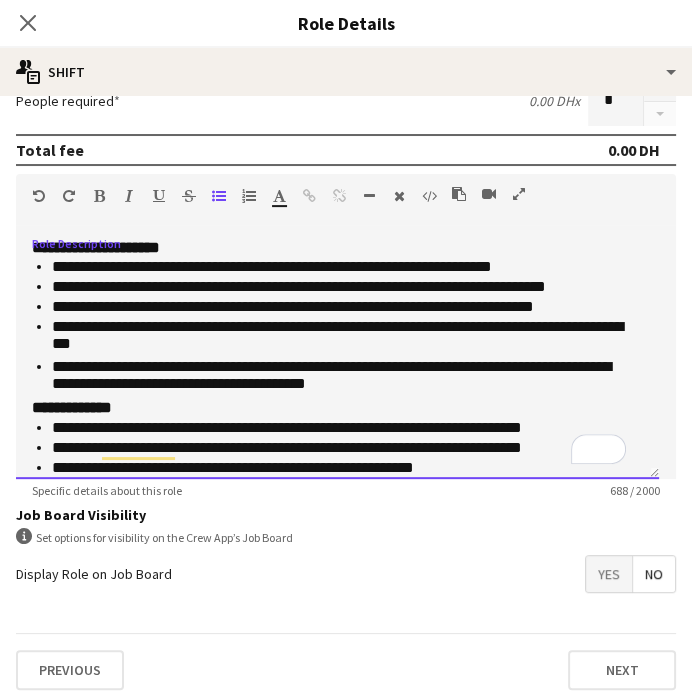 click on "**********" at bounding box center [96, 247] 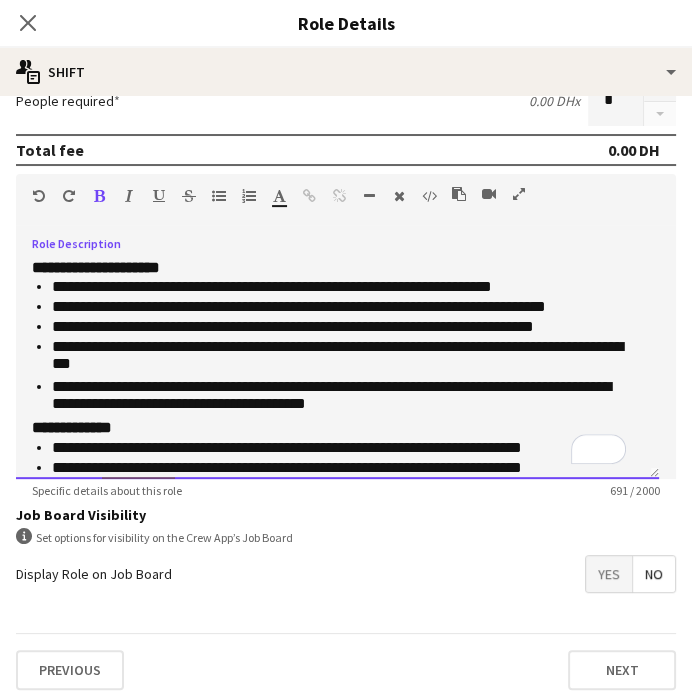 scroll, scrollTop: 19, scrollLeft: 0, axis: vertical 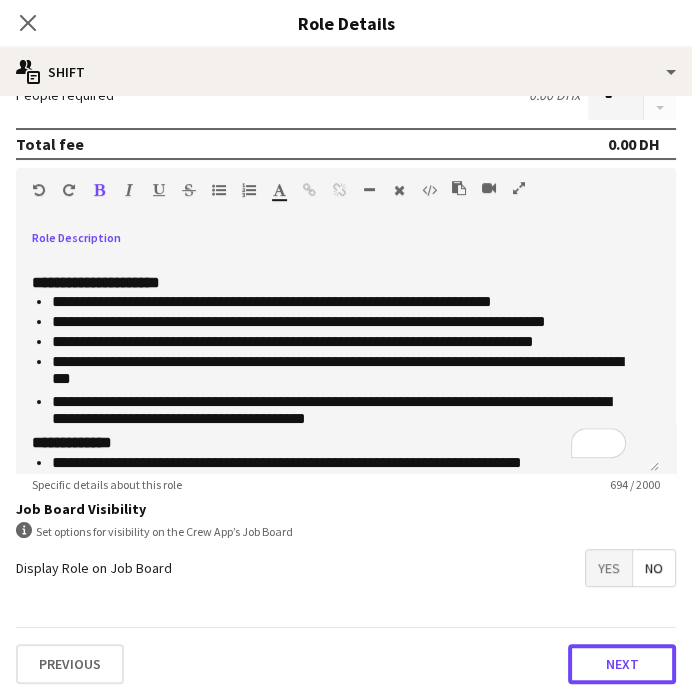 click on "Next" at bounding box center (622, 664) 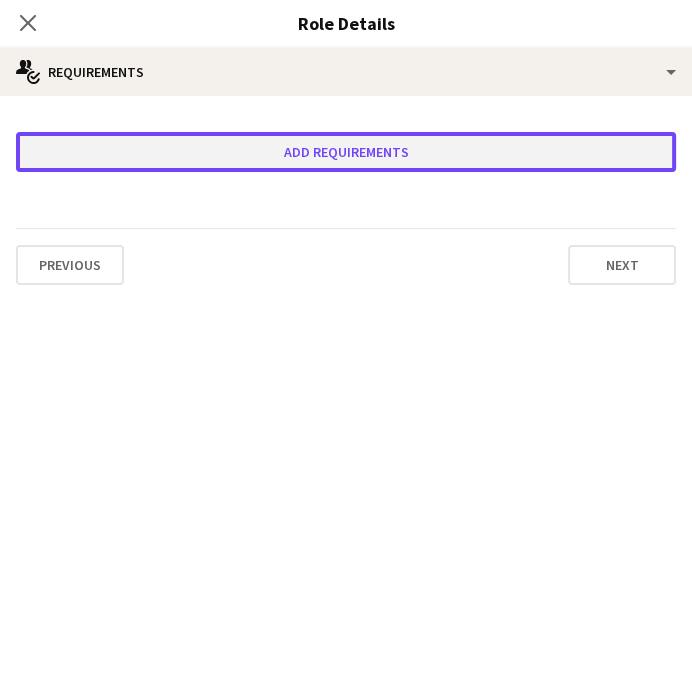 click on "Add requirements" at bounding box center [346, 152] 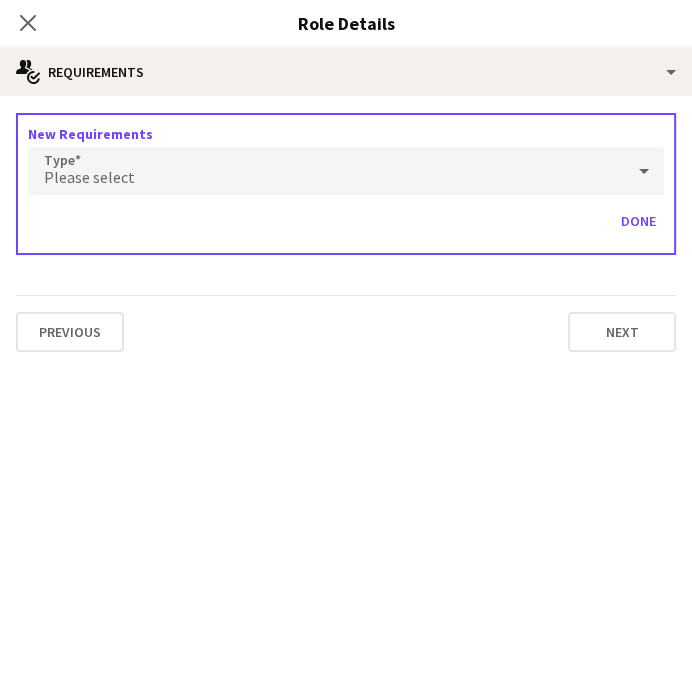 click on "Please select" at bounding box center (326, 171) 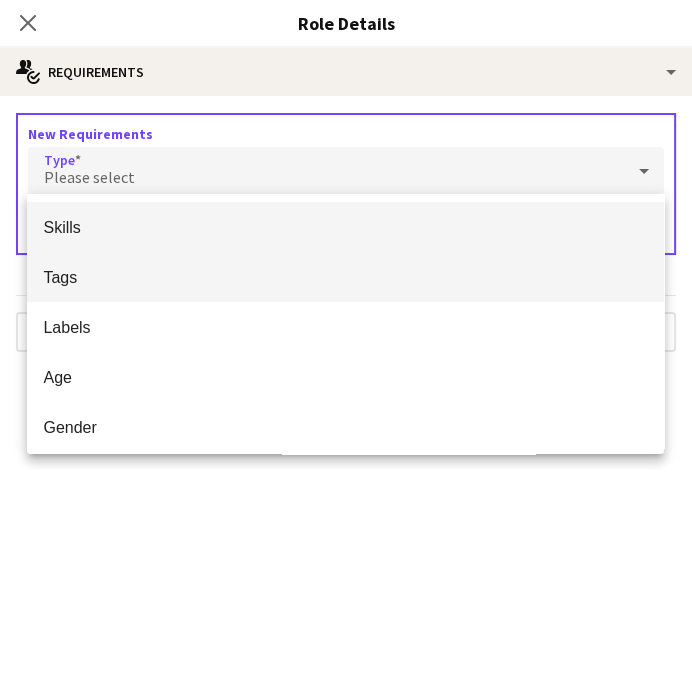 click on "Tags" at bounding box center (345, 277) 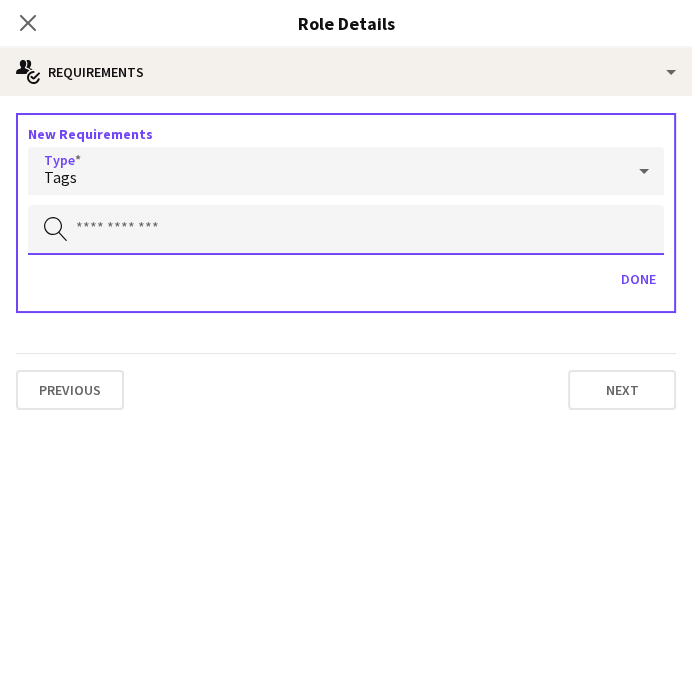 click at bounding box center (346, 230) 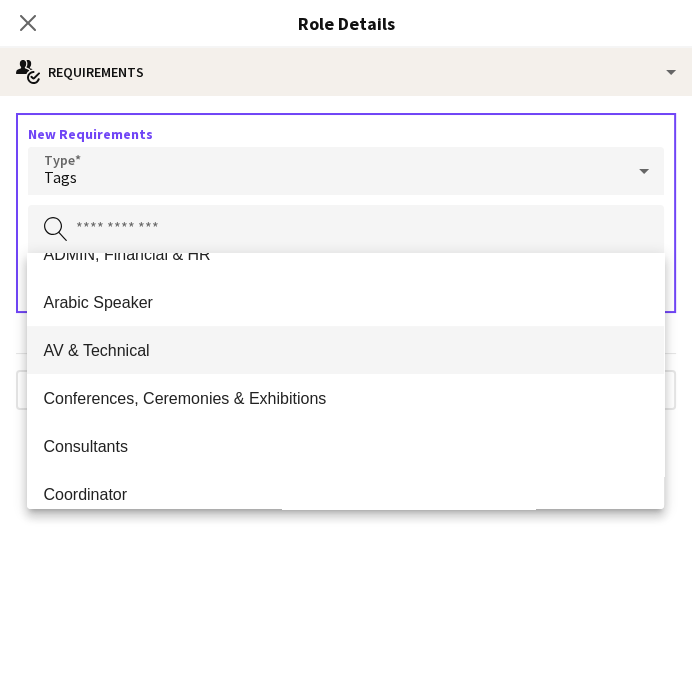 scroll, scrollTop: 0, scrollLeft: 0, axis: both 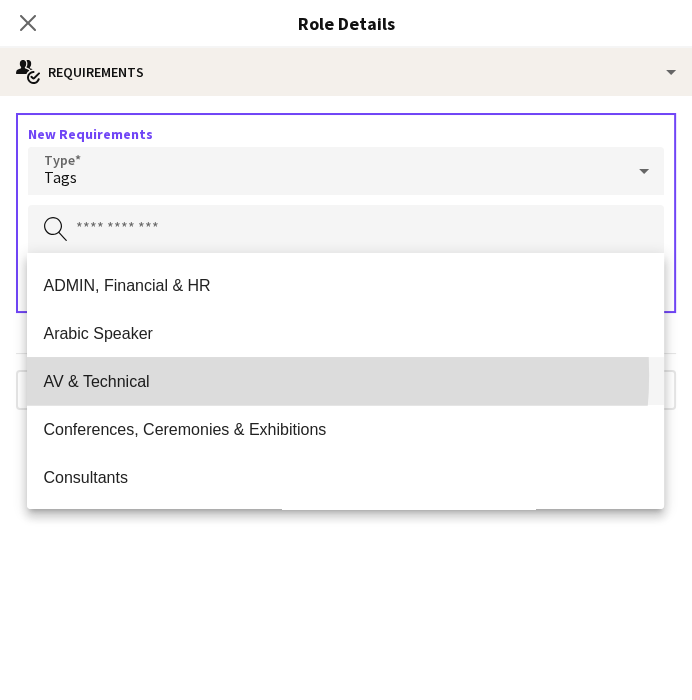 click on "AV & Technical" at bounding box center [345, 381] 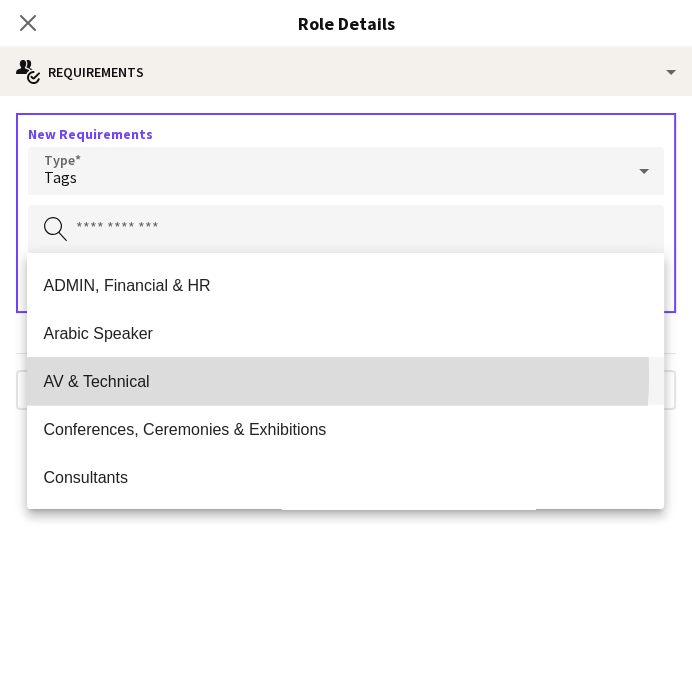 type 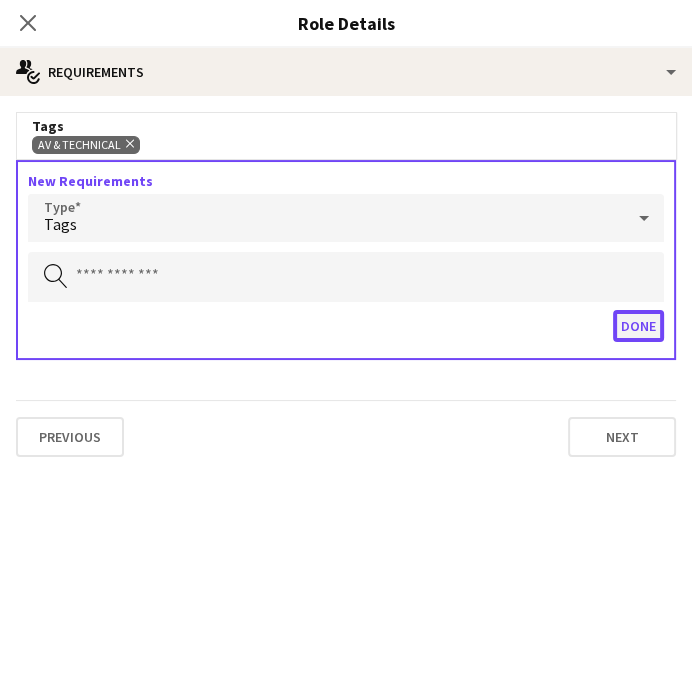 click on "Done" at bounding box center (638, 326) 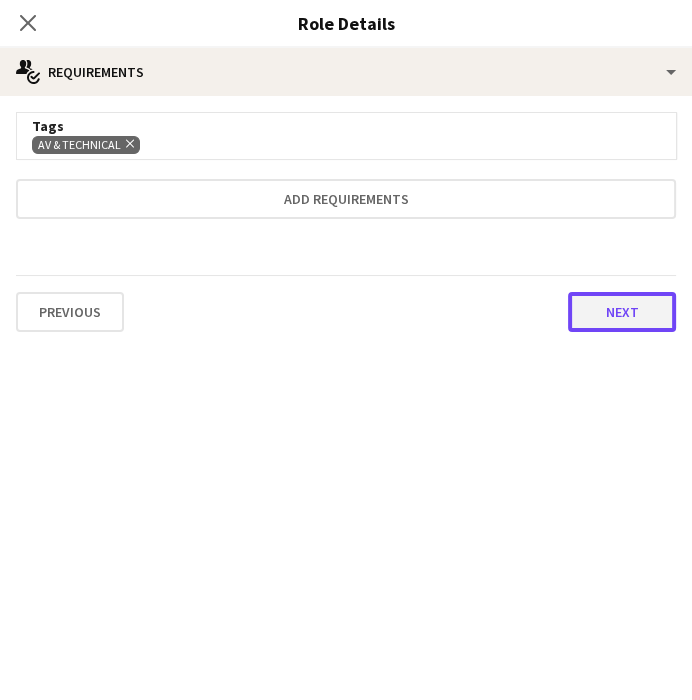 click on "Next" at bounding box center (622, 312) 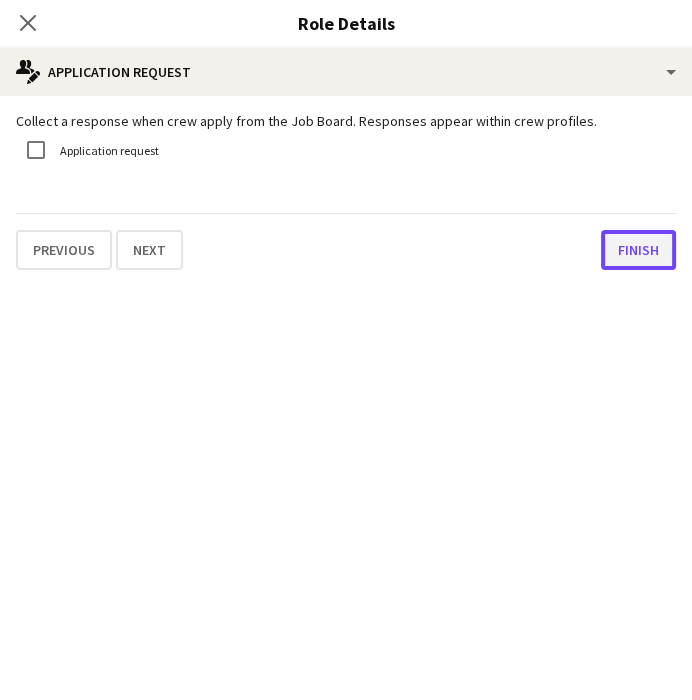 click on "Finish" at bounding box center [638, 250] 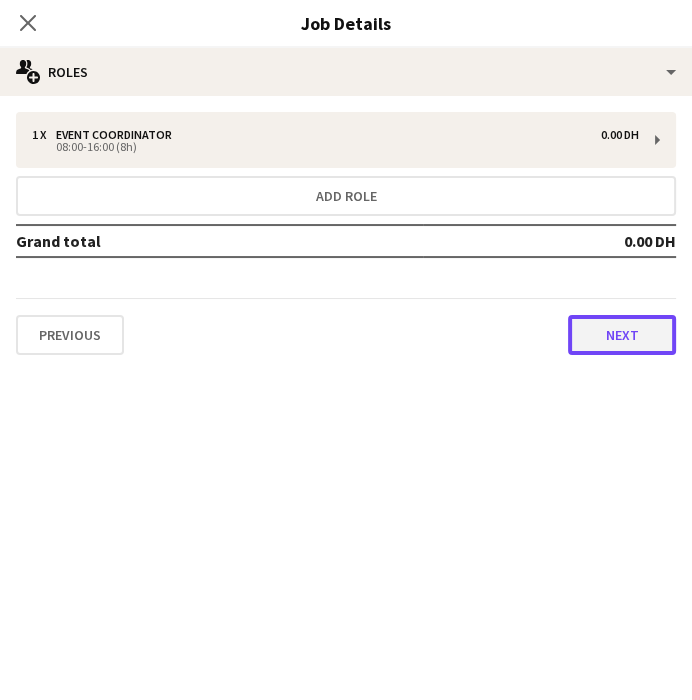 click on "Next" at bounding box center (622, 335) 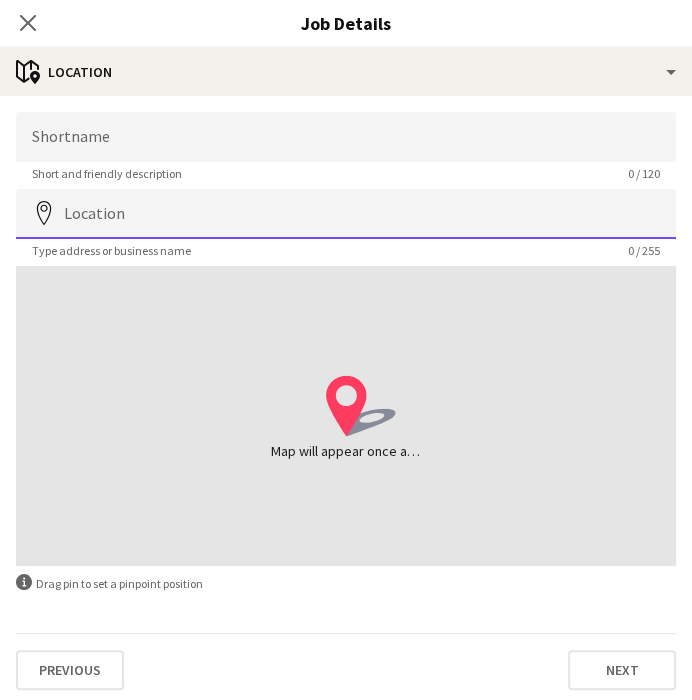 click on "Location" at bounding box center (346, 214) 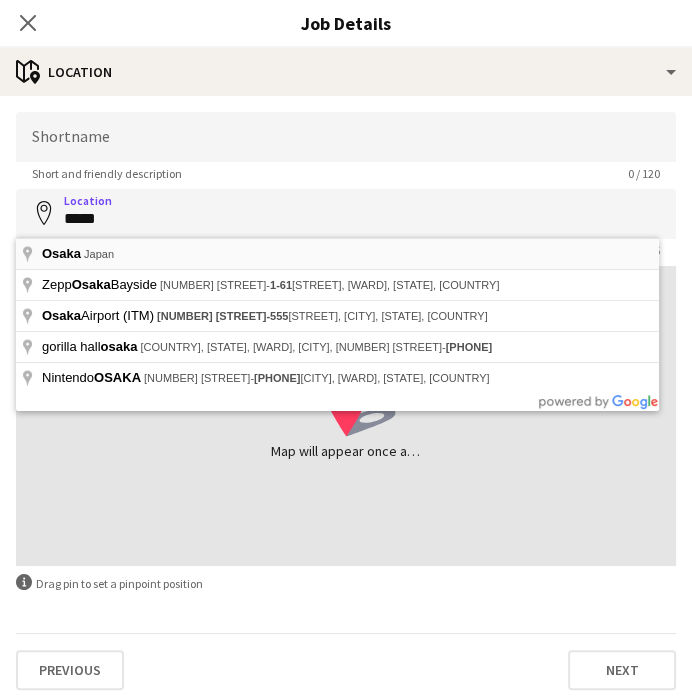 type on "**********" 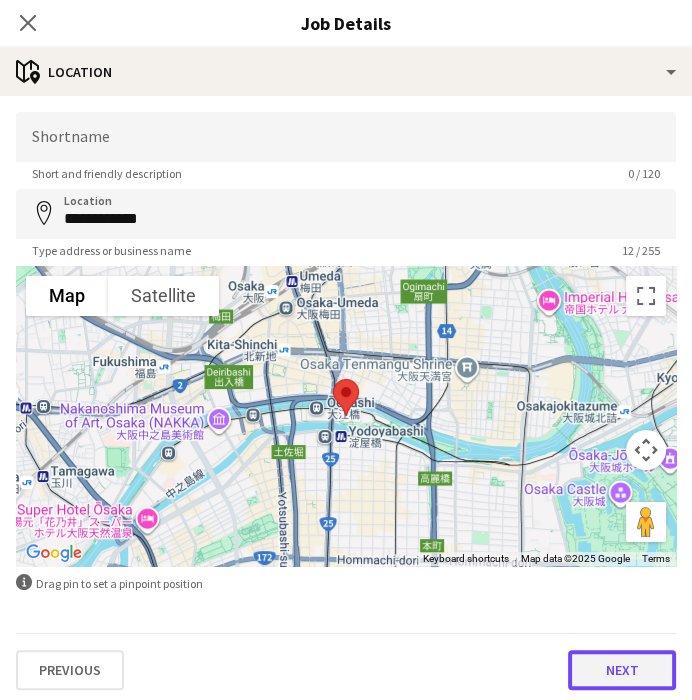 click on "Next" at bounding box center [622, 670] 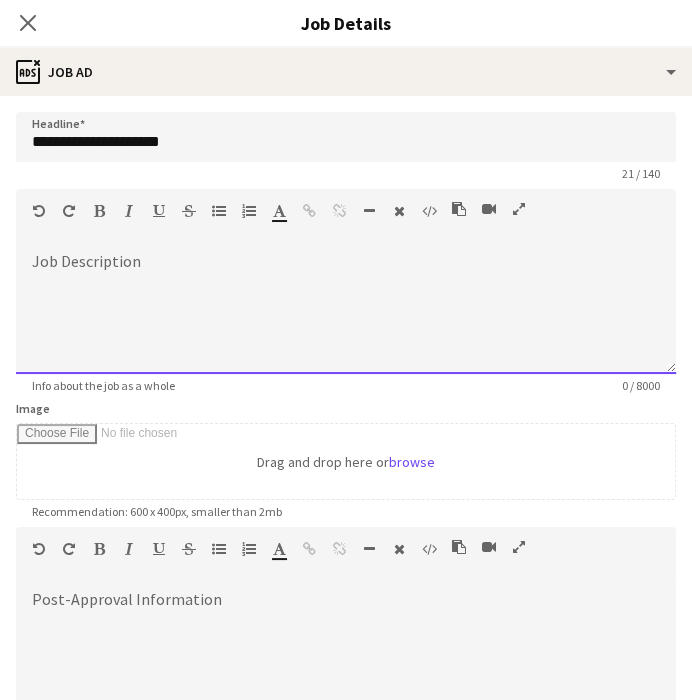 click at bounding box center [346, 314] 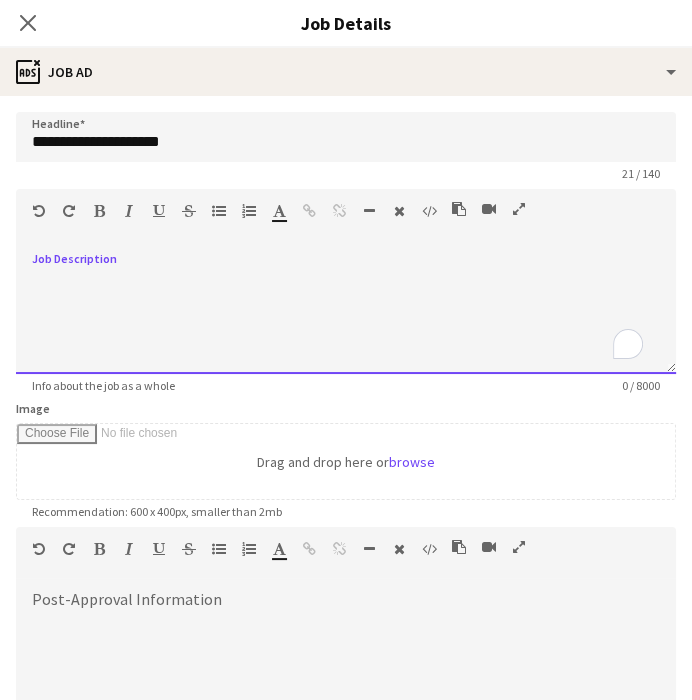 paste 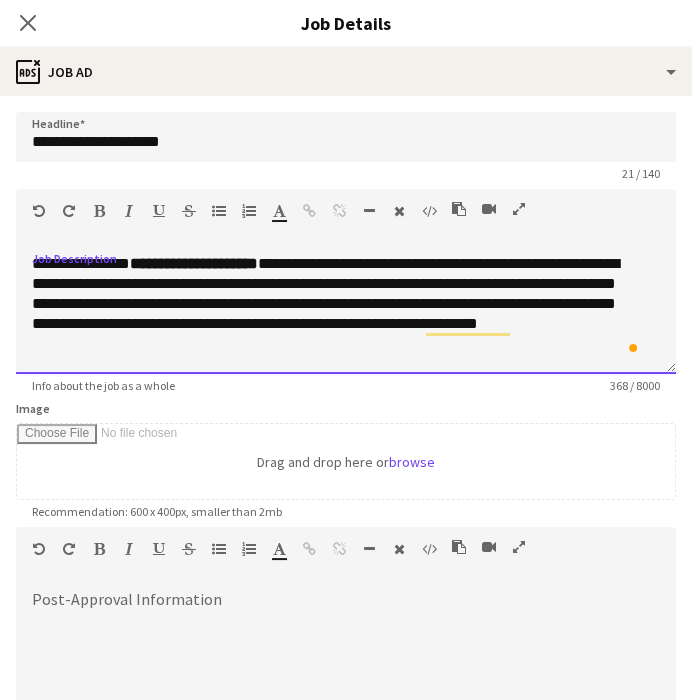 click on "**********" at bounding box center [346, 314] 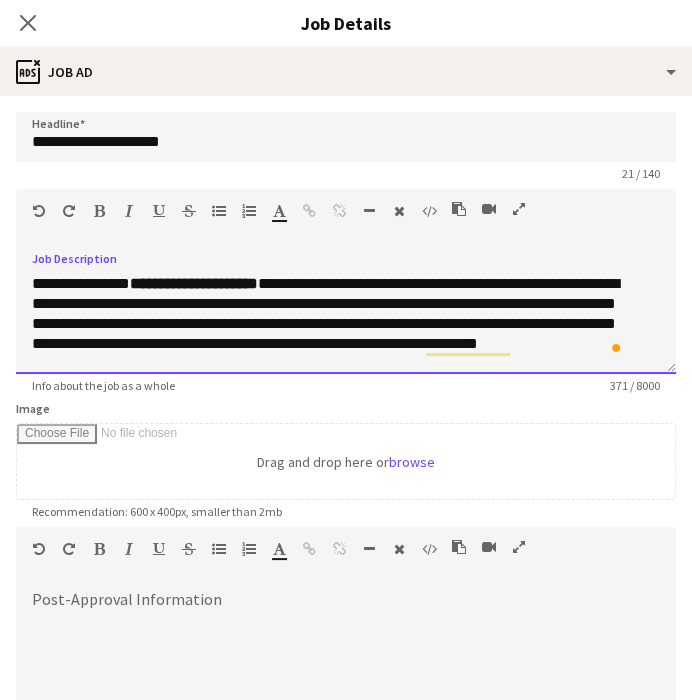 scroll, scrollTop: 13, scrollLeft: 0, axis: vertical 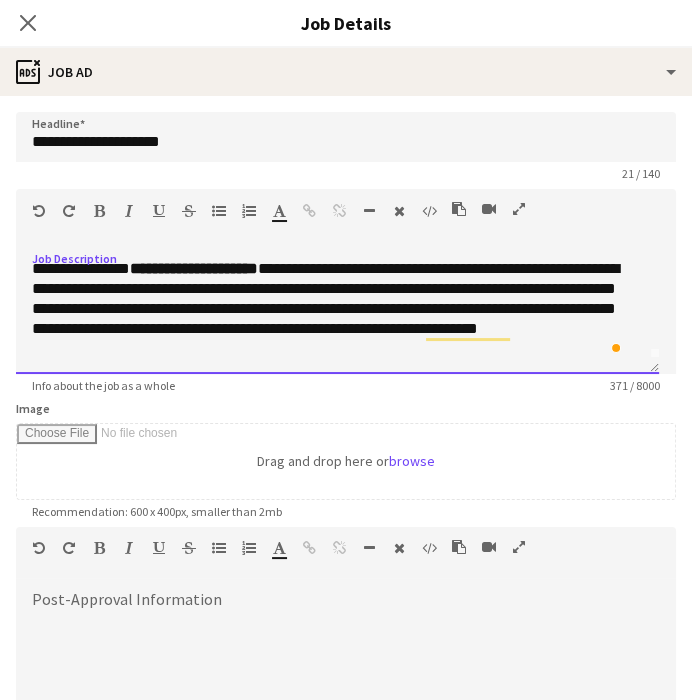 click on "**********" at bounding box center (329, 309) 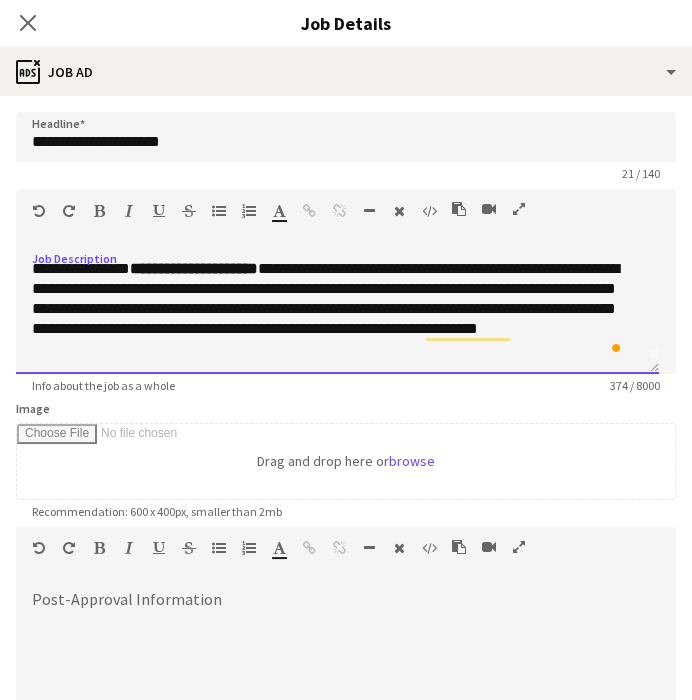 scroll, scrollTop: 21, scrollLeft: 0, axis: vertical 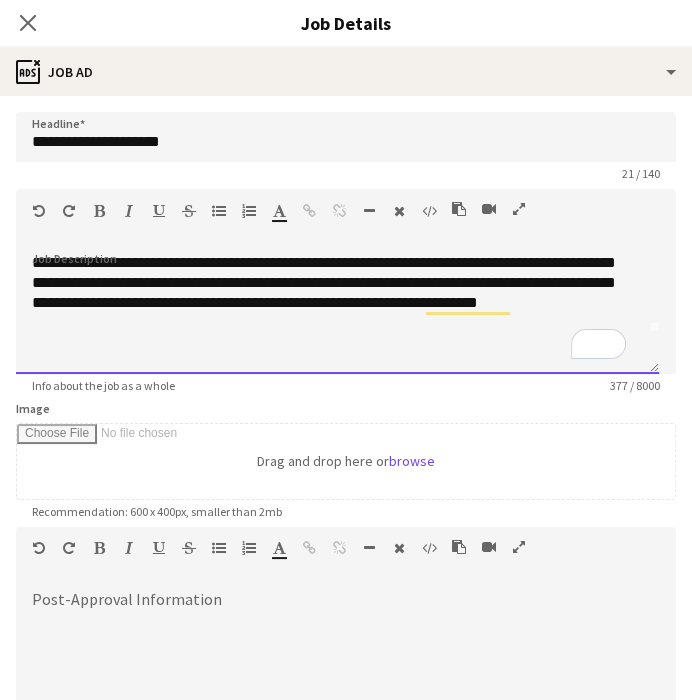 click at bounding box center (337, 343) 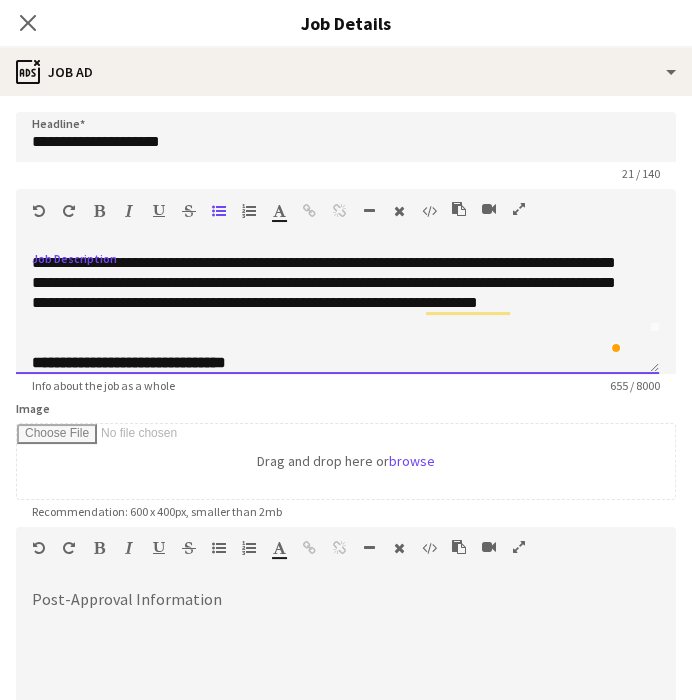 scroll, scrollTop: 221, scrollLeft: 0, axis: vertical 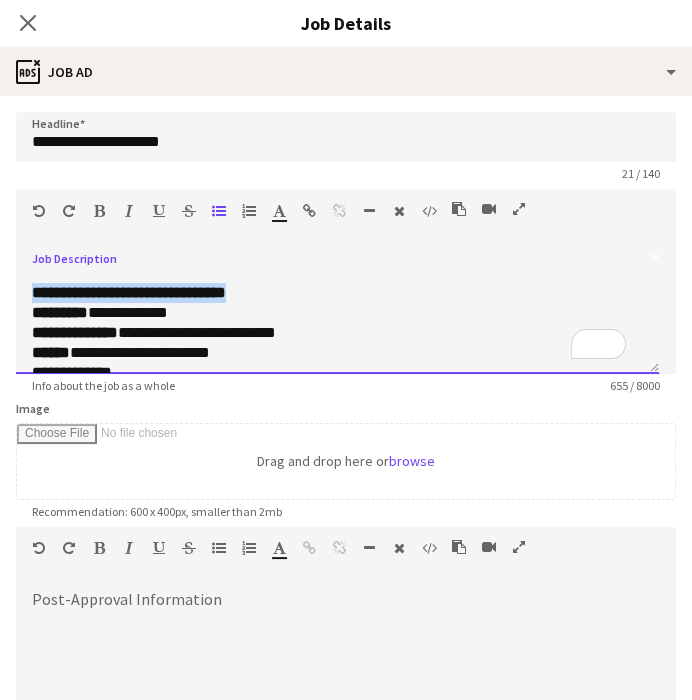 drag, startPoint x: 267, startPoint y: 295, endPoint x: 34, endPoint y: 286, distance: 233.17375 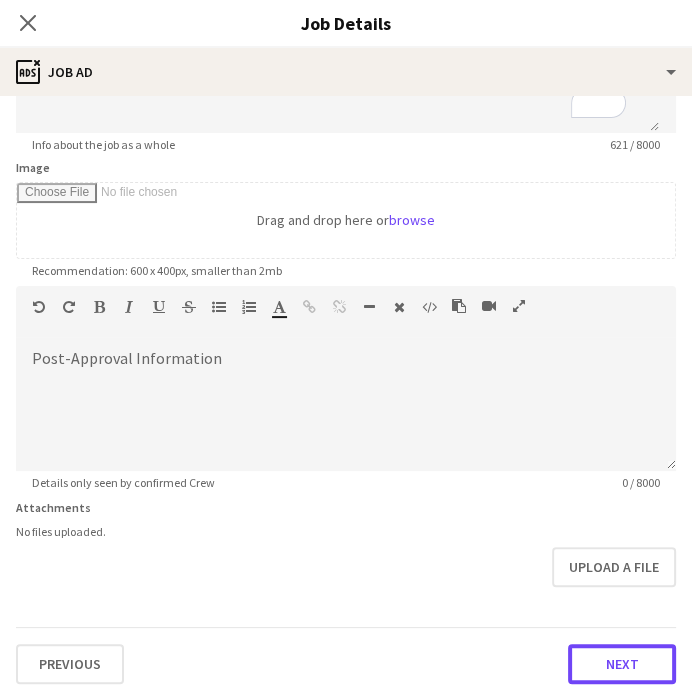 click on "Next" at bounding box center (622, 664) 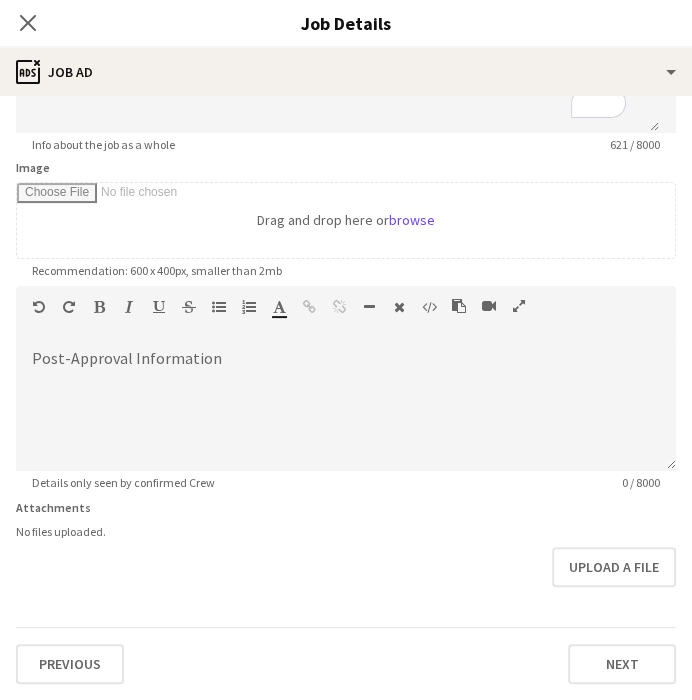 type on "*******" 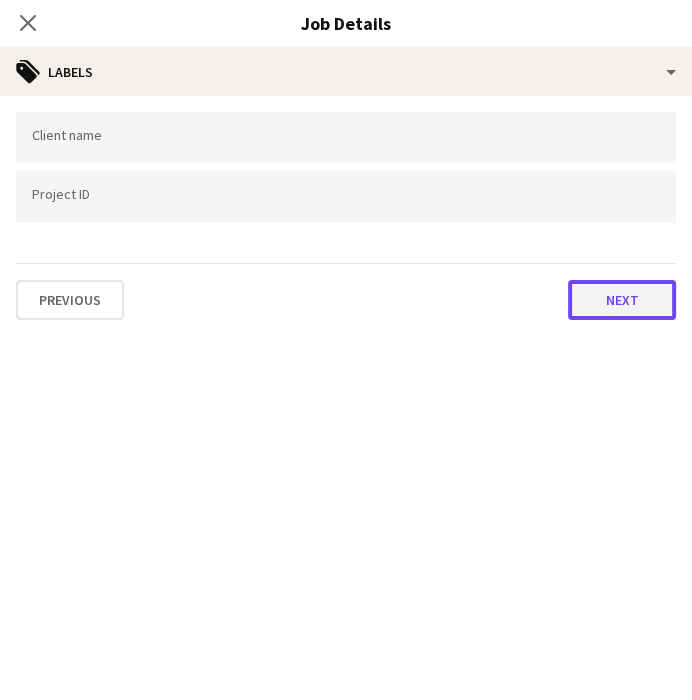 click on "Next" at bounding box center (622, 300) 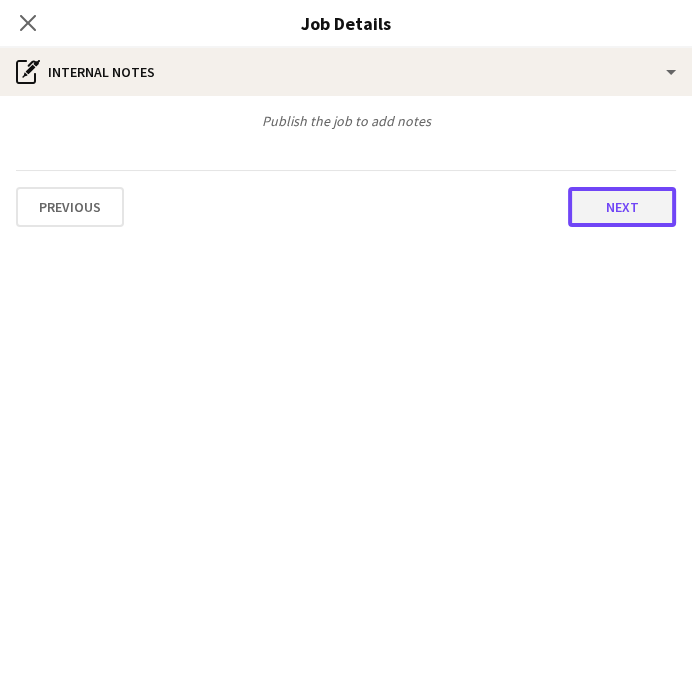 click on "Next" at bounding box center [622, 207] 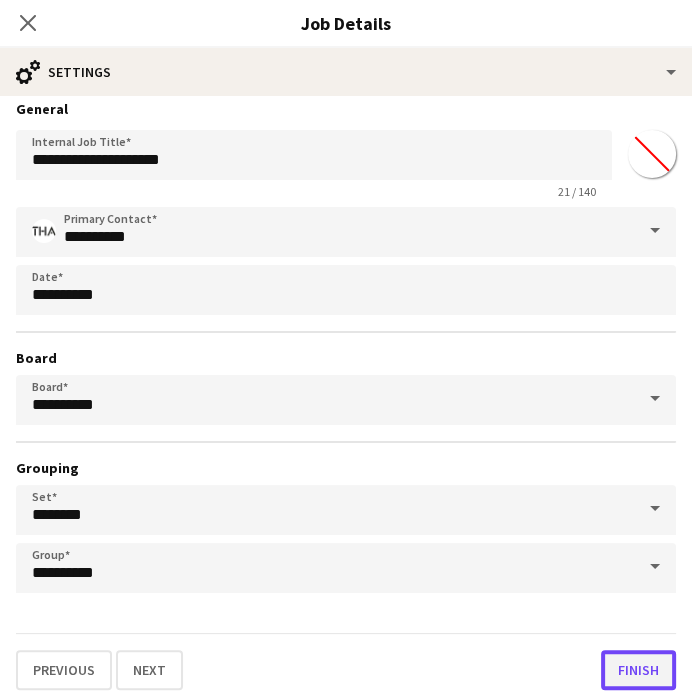 click on "Finish" at bounding box center (638, 670) 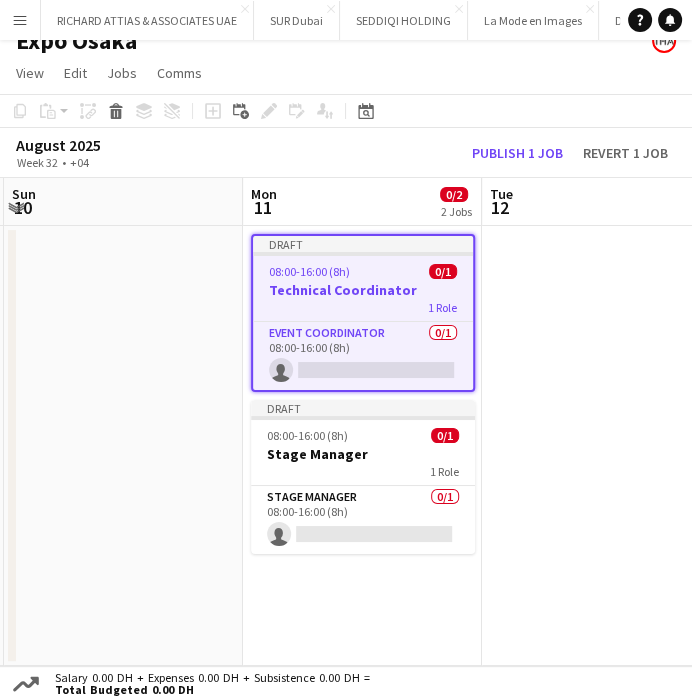 click on "Draft   08:00-16:00 (8h)    0/1   Technical Coordinator   1 Role   Event Coordinator   0/1   08:00-16:00 (8h)
single-neutral-actions
Draft   08:00-16:00 (8h)    0/1   Stage Manager   1 Role   Stage Manager   0/1   08:00-16:00 (8h)
single-neutral-actions" at bounding box center (362, 446) 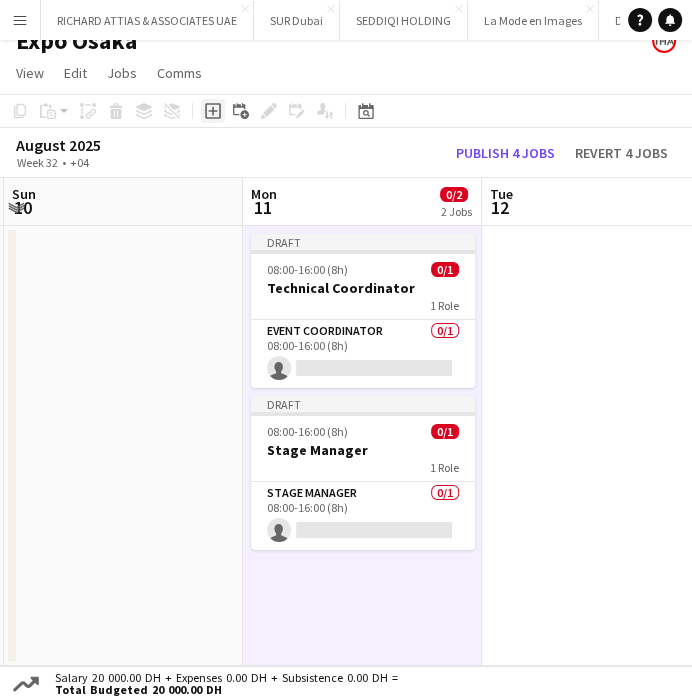 click on "Add job" at bounding box center (213, 111) 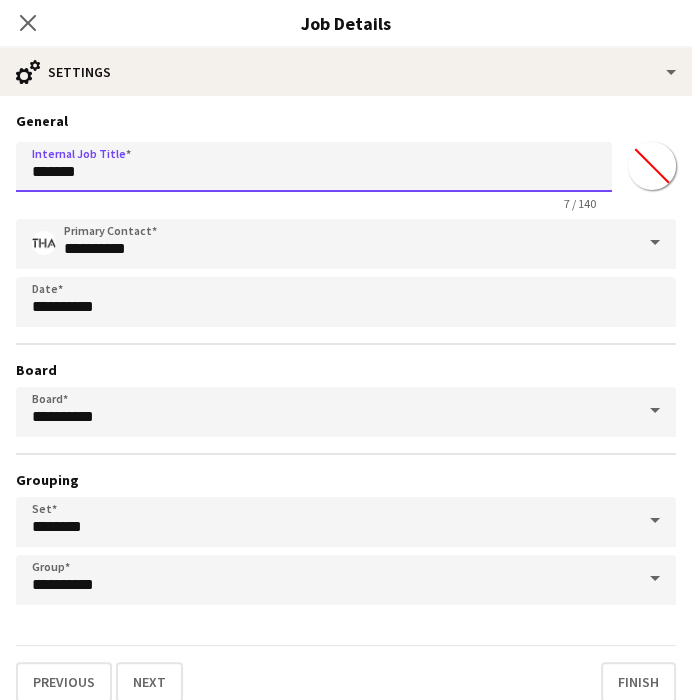 click on "*******" at bounding box center [314, 167] 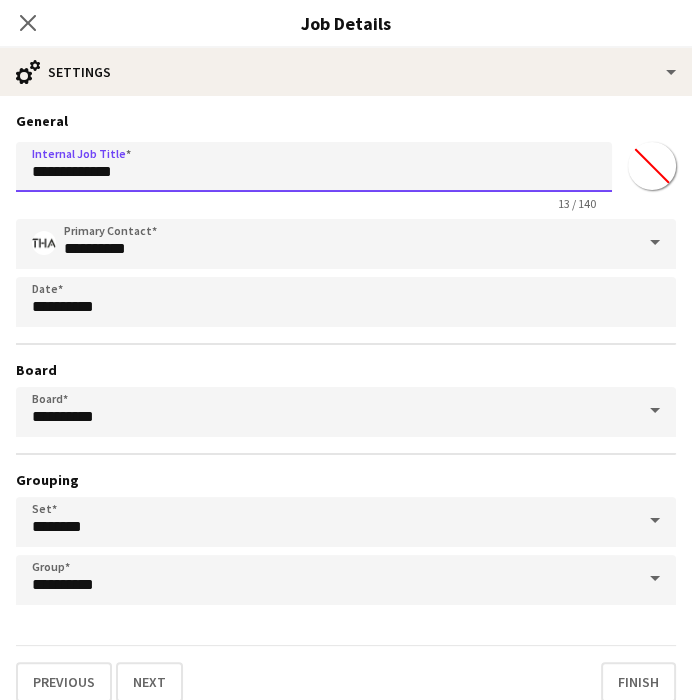 type on "**********" 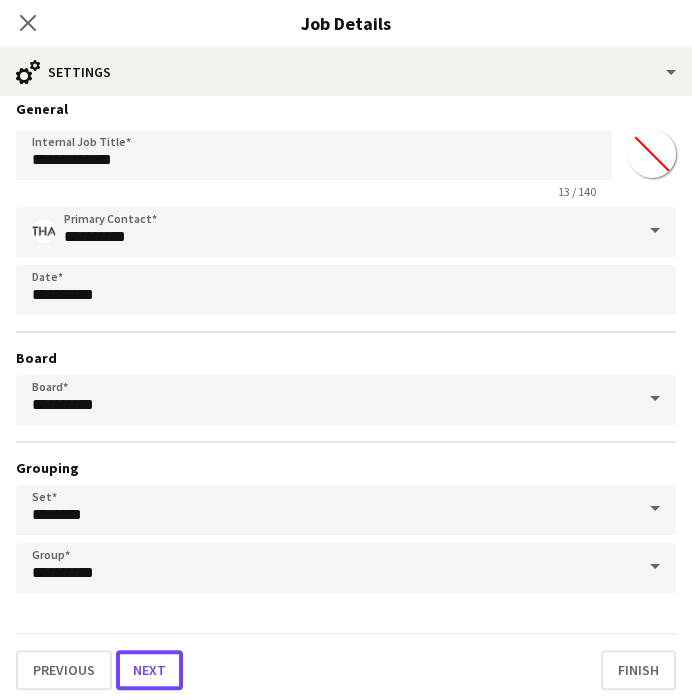 click on "Next" at bounding box center (149, 670) 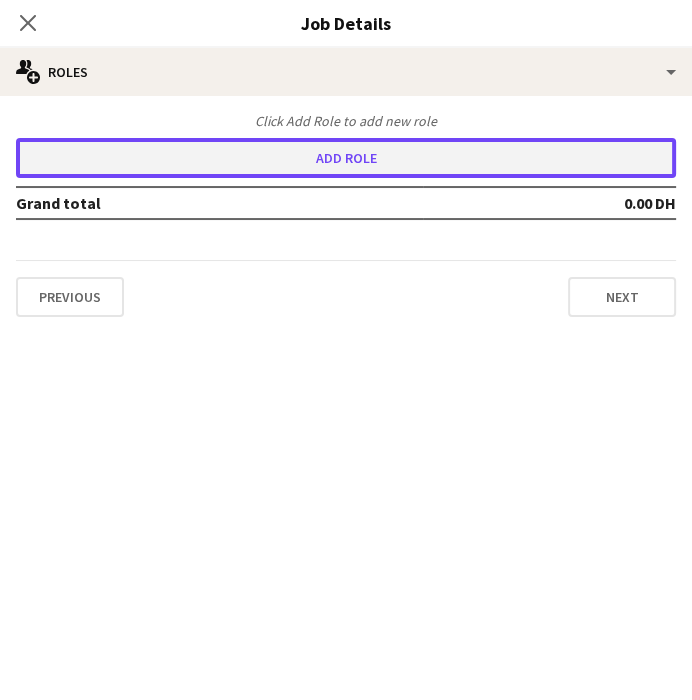 click on "Add role" at bounding box center [346, 158] 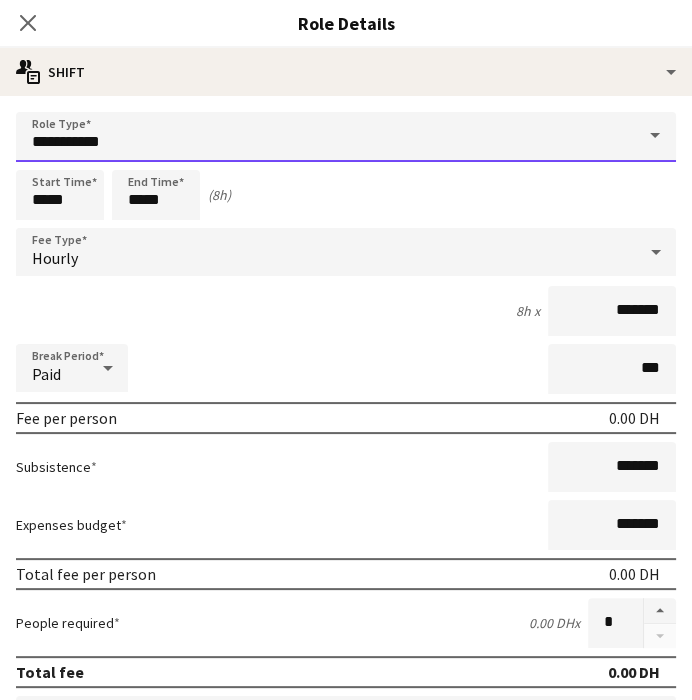 click on "**********" at bounding box center (346, 137) 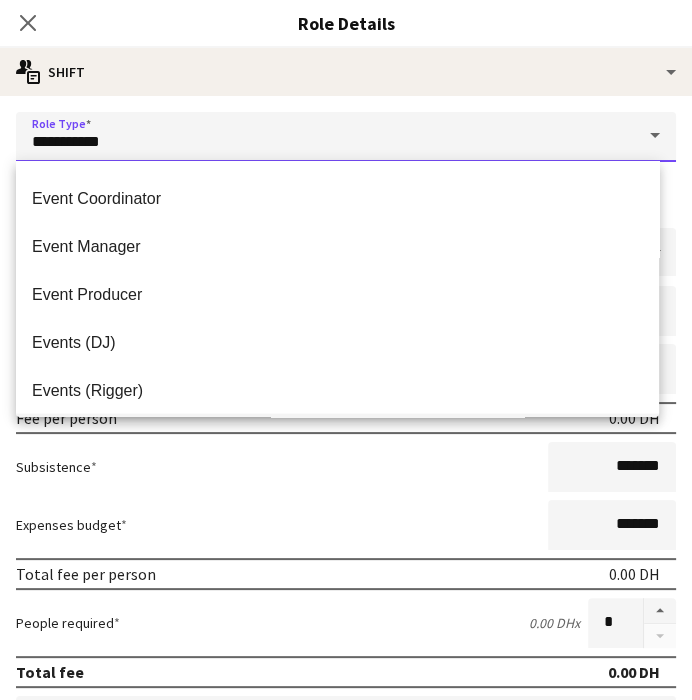 scroll, scrollTop: 2333, scrollLeft: 0, axis: vertical 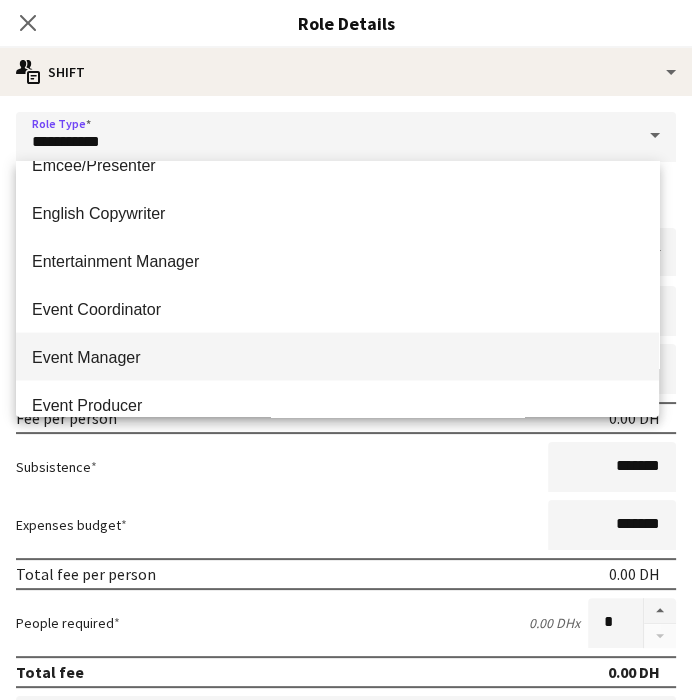 click on "Event Manager" at bounding box center (337, 356) 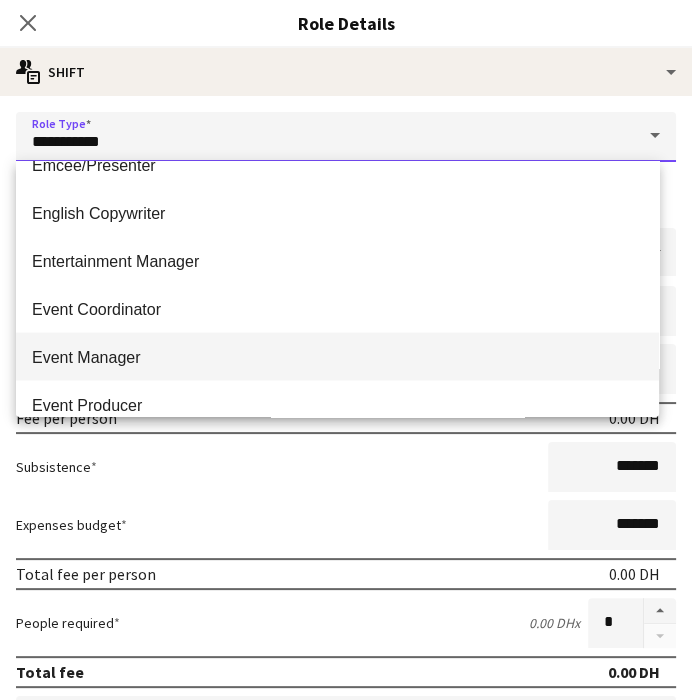 type on "**********" 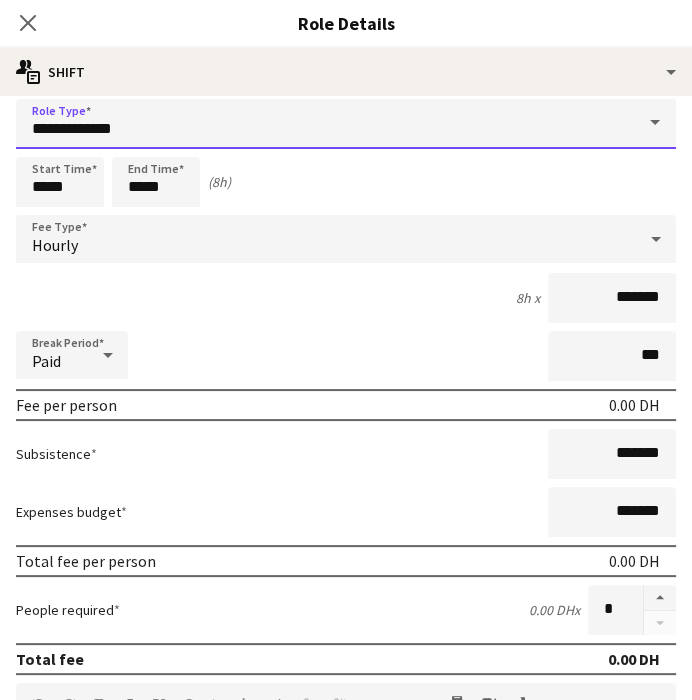 scroll, scrollTop: 0, scrollLeft: 0, axis: both 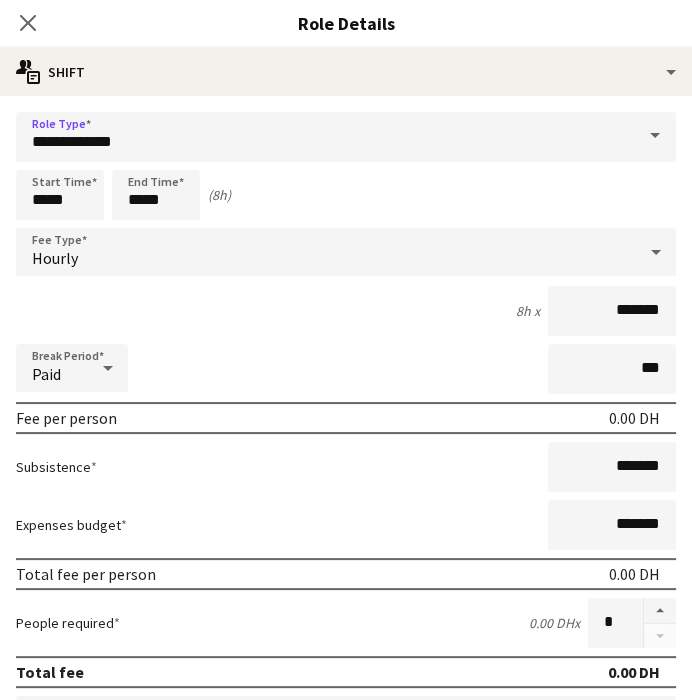 click on "Hourly" at bounding box center (326, 252) 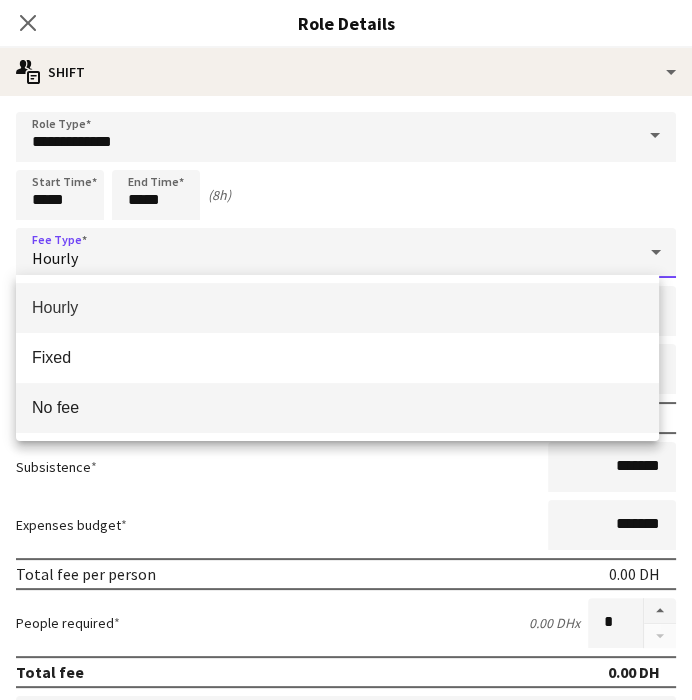 click on "No fee" at bounding box center [337, 407] 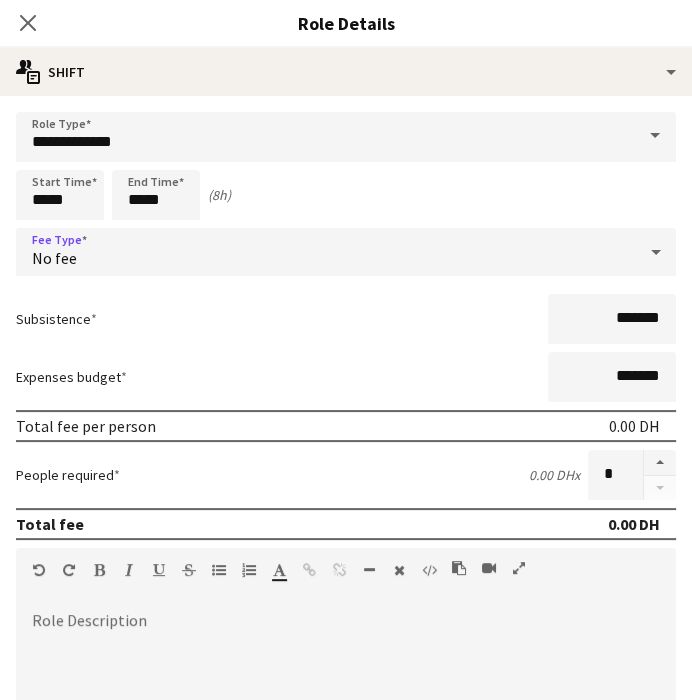 scroll, scrollTop: 374, scrollLeft: 0, axis: vertical 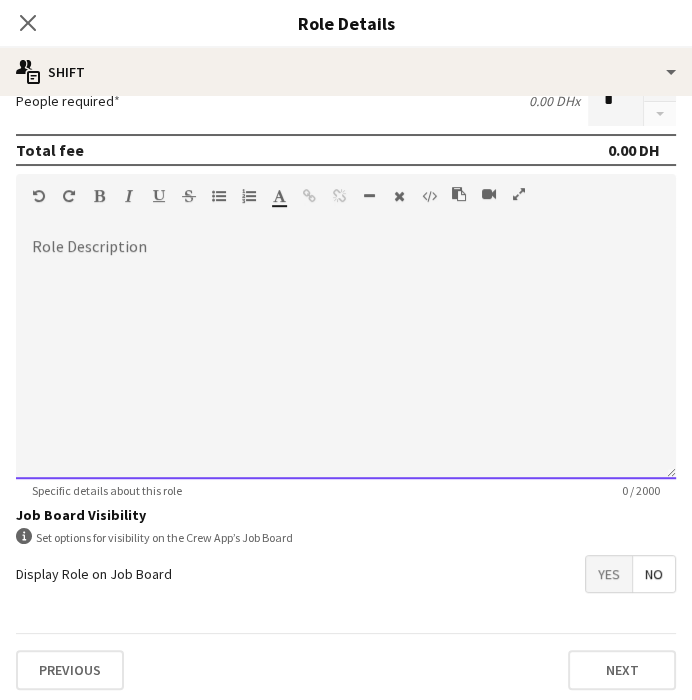 click at bounding box center [346, 359] 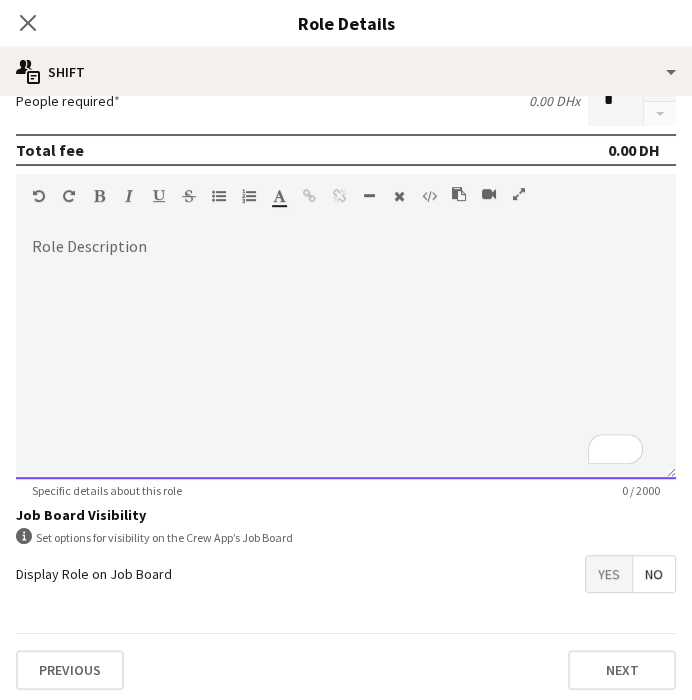 click at bounding box center (346, 359) 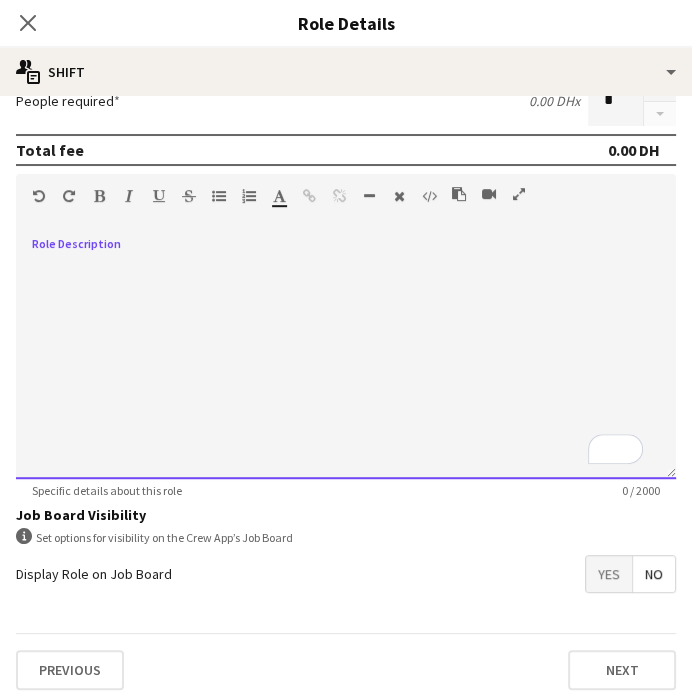 paste 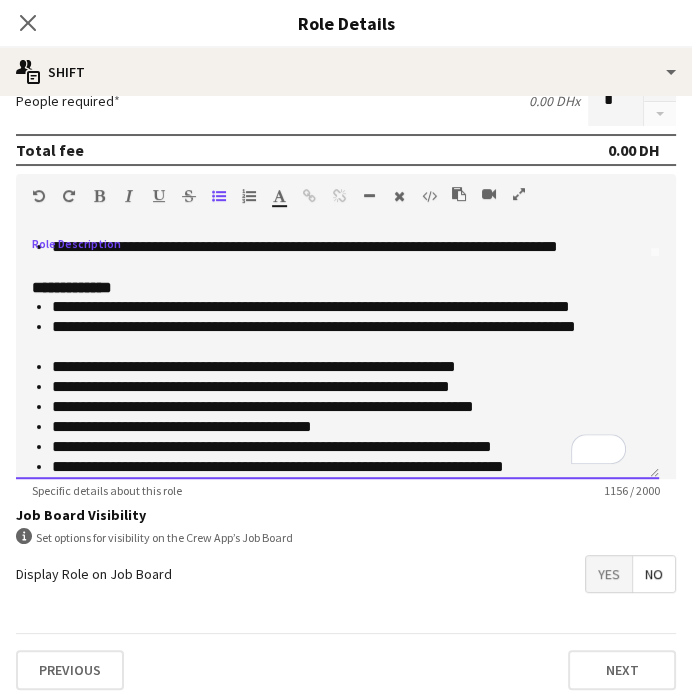 scroll, scrollTop: 25, scrollLeft: 0, axis: vertical 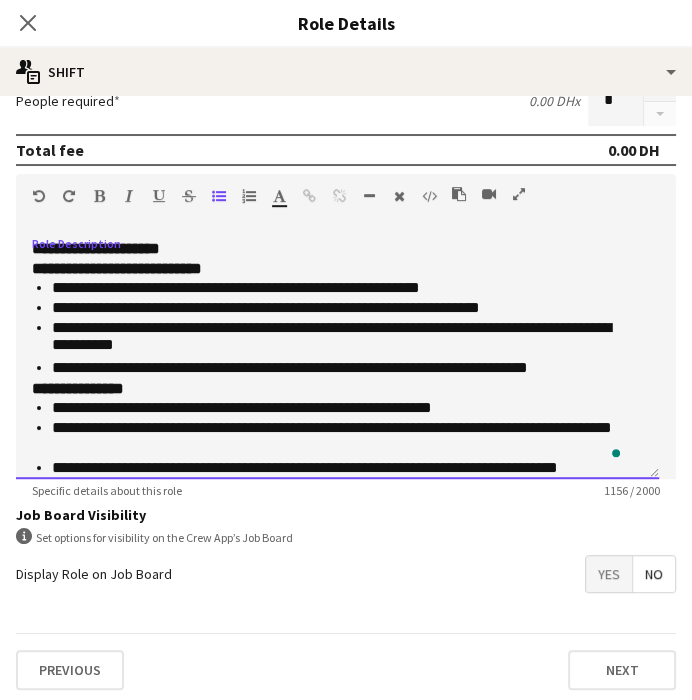 click on "**********" at bounding box center (96, 248) 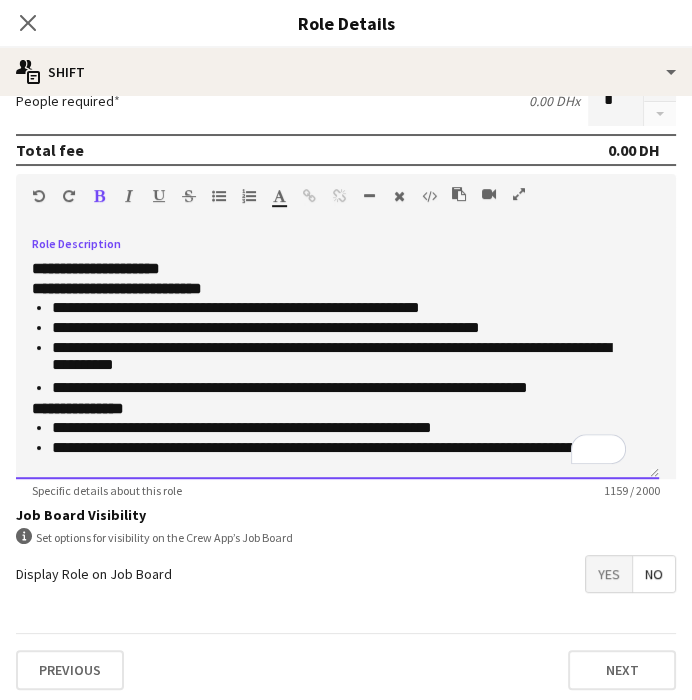 scroll, scrollTop: 111, scrollLeft: 0, axis: vertical 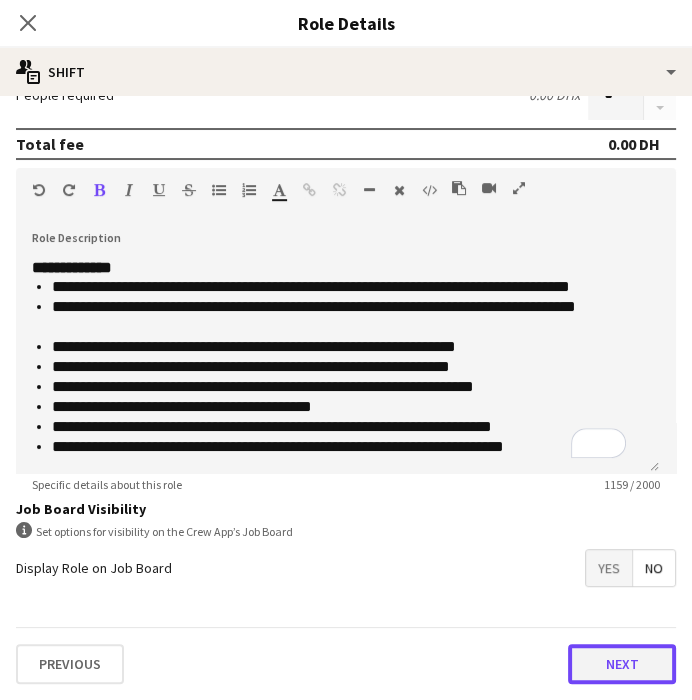 click on "Next" at bounding box center (622, 664) 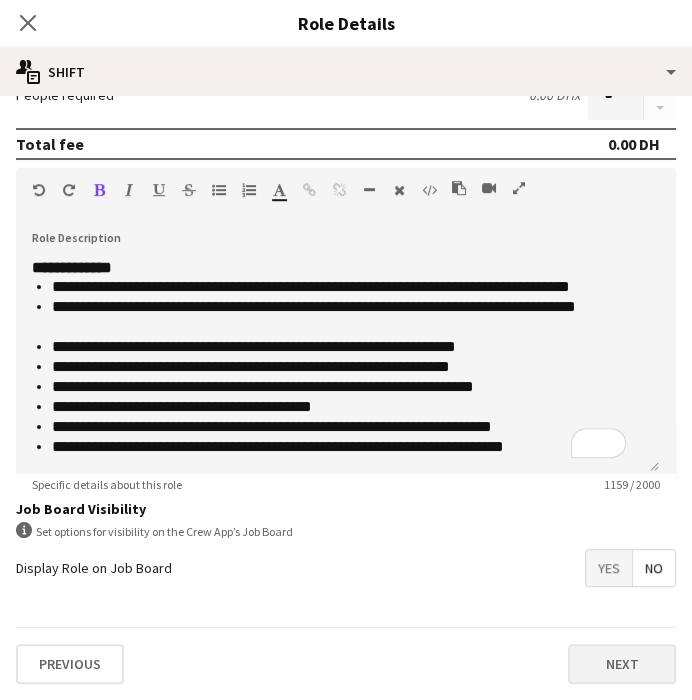 scroll, scrollTop: 0, scrollLeft: 0, axis: both 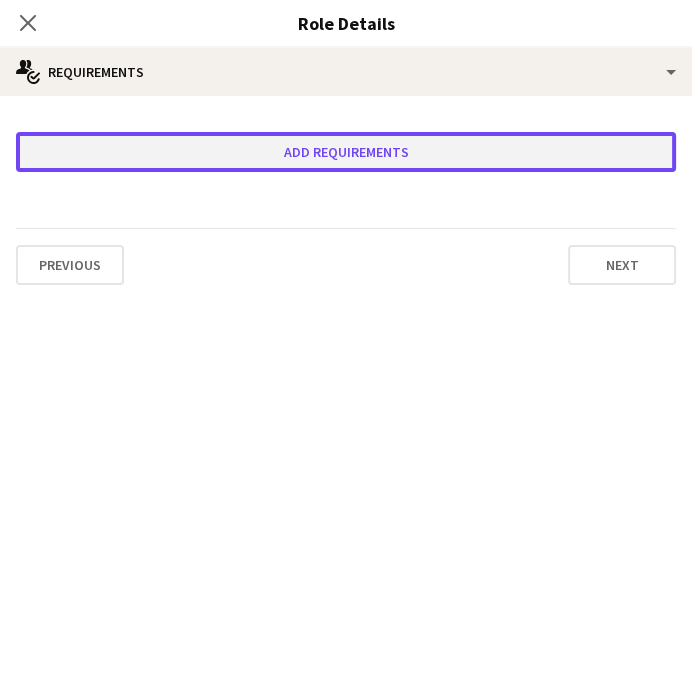 click on "Add requirements" at bounding box center [346, 152] 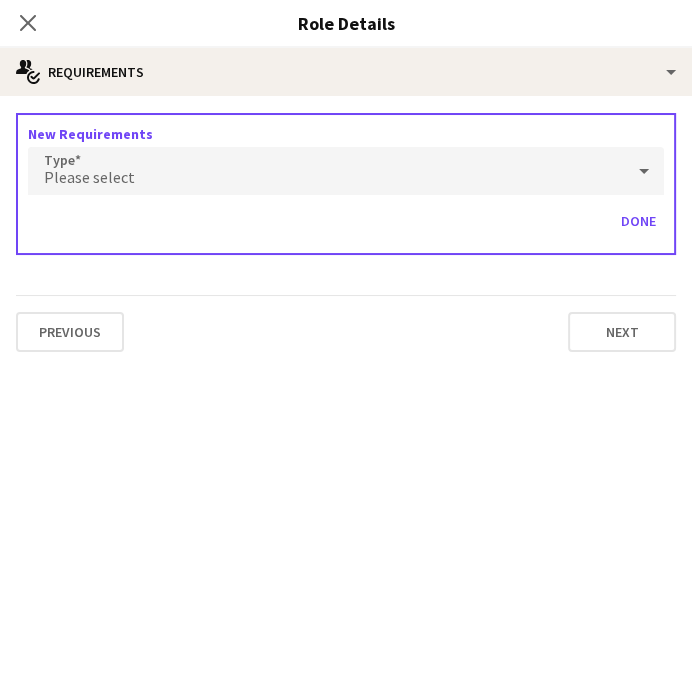 click on "Please select" at bounding box center [326, 171] 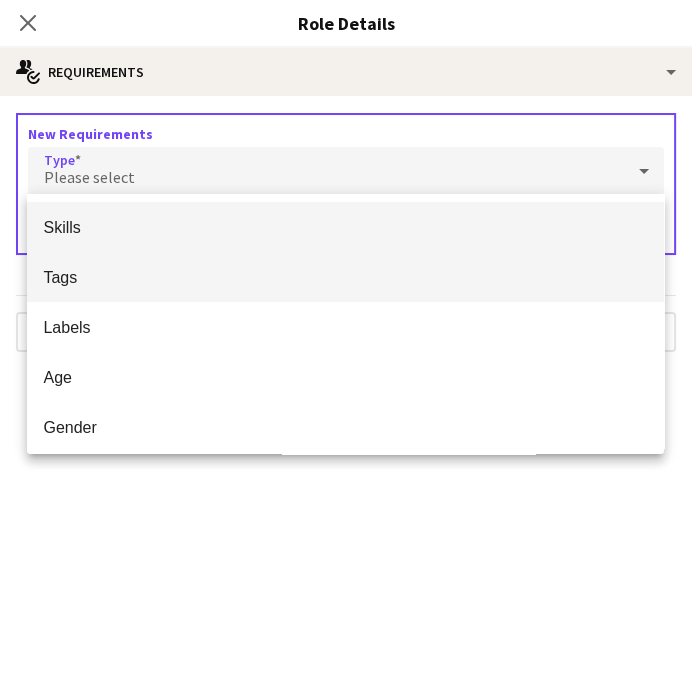 click on "Tags" at bounding box center (345, 277) 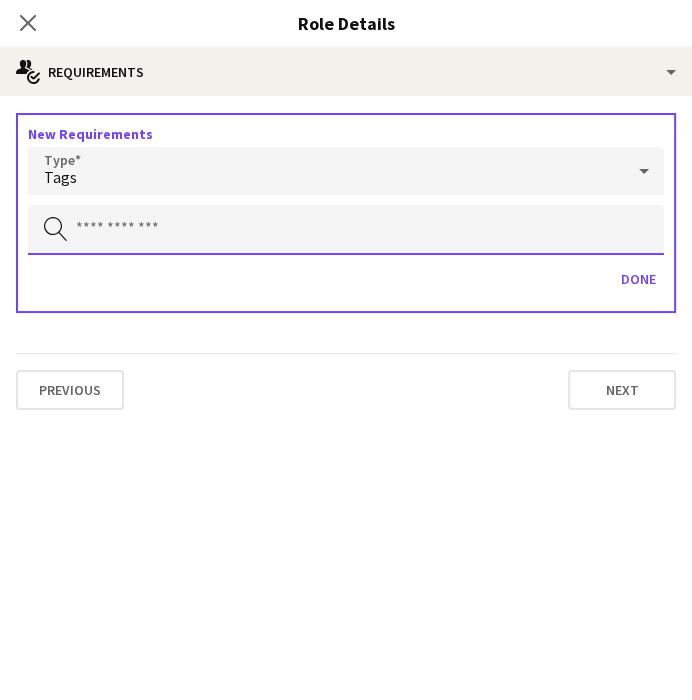 click at bounding box center [346, 230] 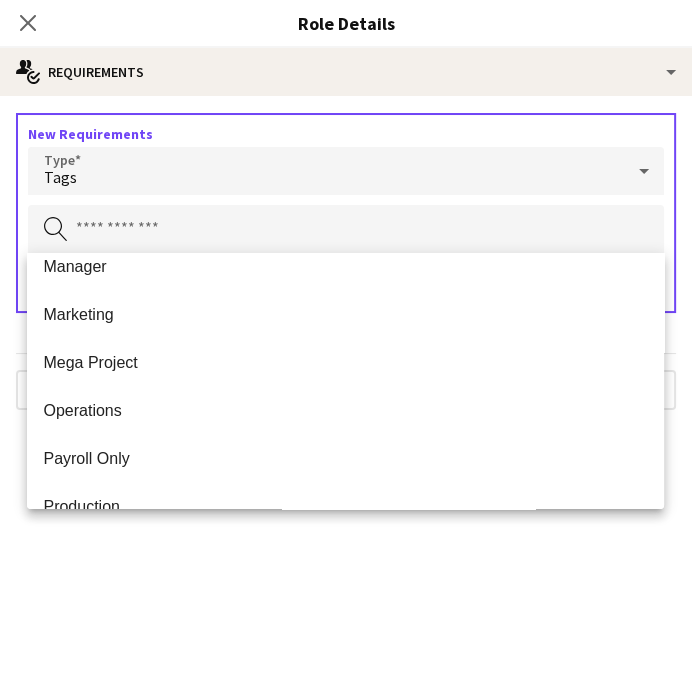 scroll, scrollTop: 1222, scrollLeft: 0, axis: vertical 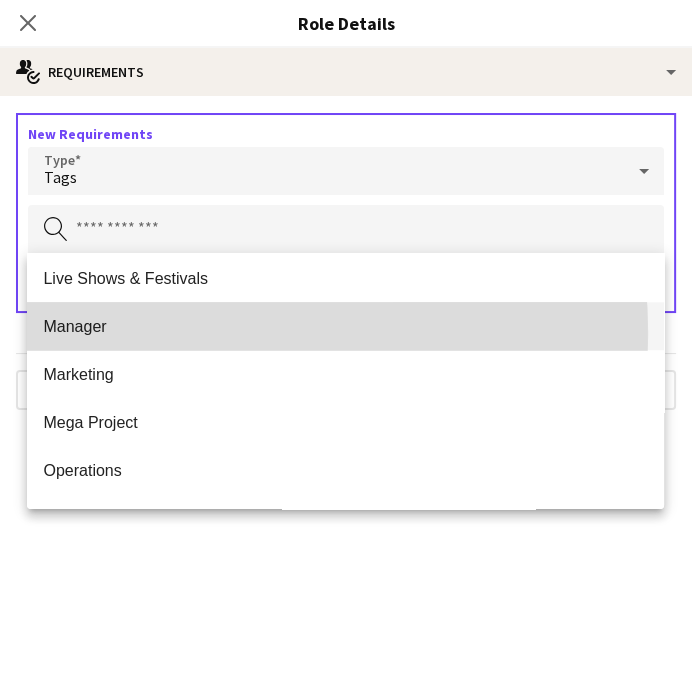 click on "Manager" at bounding box center [345, 326] 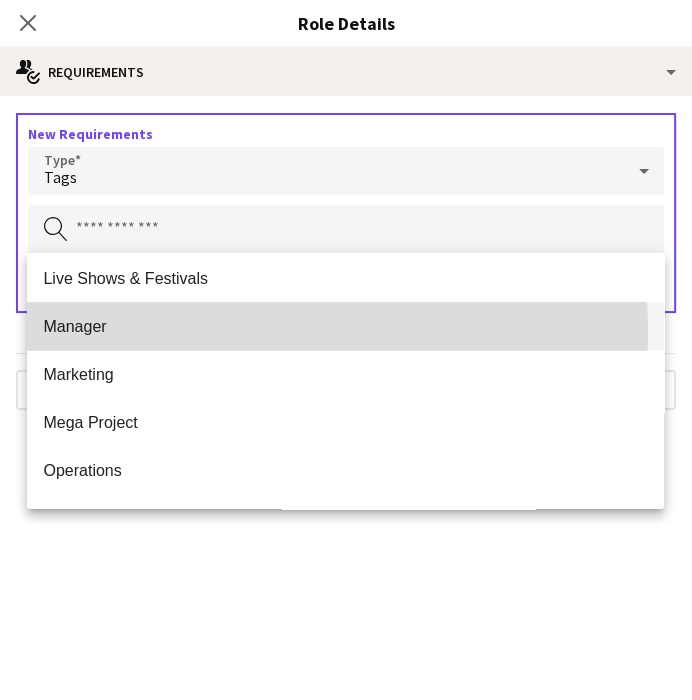 type 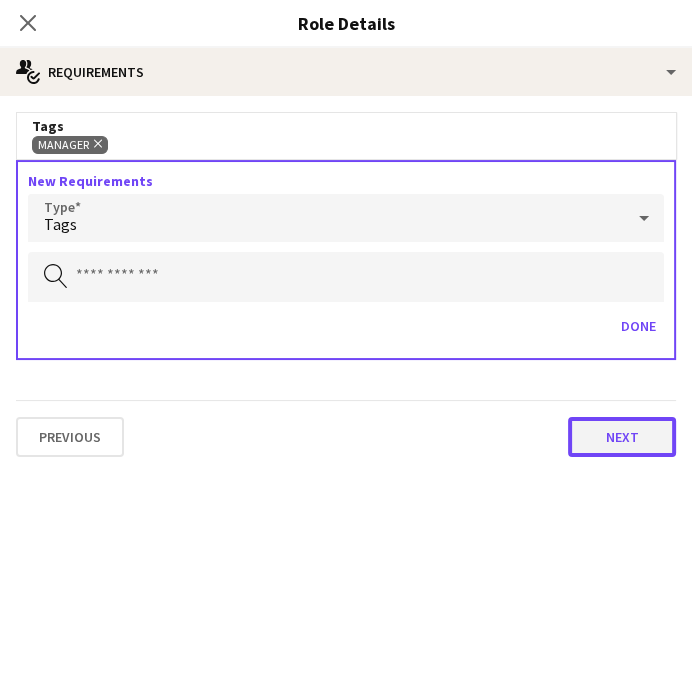 click on "Next" at bounding box center [622, 437] 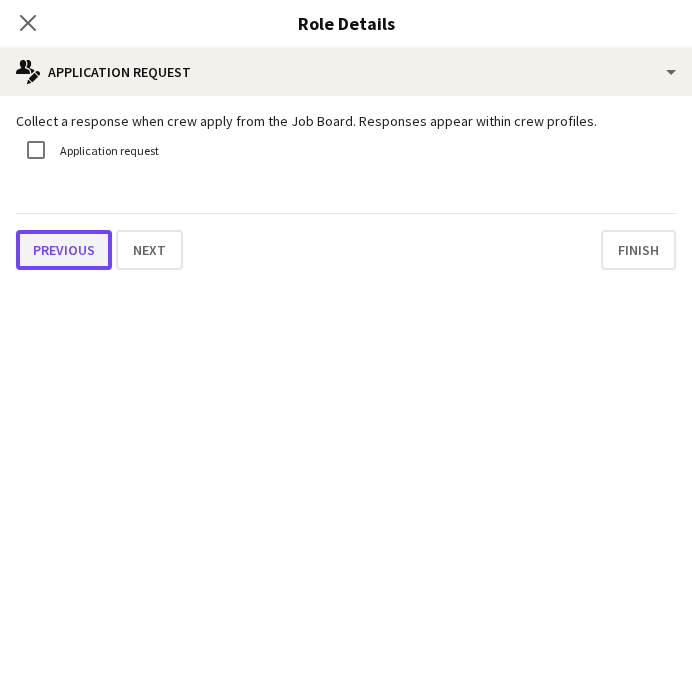 click on "Previous" at bounding box center [64, 250] 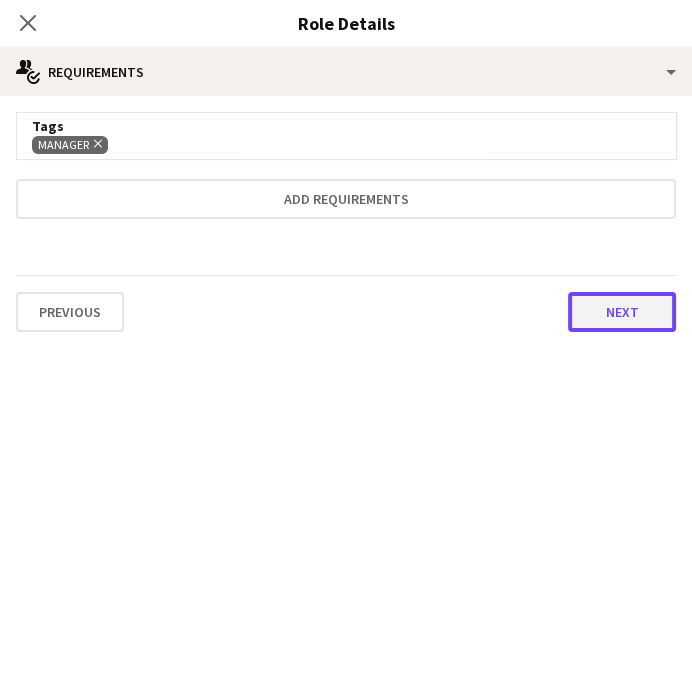 click on "Next" at bounding box center [622, 312] 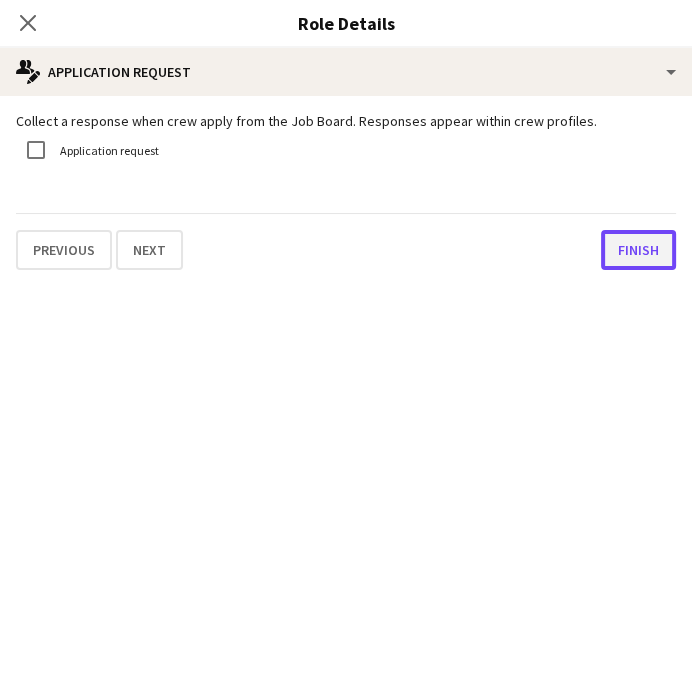 click on "Finish" at bounding box center [638, 250] 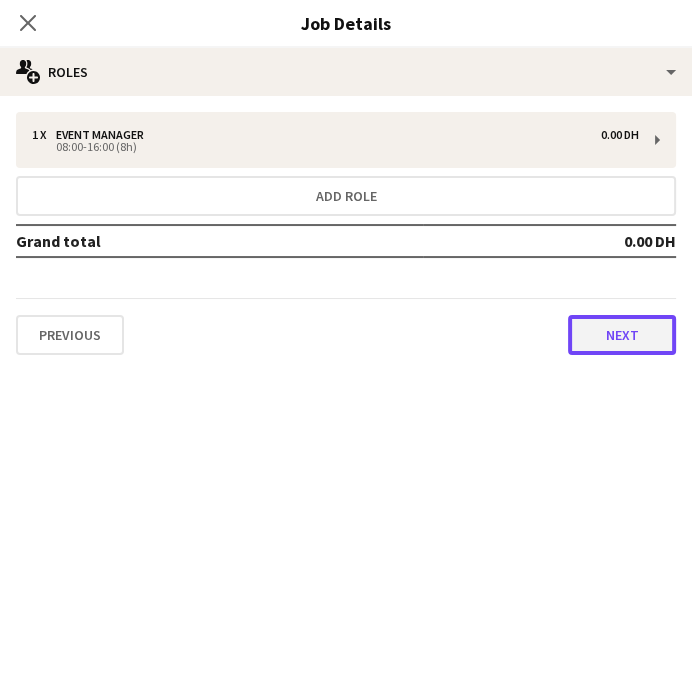 click on "Next" at bounding box center [622, 335] 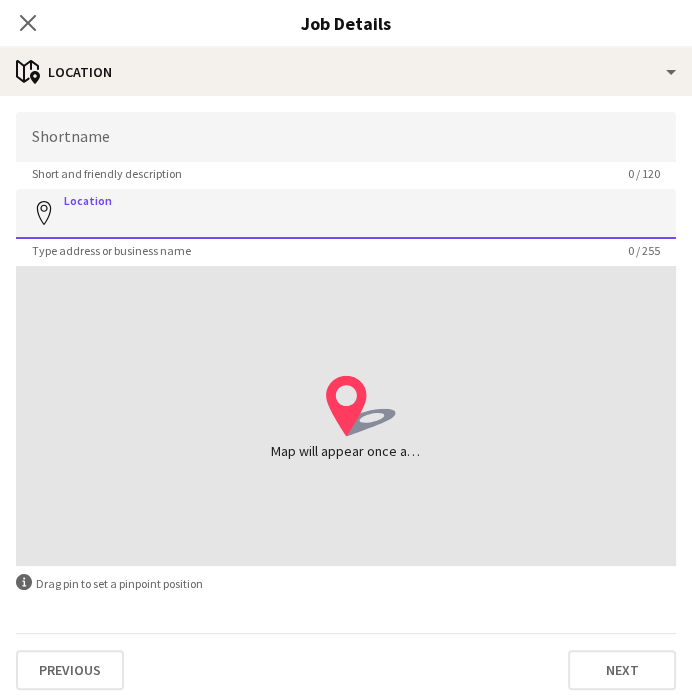 click on "Location" at bounding box center (346, 214) 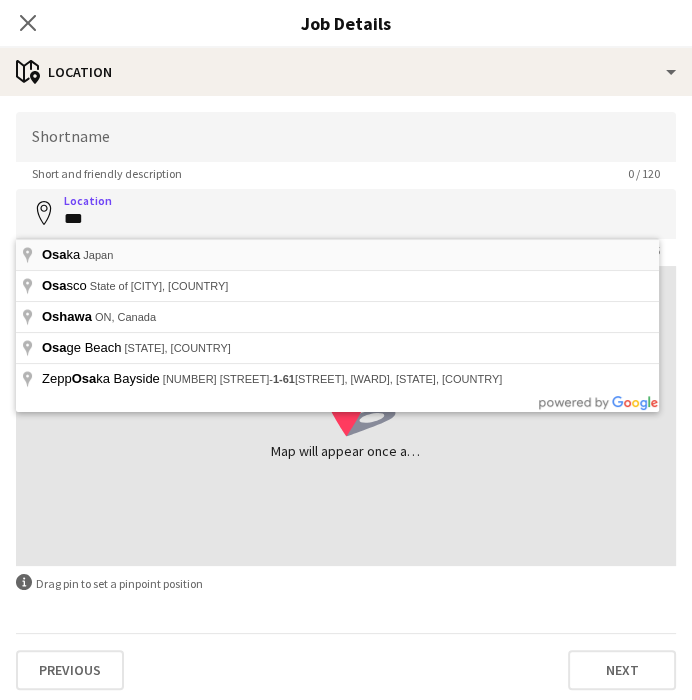 type on "**********" 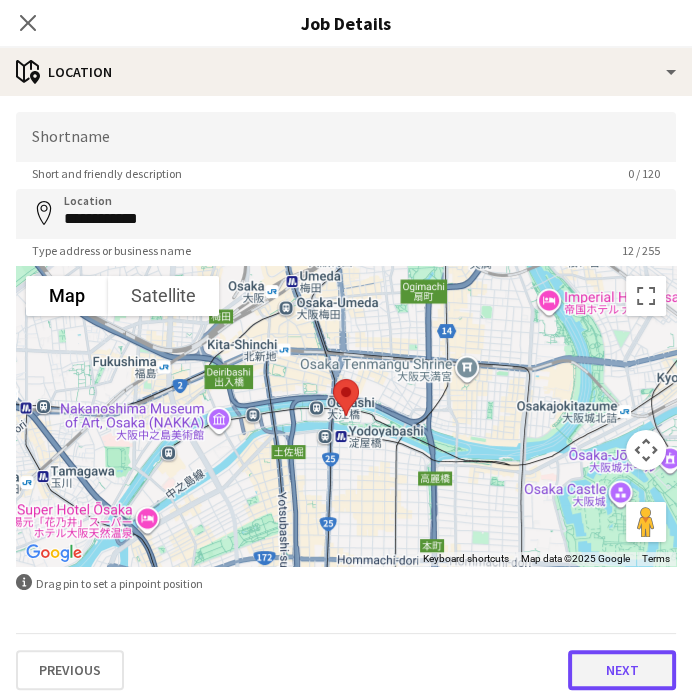 click on "Next" at bounding box center [622, 670] 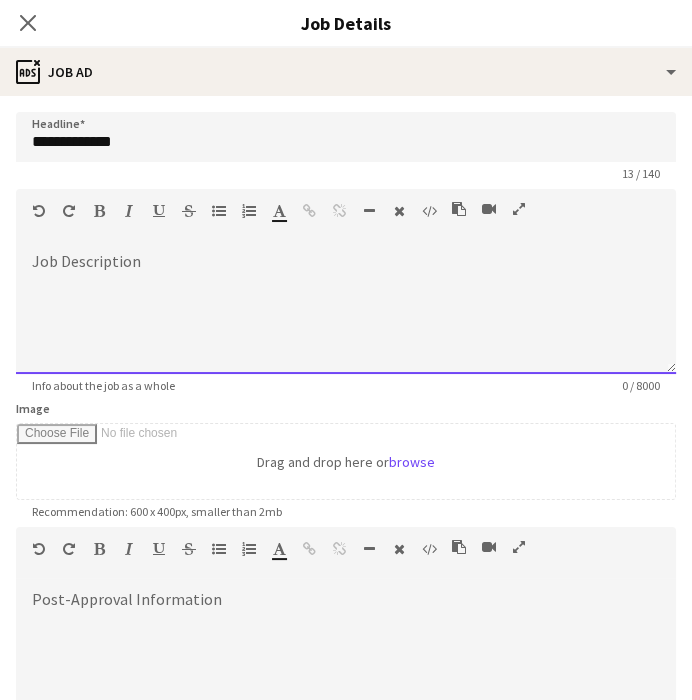 click at bounding box center (346, 314) 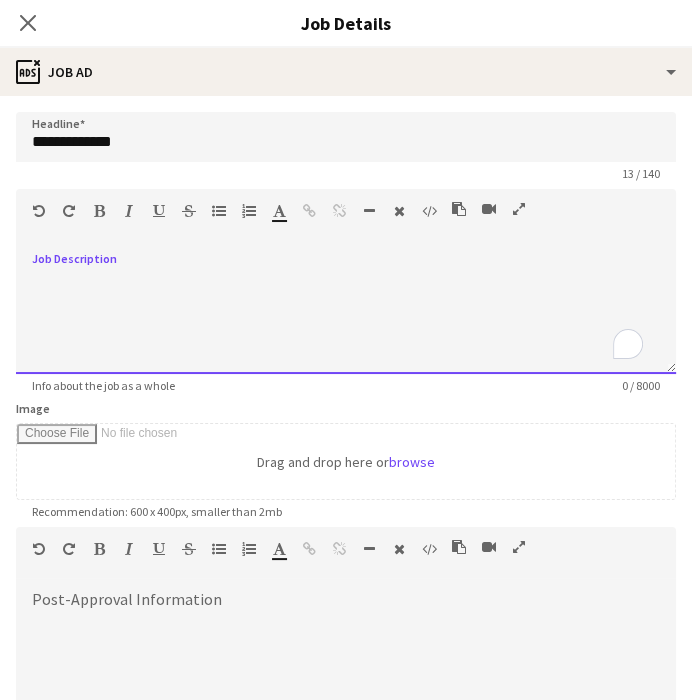 paste 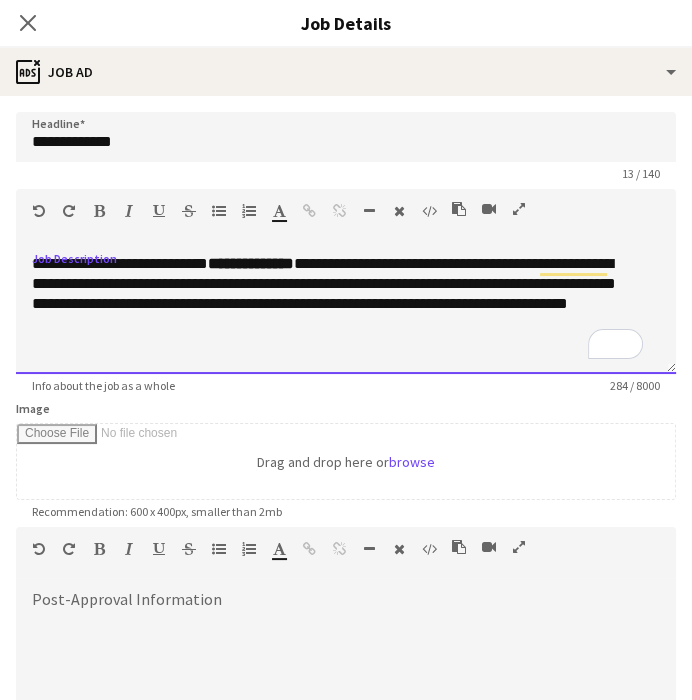 click on "**********" at bounding box center (337, 294) 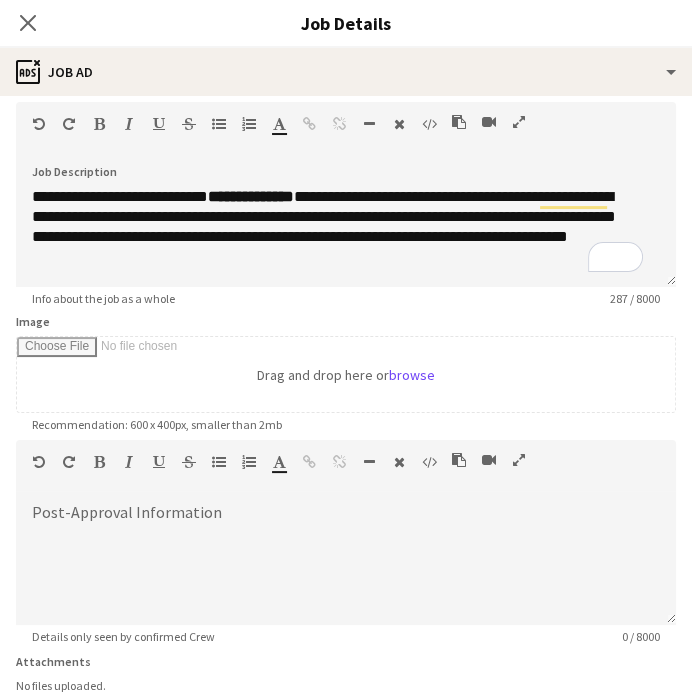 scroll, scrollTop: 111, scrollLeft: 0, axis: vertical 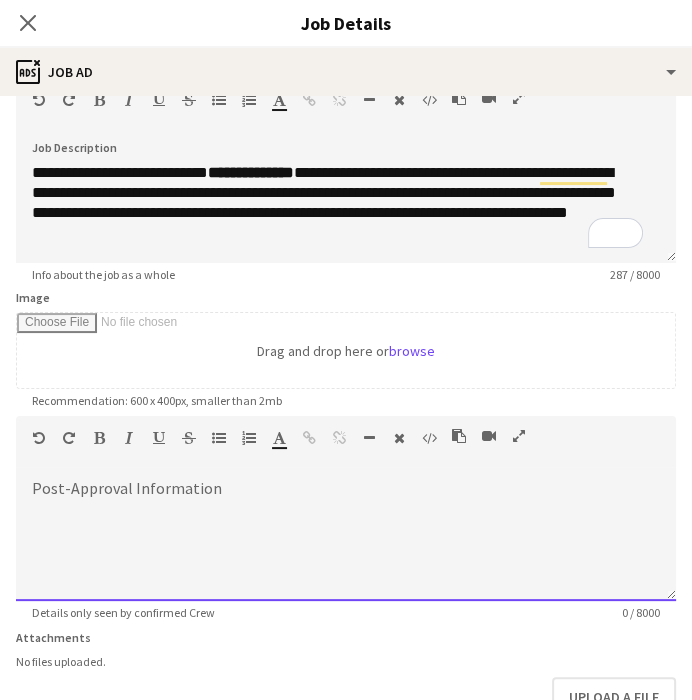 click at bounding box center (346, 541) 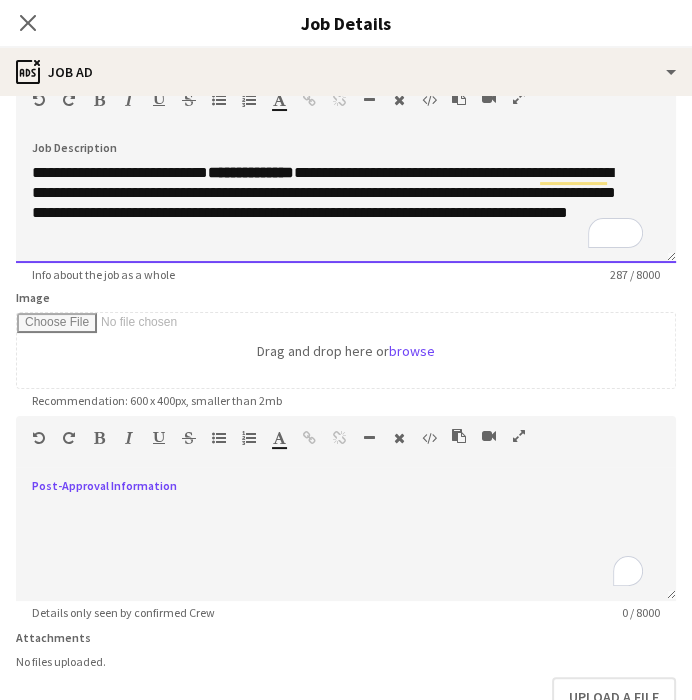 click on "**********" at bounding box center (337, 203) 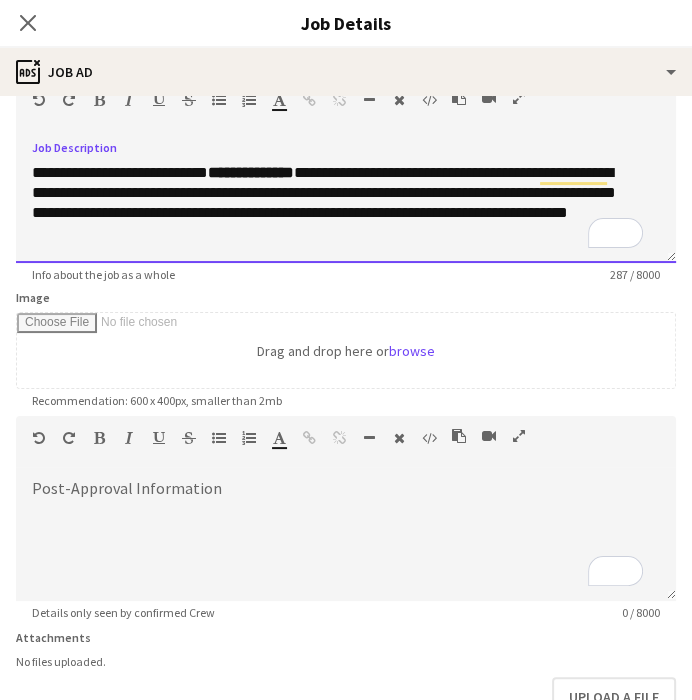 scroll, scrollTop: 1, scrollLeft: 0, axis: vertical 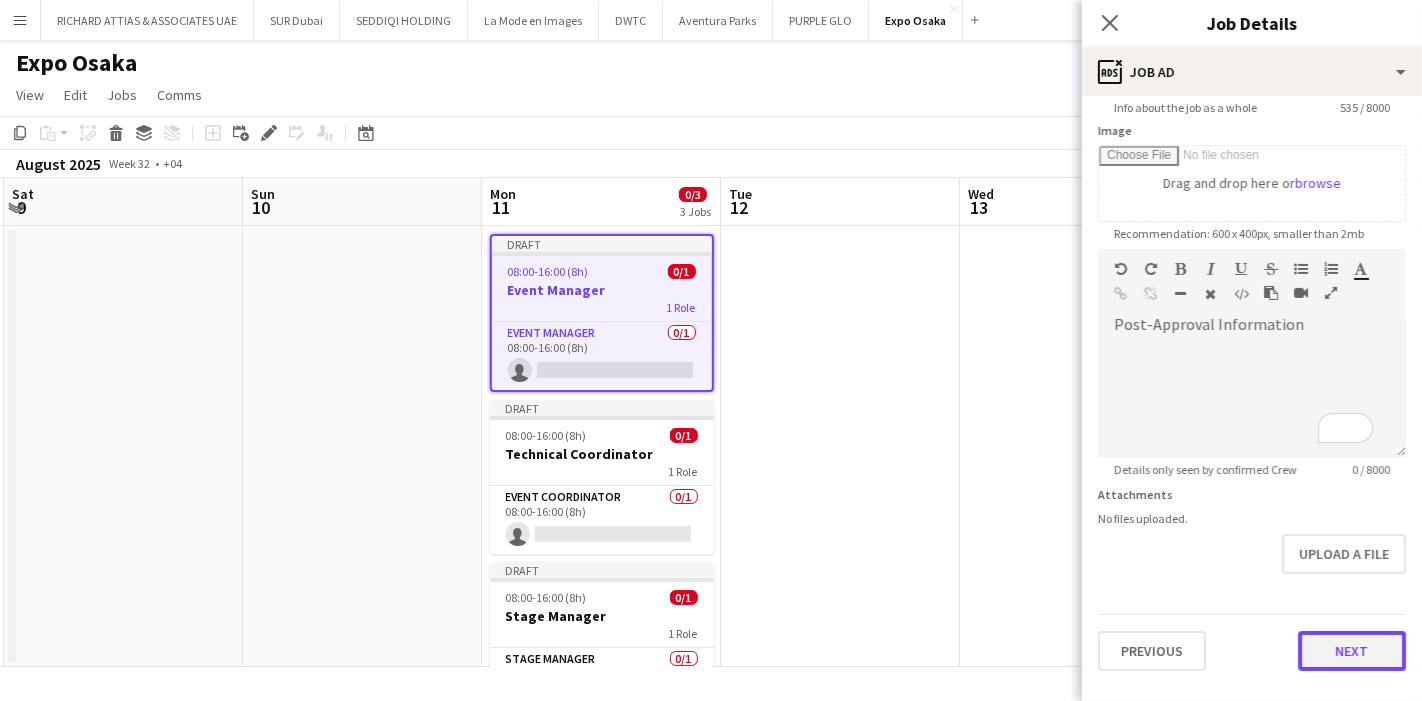 click on "Next" at bounding box center (1352, 651) 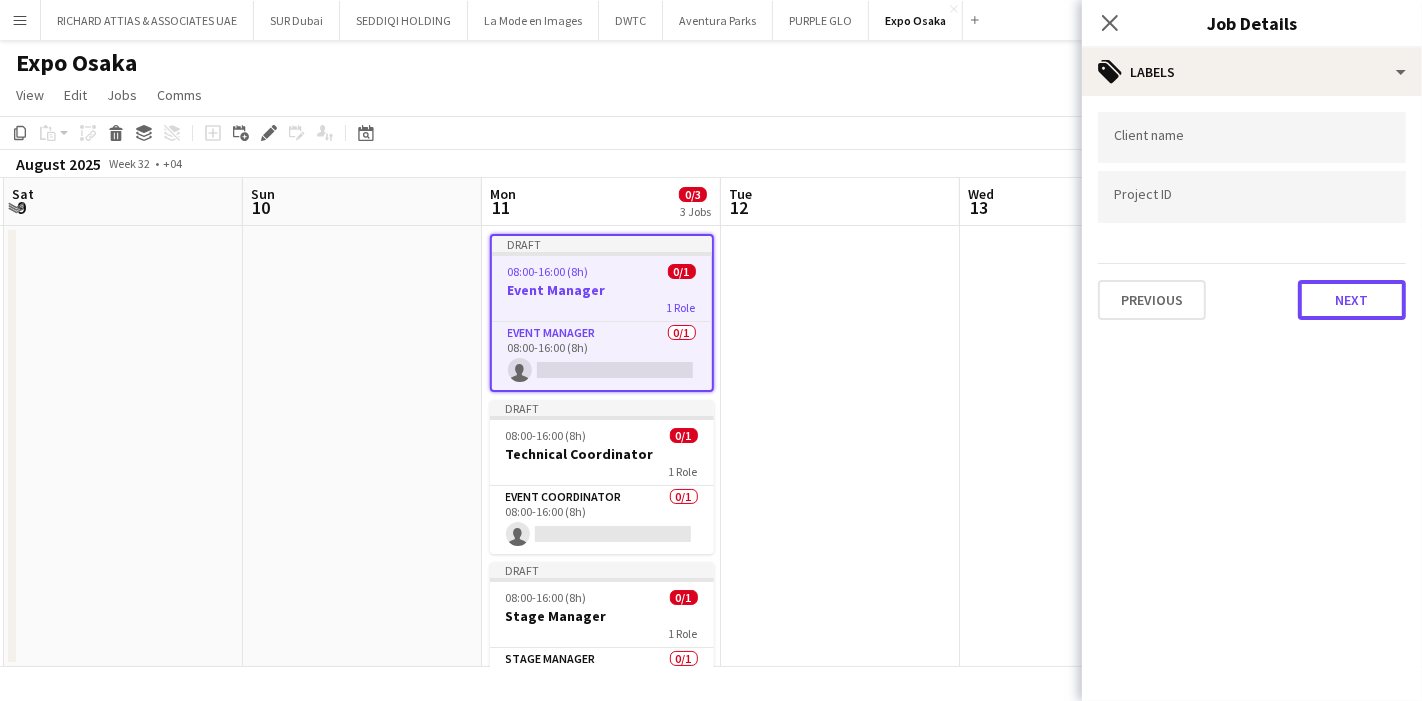 click on "Next" at bounding box center [1352, 300] 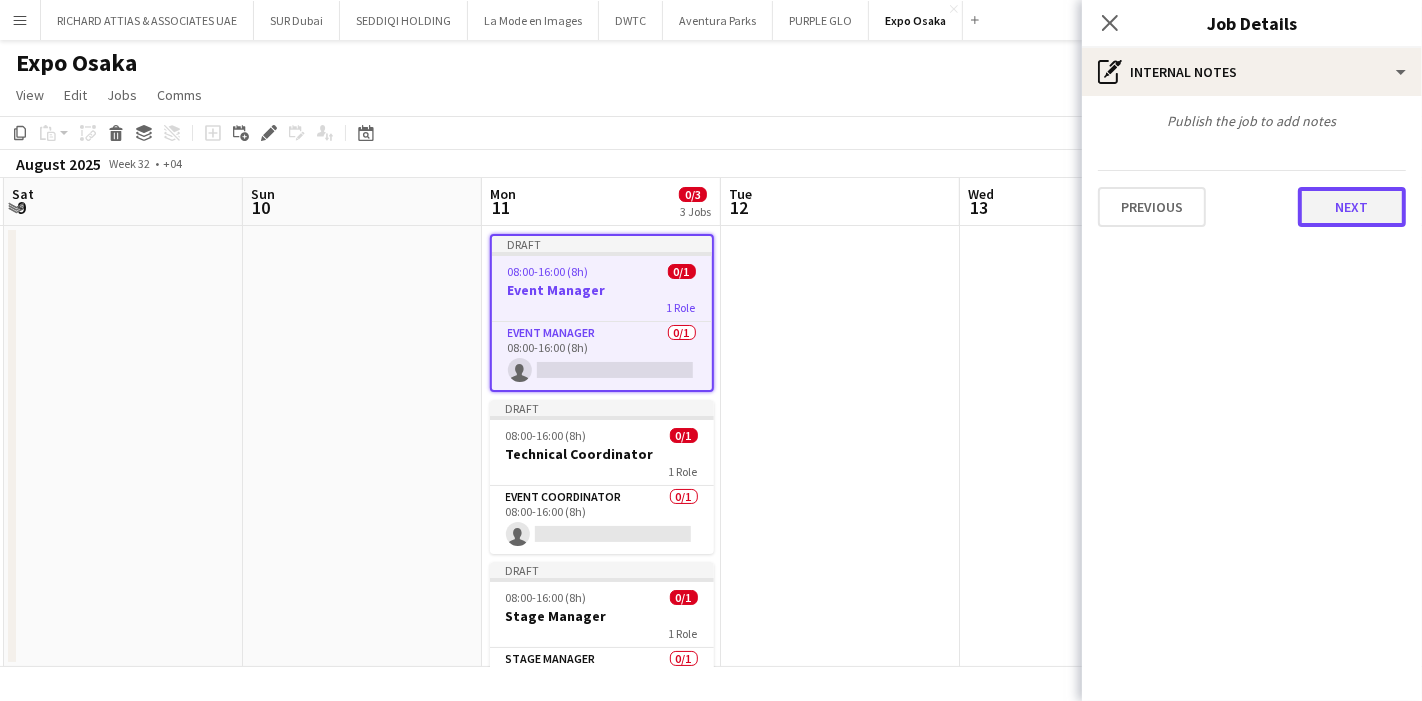 click on "Next" at bounding box center (1352, 207) 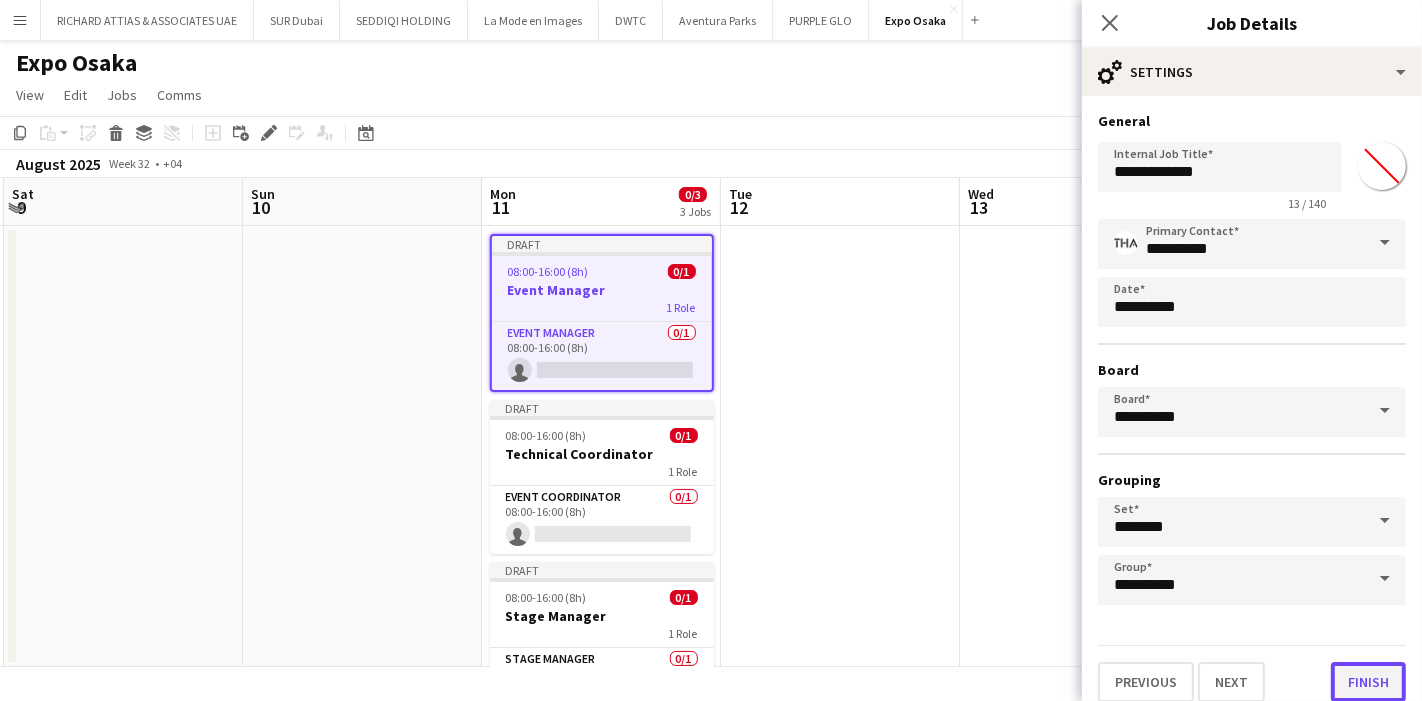 click on "Finish" at bounding box center [1368, 682] 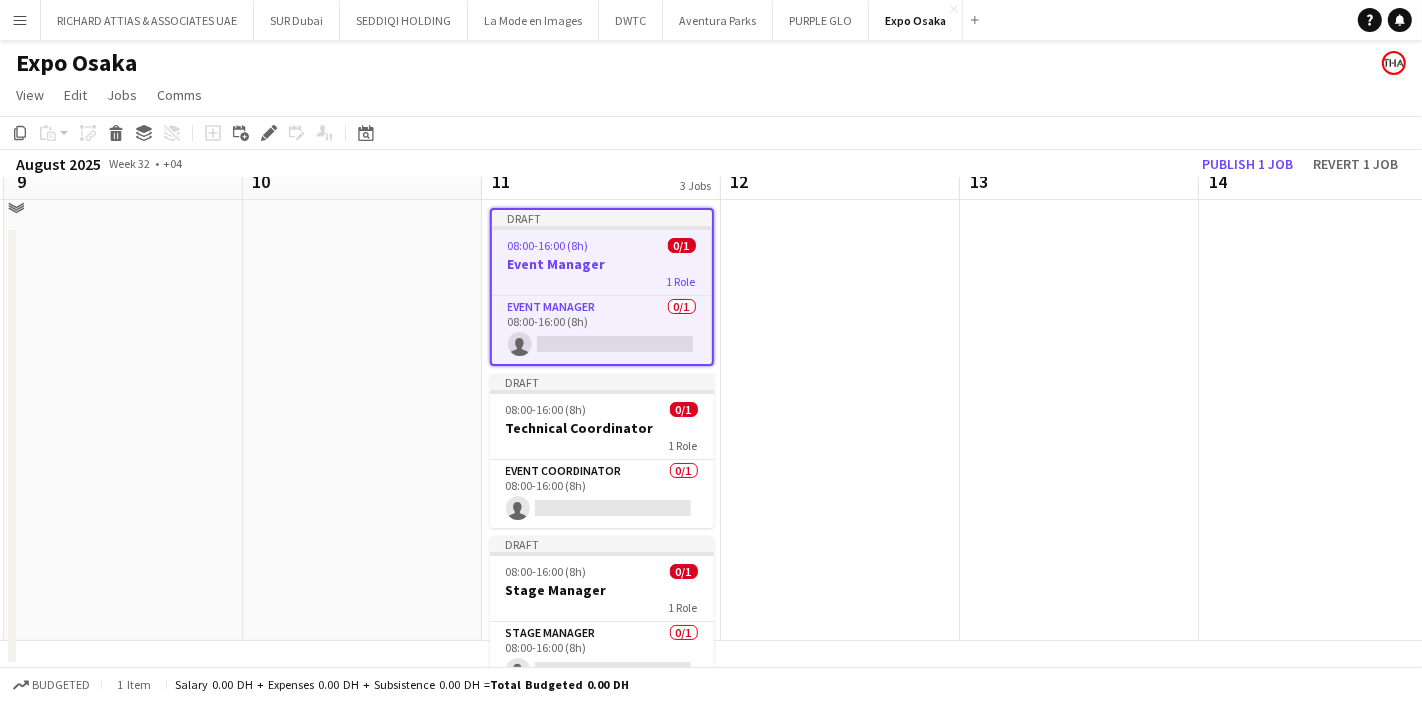 scroll, scrollTop: 46, scrollLeft: 474, axis: both 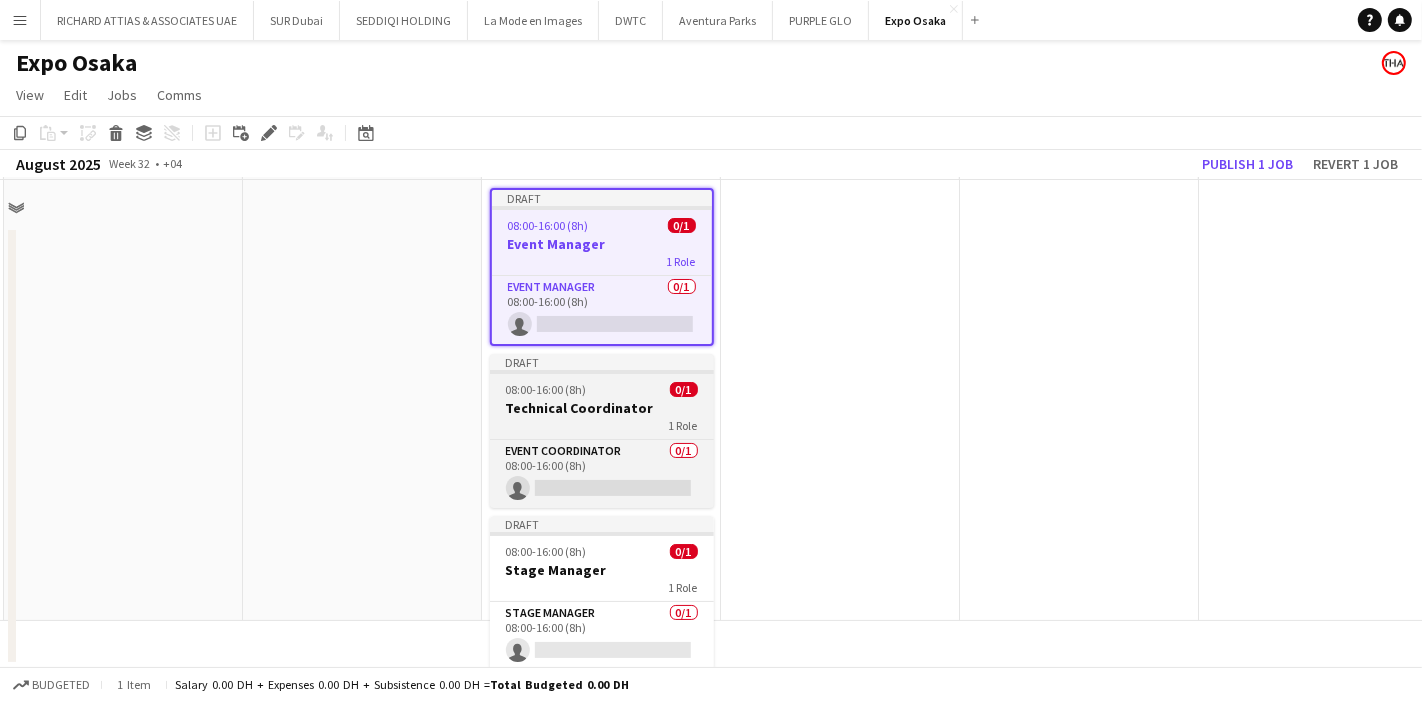 click on "Technical Coordinator" at bounding box center [602, 408] 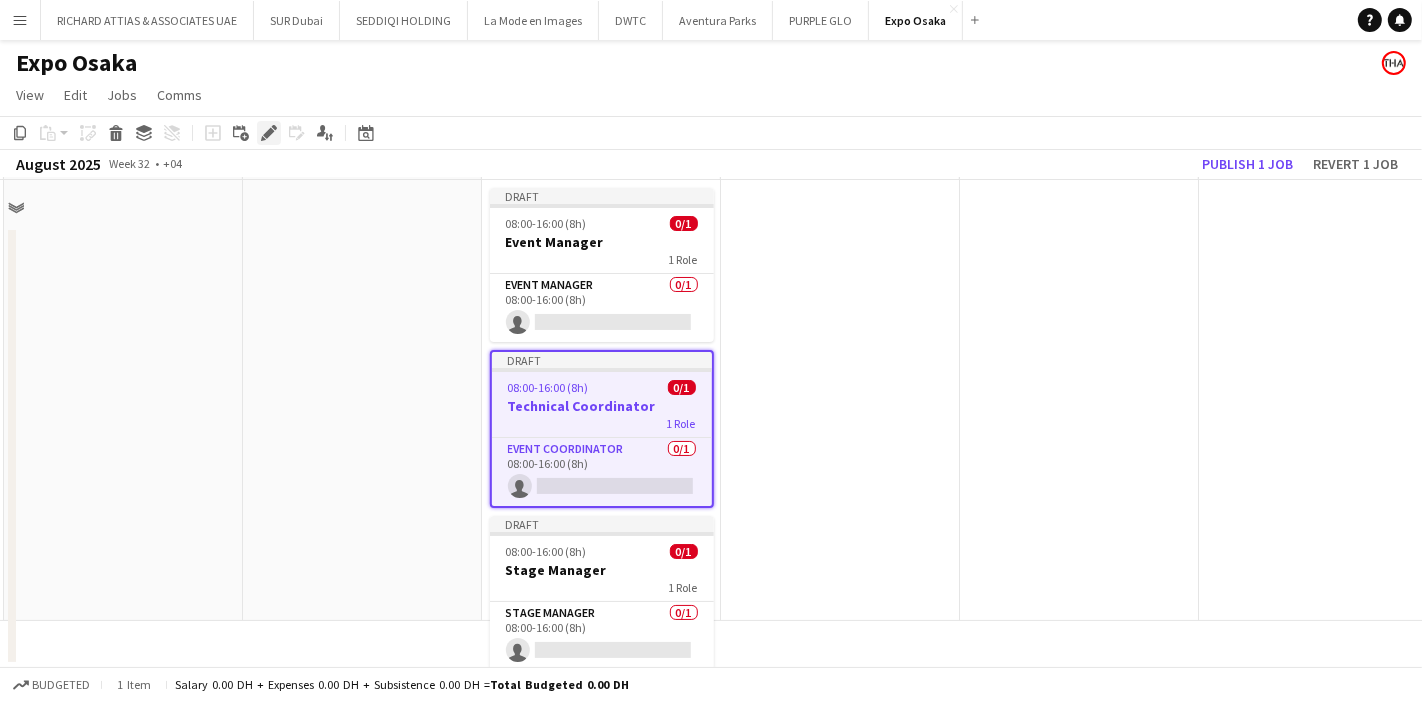click on "Edit" 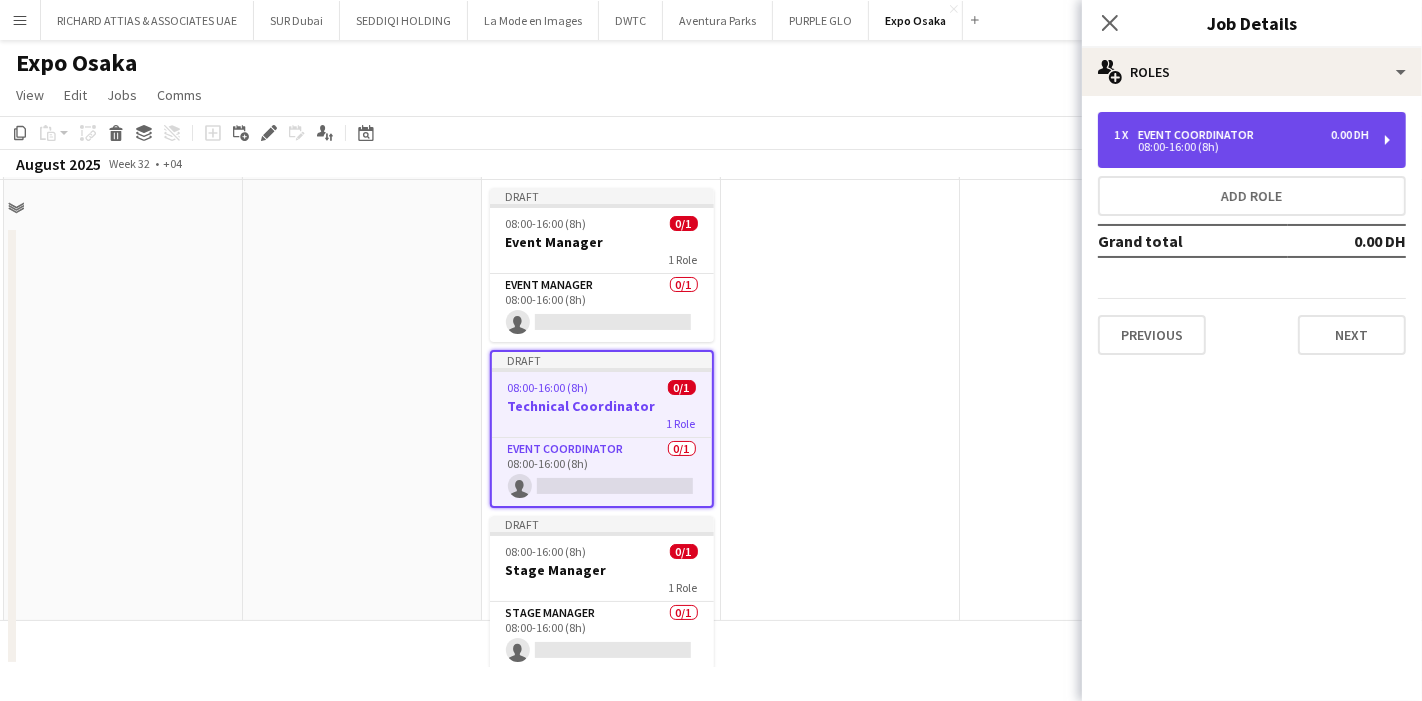 click on "08:00-16:00 (8h)" at bounding box center (1241, 147) 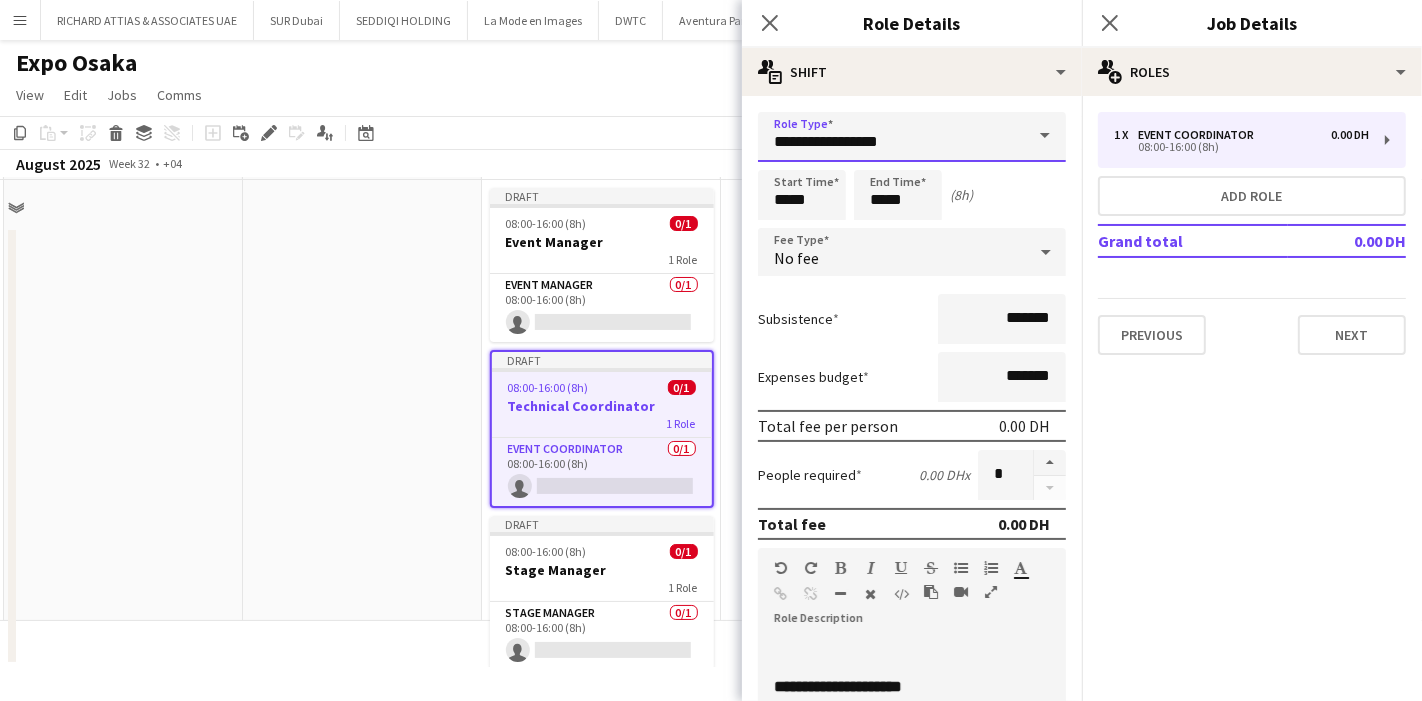 click on "**********" at bounding box center (912, 137) 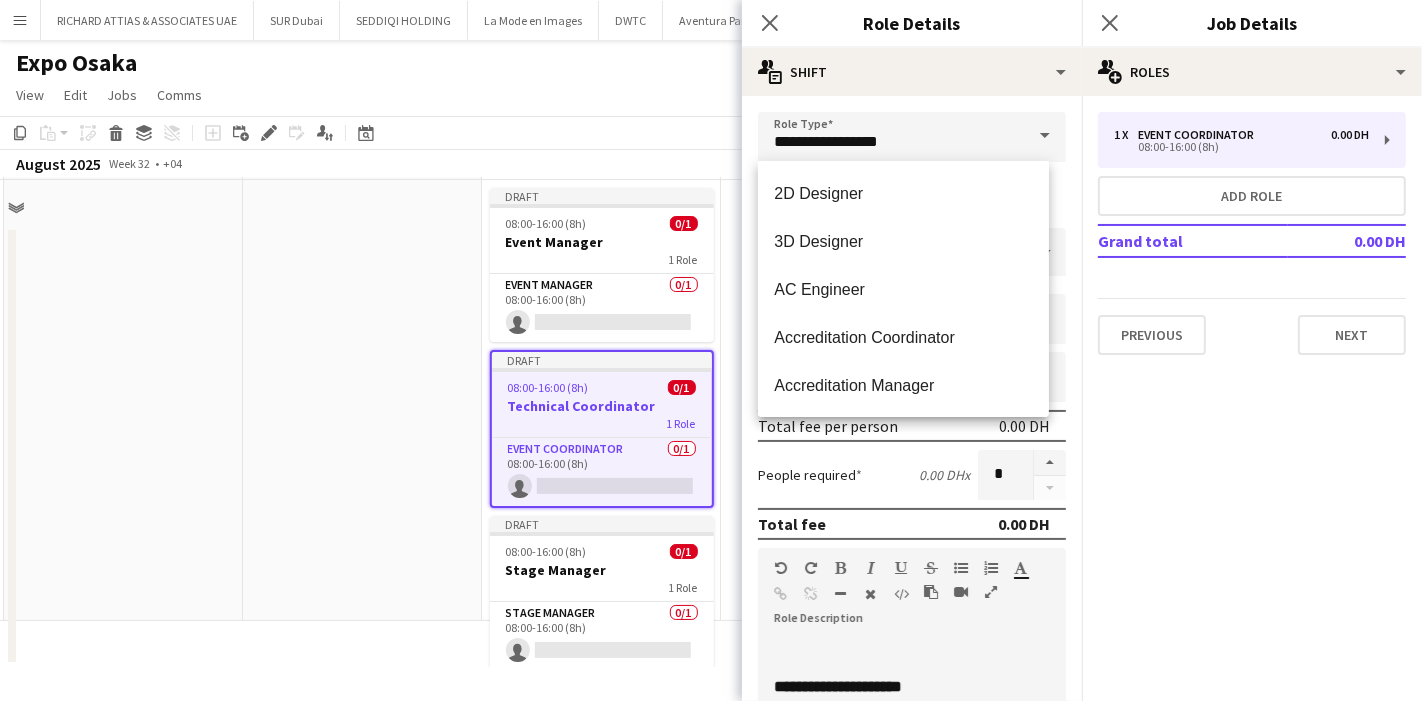 click at bounding box center (1045, 136) 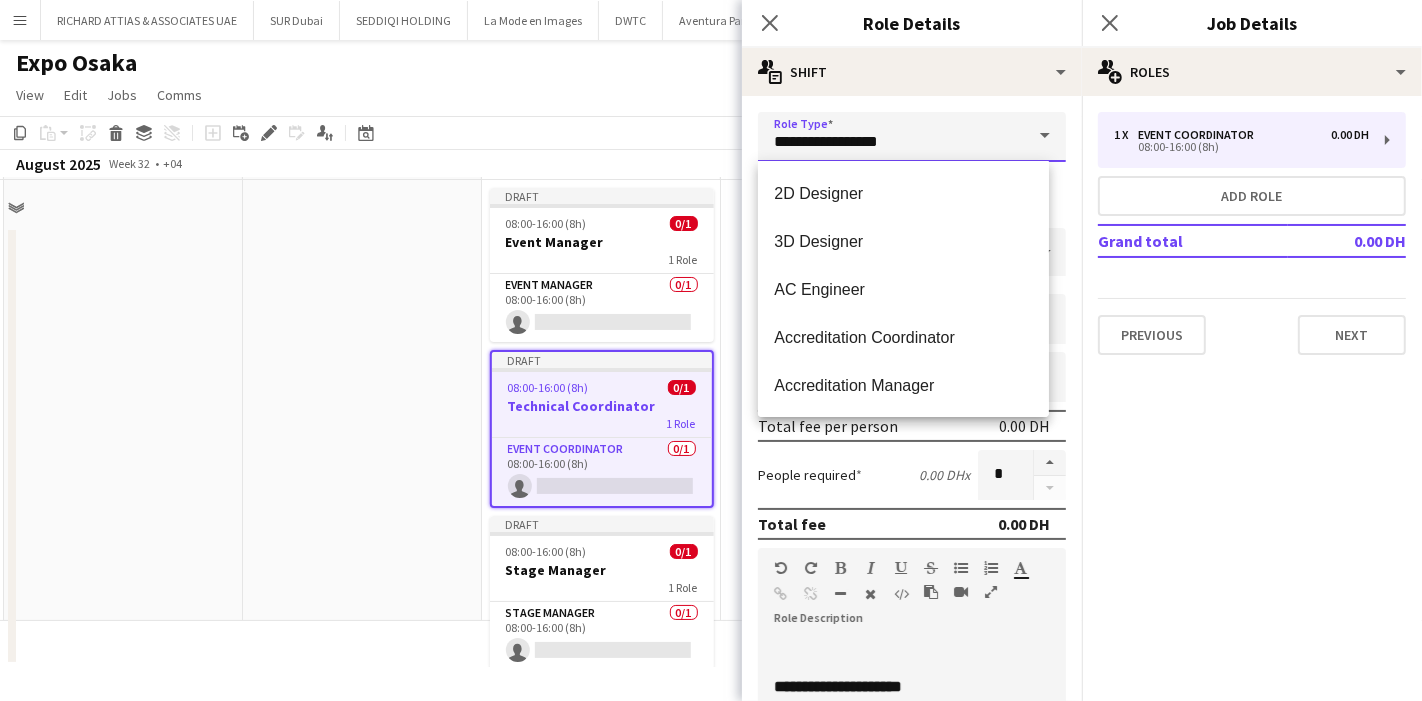 click on "**********" at bounding box center (912, 137) 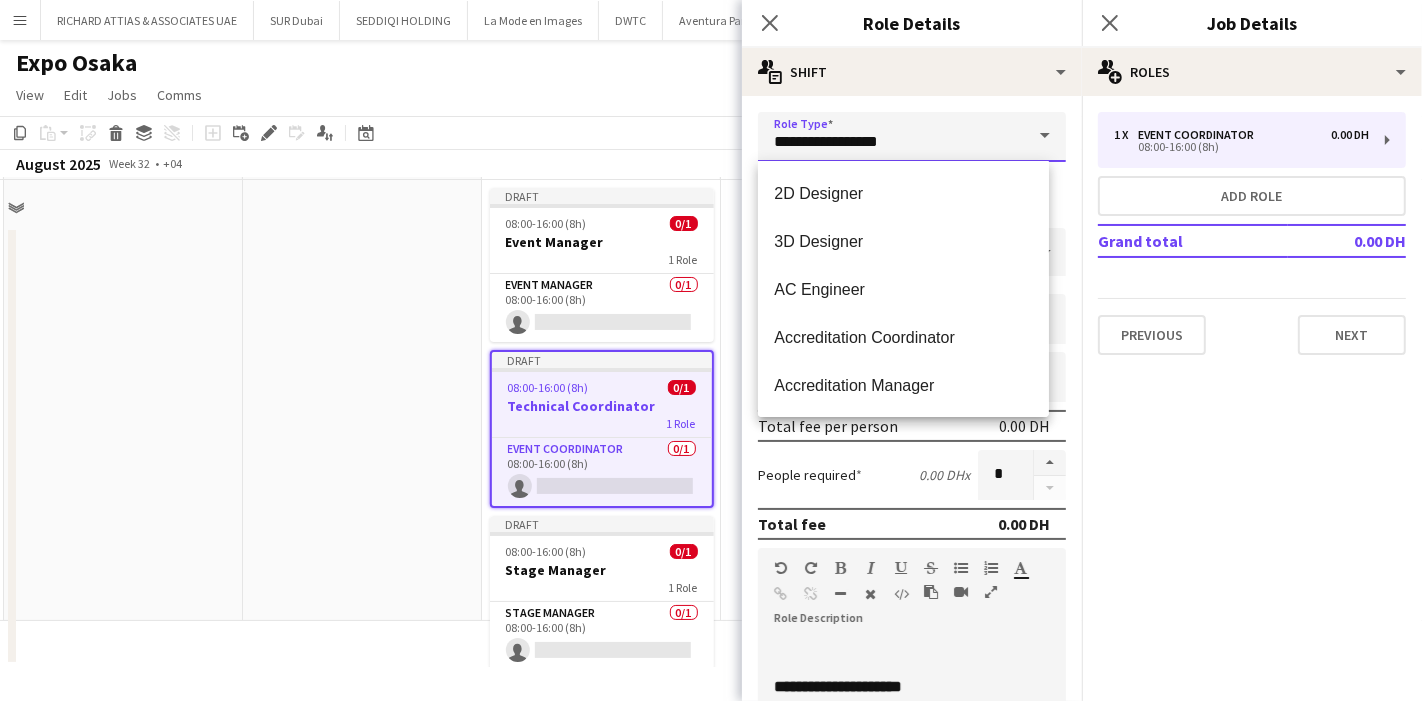 click on "**********" at bounding box center (912, 137) 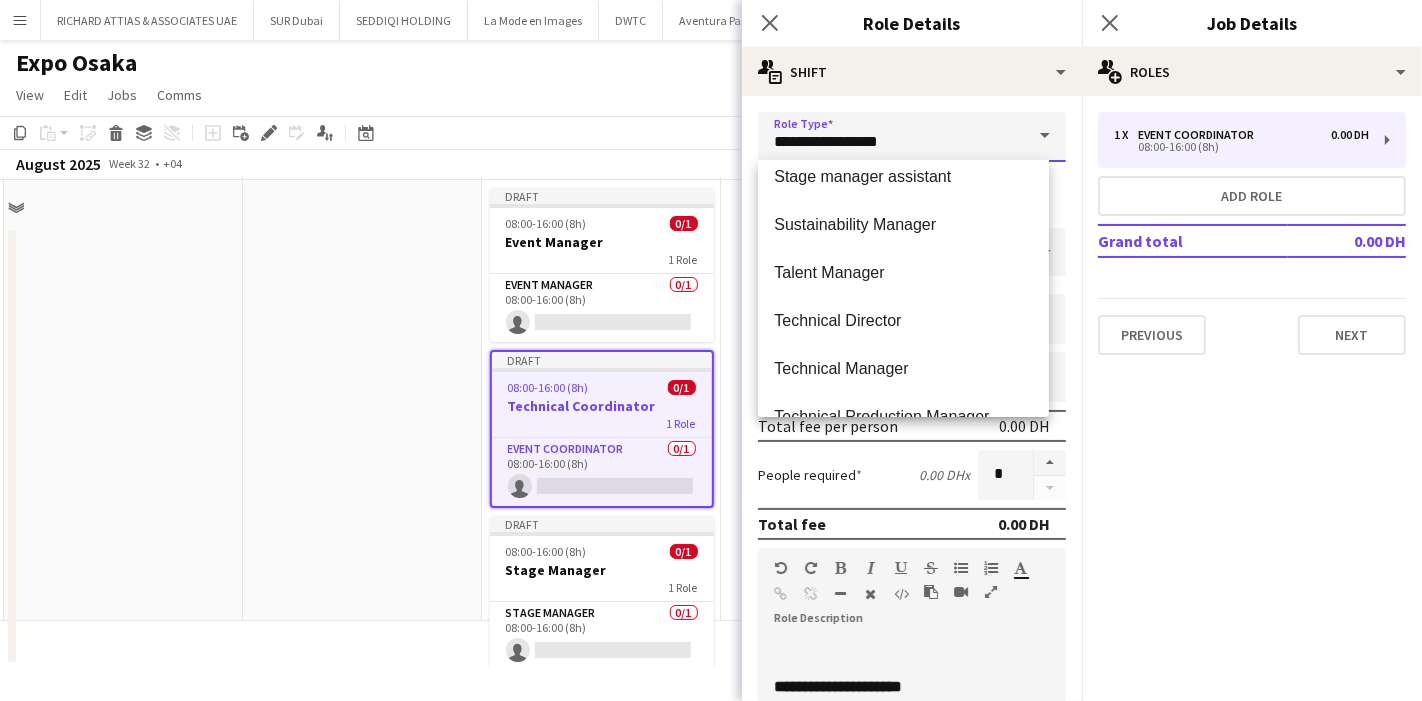 scroll, scrollTop: 6198, scrollLeft: 0, axis: vertical 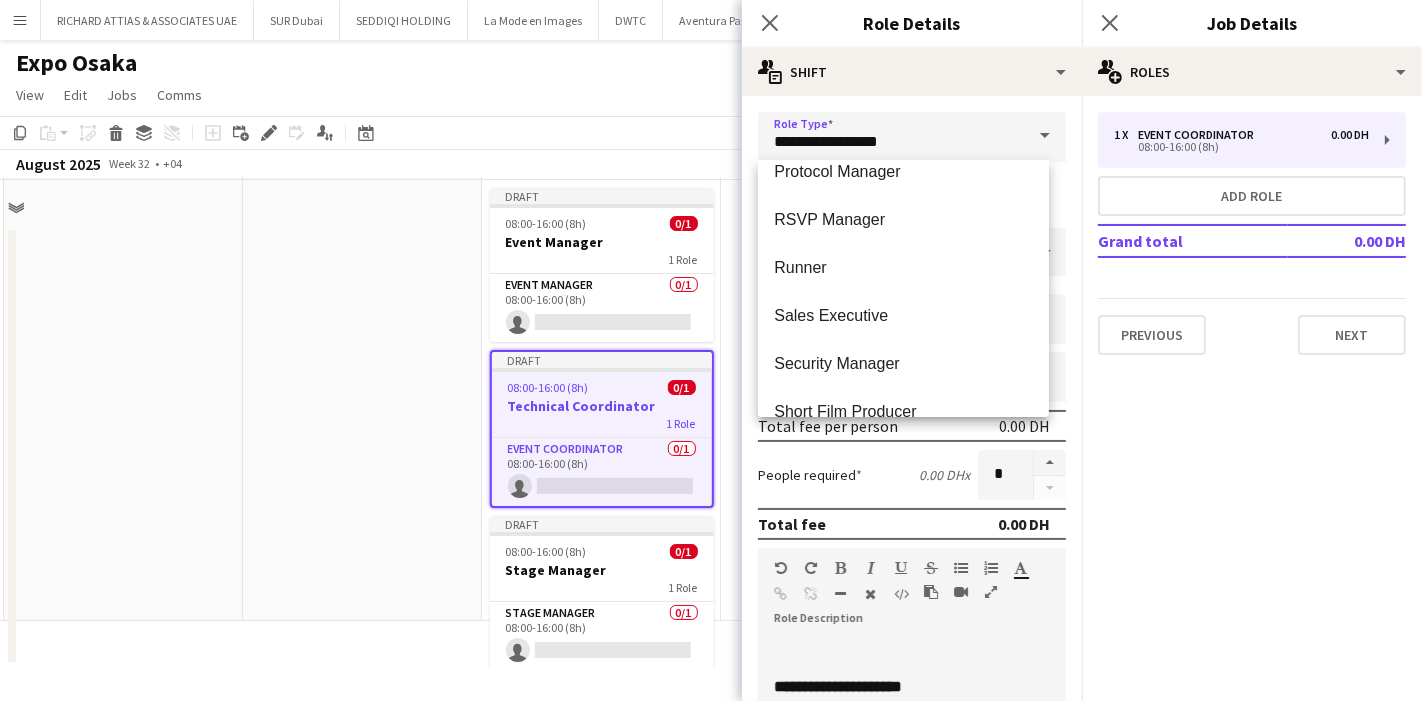 click on "pencil3
General details   1 x   Event Coordinator   0.00 DH   08:00-16:00 (8h)   Add role   Grand total   0.00 DH   Previous   Next" 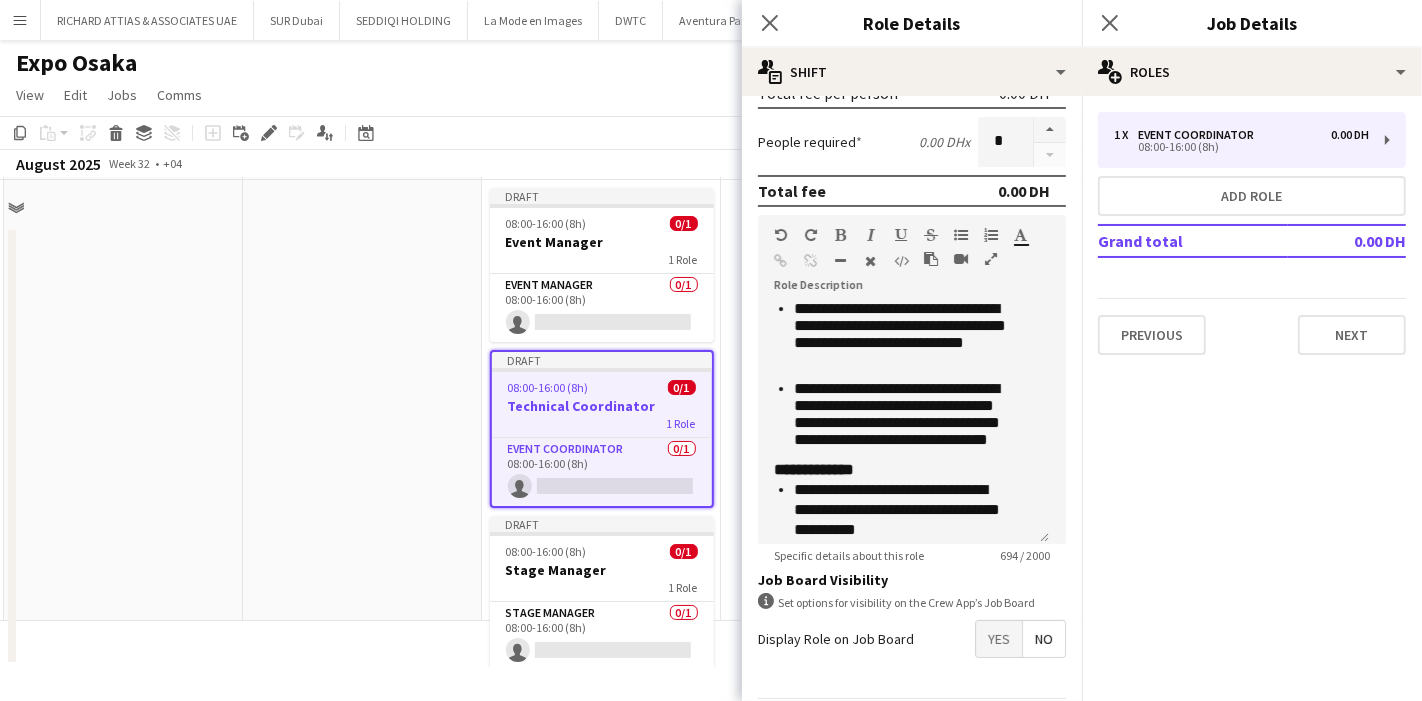 scroll, scrollTop: 355, scrollLeft: 0, axis: vertical 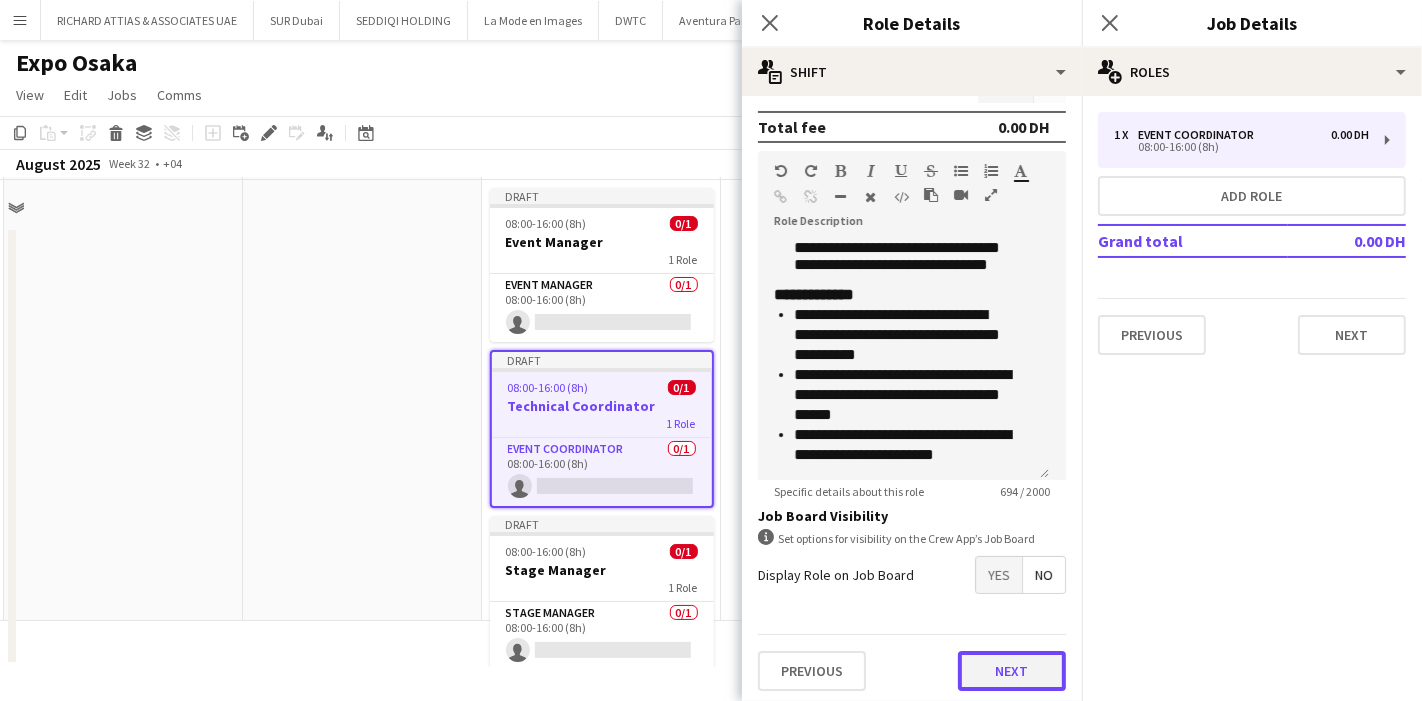 click on "Next" at bounding box center [1012, 671] 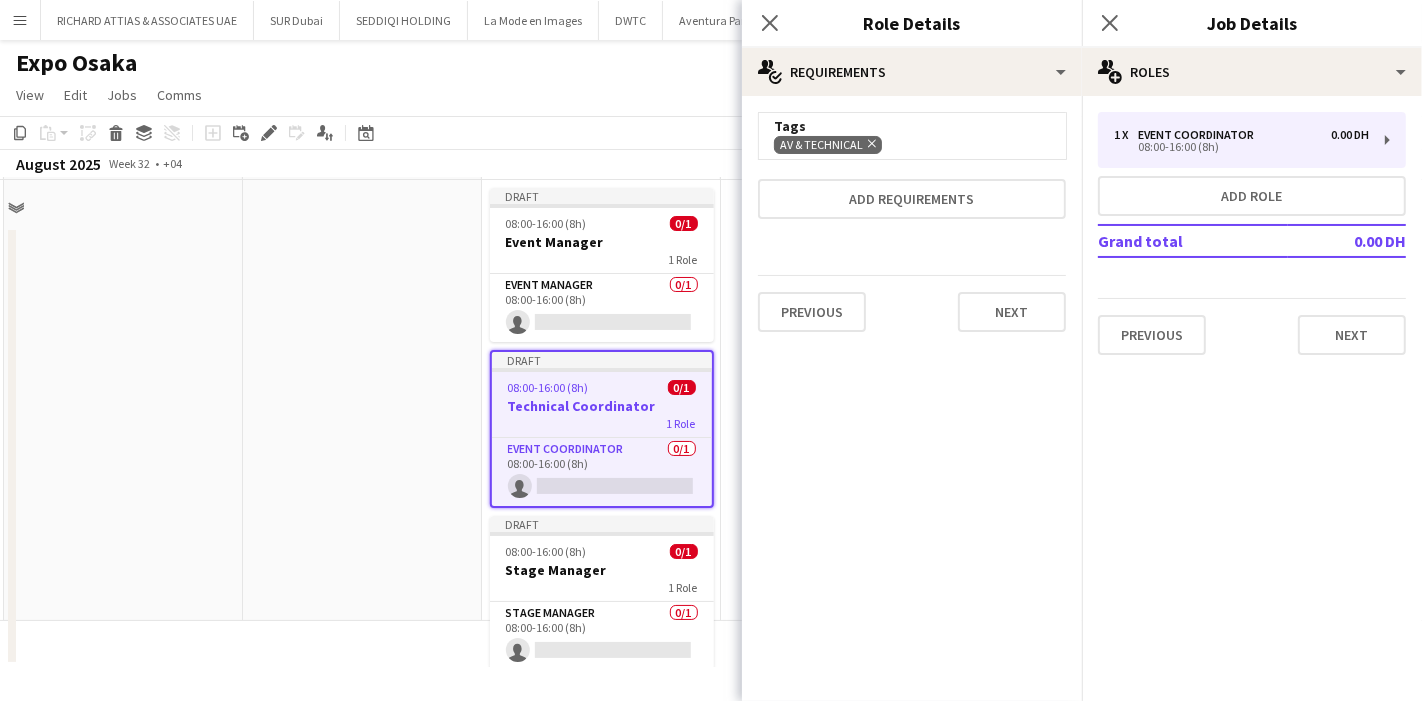 scroll, scrollTop: 0, scrollLeft: 0, axis: both 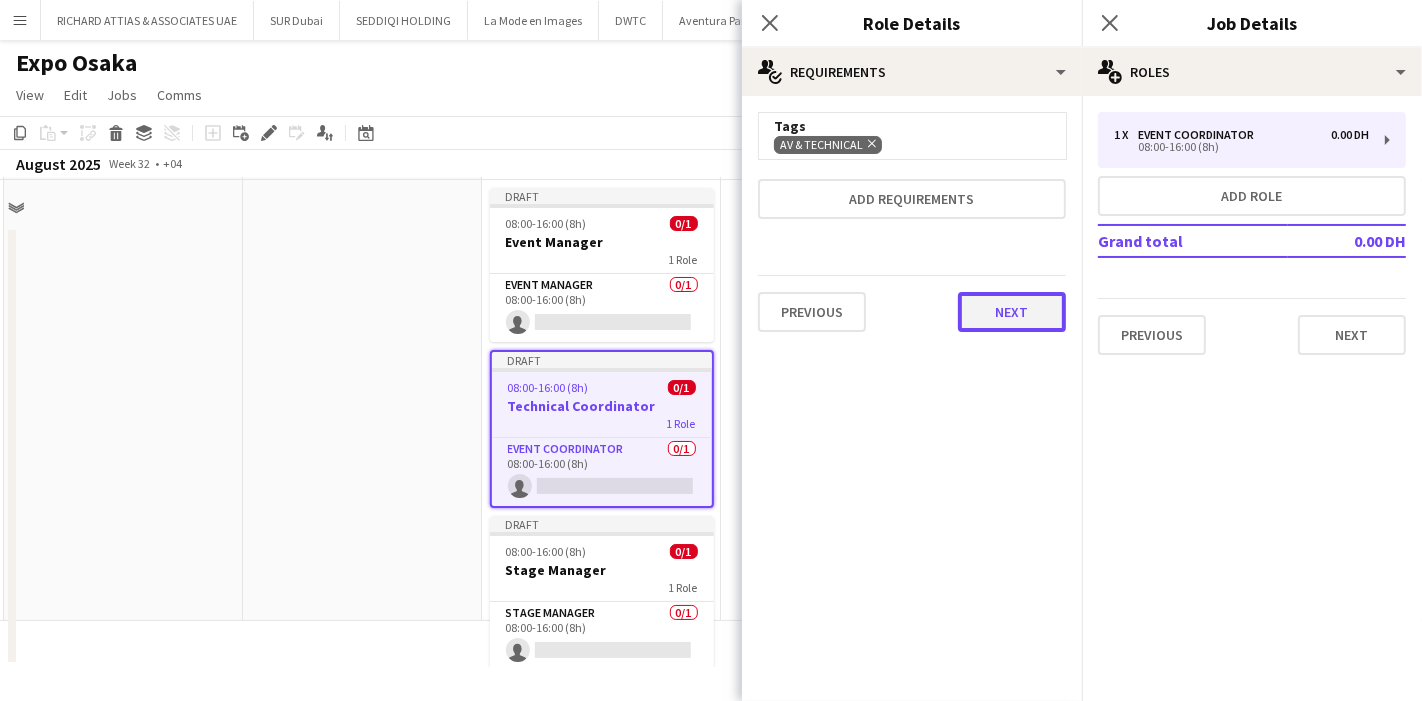 click on "Next" at bounding box center (1012, 312) 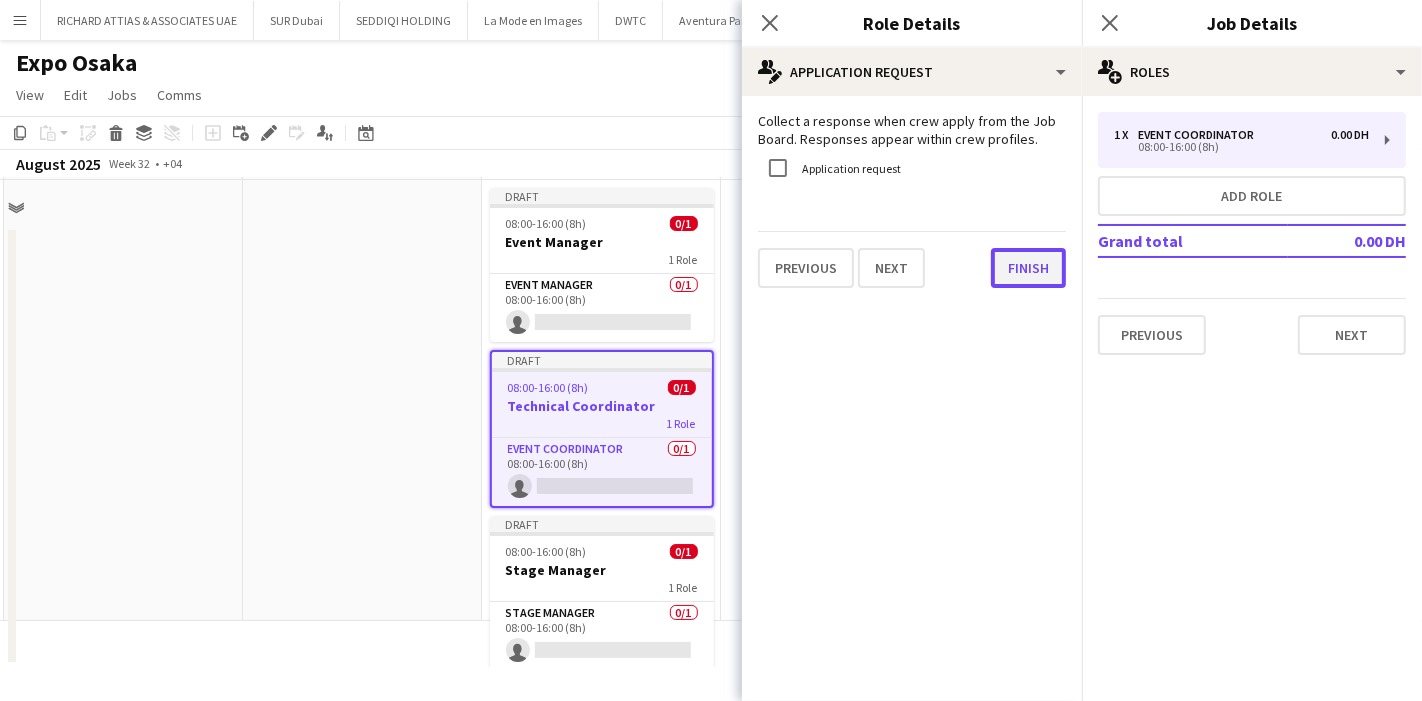 click on "Finish" at bounding box center [1028, 268] 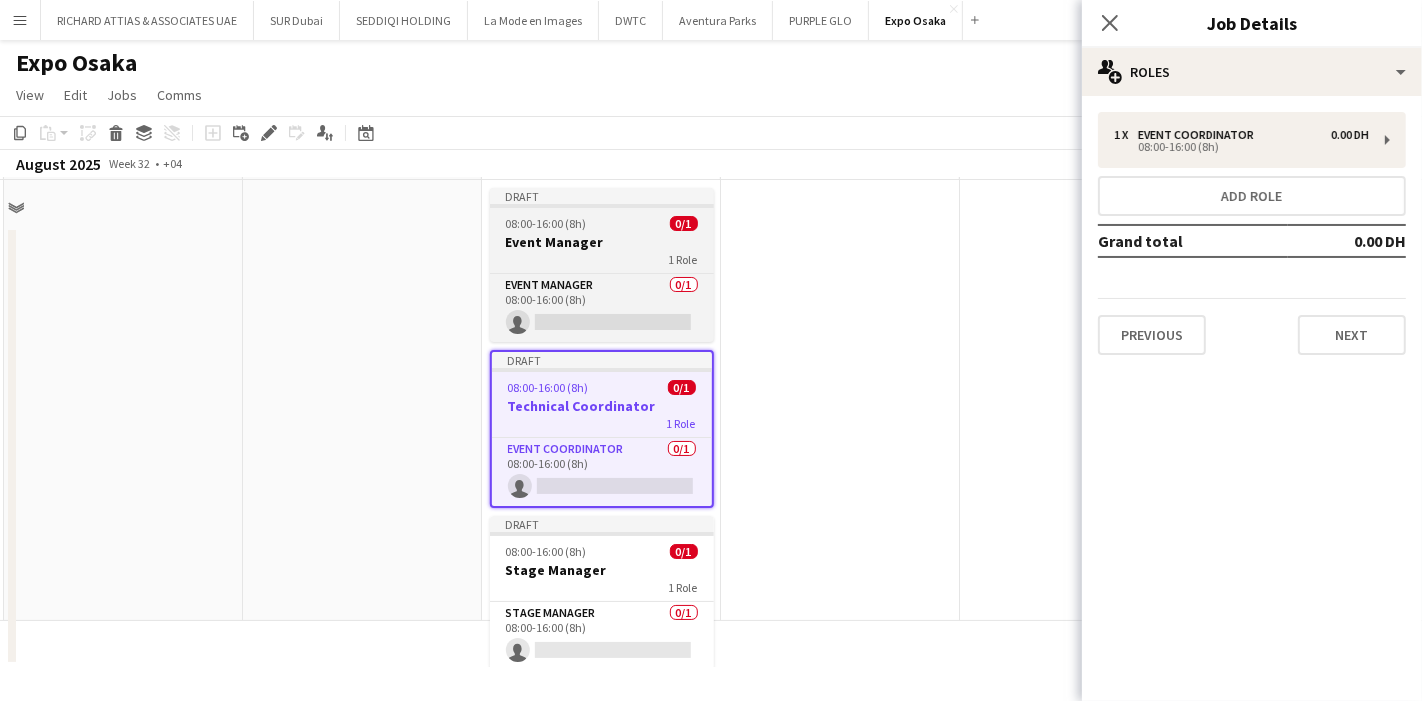 click on "Event Manager" at bounding box center (602, 242) 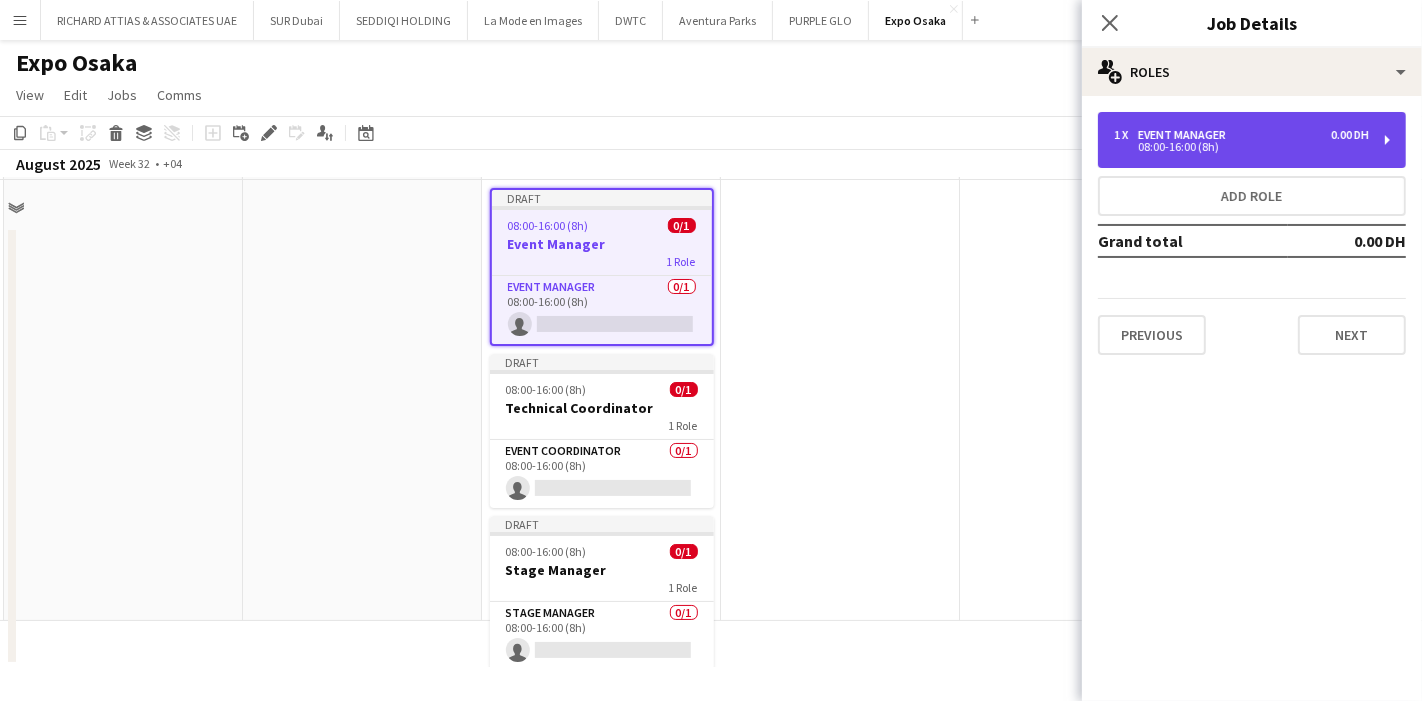 click on "08:00-16:00 (8h)" at bounding box center (1241, 147) 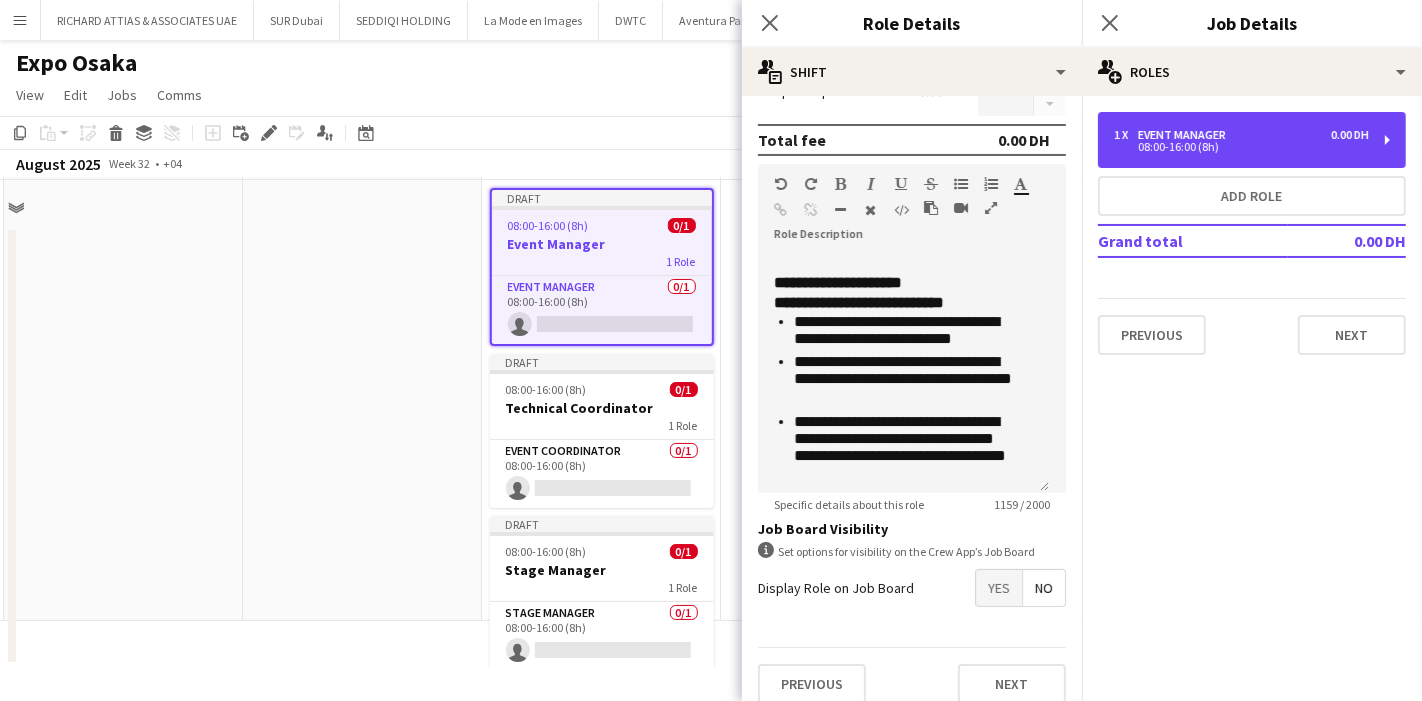scroll, scrollTop: 397, scrollLeft: 0, axis: vertical 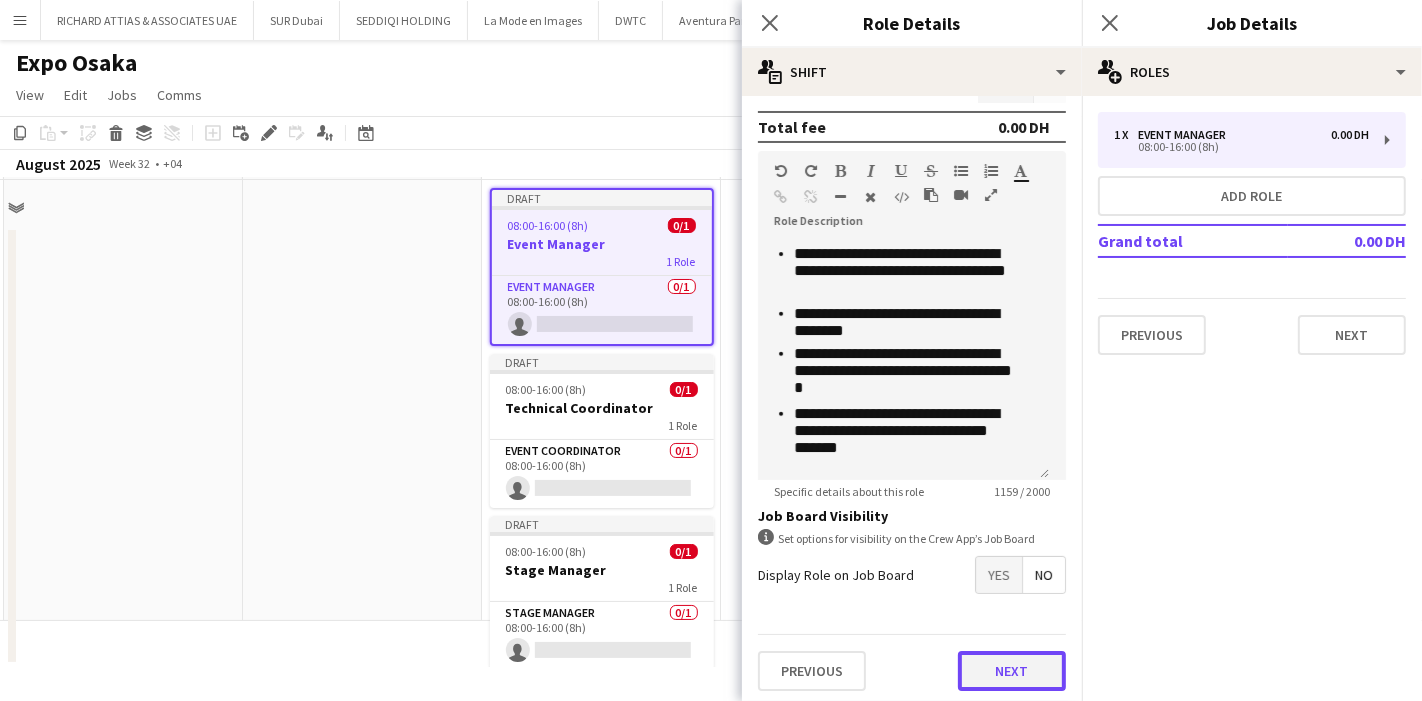click on "Next" at bounding box center (1012, 671) 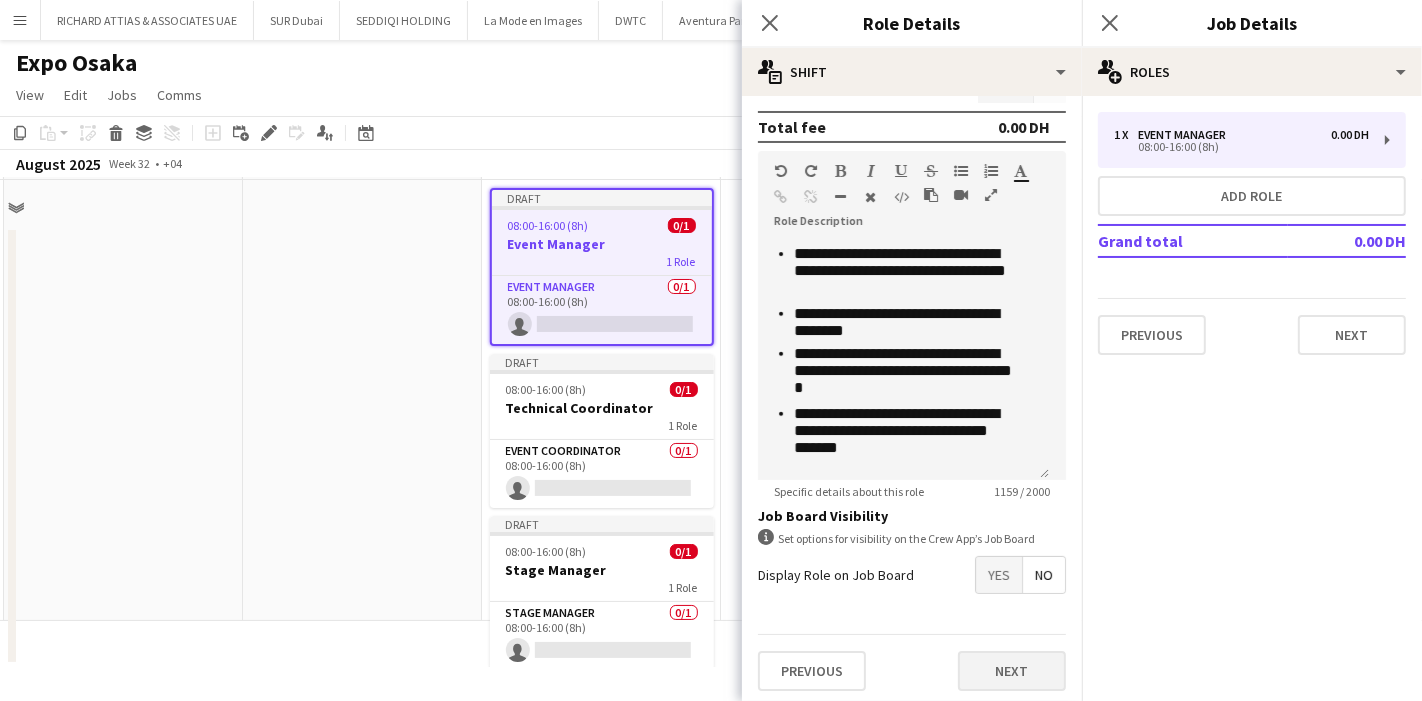 scroll, scrollTop: 0, scrollLeft: 0, axis: both 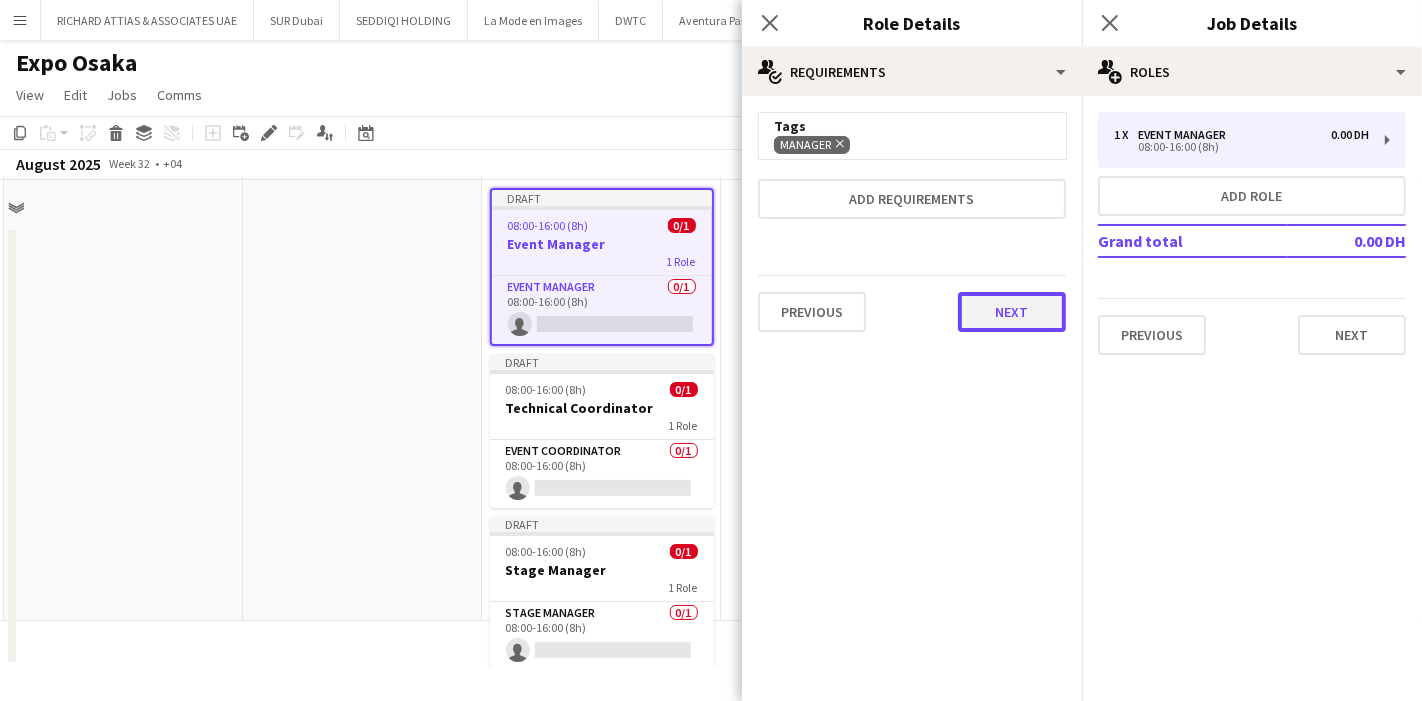 click on "Next" at bounding box center [1012, 312] 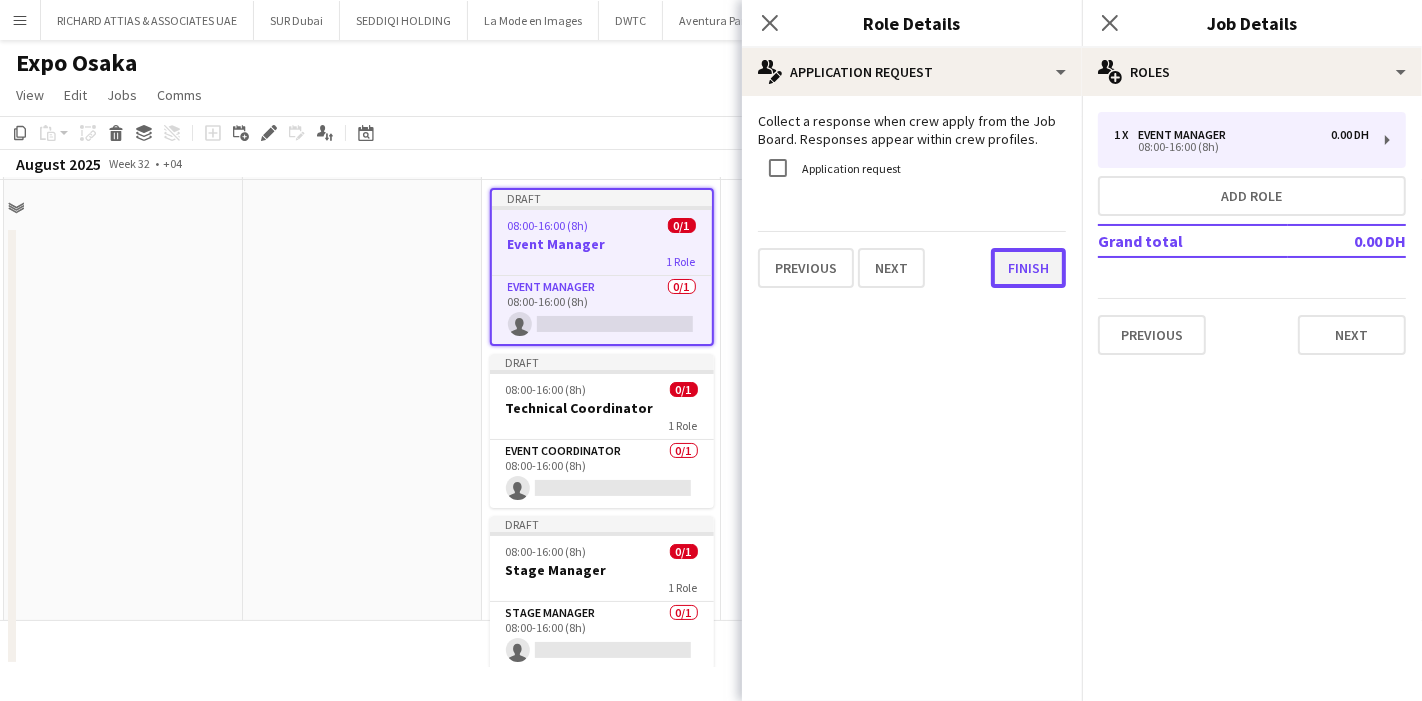 click on "Finish" at bounding box center [1028, 268] 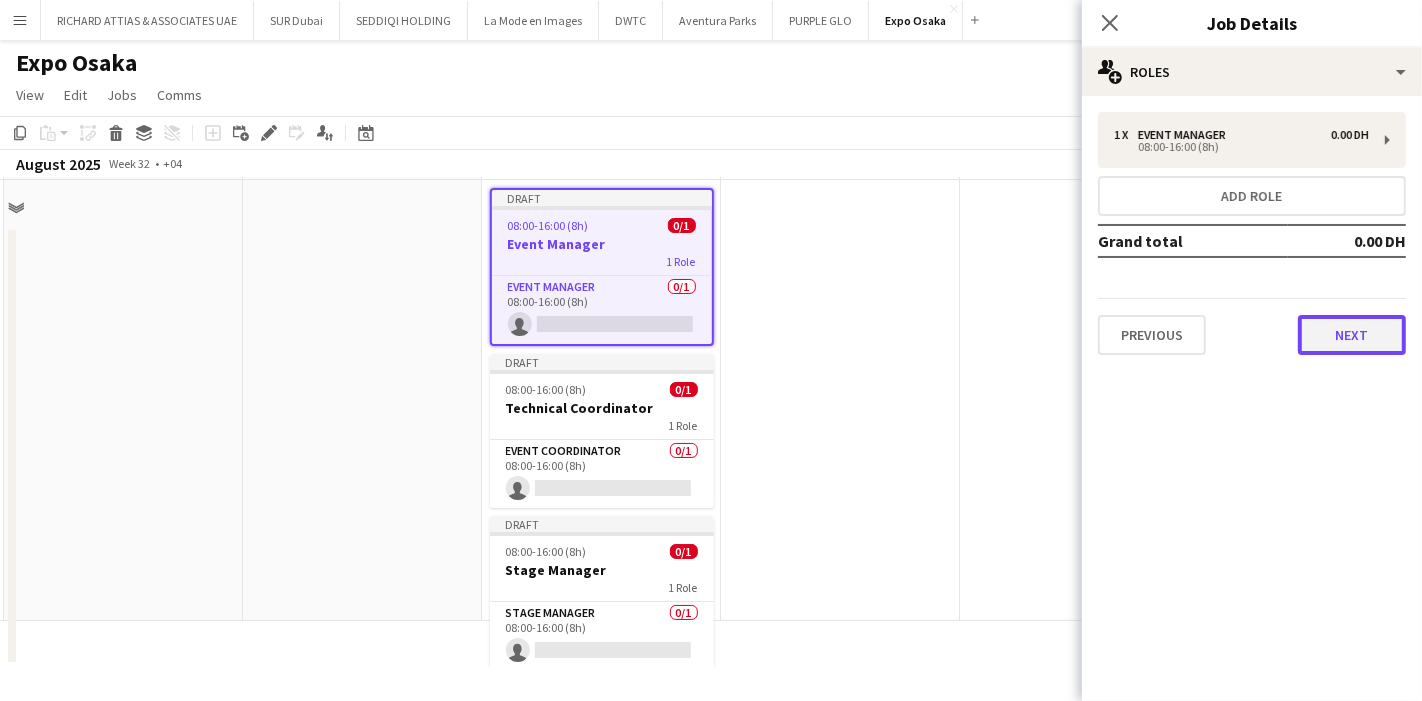 click on "Next" at bounding box center (1352, 335) 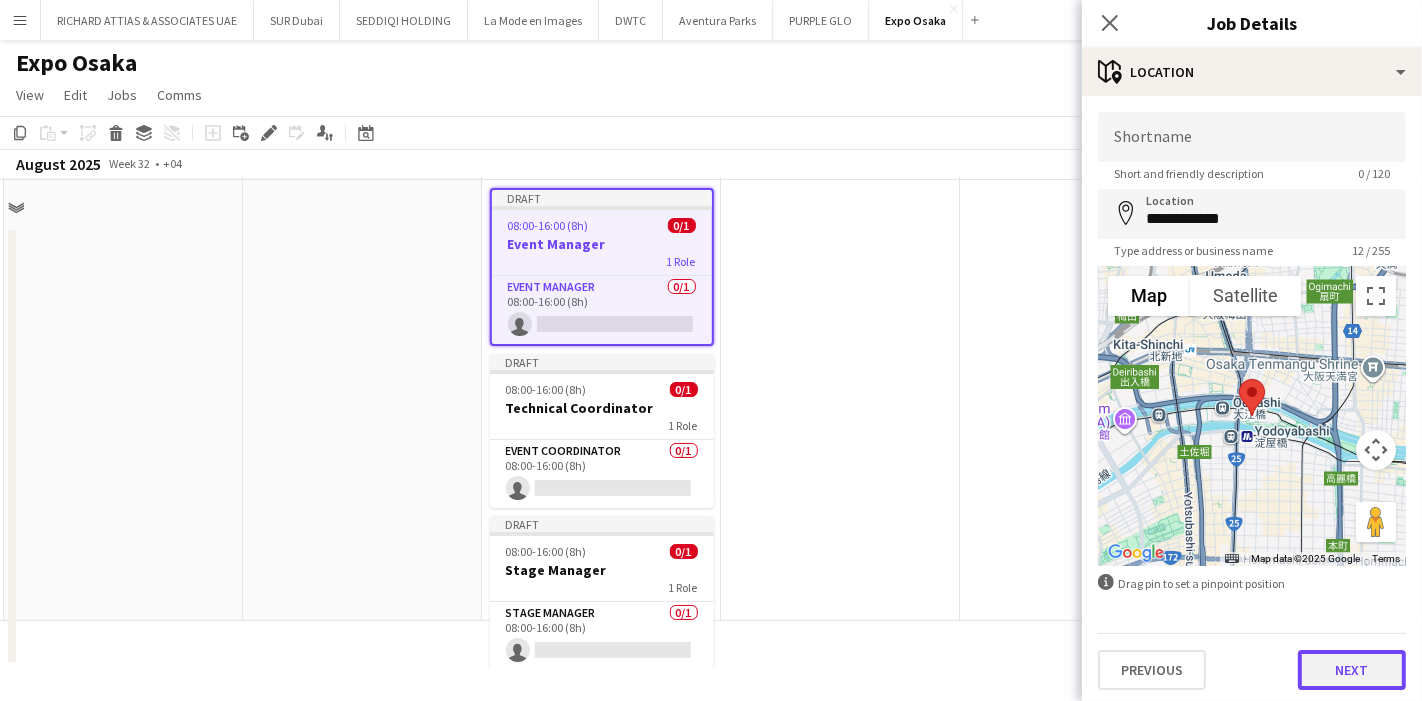 click on "Next" at bounding box center (1352, 670) 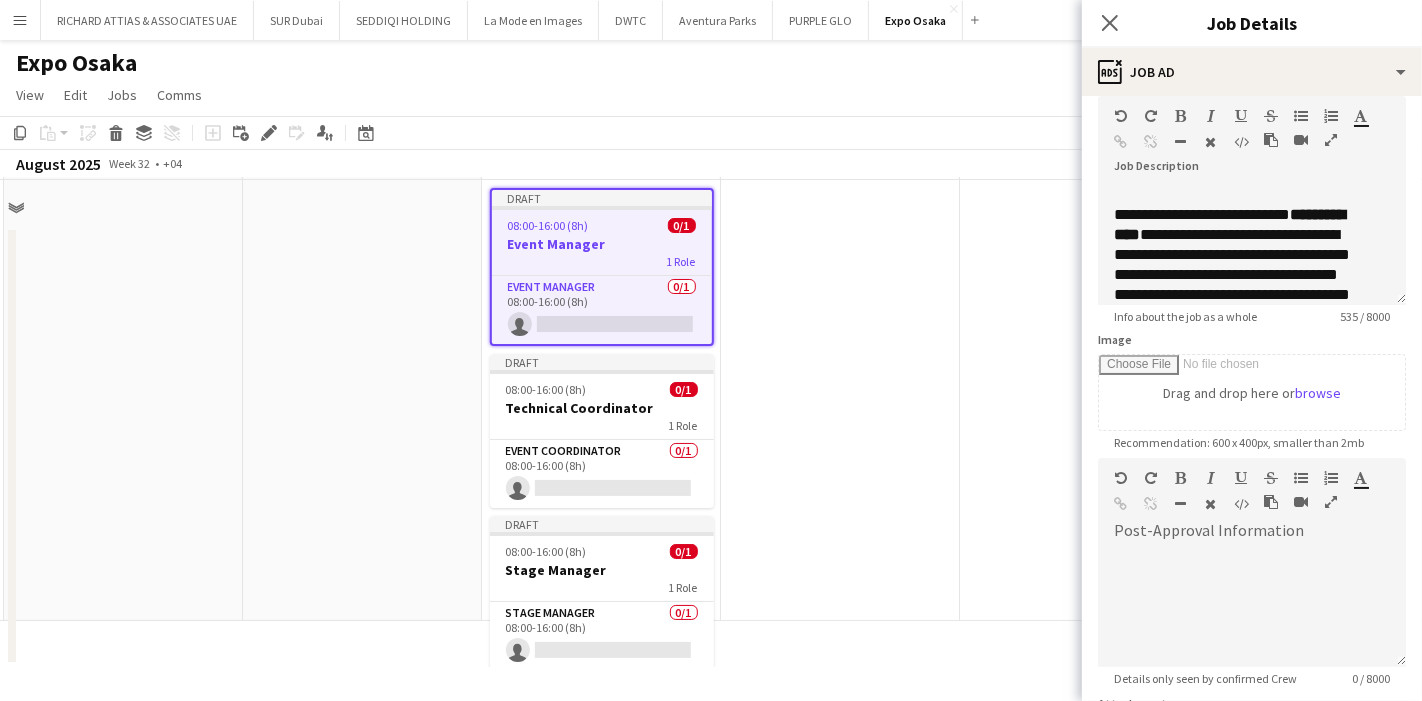 scroll, scrollTop: 284, scrollLeft: 0, axis: vertical 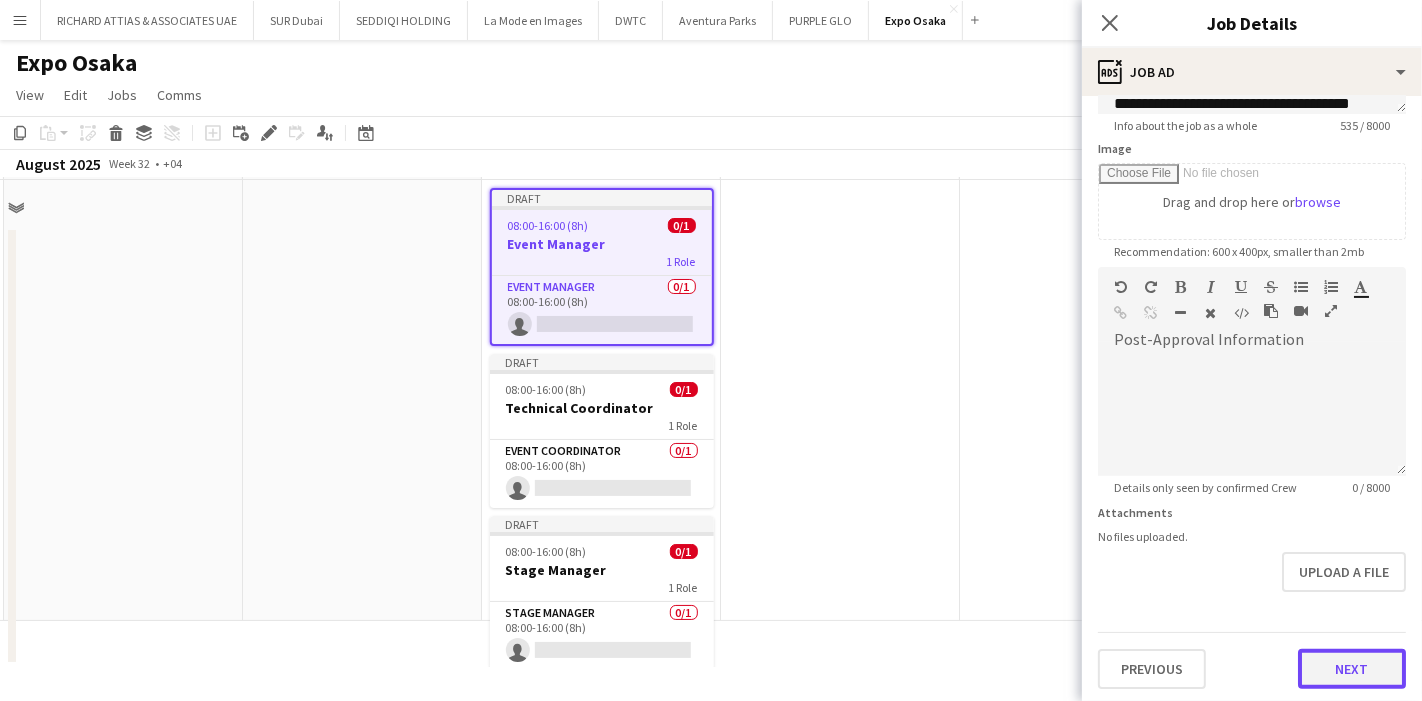 click on "Next" at bounding box center (1352, 669) 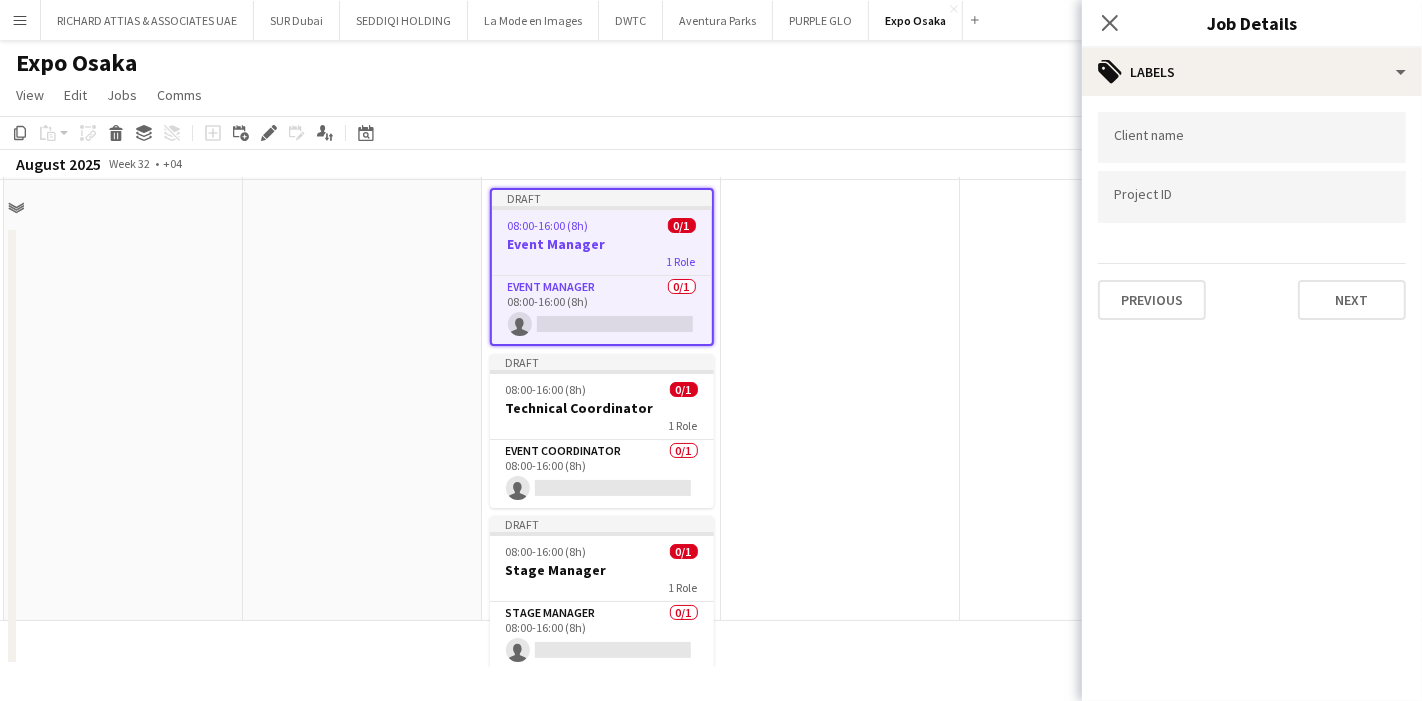 scroll, scrollTop: 0, scrollLeft: 0, axis: both 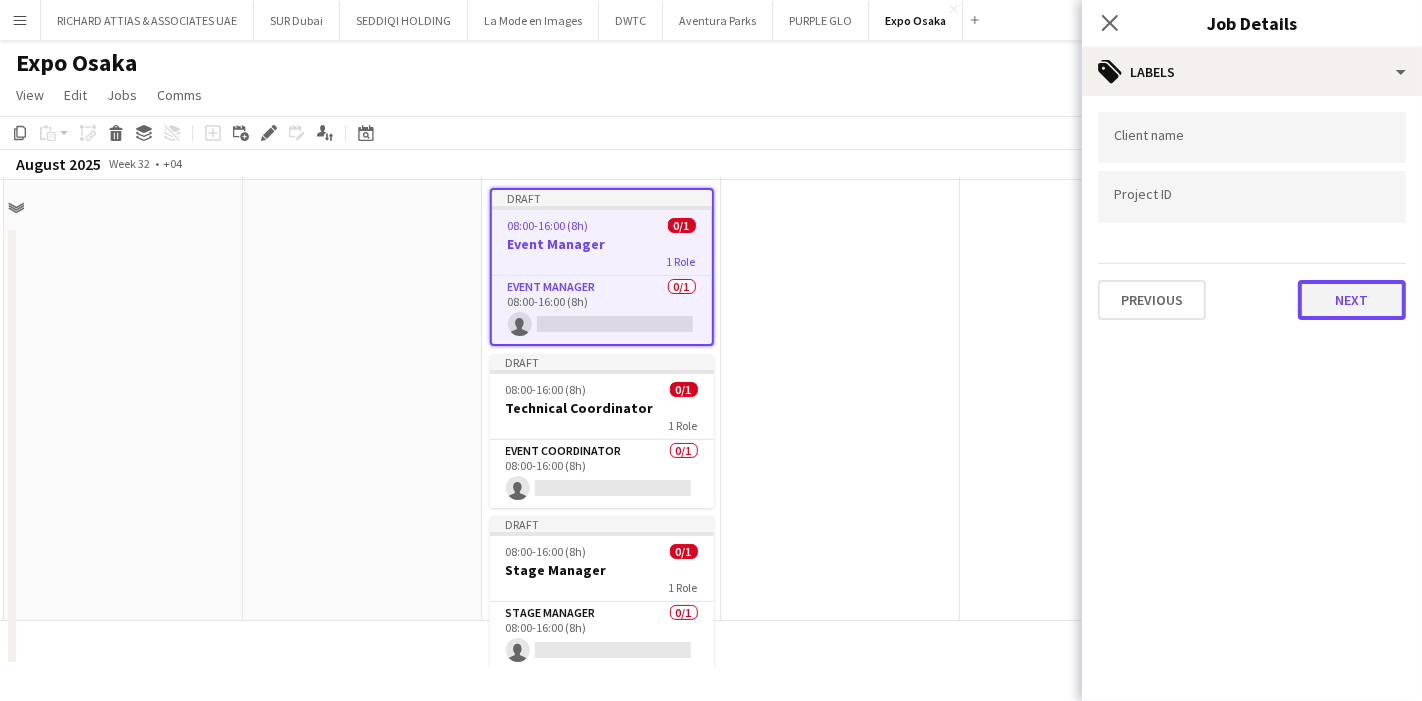 click on "Next" at bounding box center (1352, 300) 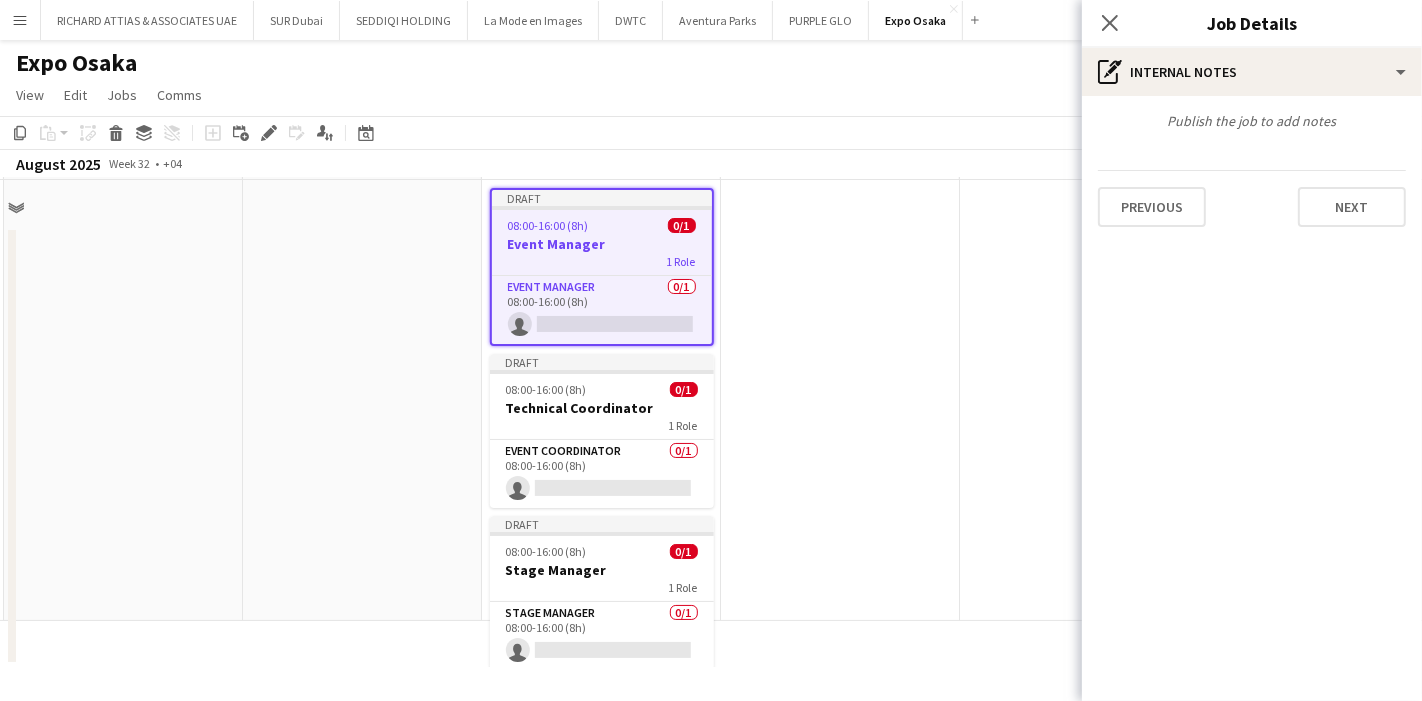 click on "Publish the job to add notes   Previous   Next" at bounding box center [1252, 169] 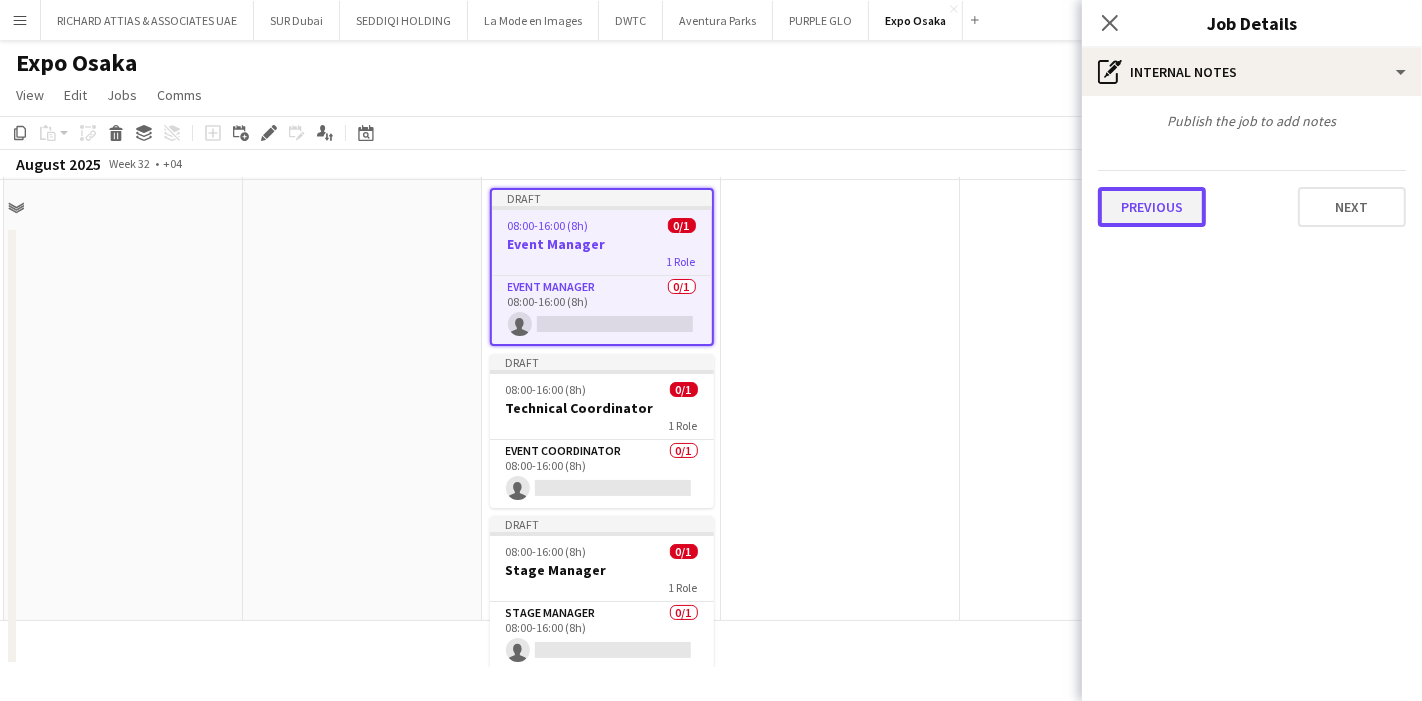 click on "Previous" at bounding box center (1152, 207) 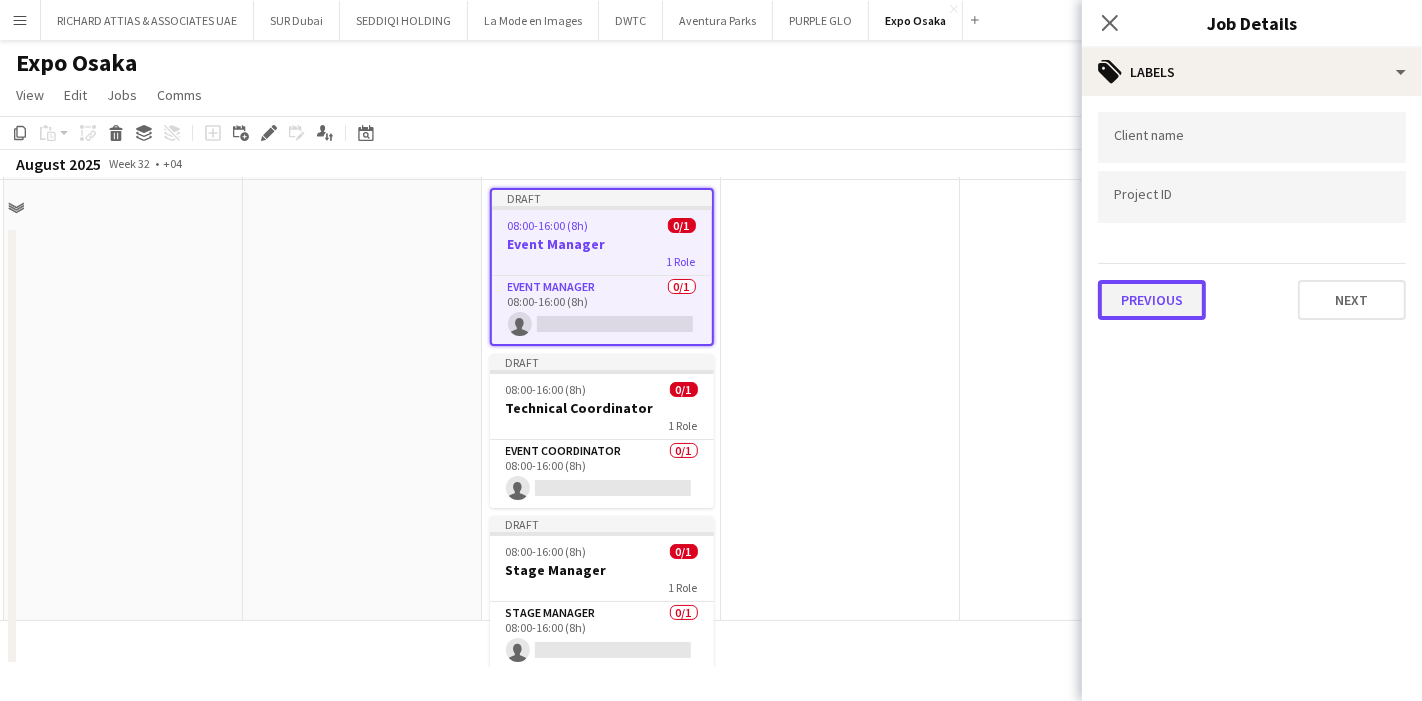 click on "Previous" at bounding box center [1152, 300] 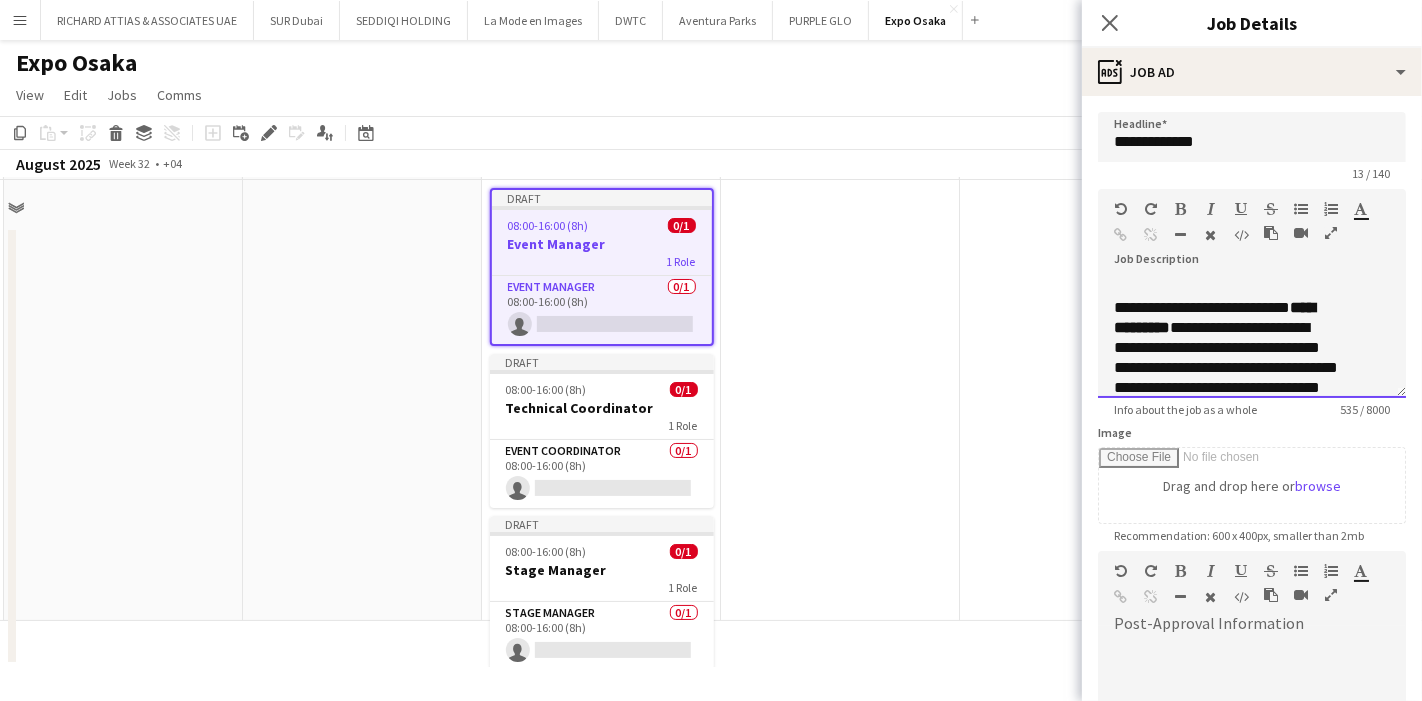 click on "**********" at bounding box center [1226, 398] 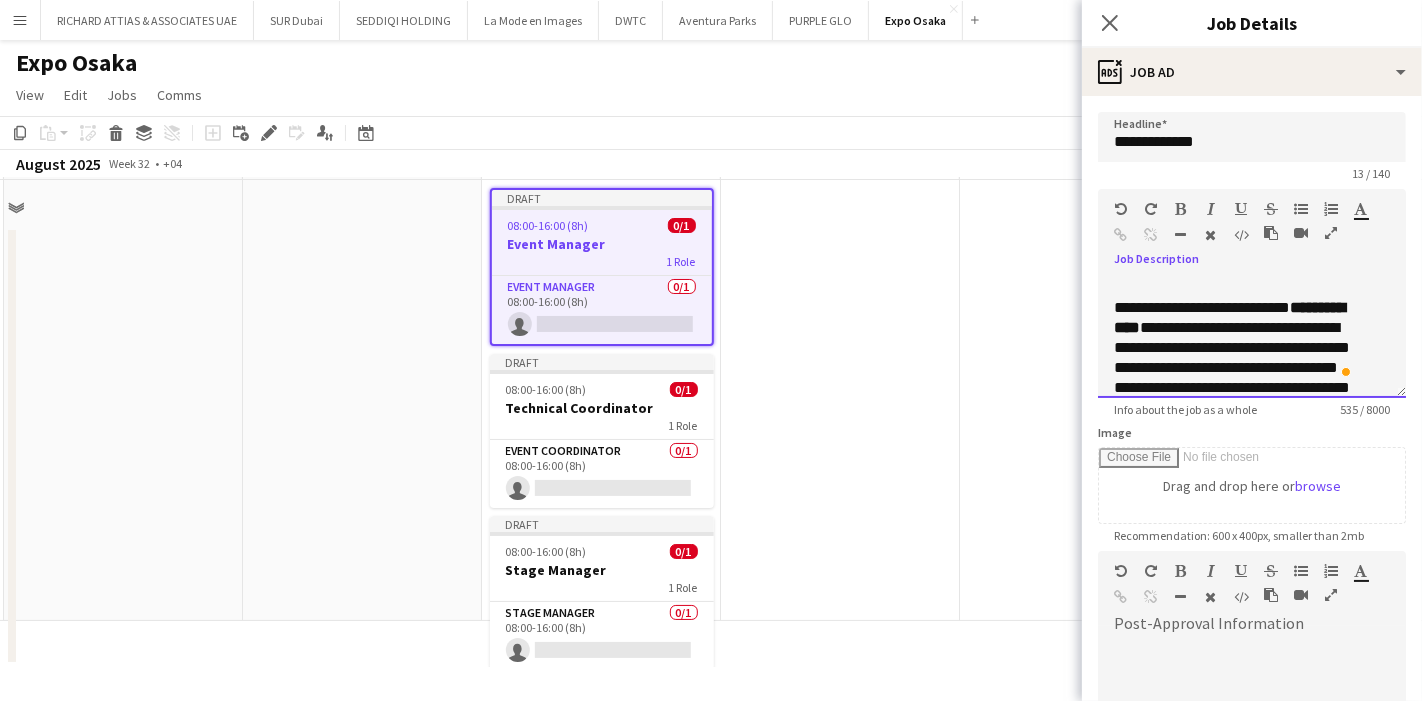 type 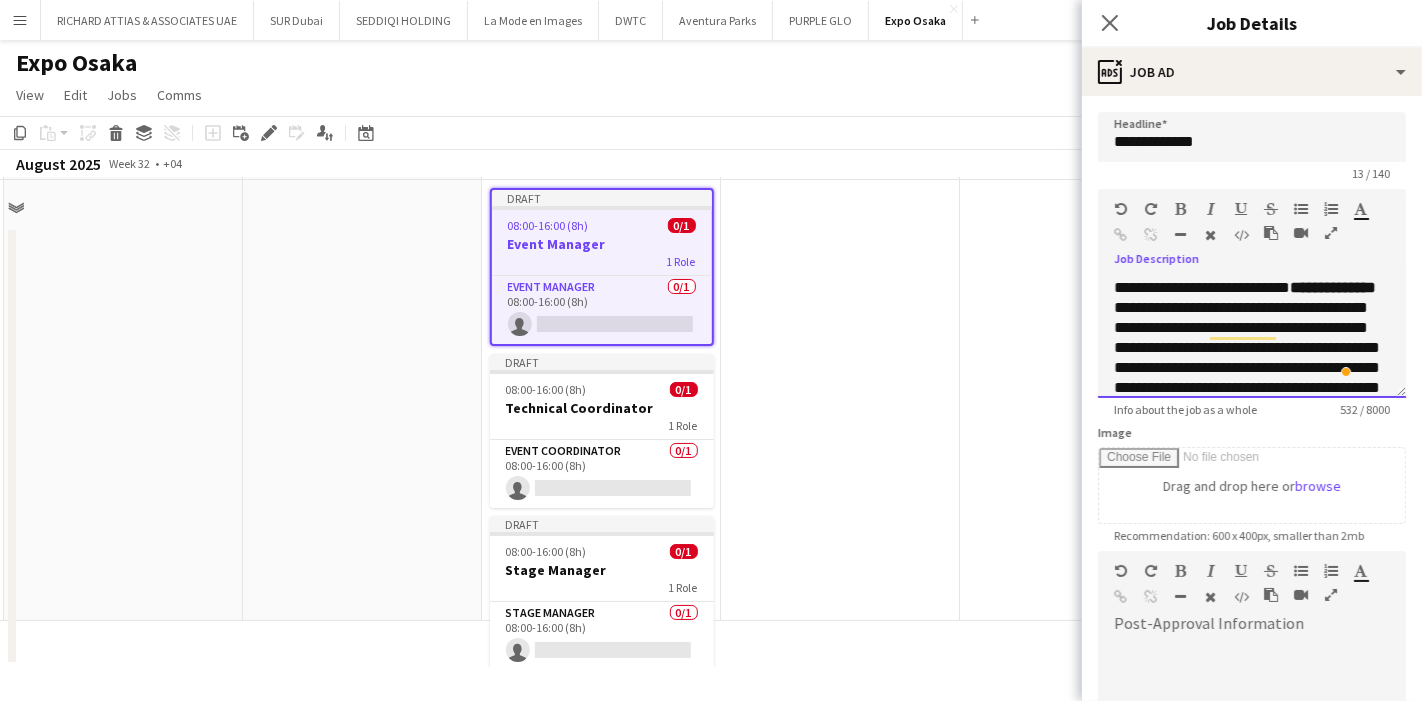 scroll, scrollTop: 88, scrollLeft: 0, axis: vertical 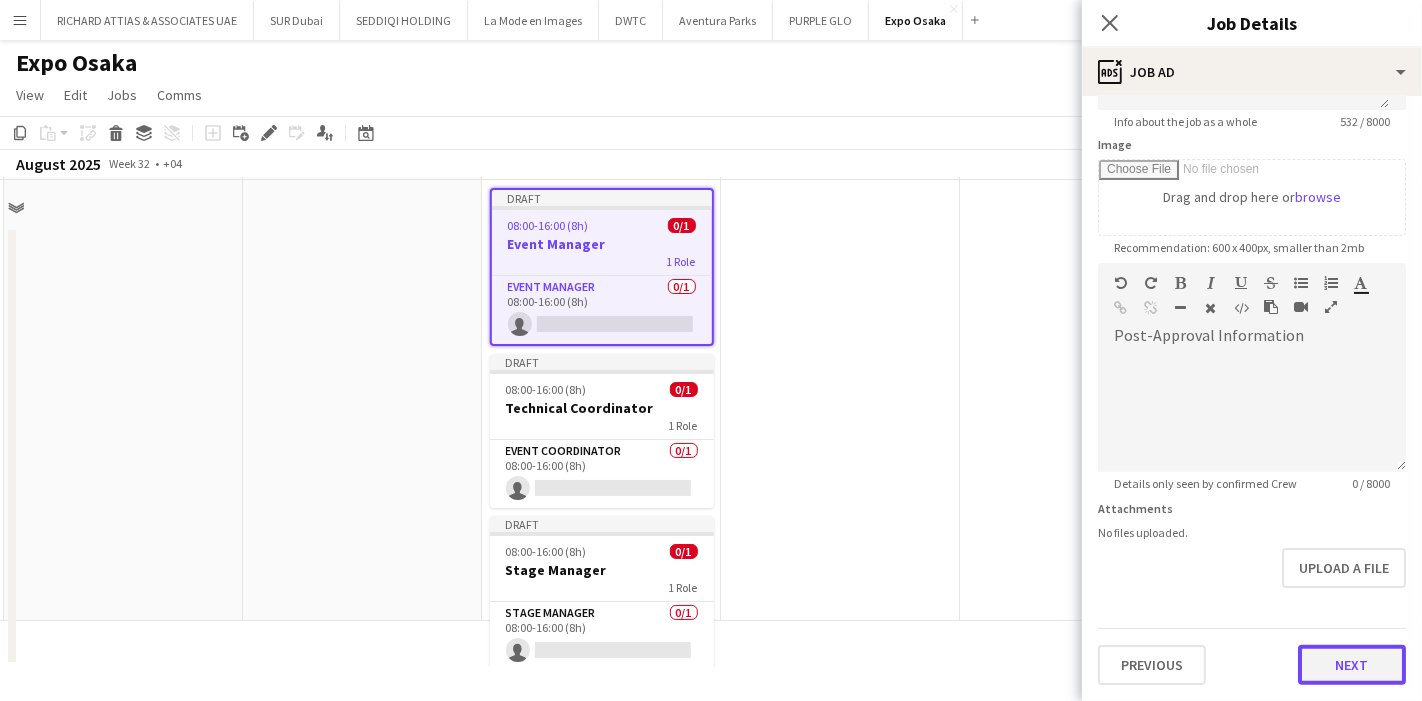 click on "Next" at bounding box center (1352, 665) 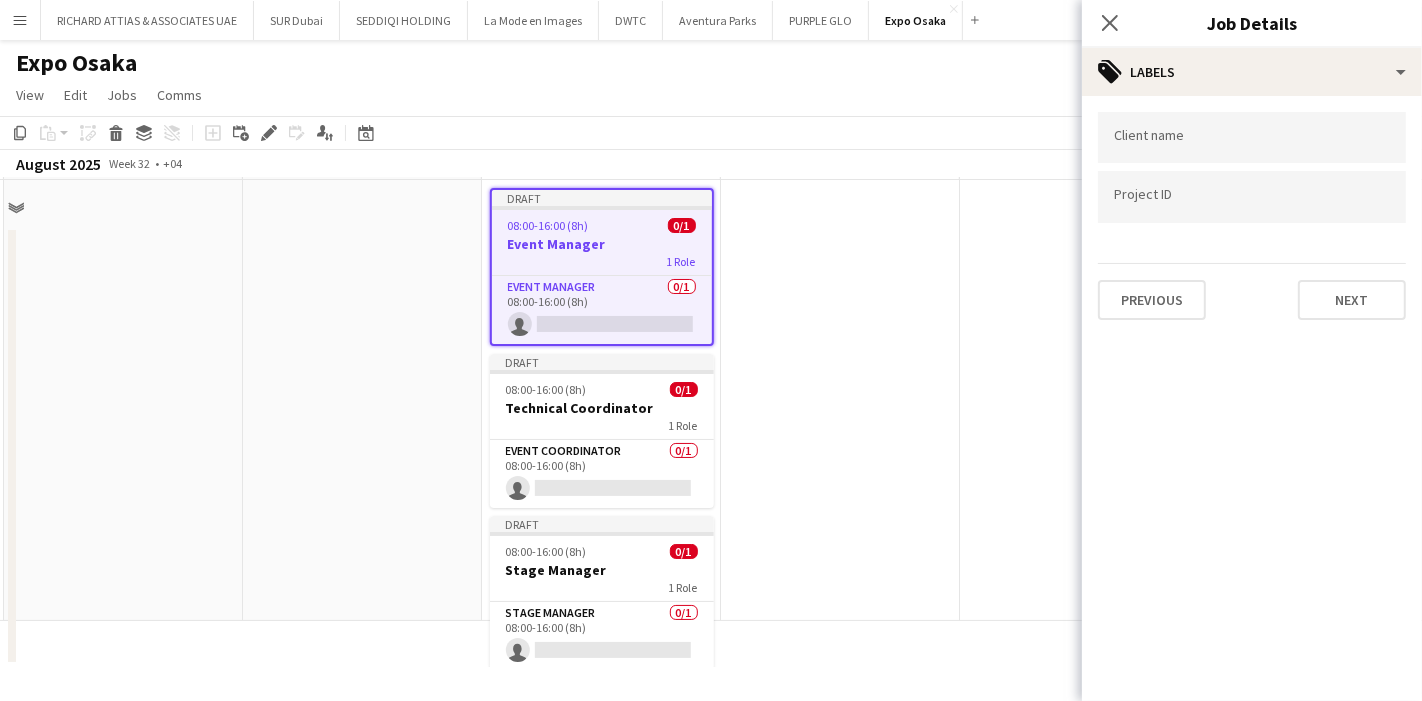 scroll, scrollTop: 0, scrollLeft: 0, axis: both 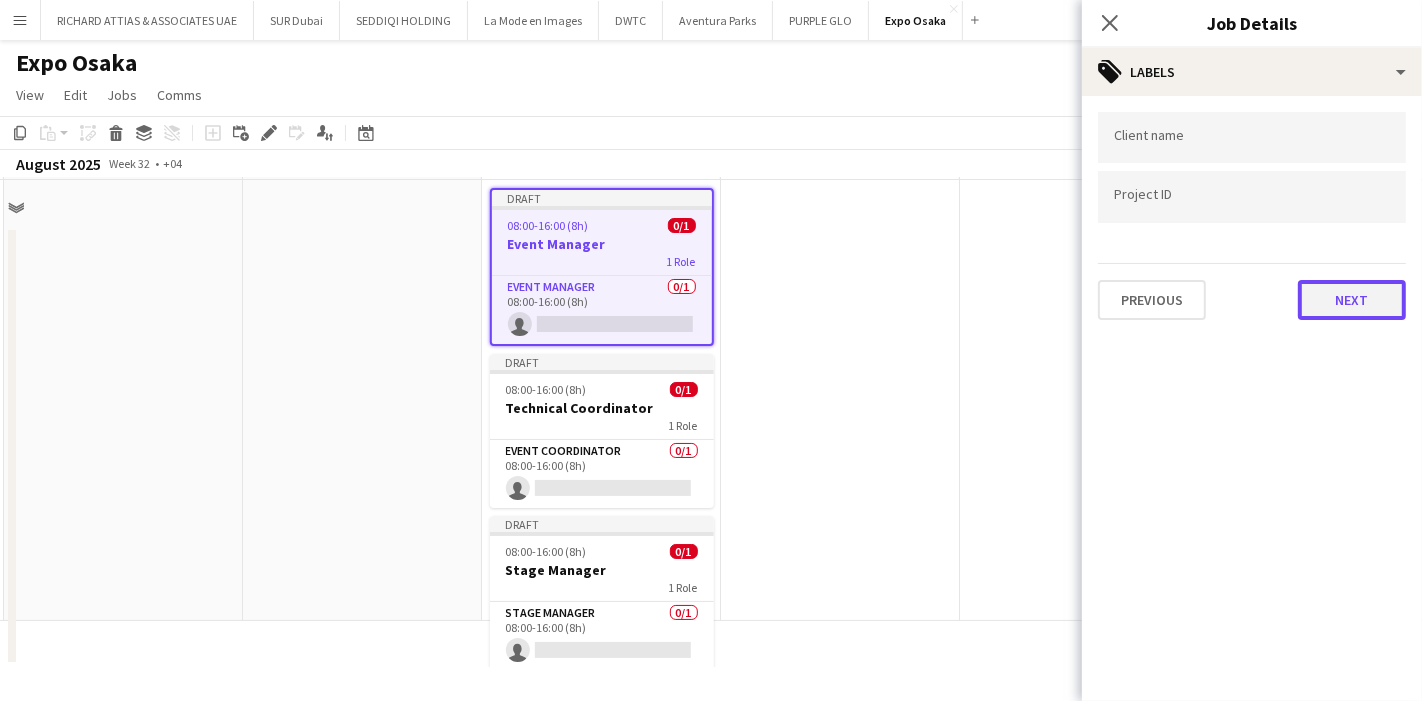 click on "Next" at bounding box center [1352, 300] 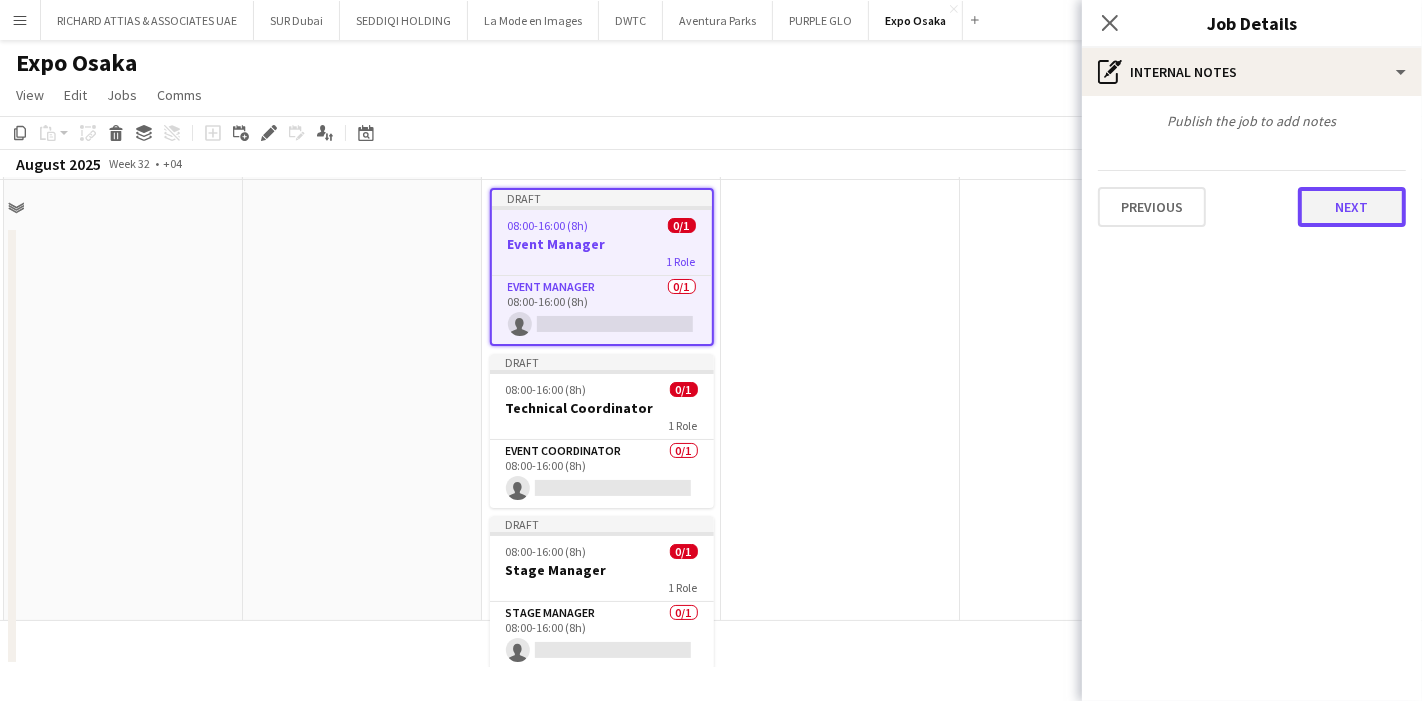 click on "Next" at bounding box center [1352, 207] 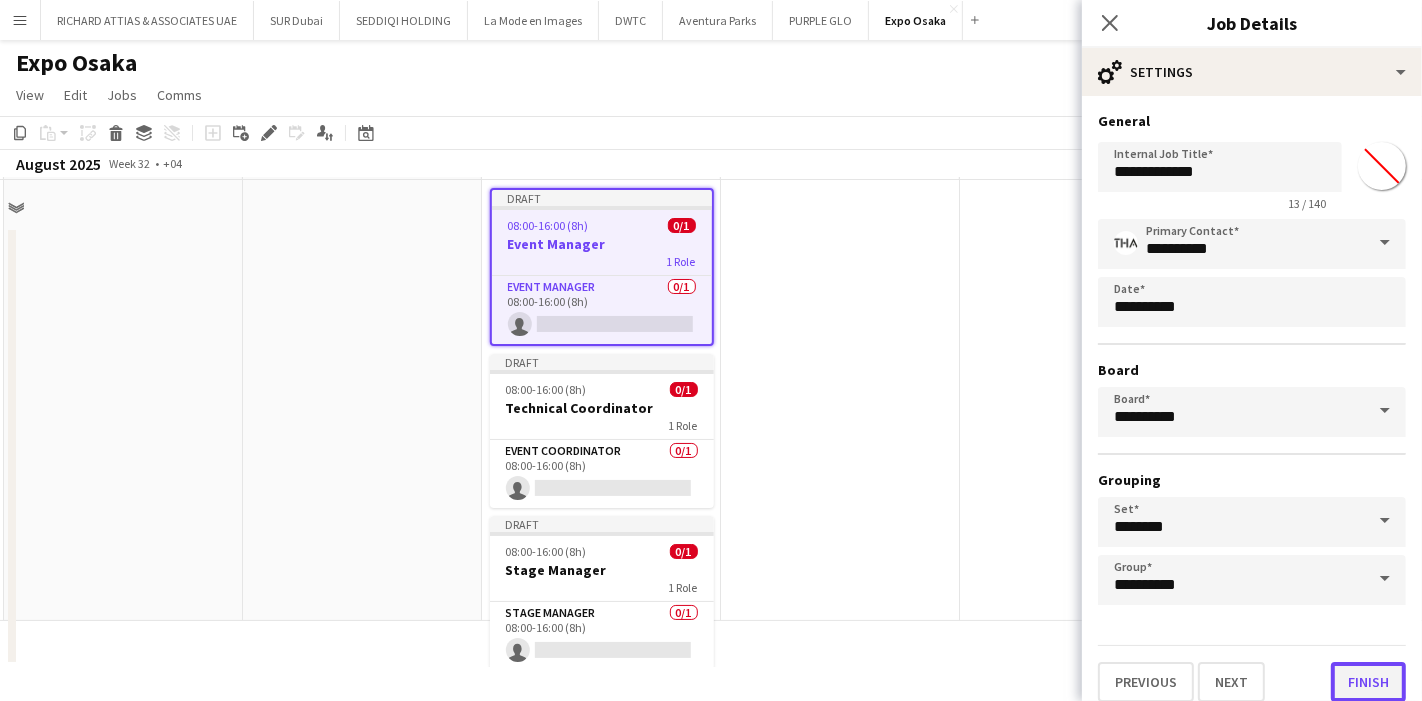 click on "Finish" at bounding box center [1368, 682] 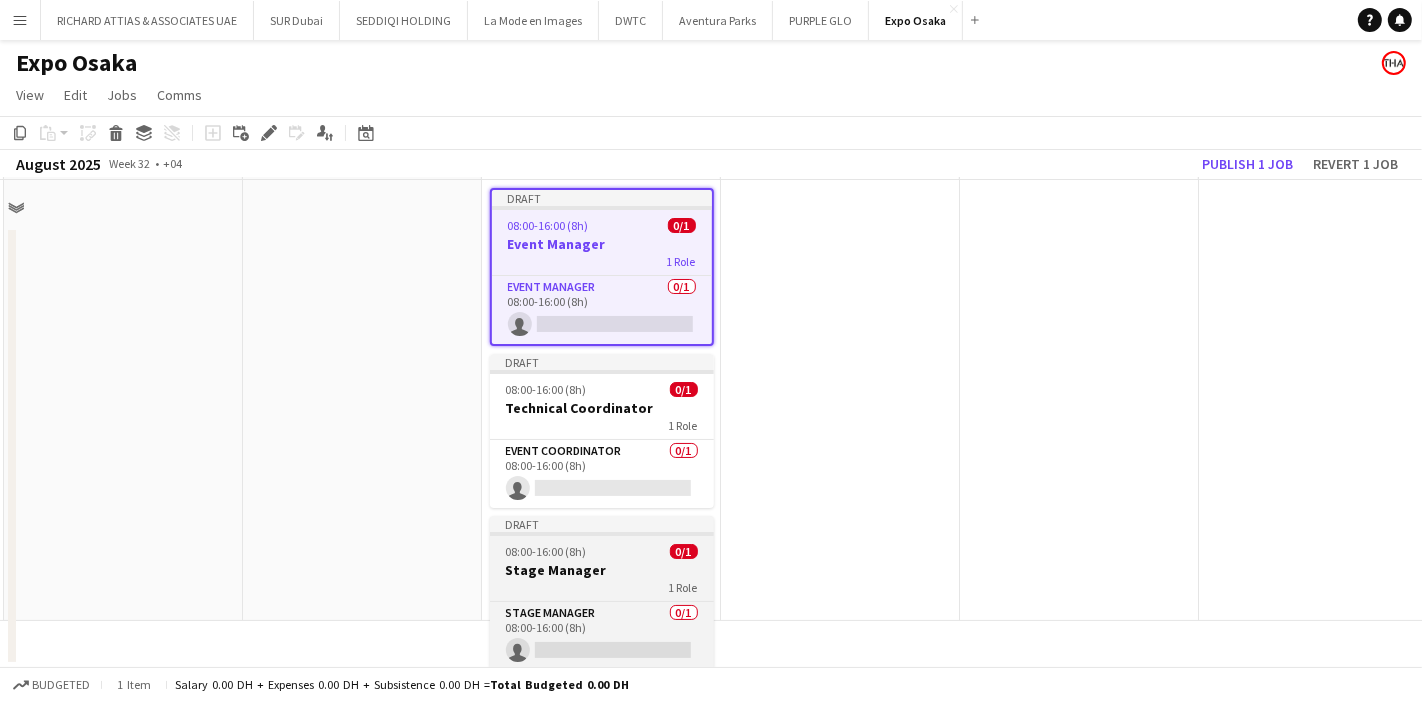 click on "08:00-16:00 (8h)    0/1" at bounding box center (602, 551) 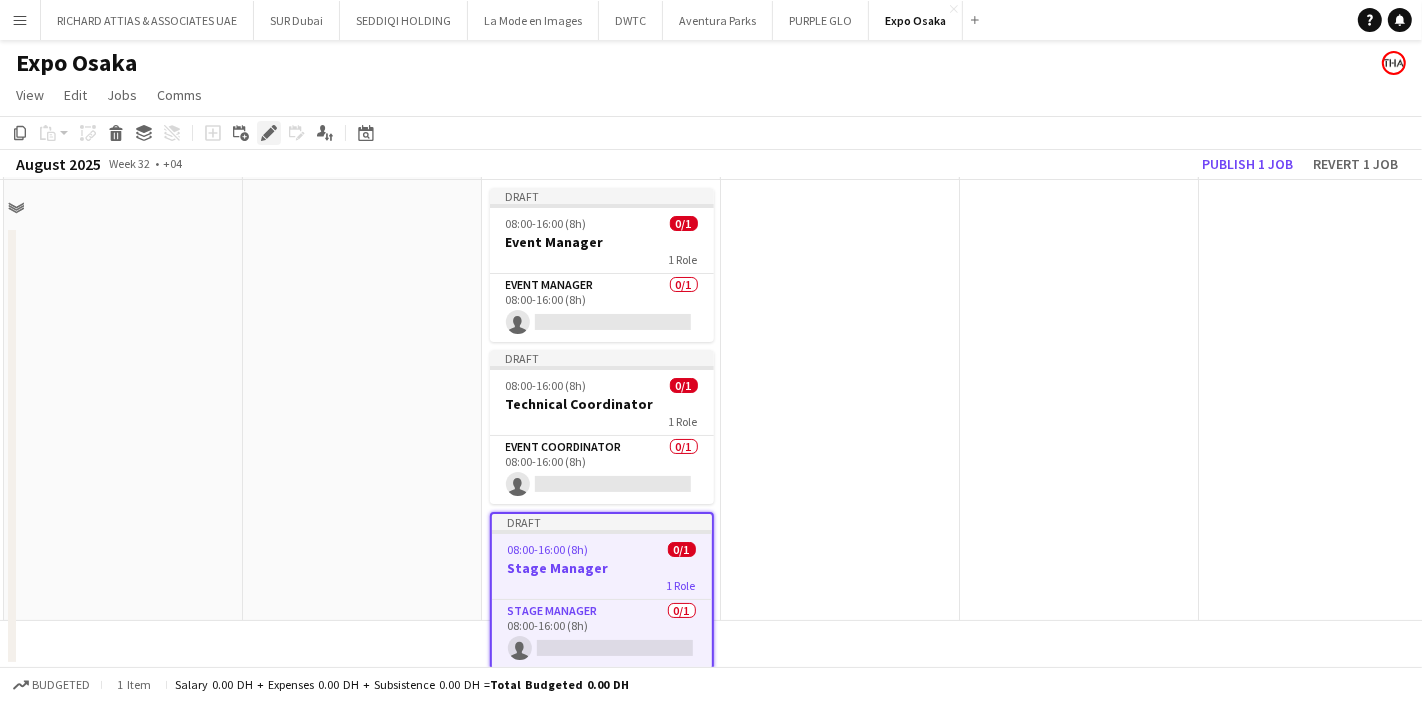 click 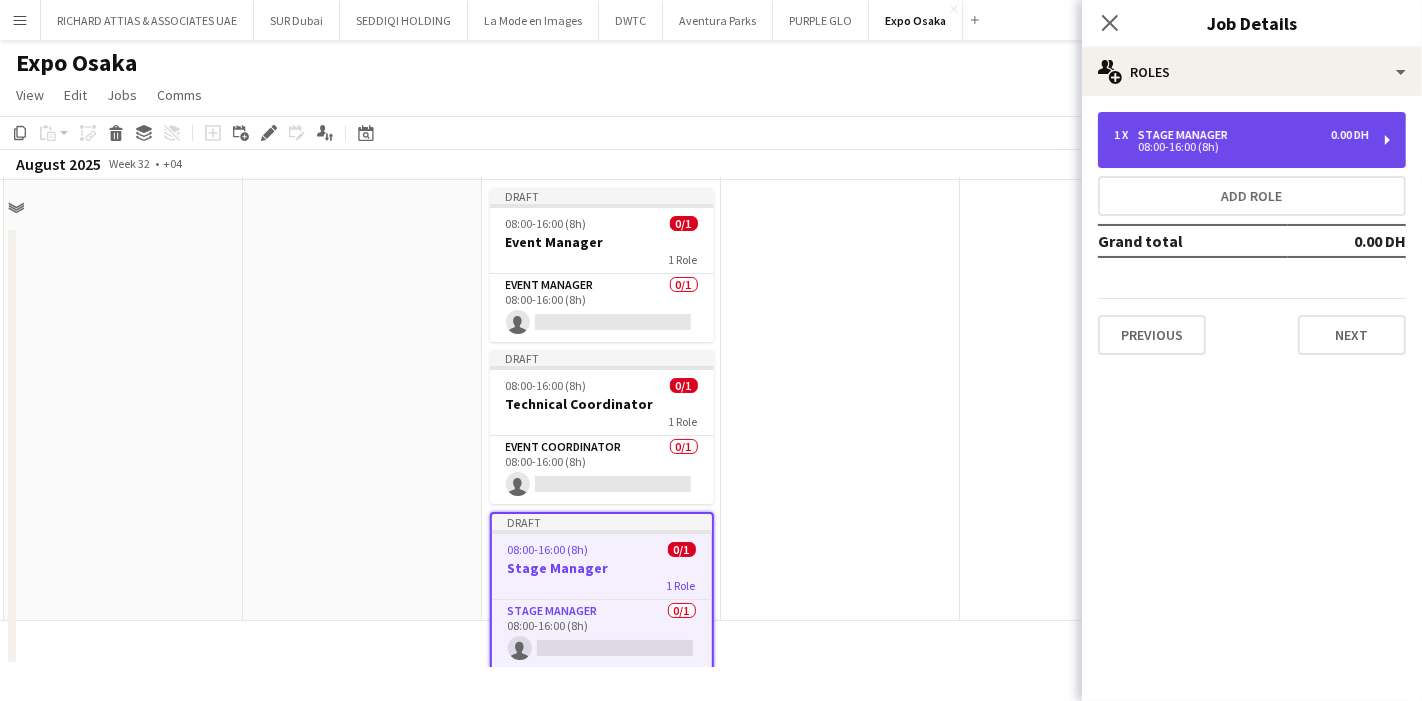 click on "0.00 DH" at bounding box center (1350, 135) 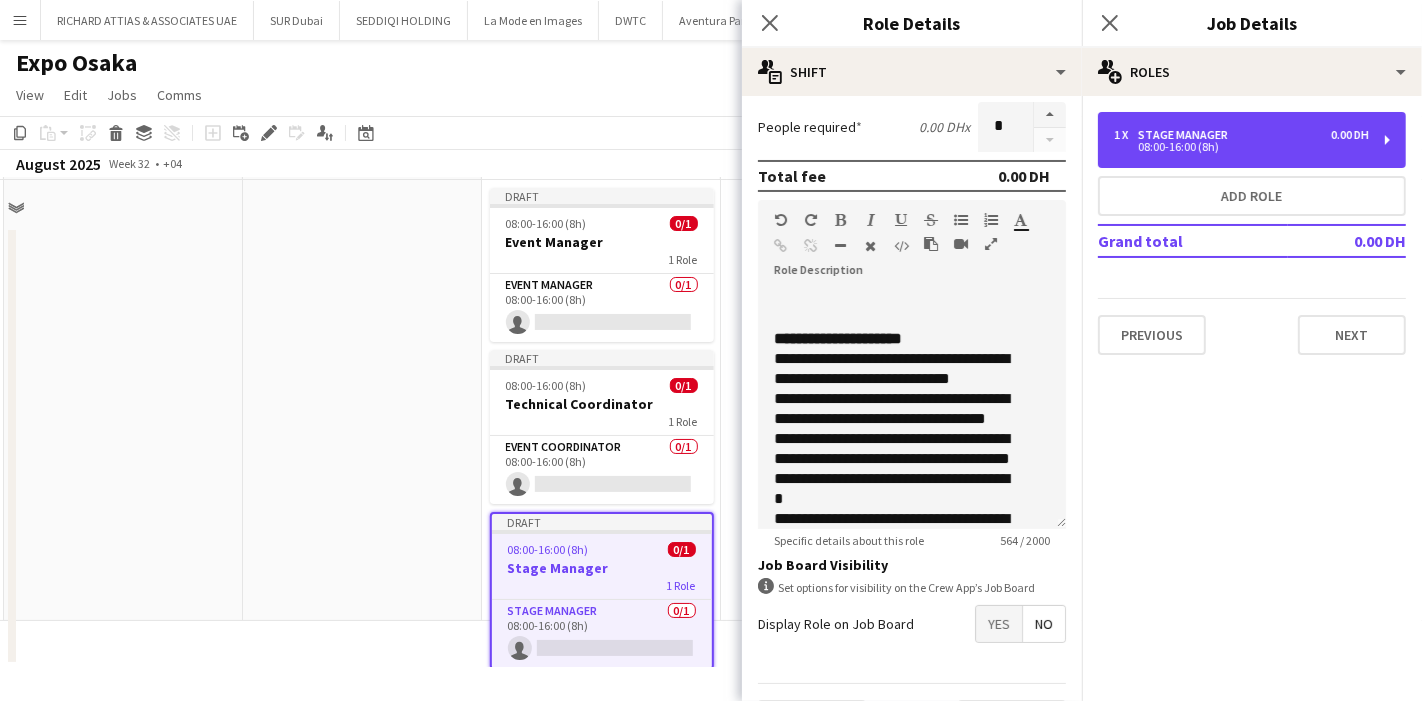 scroll, scrollTop: 397, scrollLeft: 0, axis: vertical 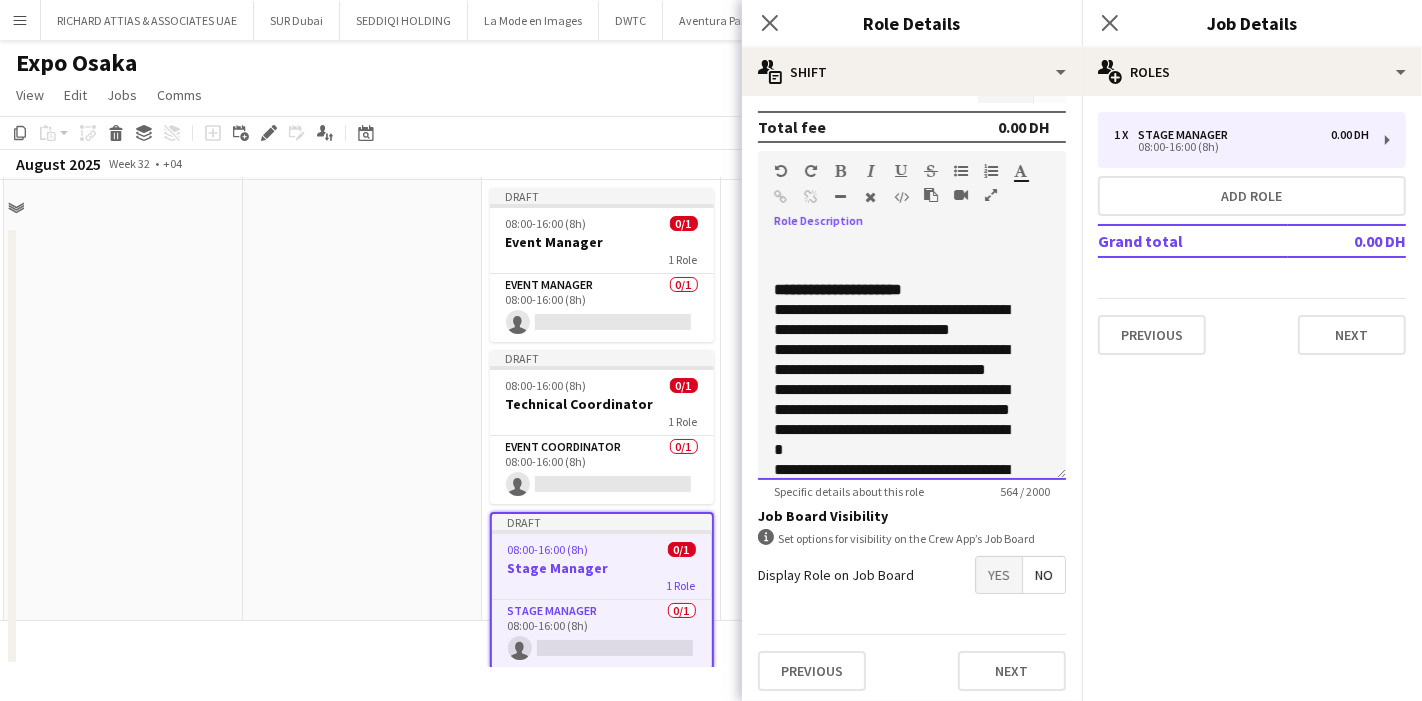 click on "**********" at bounding box center (838, 289) 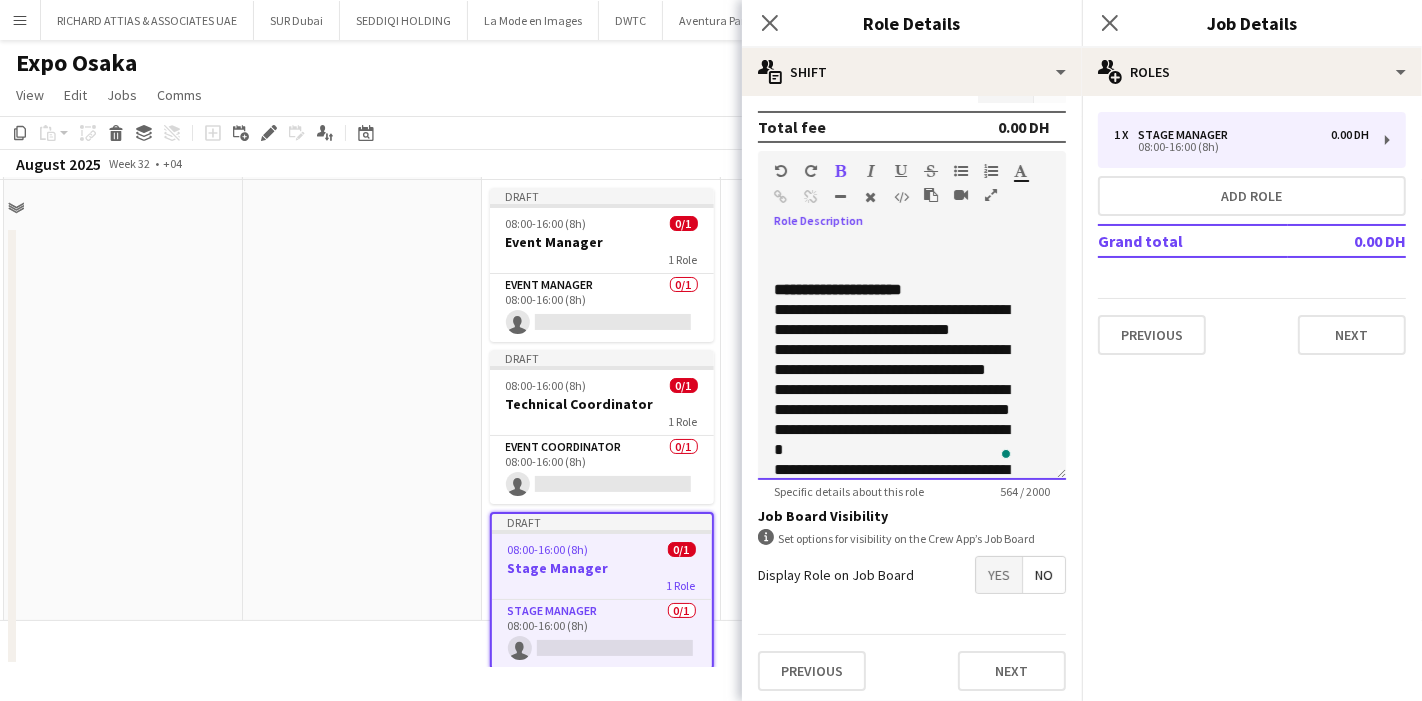 type 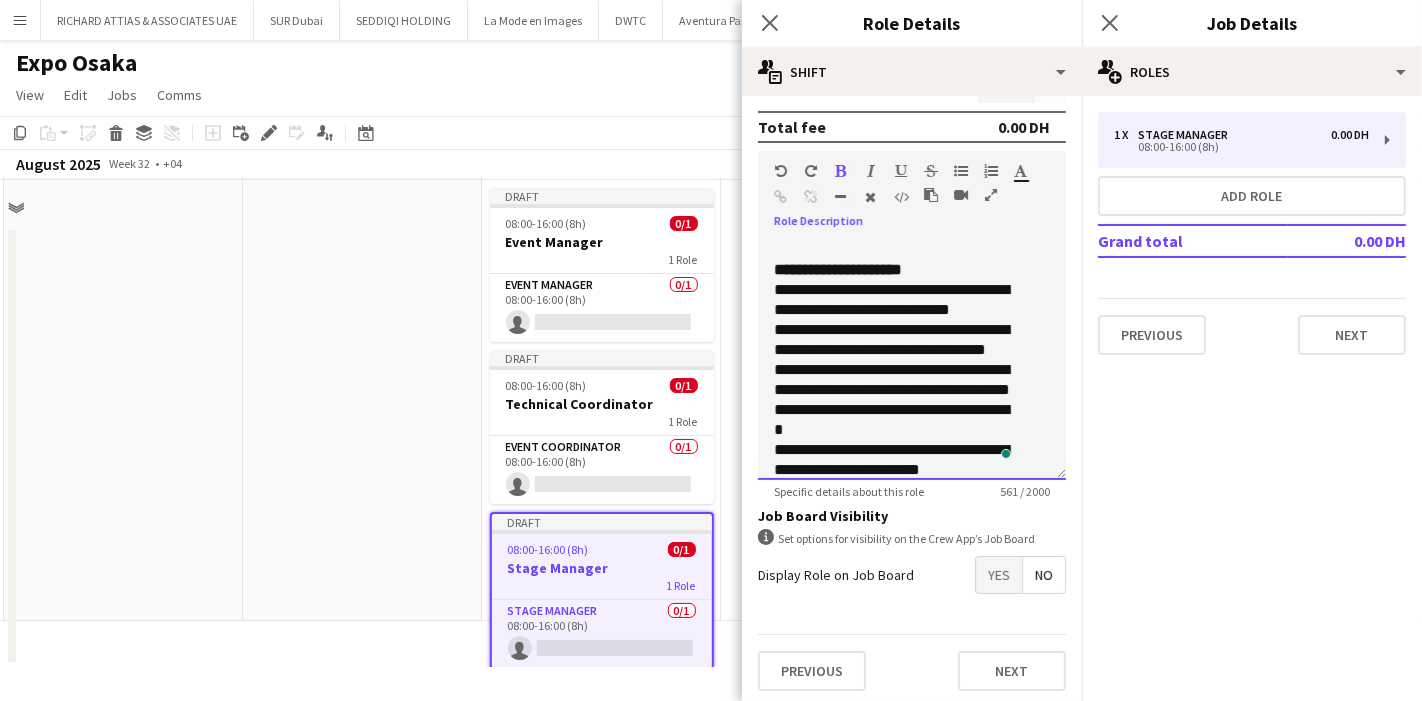 scroll, scrollTop: 111, scrollLeft: 0, axis: vertical 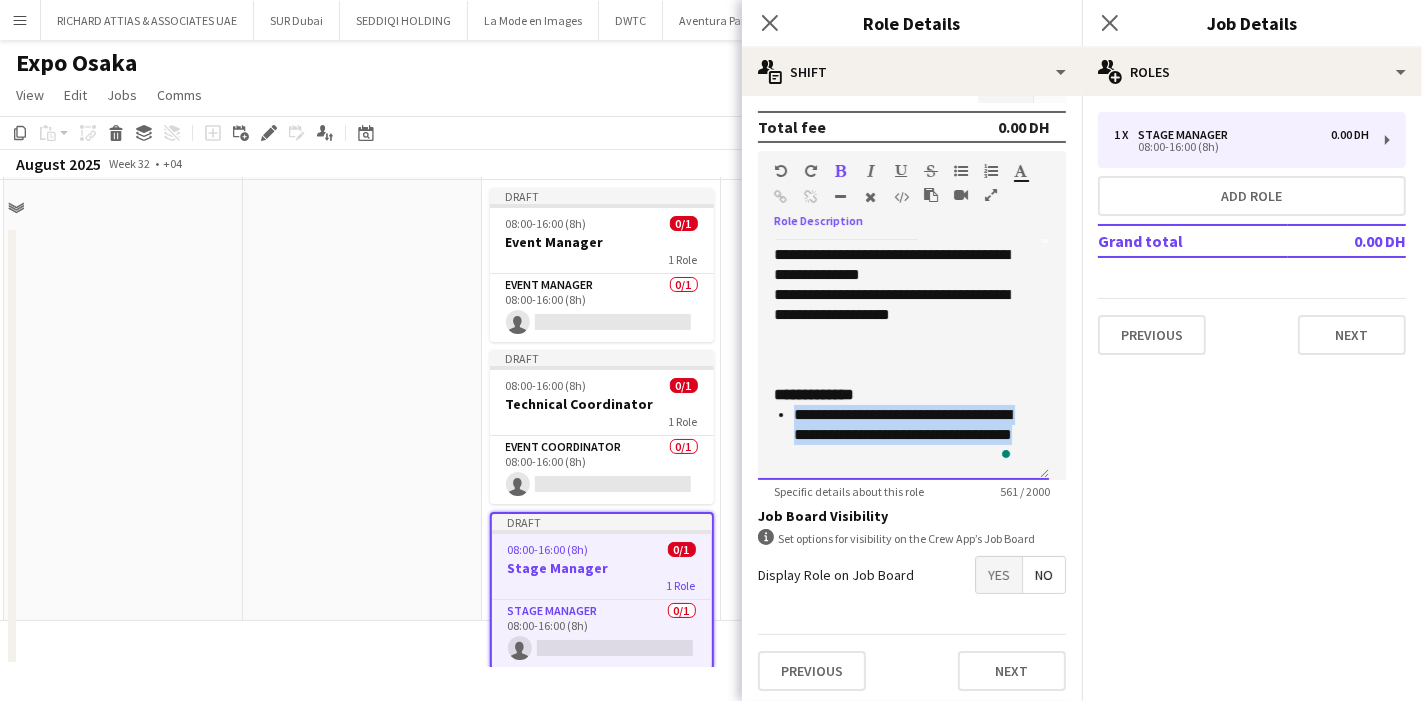 drag, startPoint x: 797, startPoint y: 412, endPoint x: 890, endPoint y: 445, distance: 98.681305 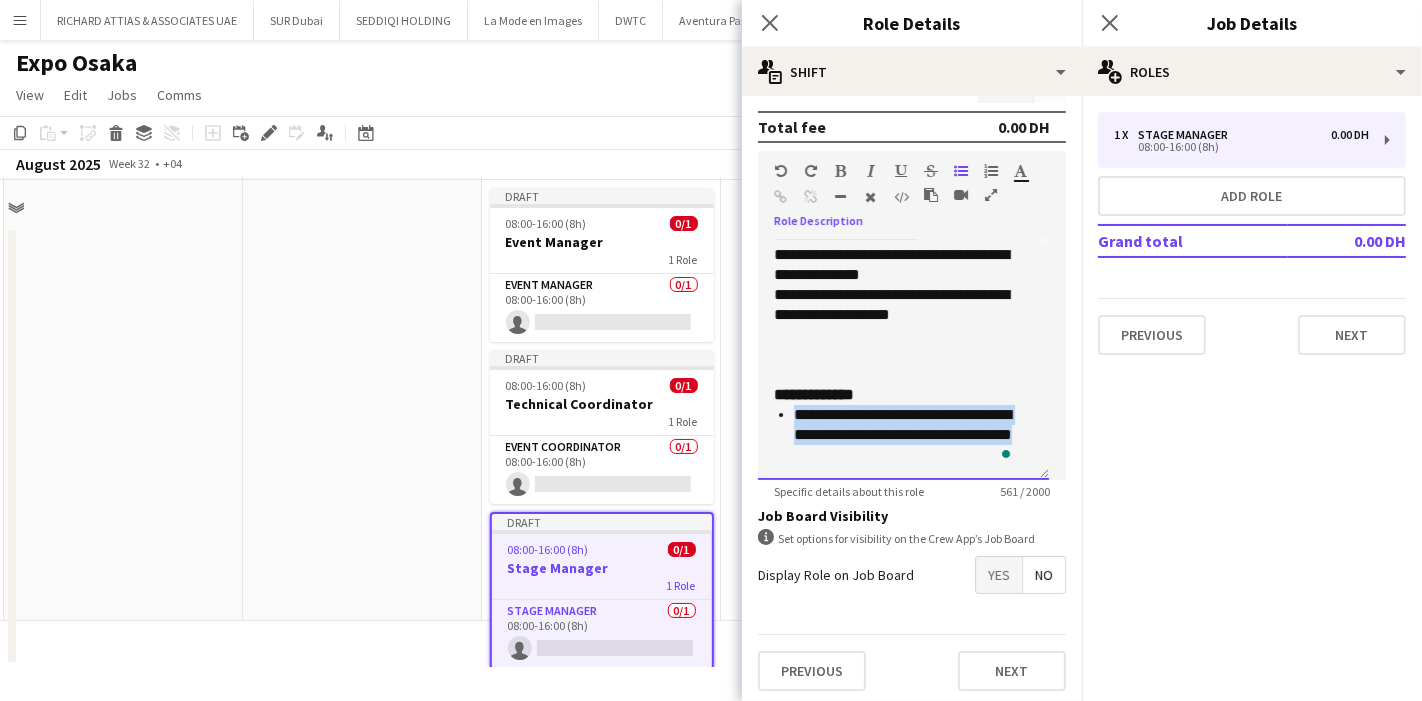 copy on "**********" 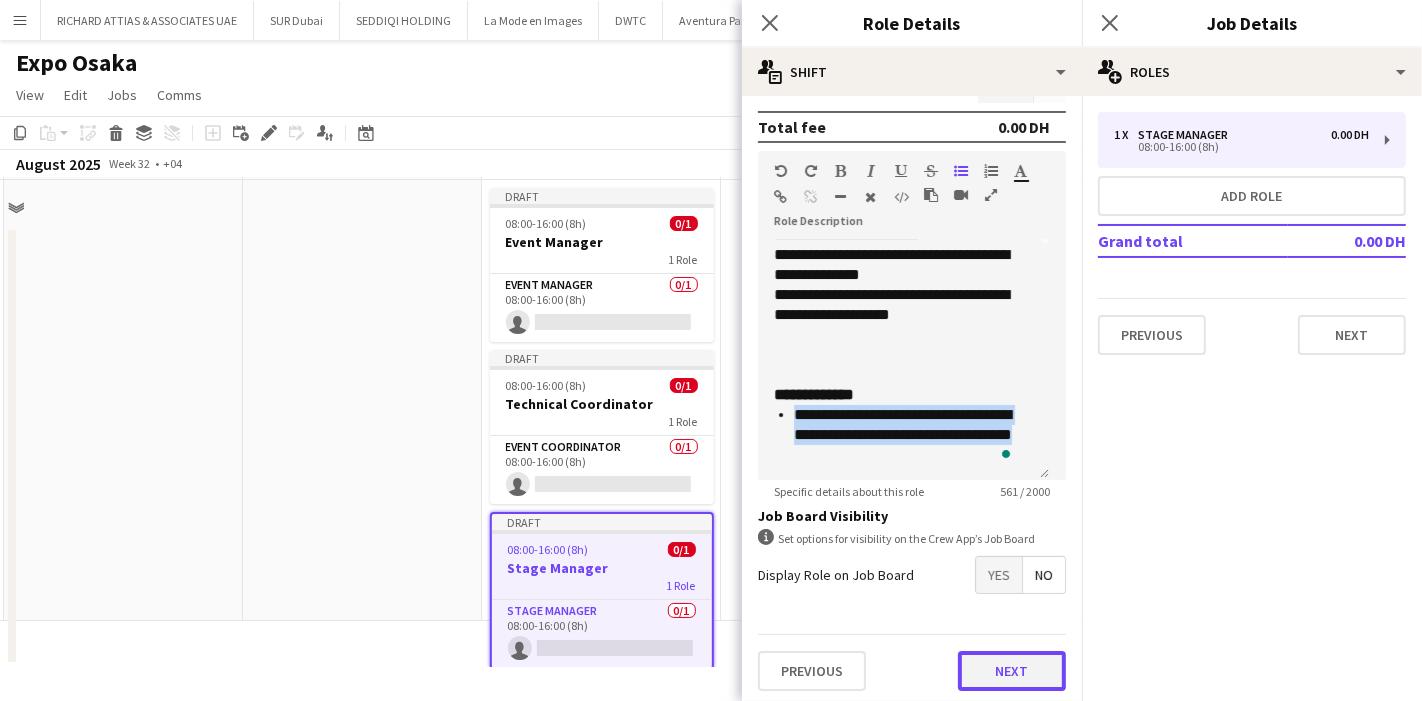 click on "Next" at bounding box center (1012, 671) 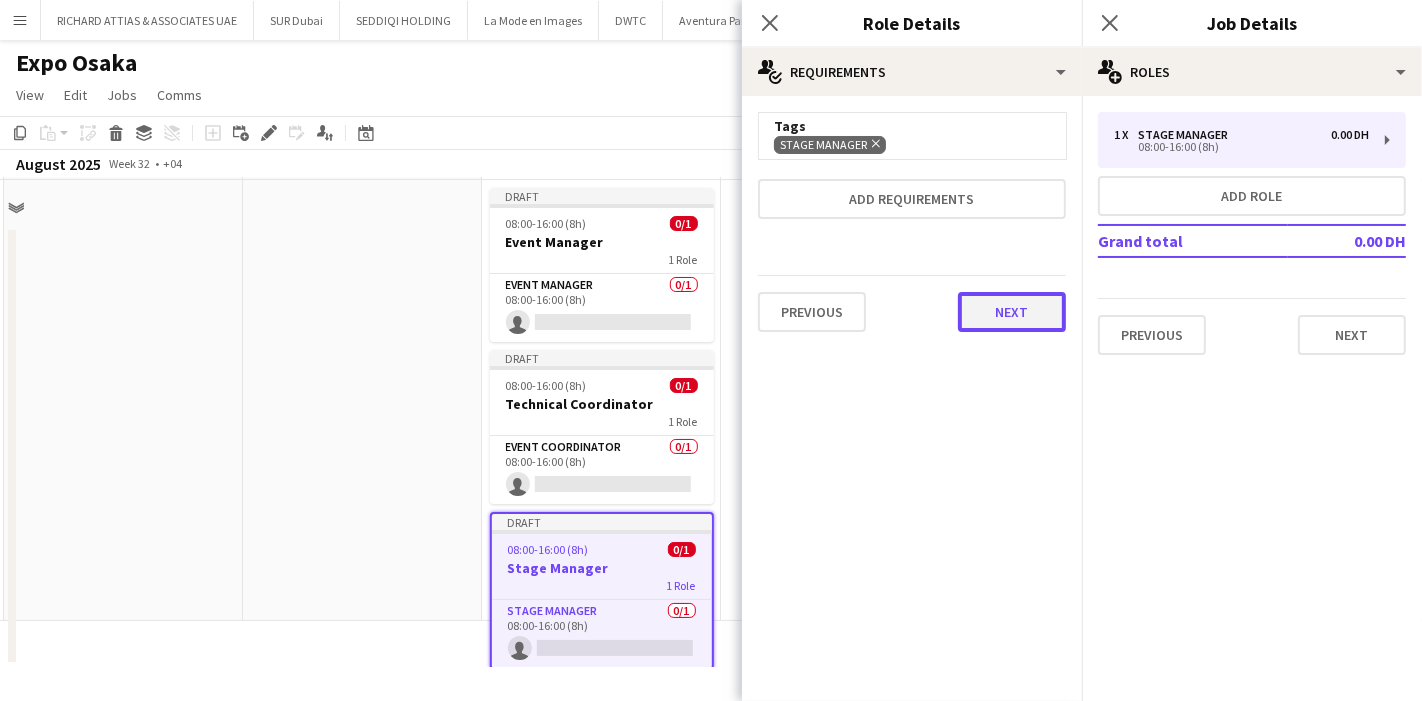 click on "Next" at bounding box center (1012, 312) 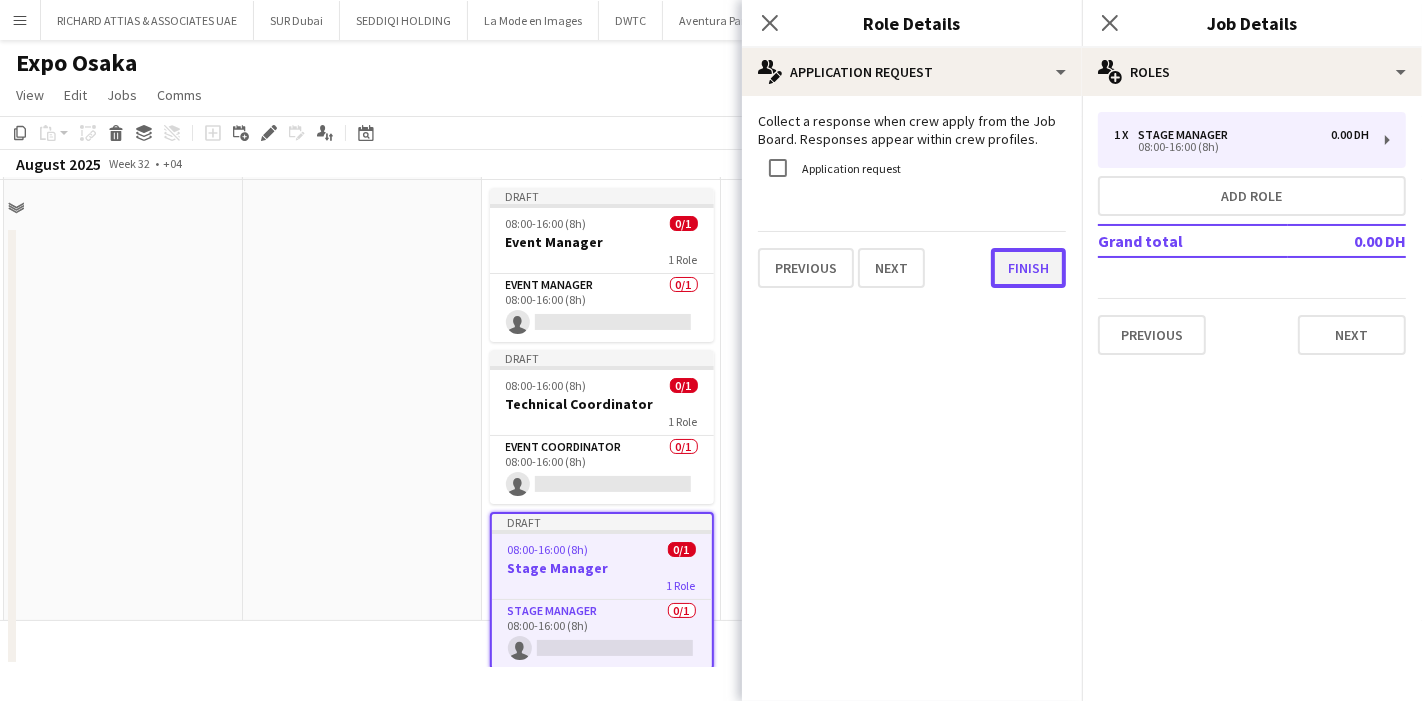 click on "Finish" at bounding box center (1028, 268) 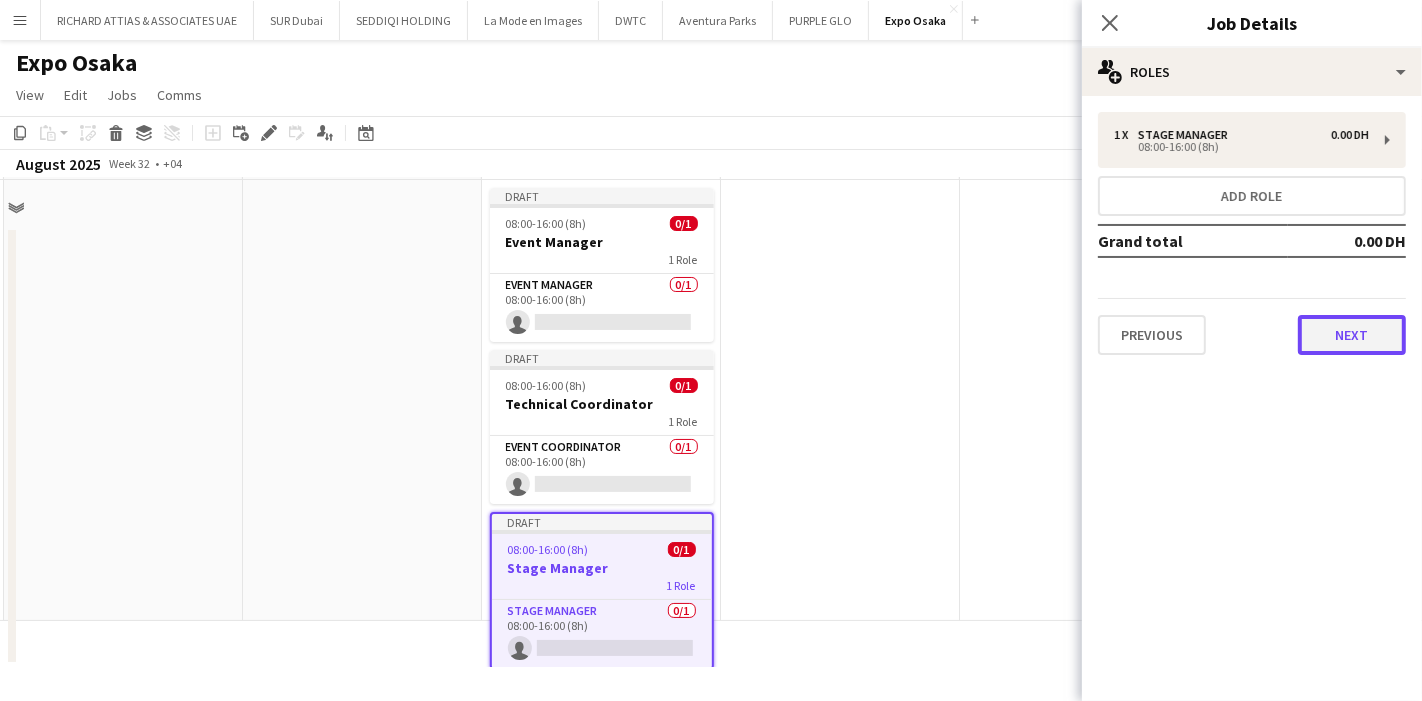 click on "Next" at bounding box center (1352, 335) 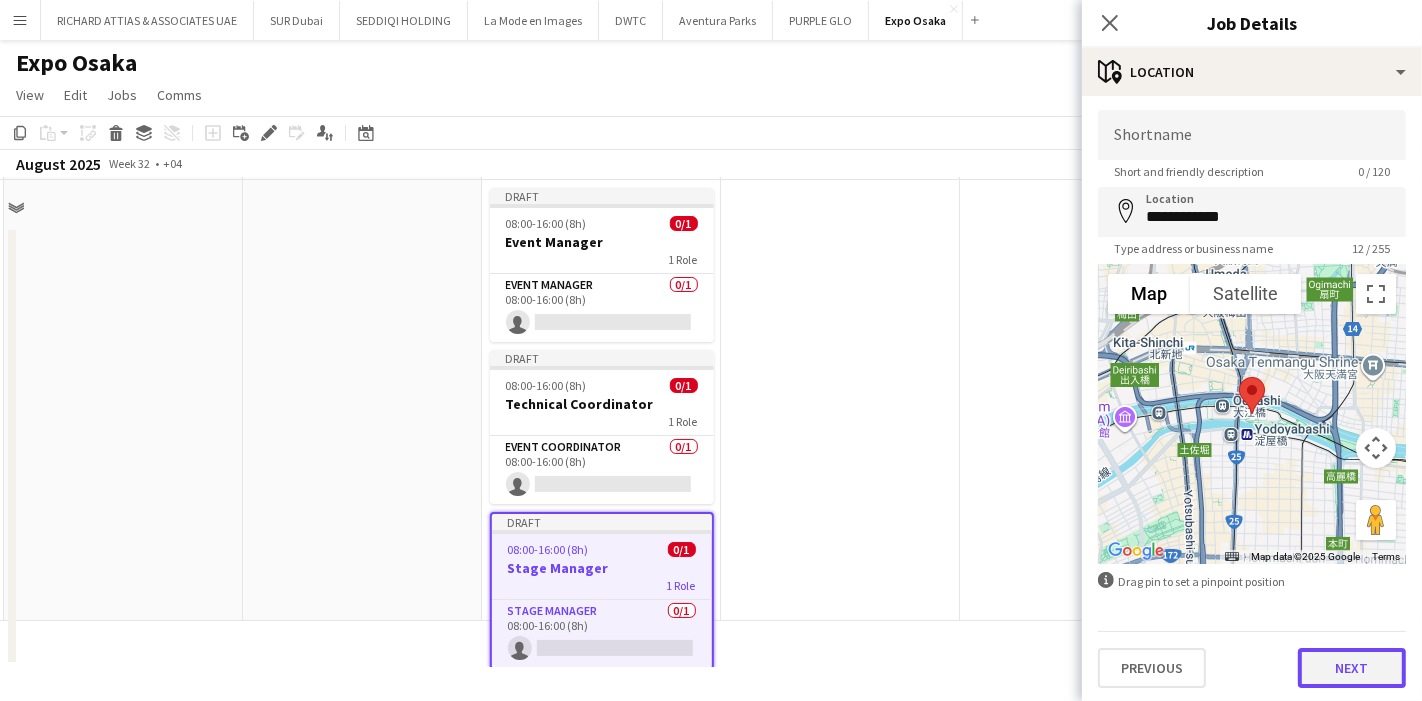 click on "Next" at bounding box center [1352, 668] 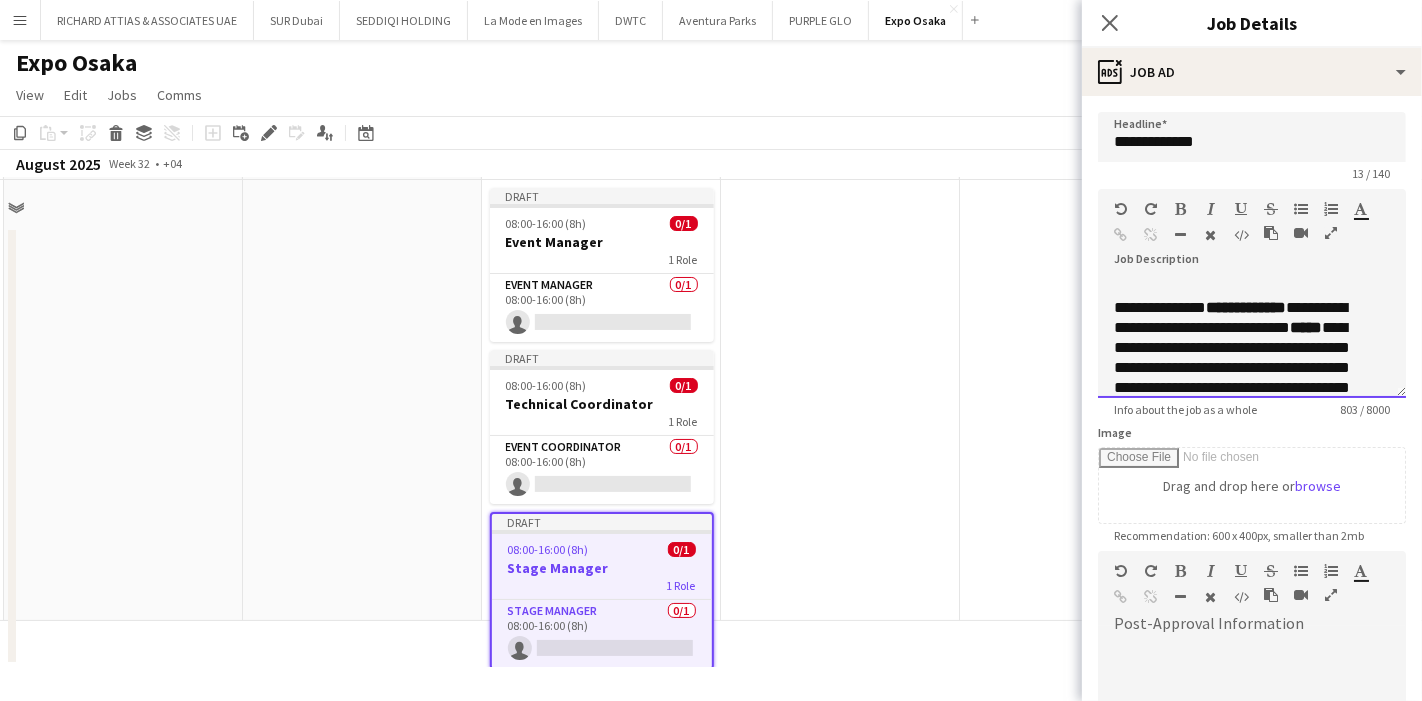 click on "**********" at bounding box center [1235, 468] 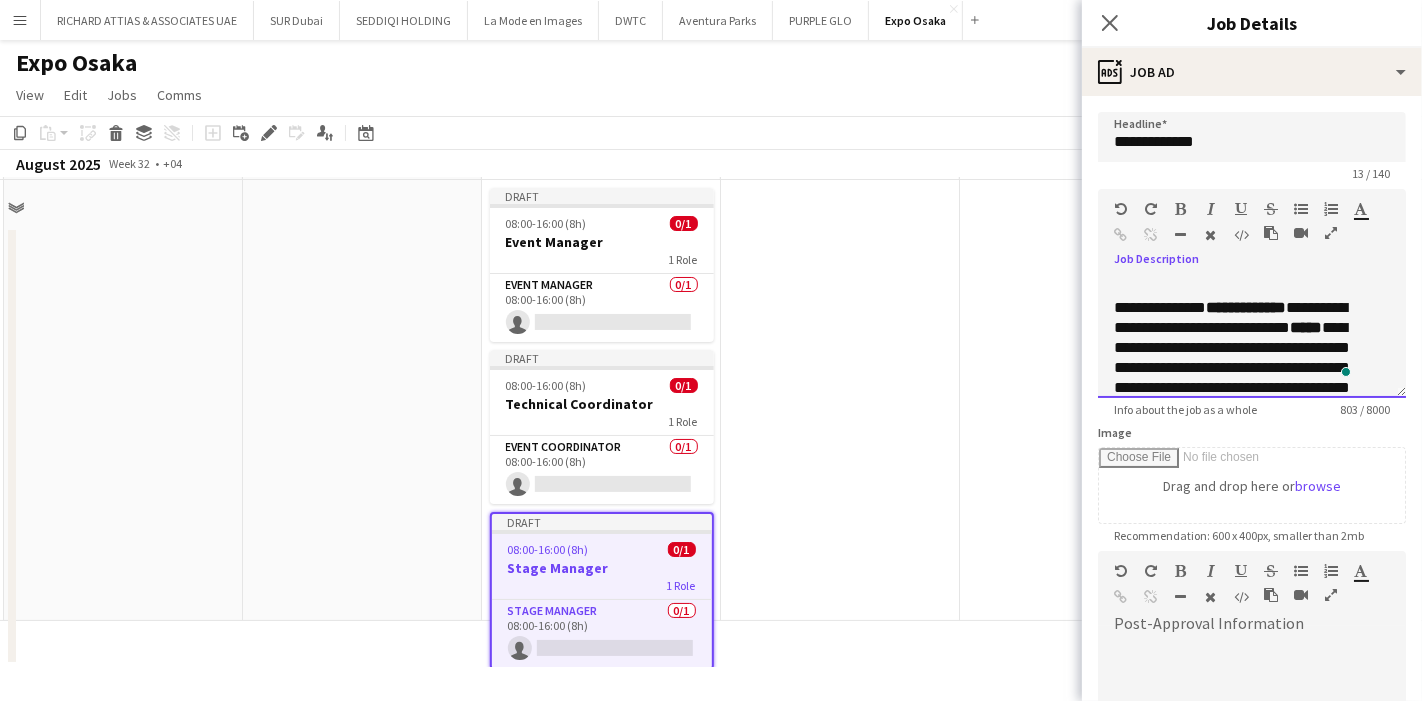 type 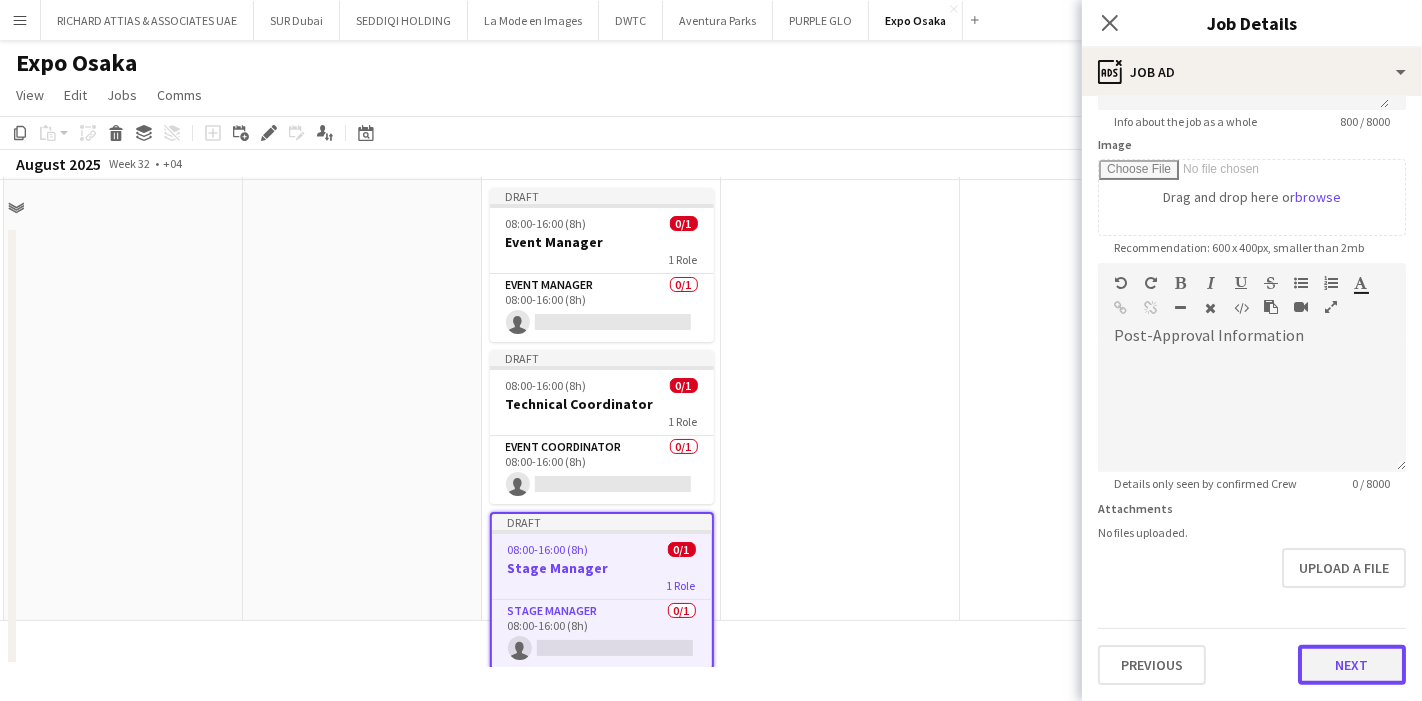 click on "Next" at bounding box center (1352, 665) 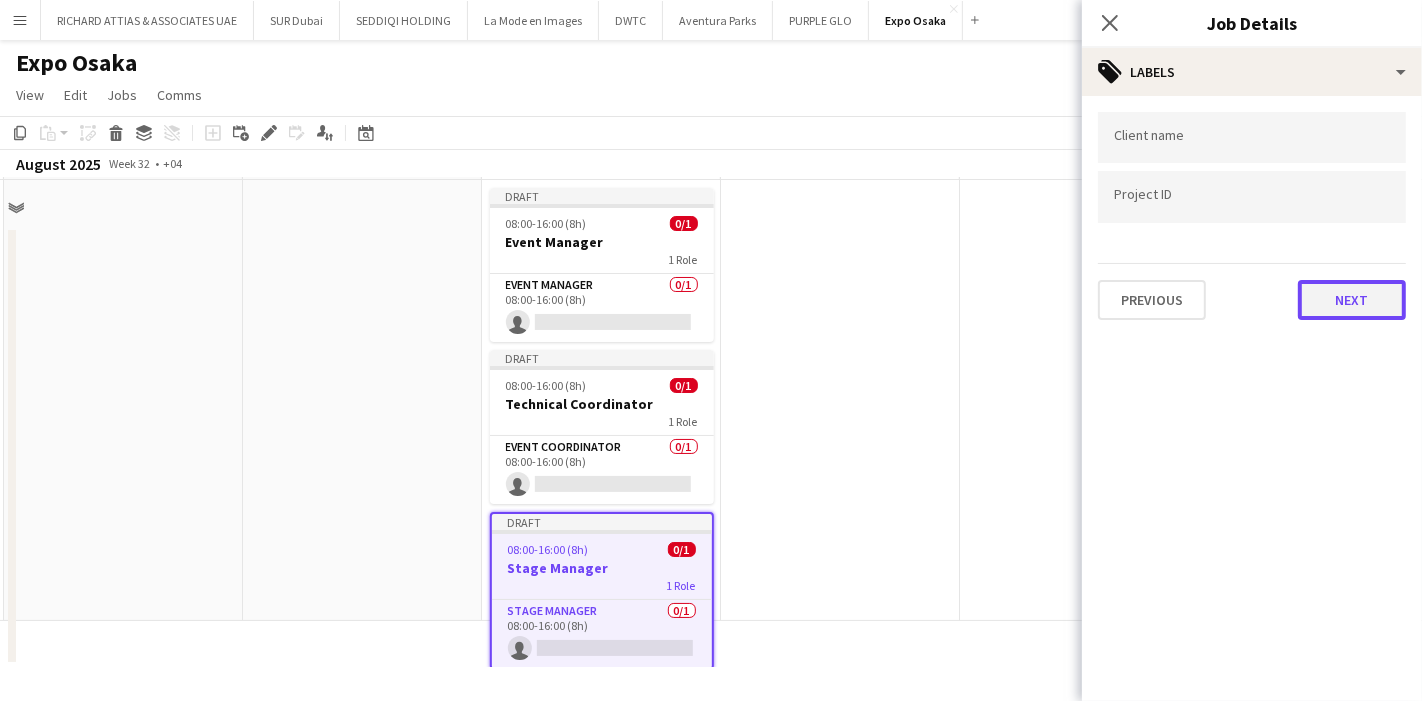 click on "Next" at bounding box center (1352, 300) 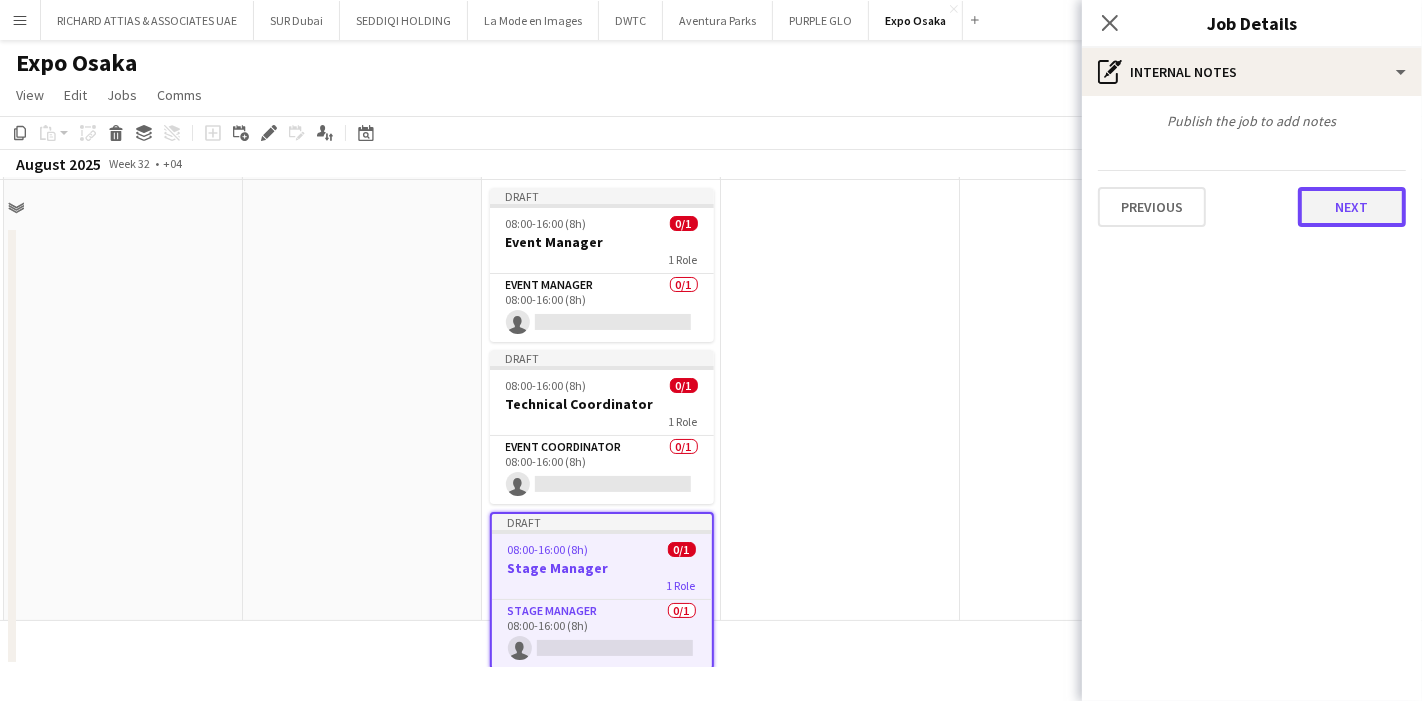 click on "Next" at bounding box center [1352, 207] 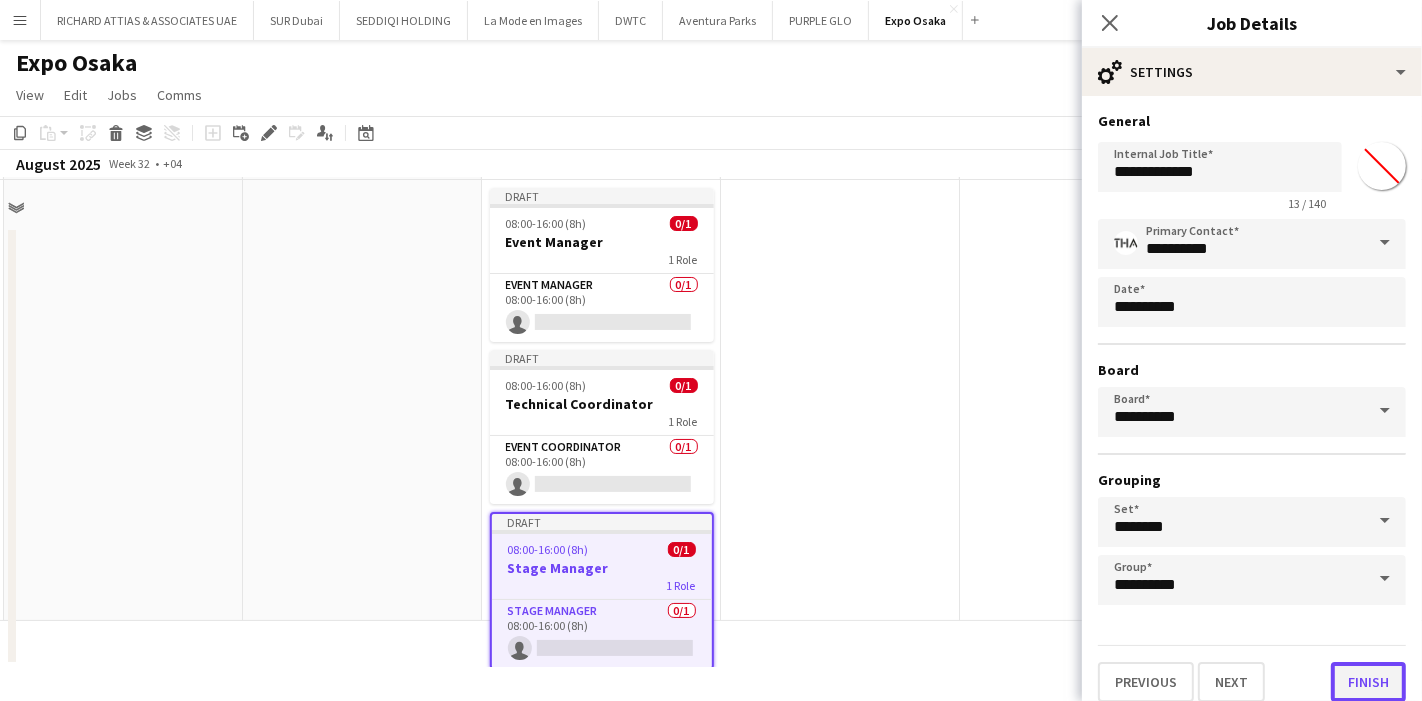click on "Finish" at bounding box center [1368, 682] 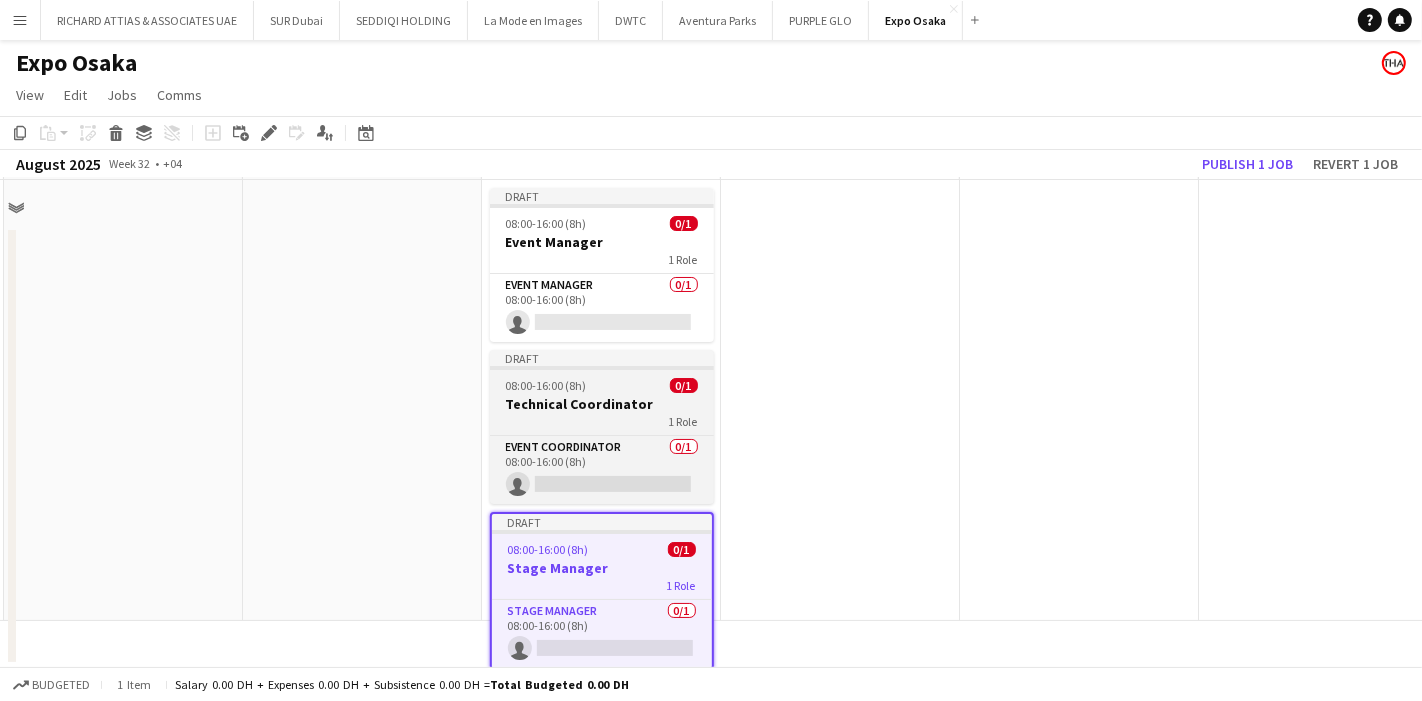 click on "Technical Coordinator" at bounding box center [602, 404] 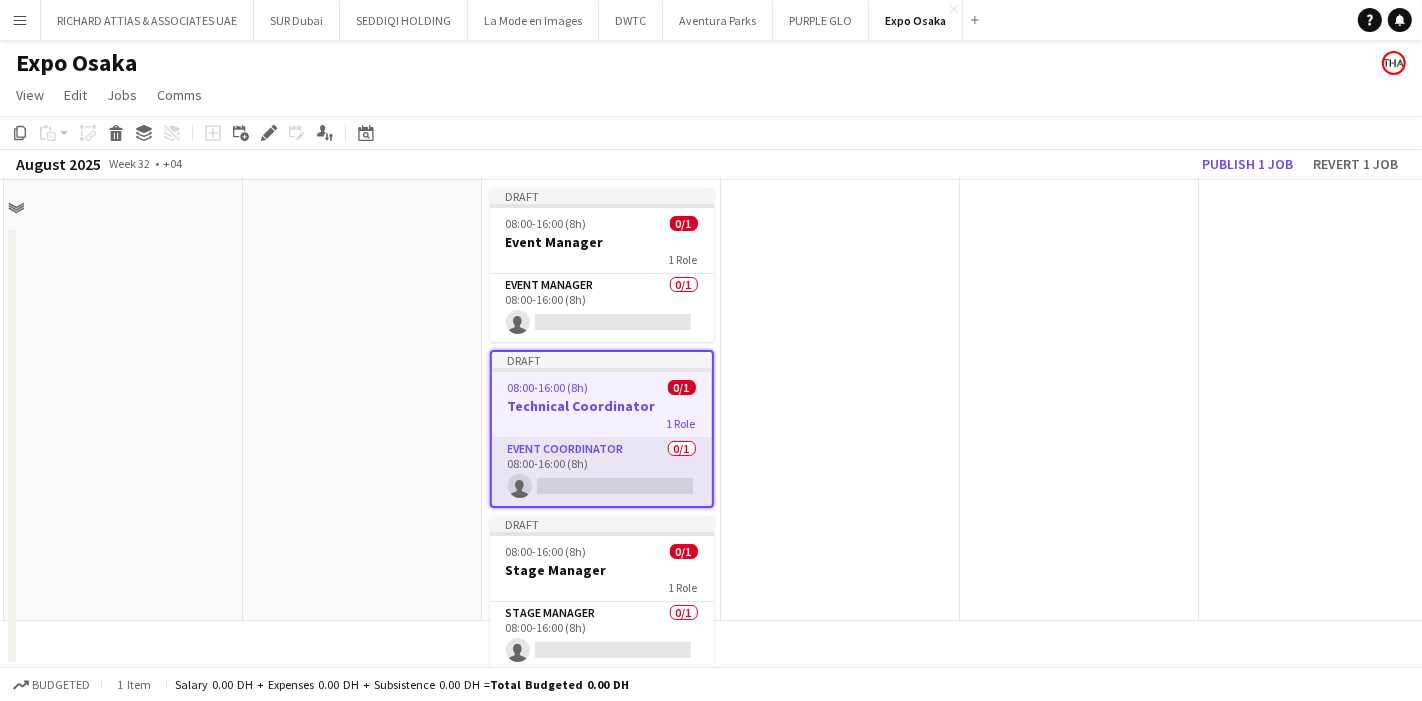 click on "Event Coordinator   0/1   08:00-16:00 (8h)
single-neutral-actions" at bounding box center [602, 472] 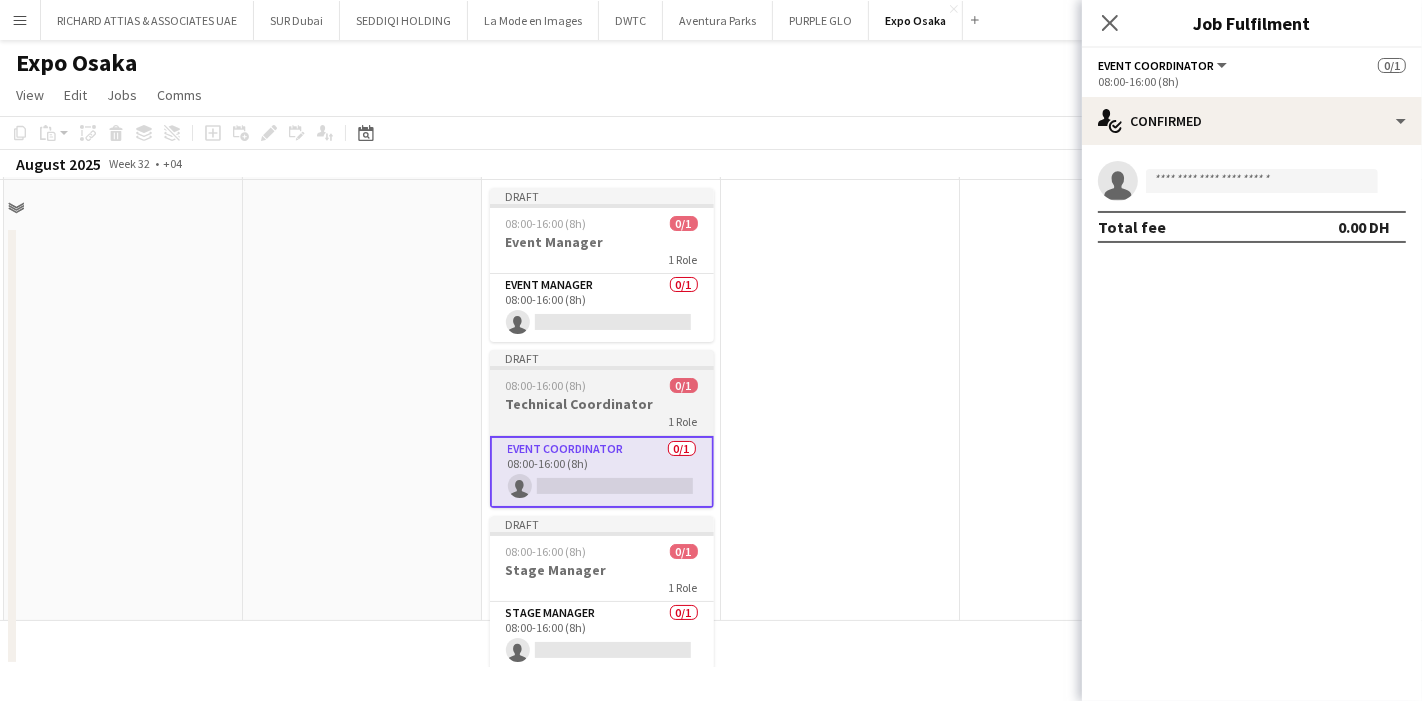 click on "Technical Coordinator" at bounding box center (602, 404) 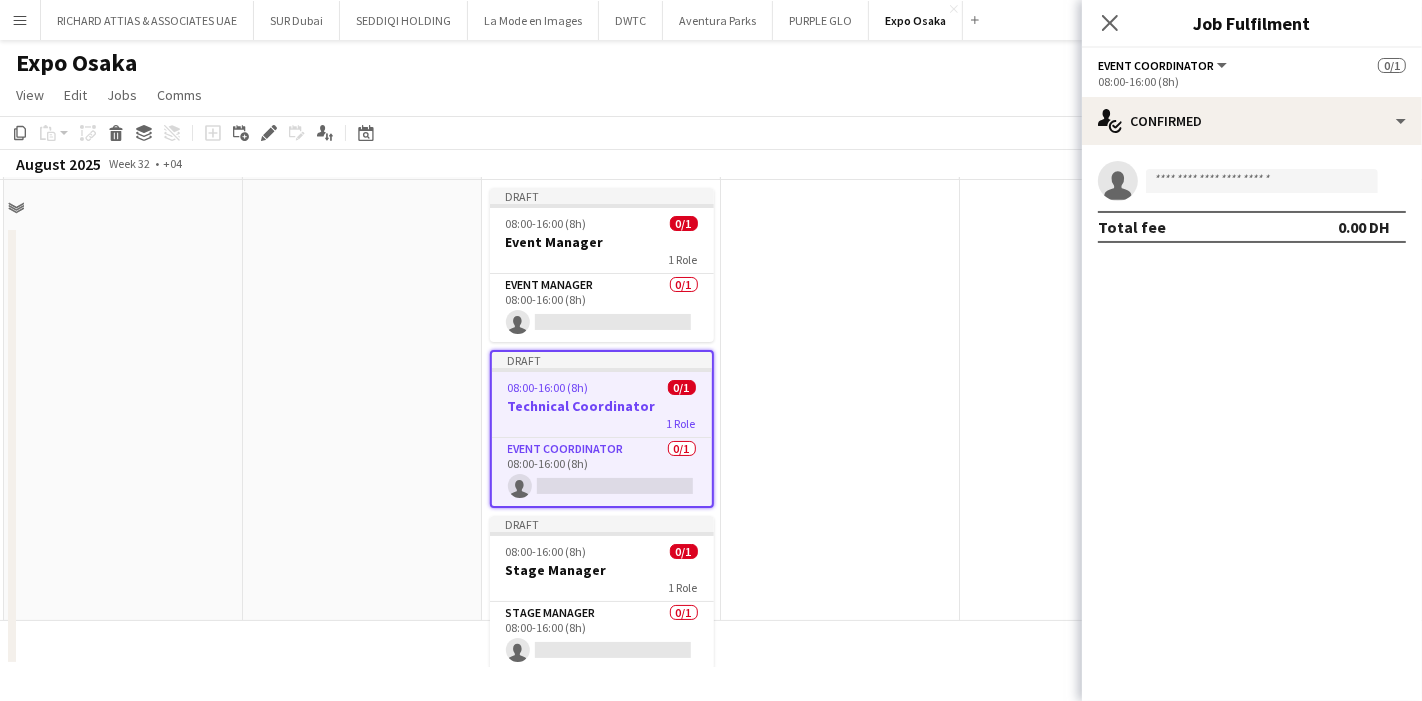 click at bounding box center [840, 400] 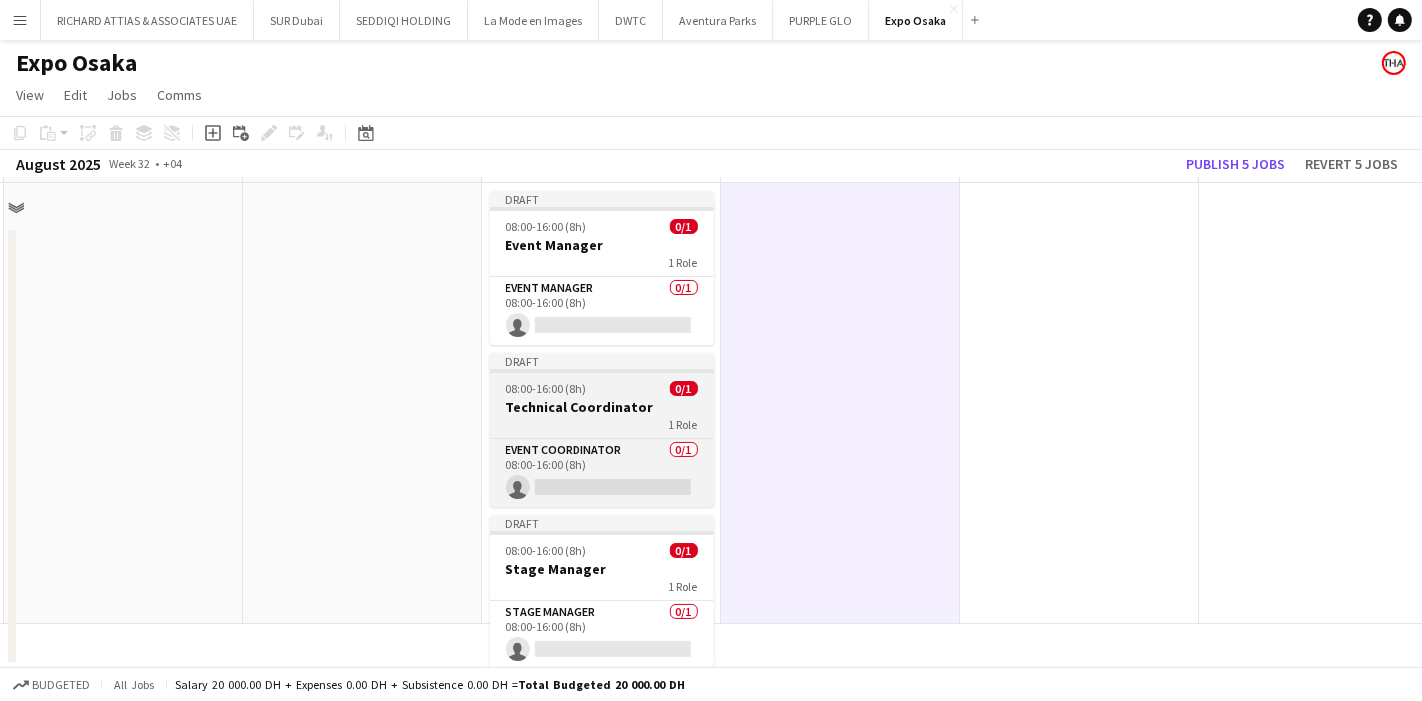 click on "Technical Coordinator" at bounding box center (602, 407) 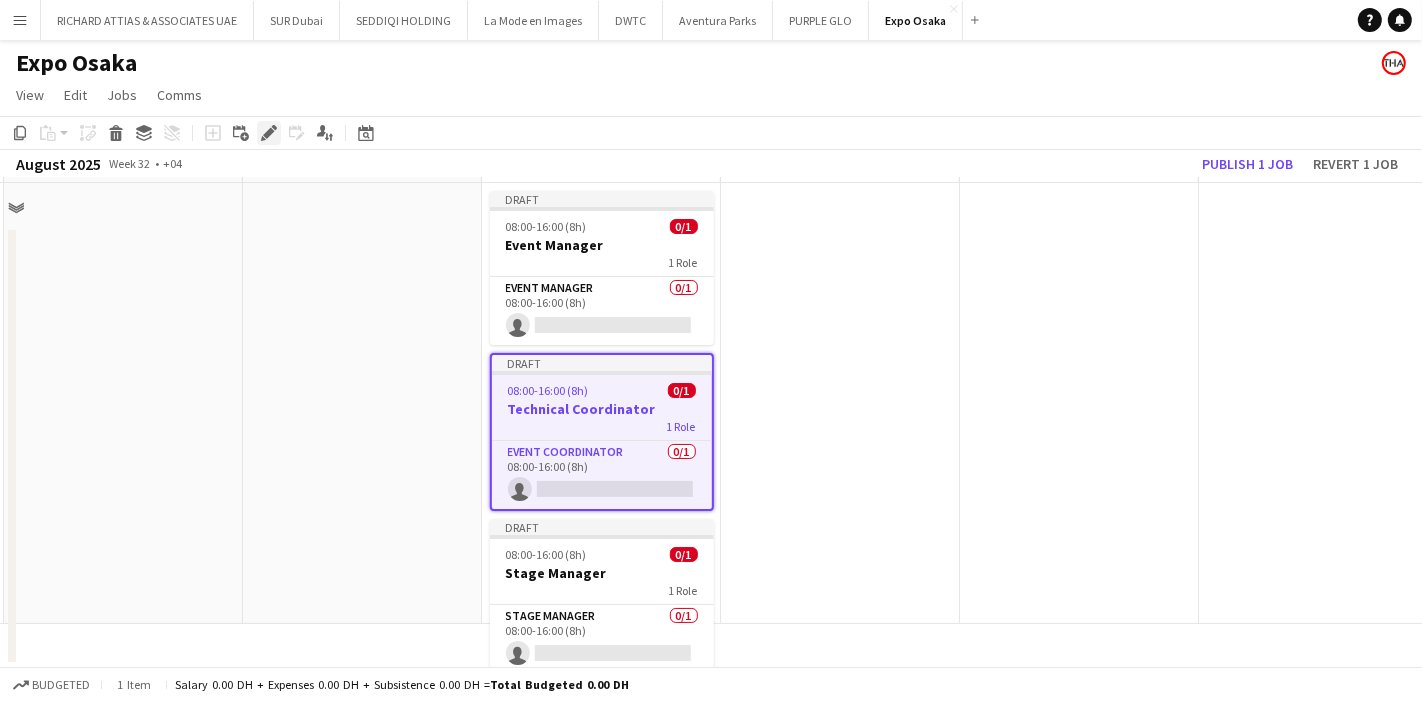 click on "Edit" 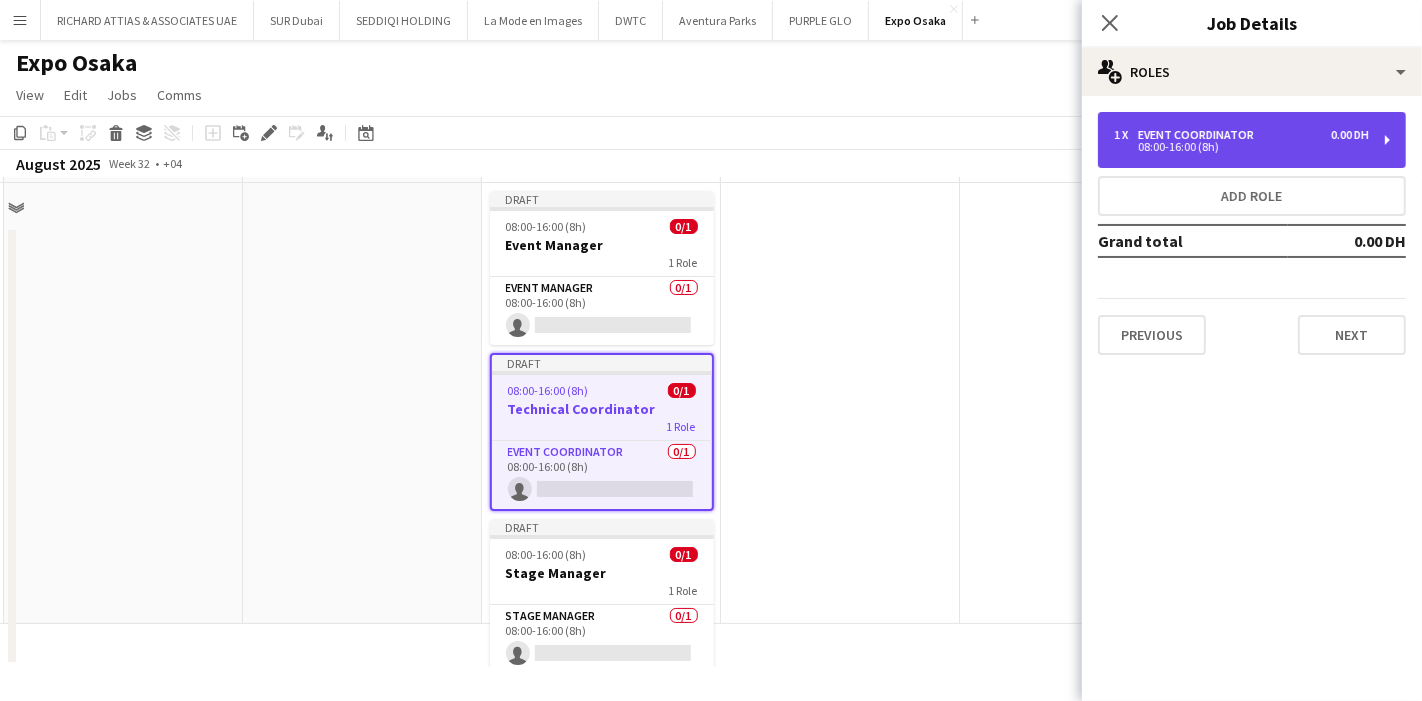 click on "Event Coordinator" at bounding box center [1200, 135] 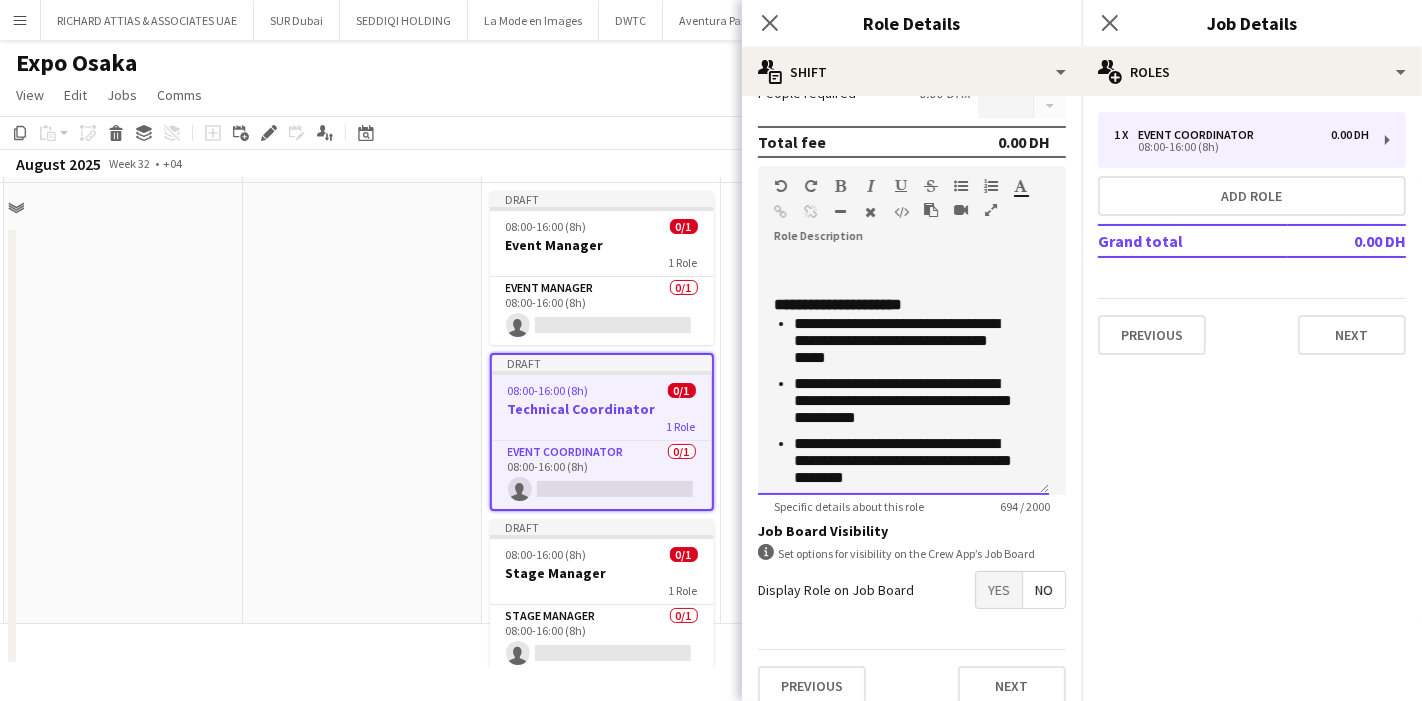click on "**********" at bounding box center [903, 375] 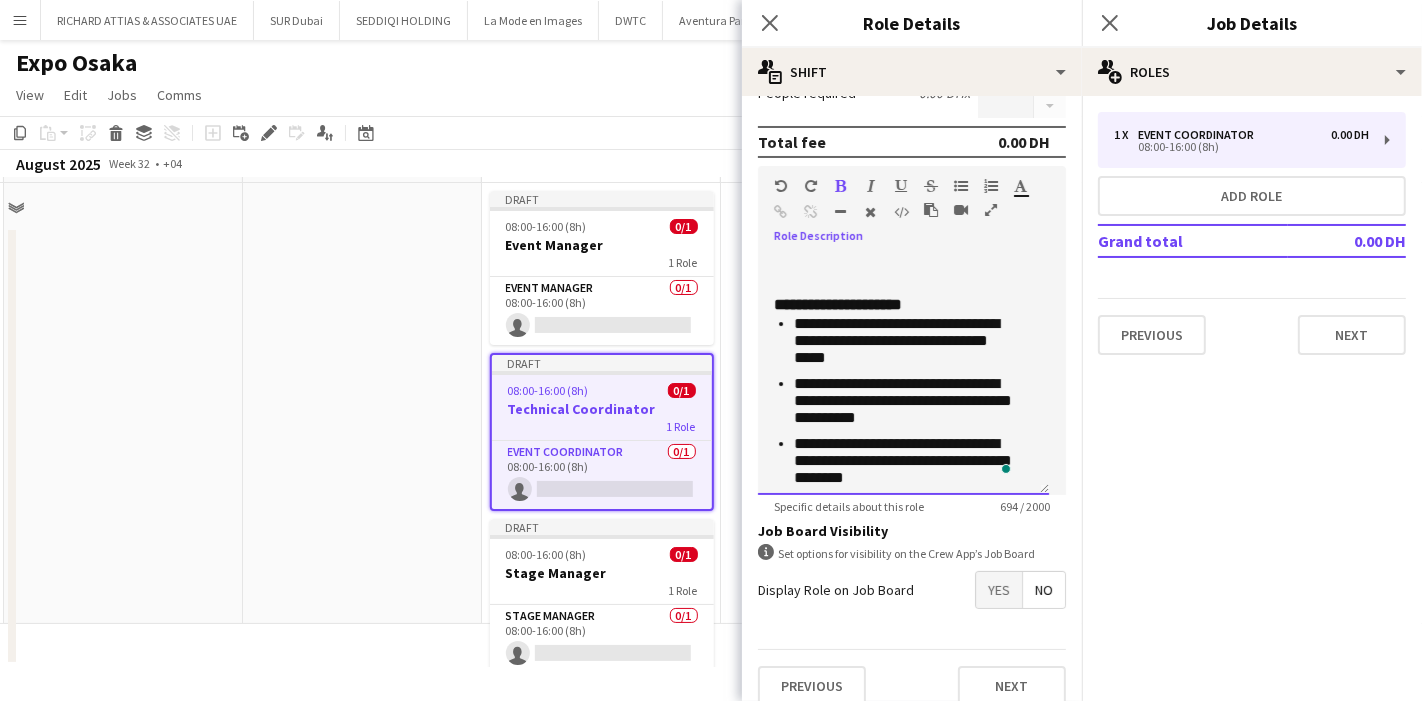 type 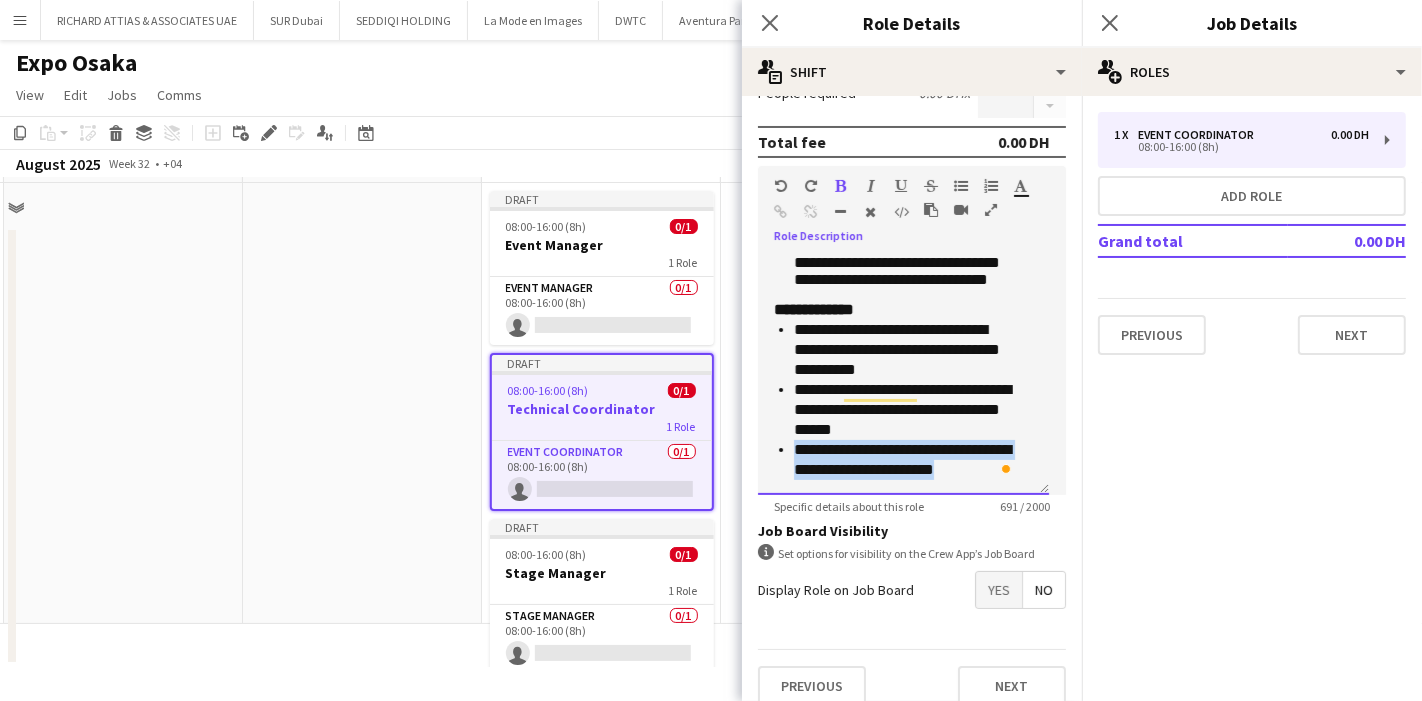 drag, startPoint x: 969, startPoint y: 461, endPoint x: 797, endPoint y: 447, distance: 172.56883 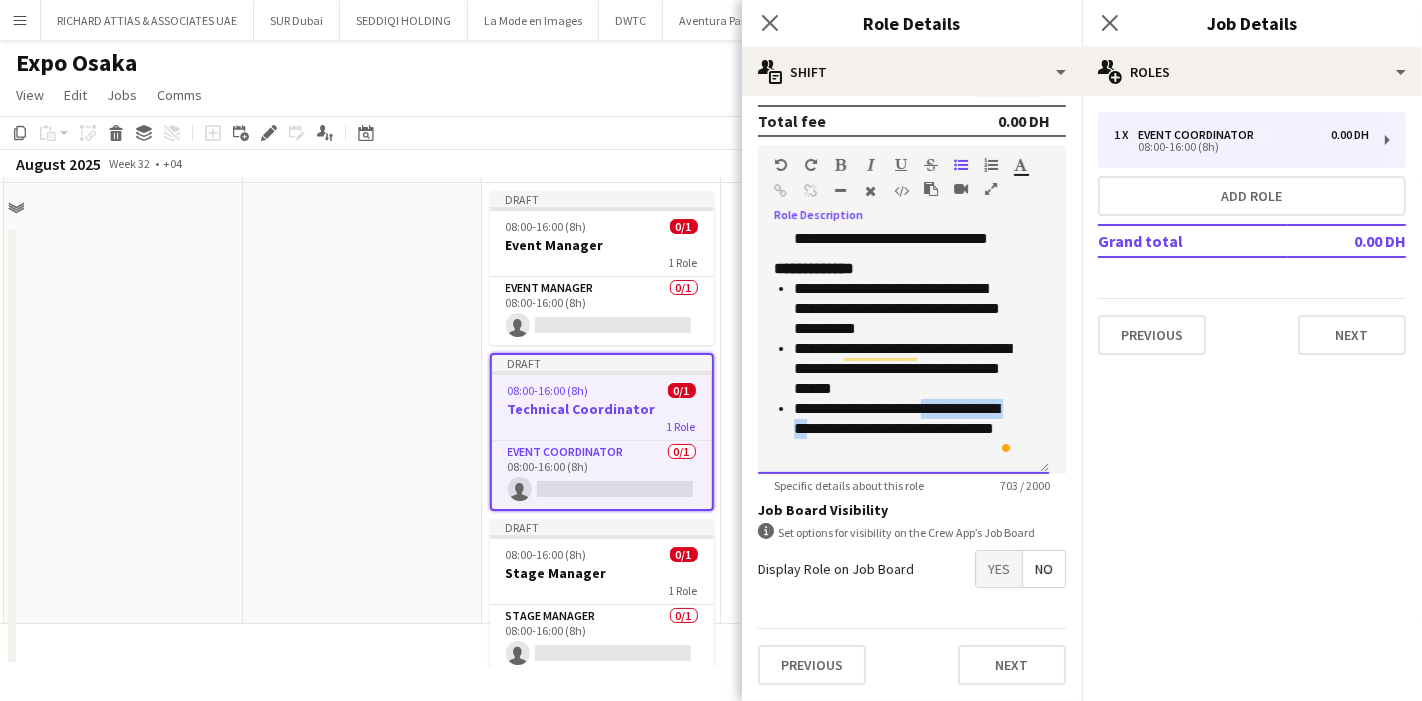 drag, startPoint x: 935, startPoint y: 390, endPoint x: 881, endPoint y: 416, distance: 59.933296 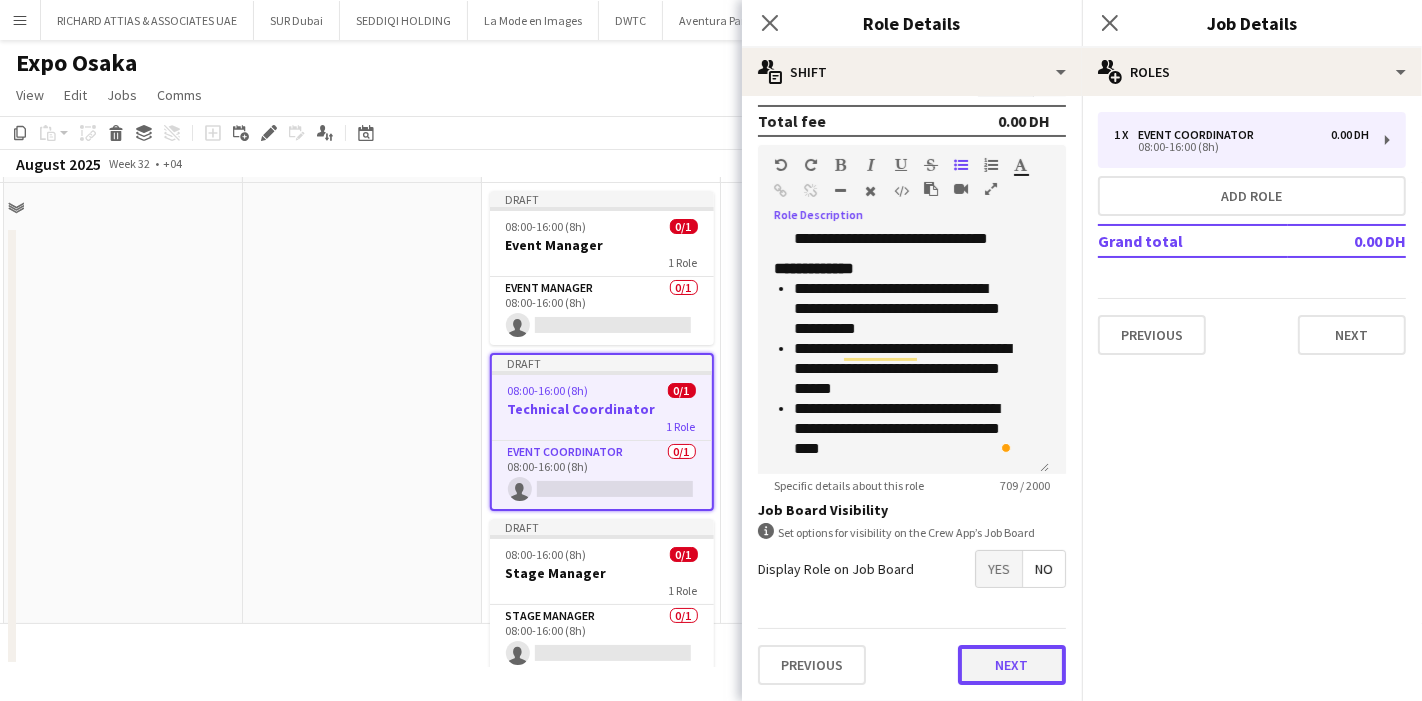 click on "Next" at bounding box center [1012, 665] 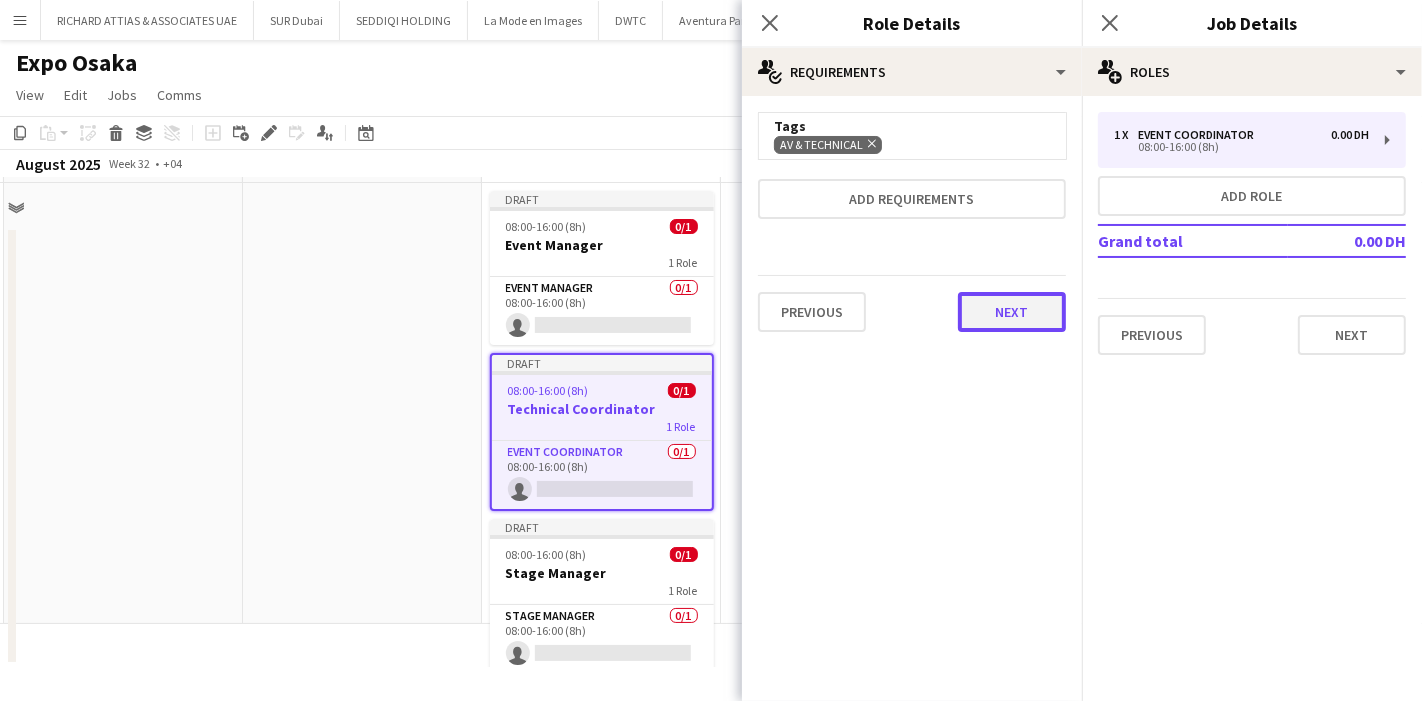 click on "Next" at bounding box center (1012, 312) 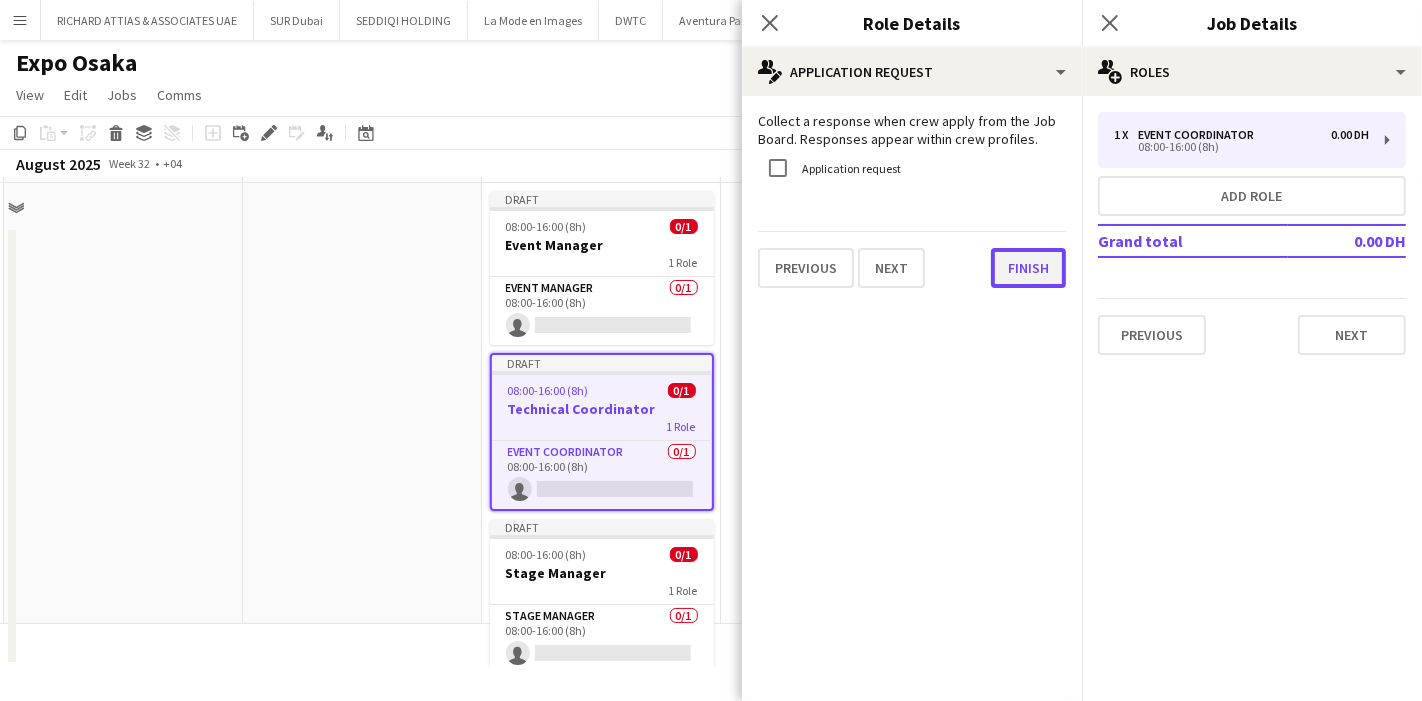 click on "Finish" at bounding box center (1028, 268) 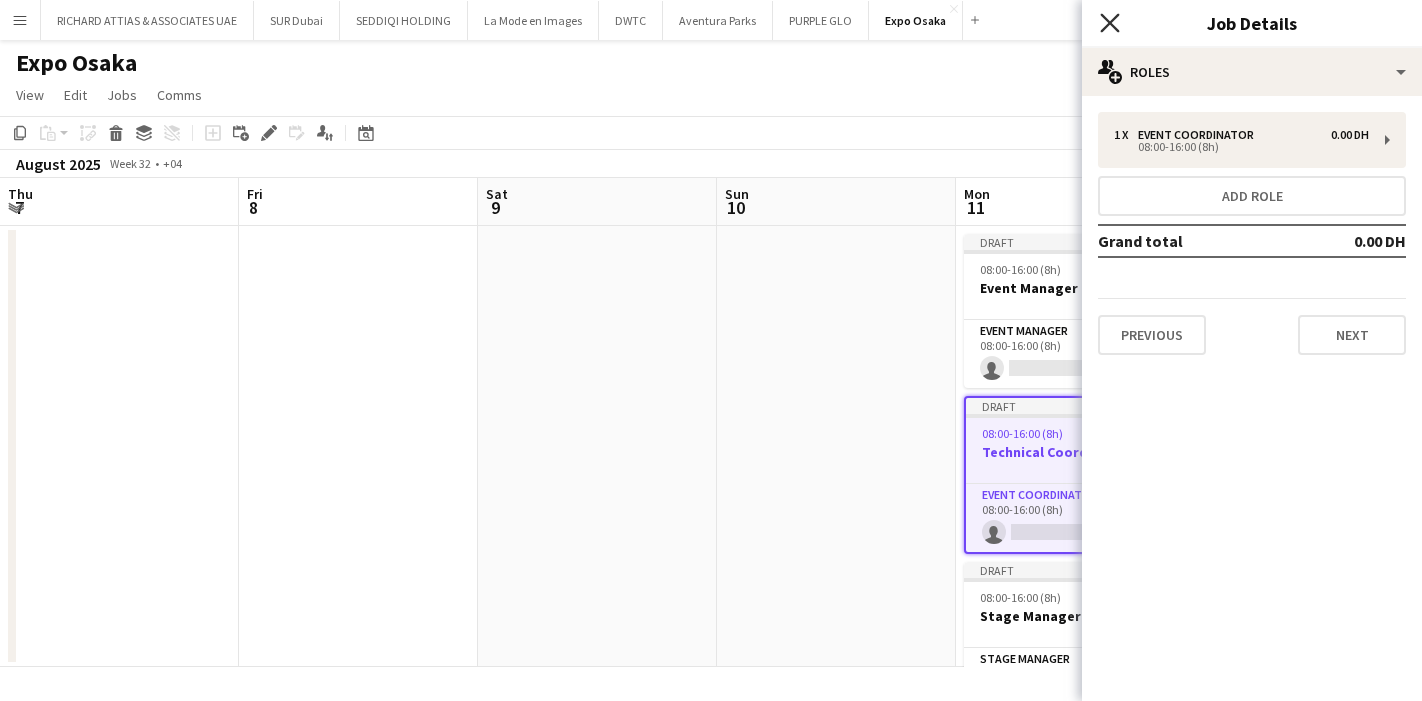 scroll, scrollTop: 0, scrollLeft: 0, axis: both 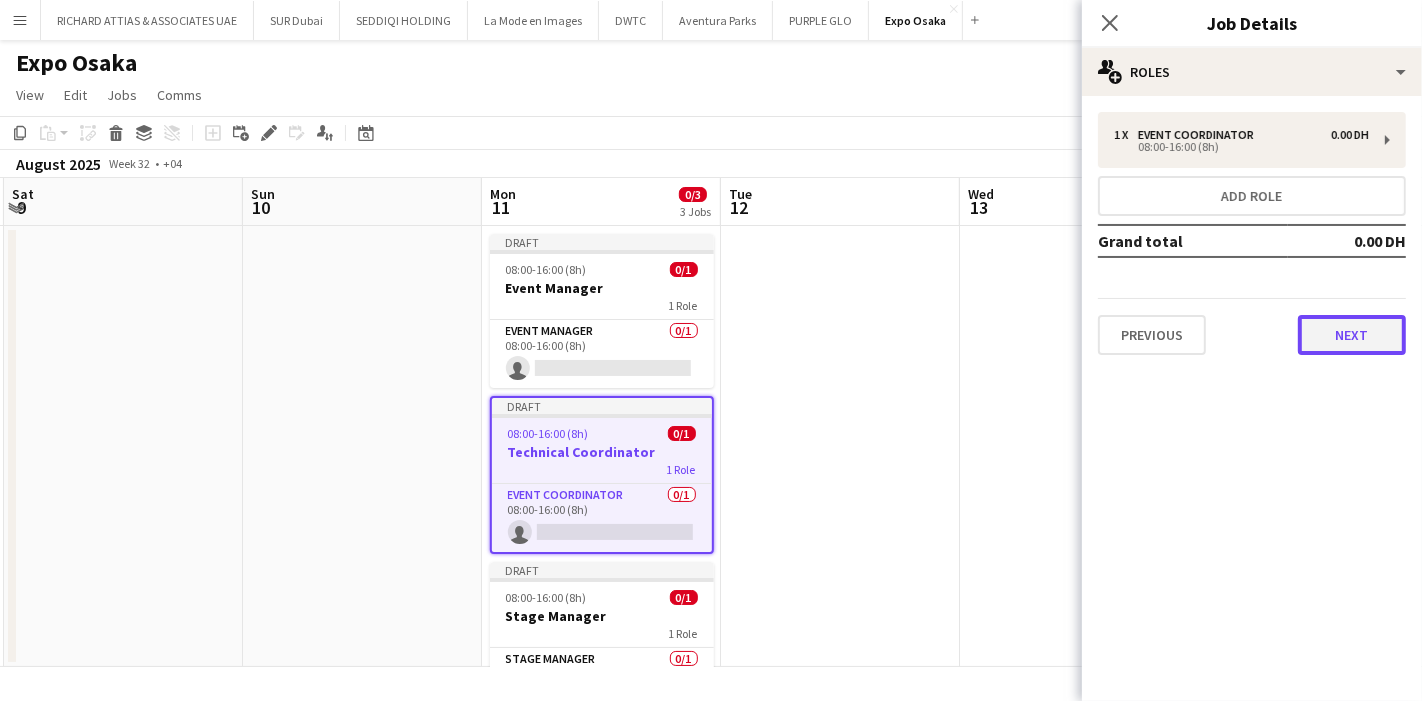 click on "Next" at bounding box center (1352, 335) 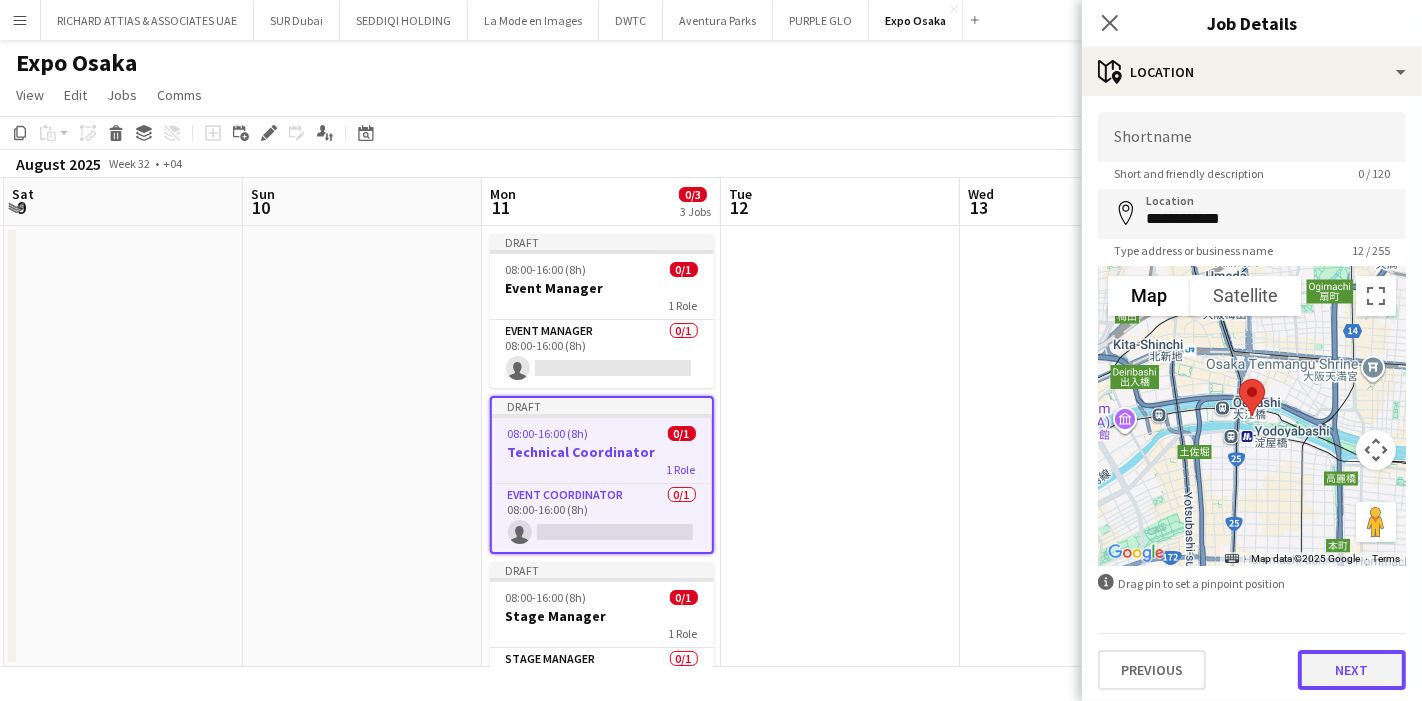 click on "Next" at bounding box center (1352, 670) 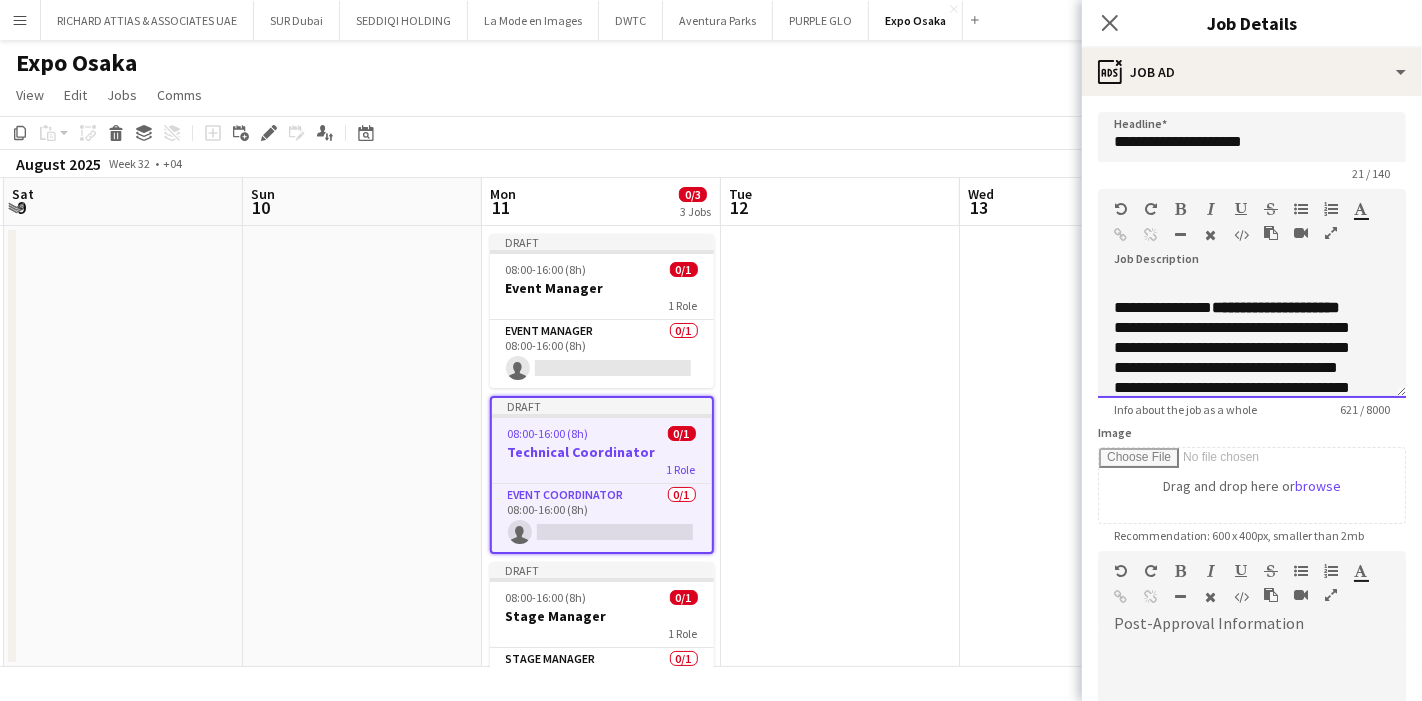 click on "**********" at bounding box center [1235, 418] 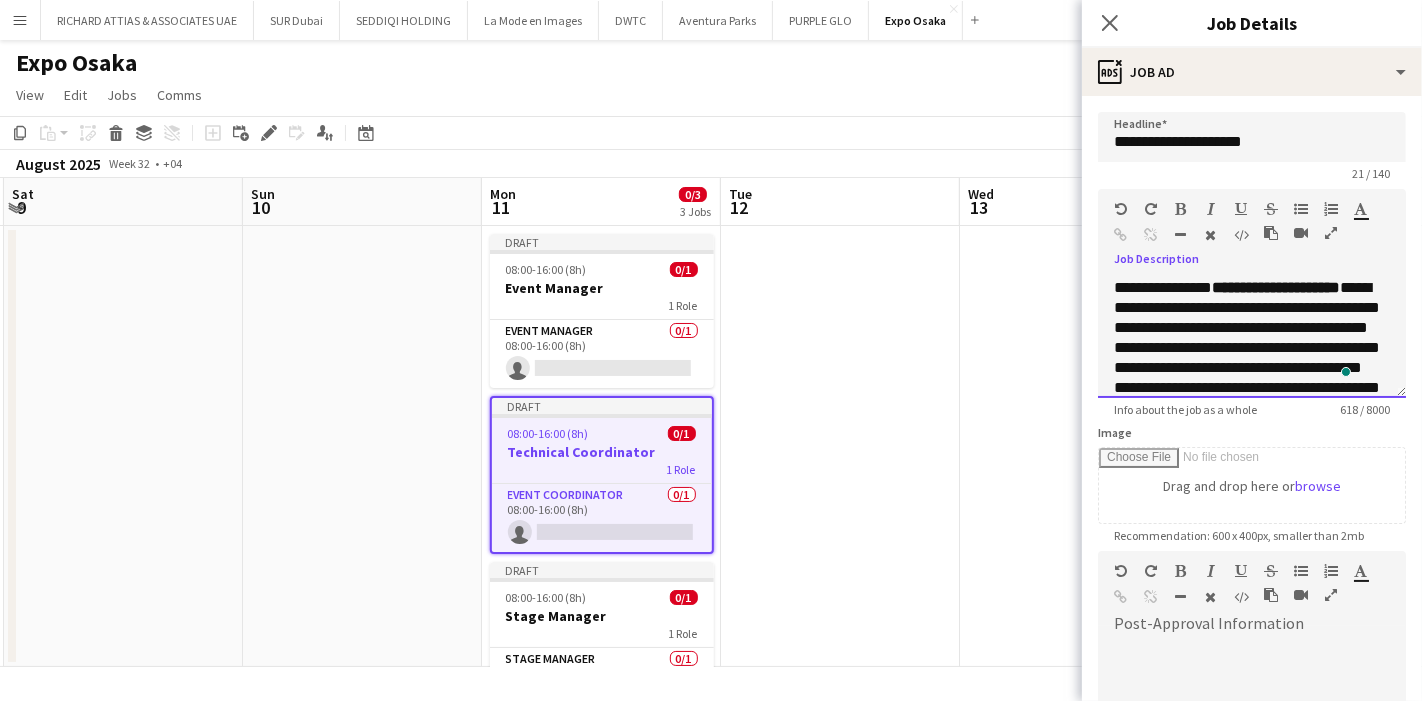 type 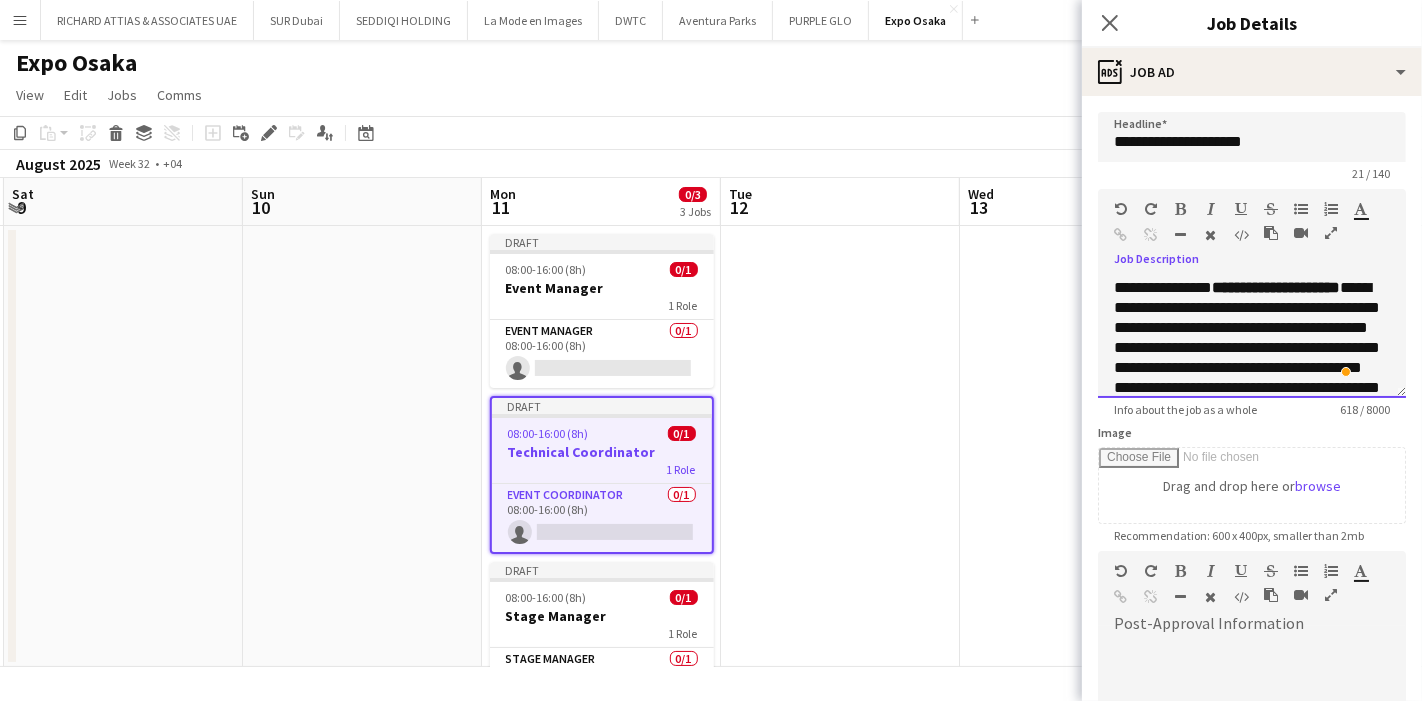 scroll, scrollTop: 99, scrollLeft: 0, axis: vertical 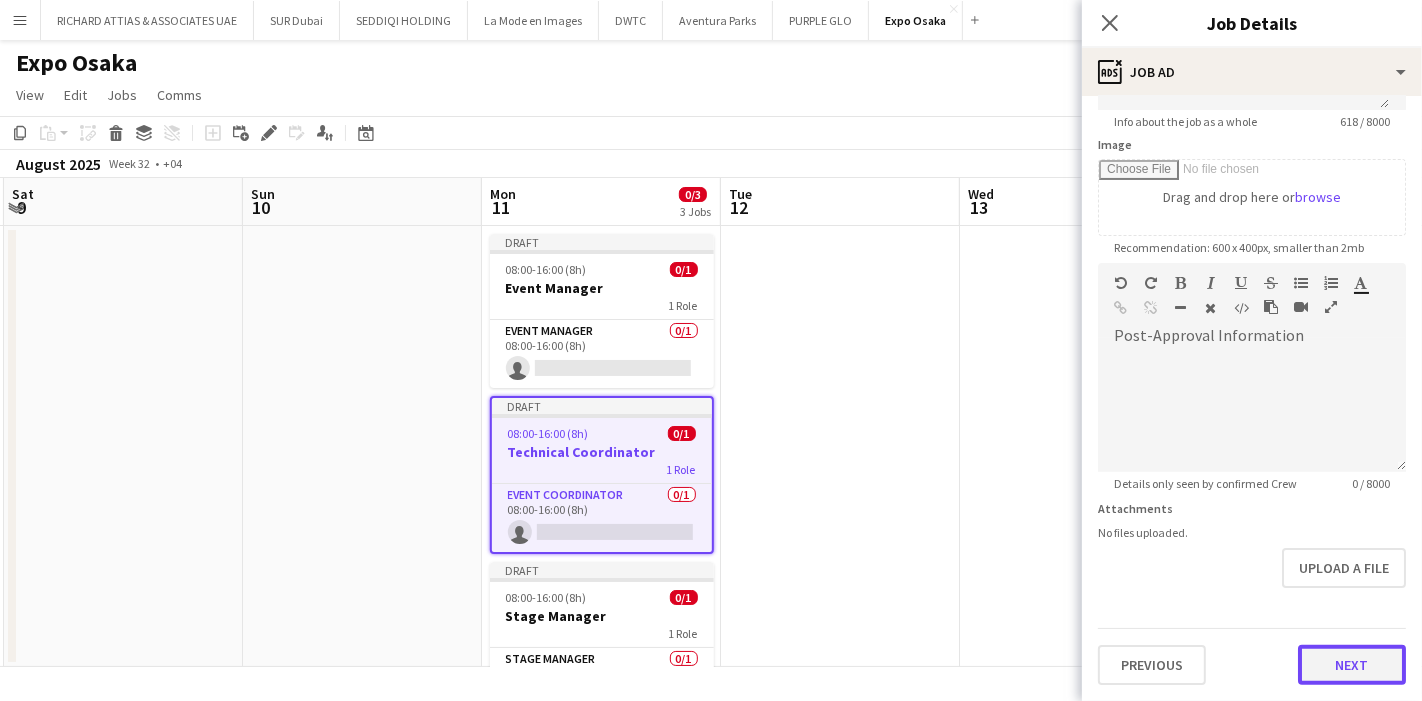 click on "Next" at bounding box center [1352, 665] 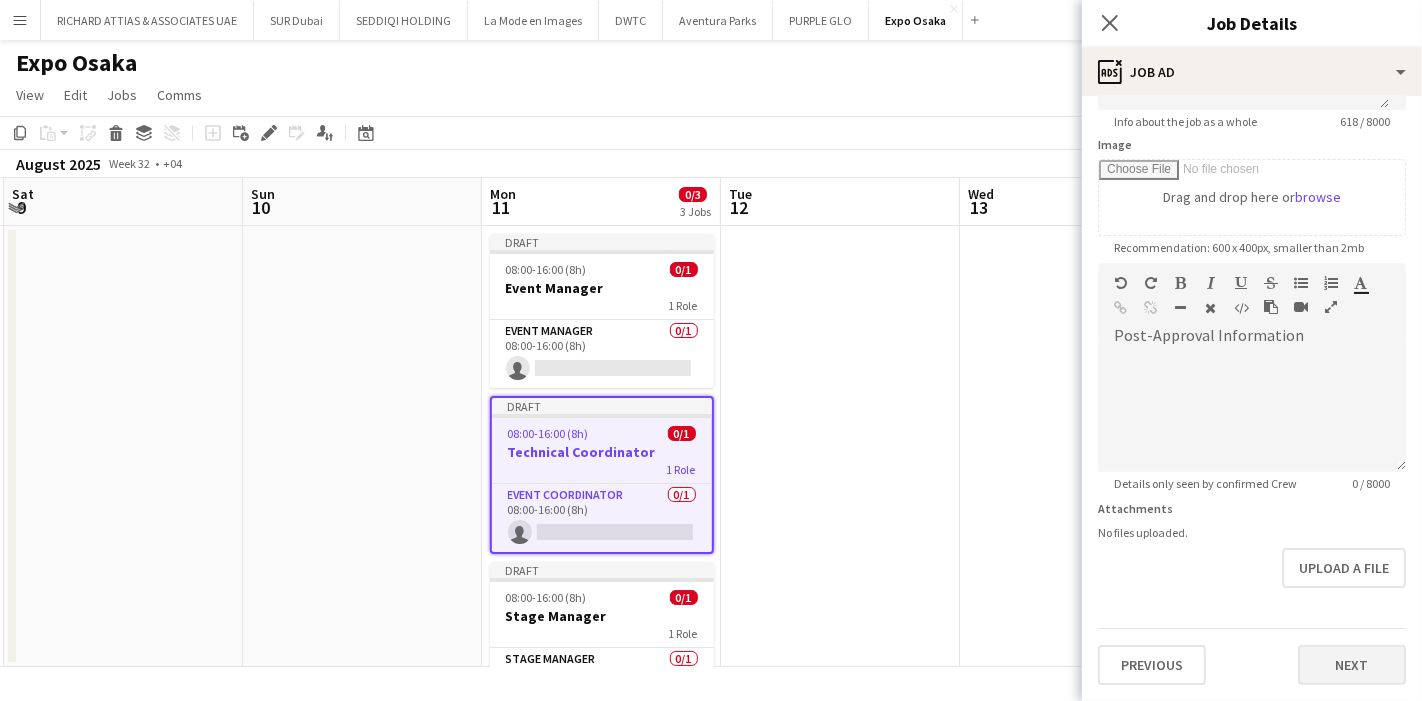 scroll, scrollTop: 0, scrollLeft: 0, axis: both 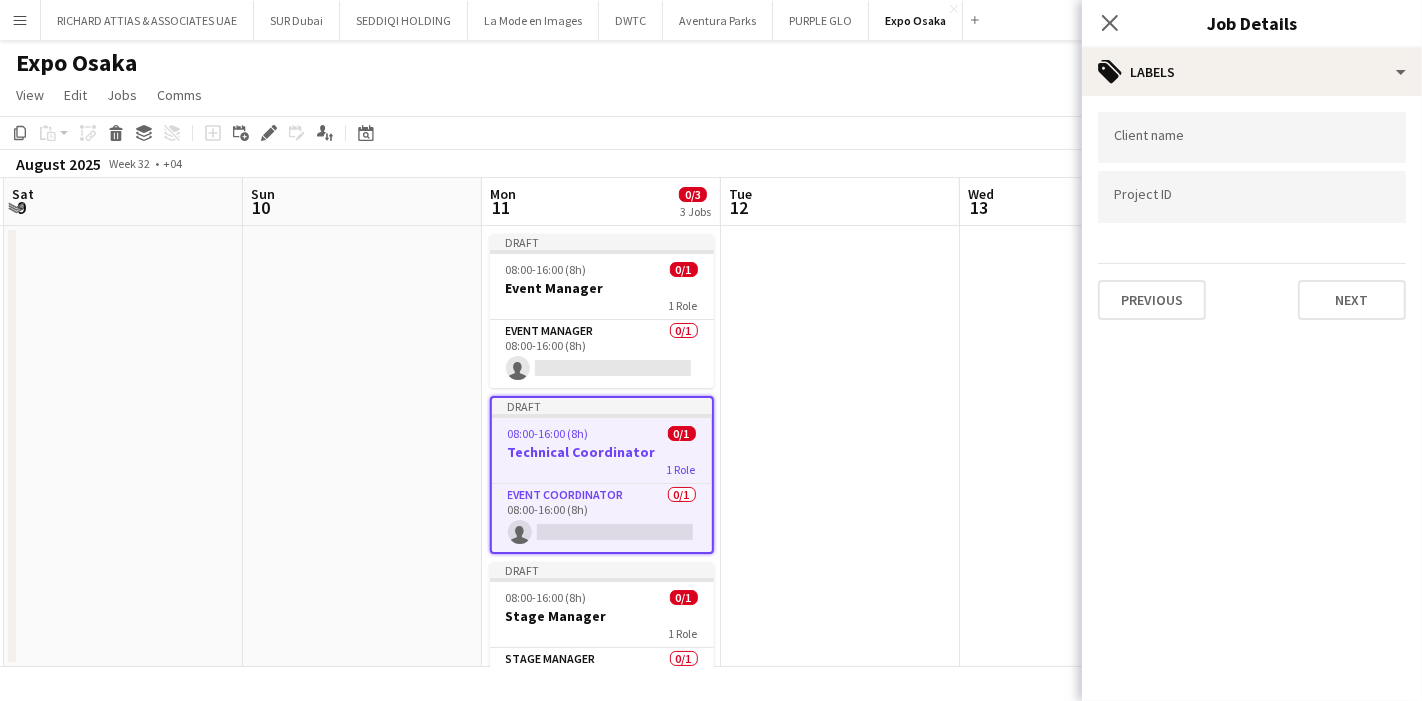 click on "Previous   Next" at bounding box center (1252, 291) 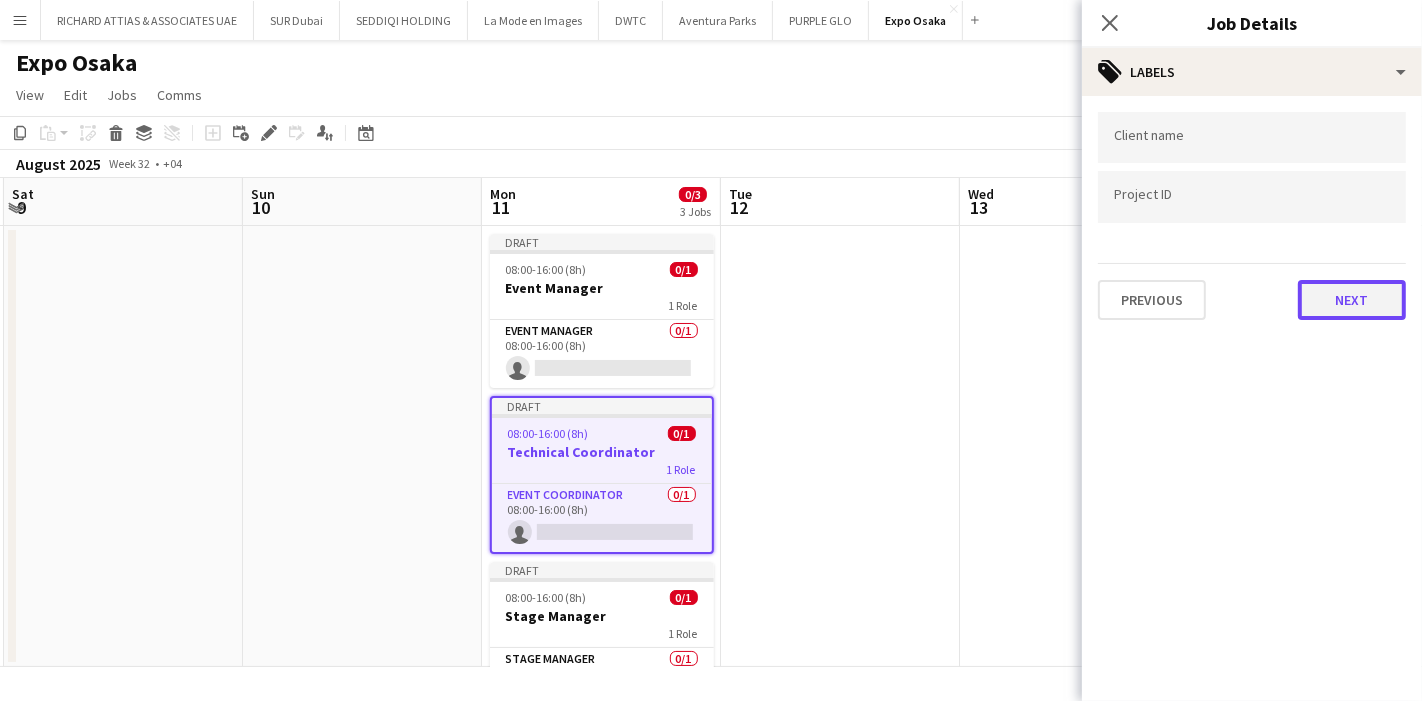 click on "Next" at bounding box center (1352, 300) 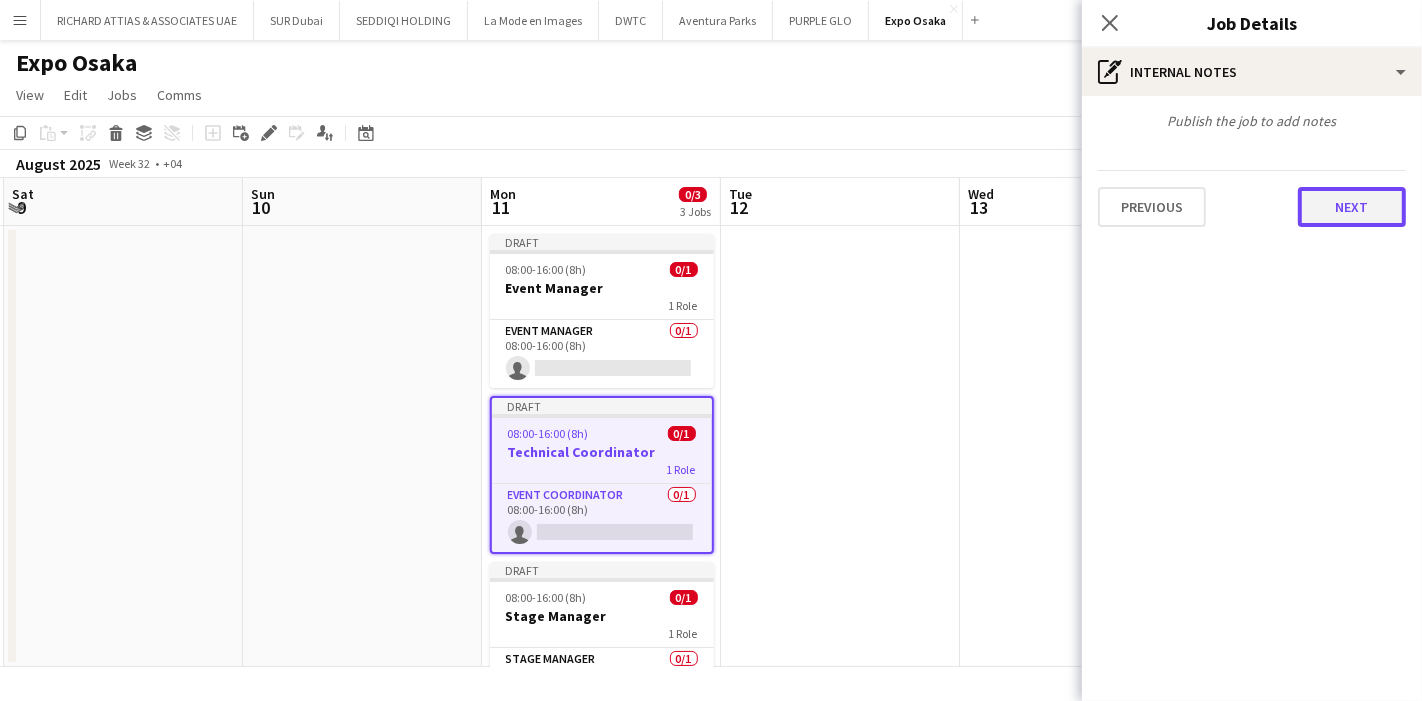 click on "Next" at bounding box center (1352, 207) 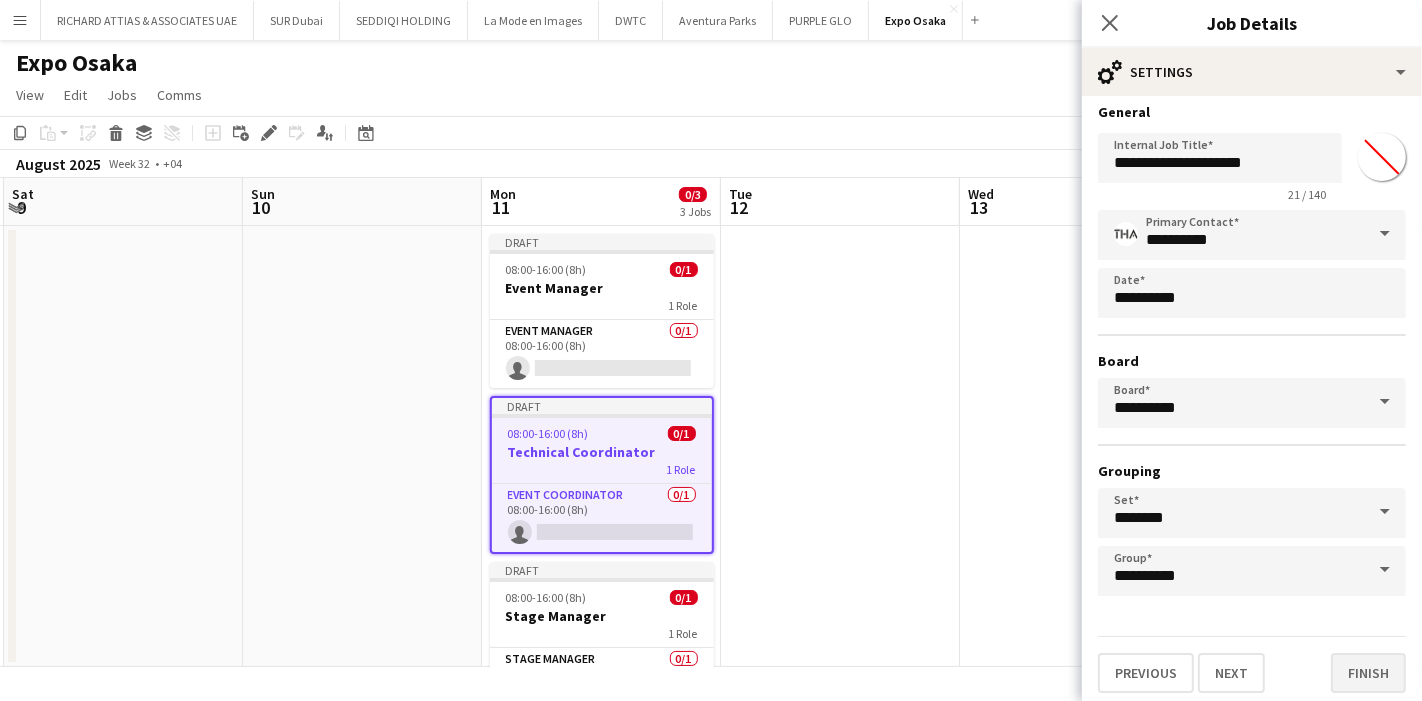 scroll, scrollTop: 11, scrollLeft: 0, axis: vertical 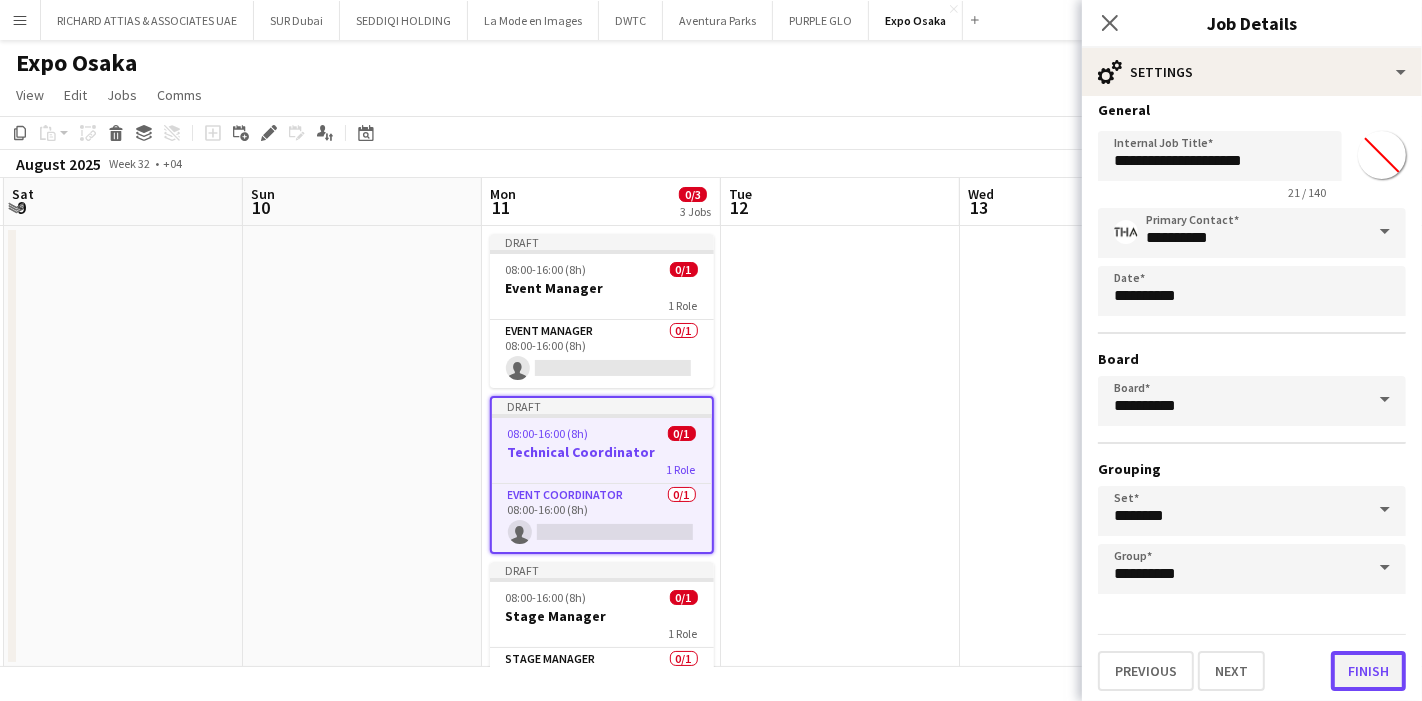 click on "Finish" at bounding box center (1368, 671) 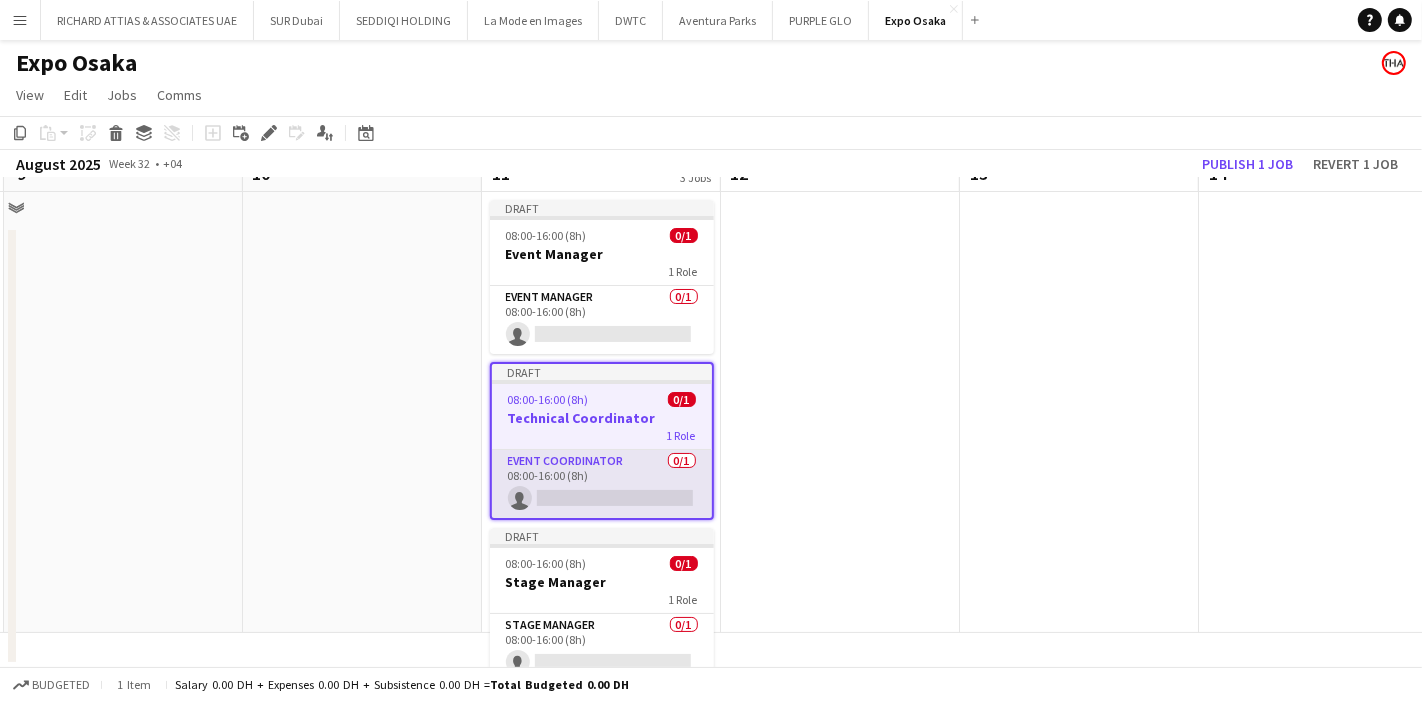 scroll, scrollTop: 46, scrollLeft: 474, axis: both 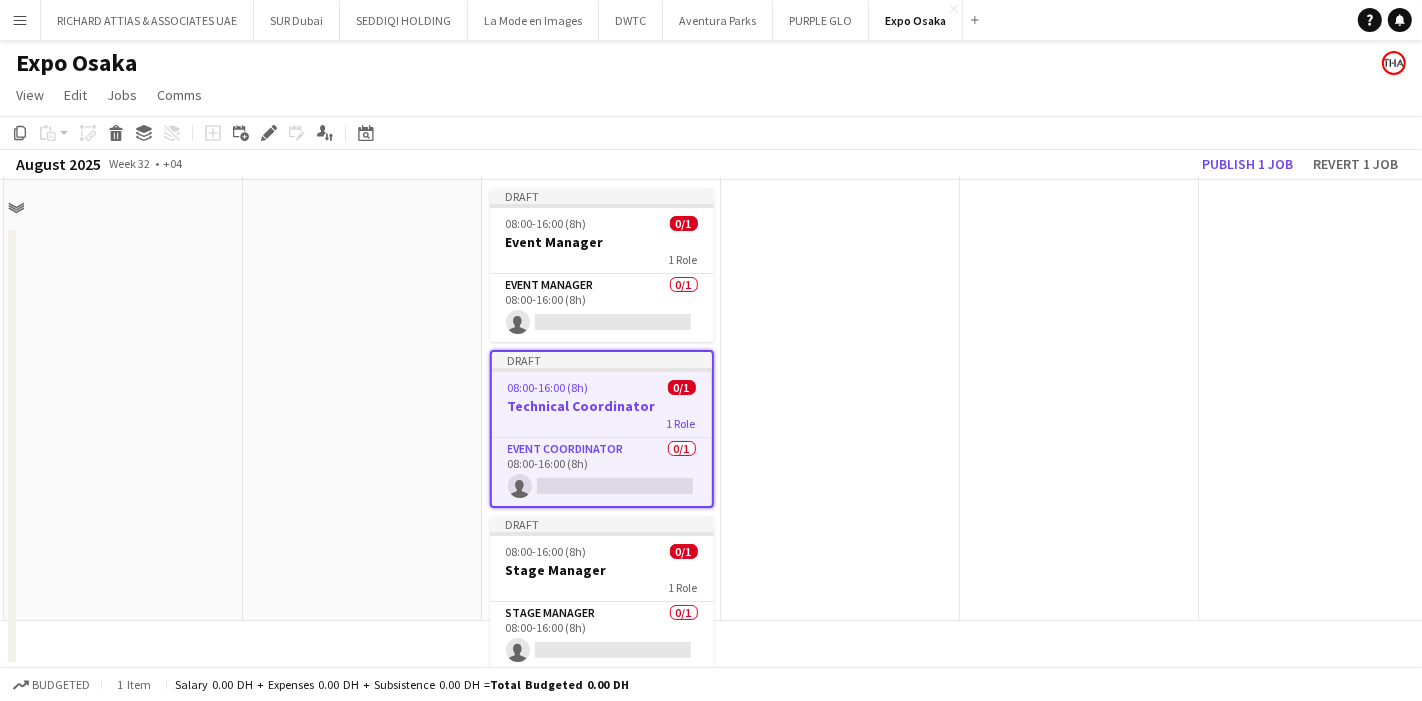 click on "Technical Coordinator" at bounding box center (602, 406) 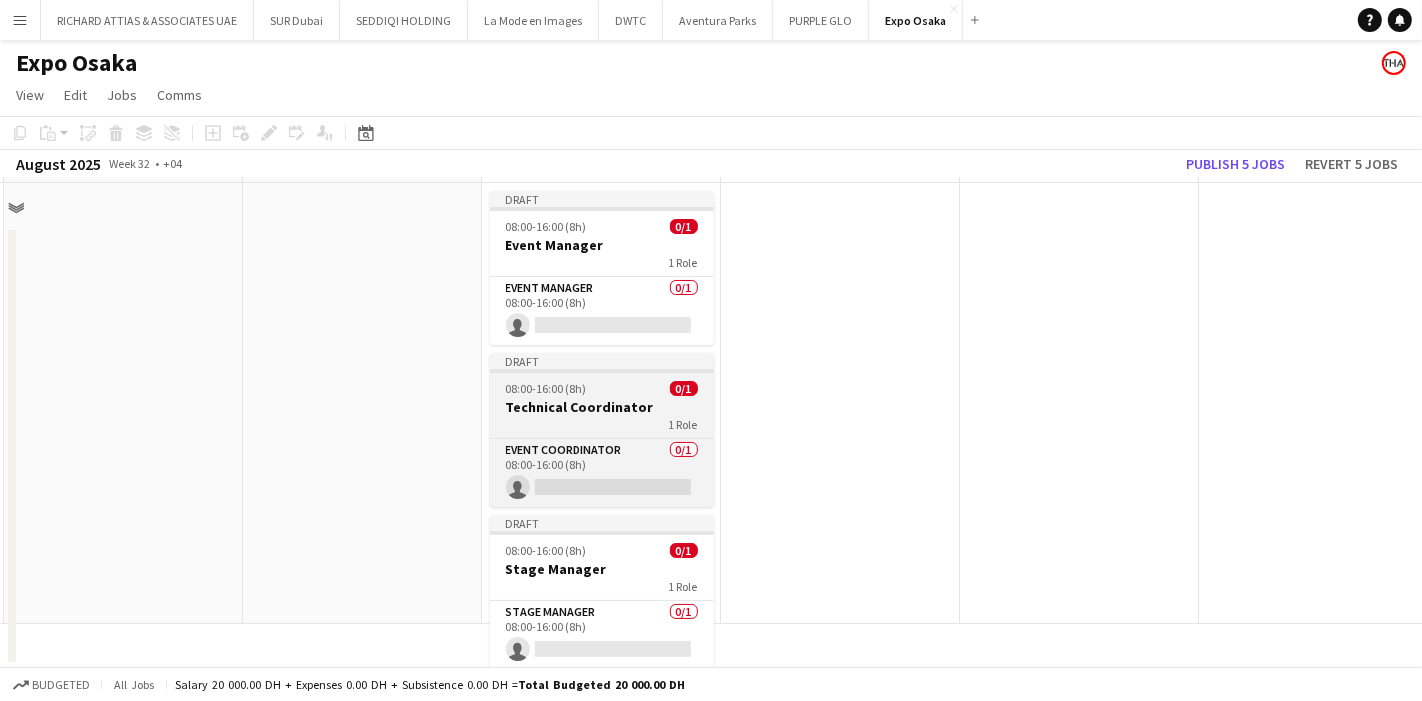 click on "Technical Coordinator" at bounding box center [602, 407] 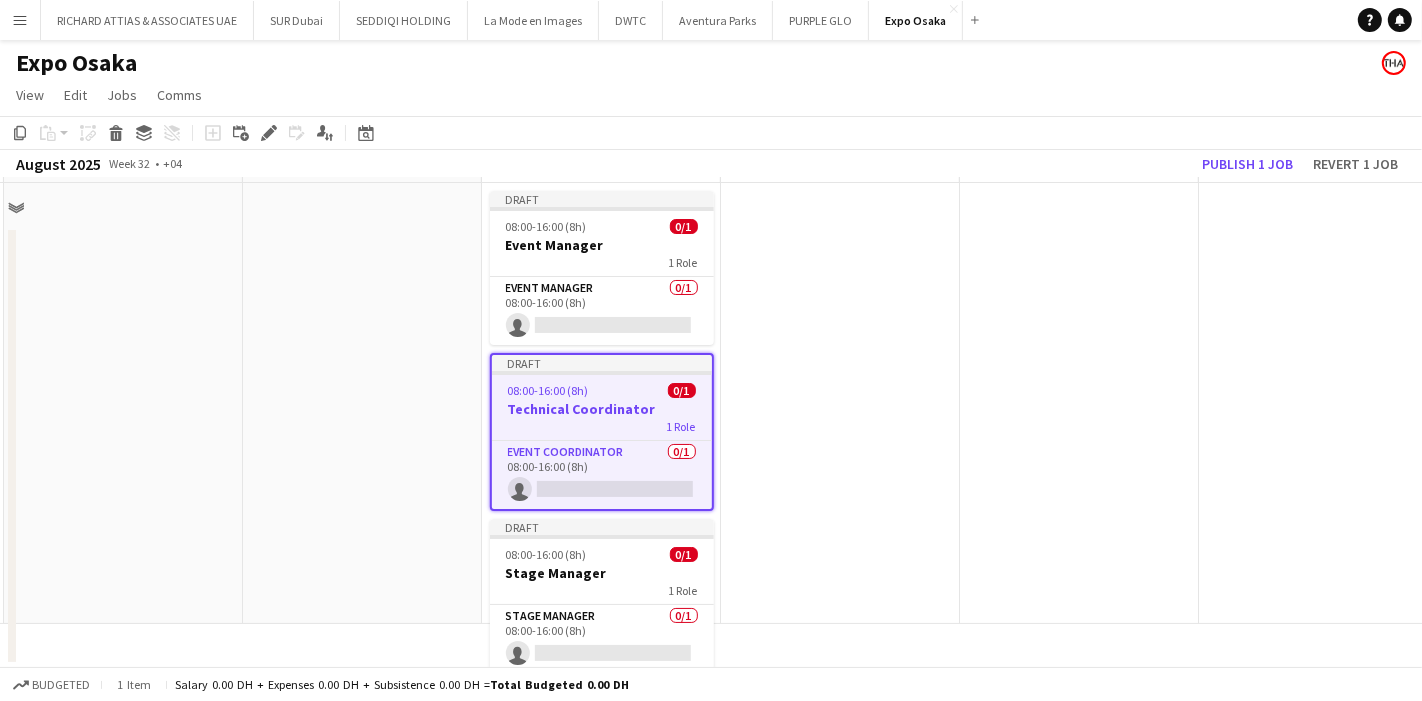 scroll, scrollTop: 46, scrollLeft: 474, axis: both 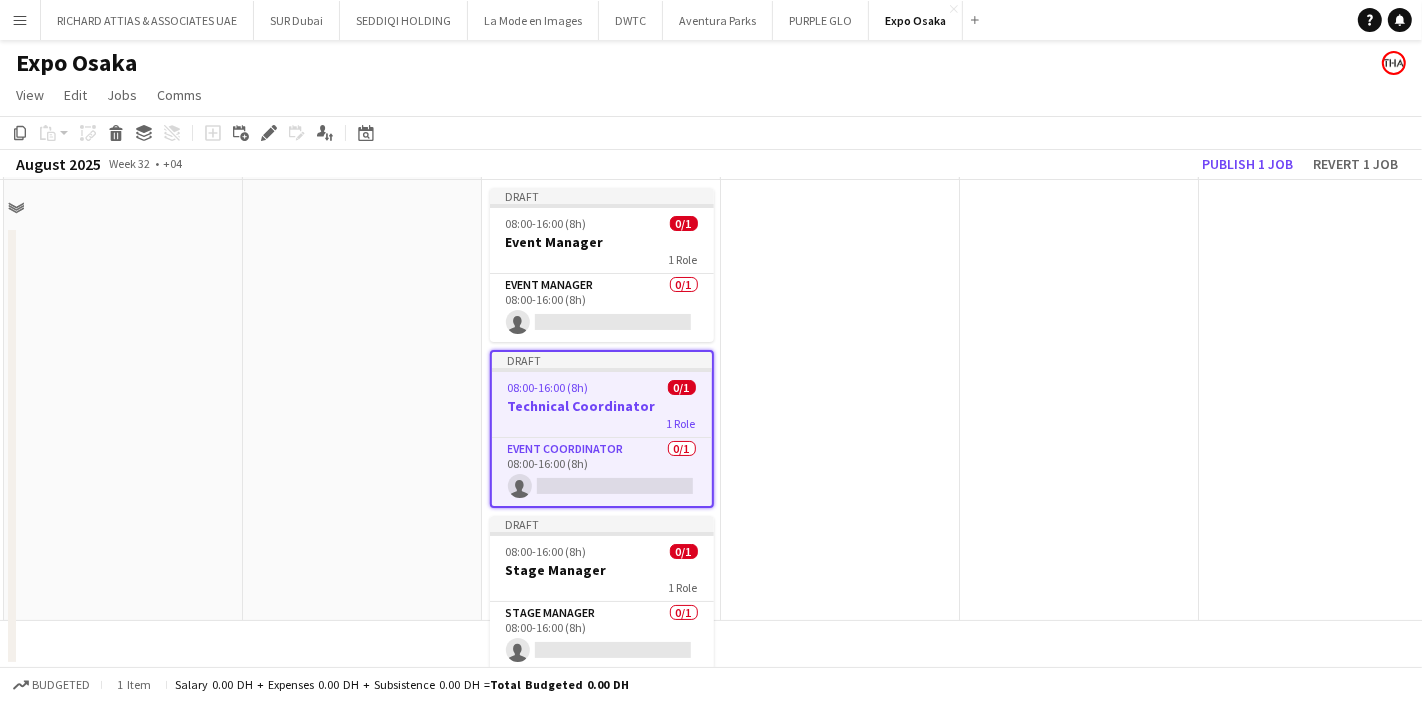 click on "Add job
Add linked Job
Edit
Edit linked Job
Applicants" 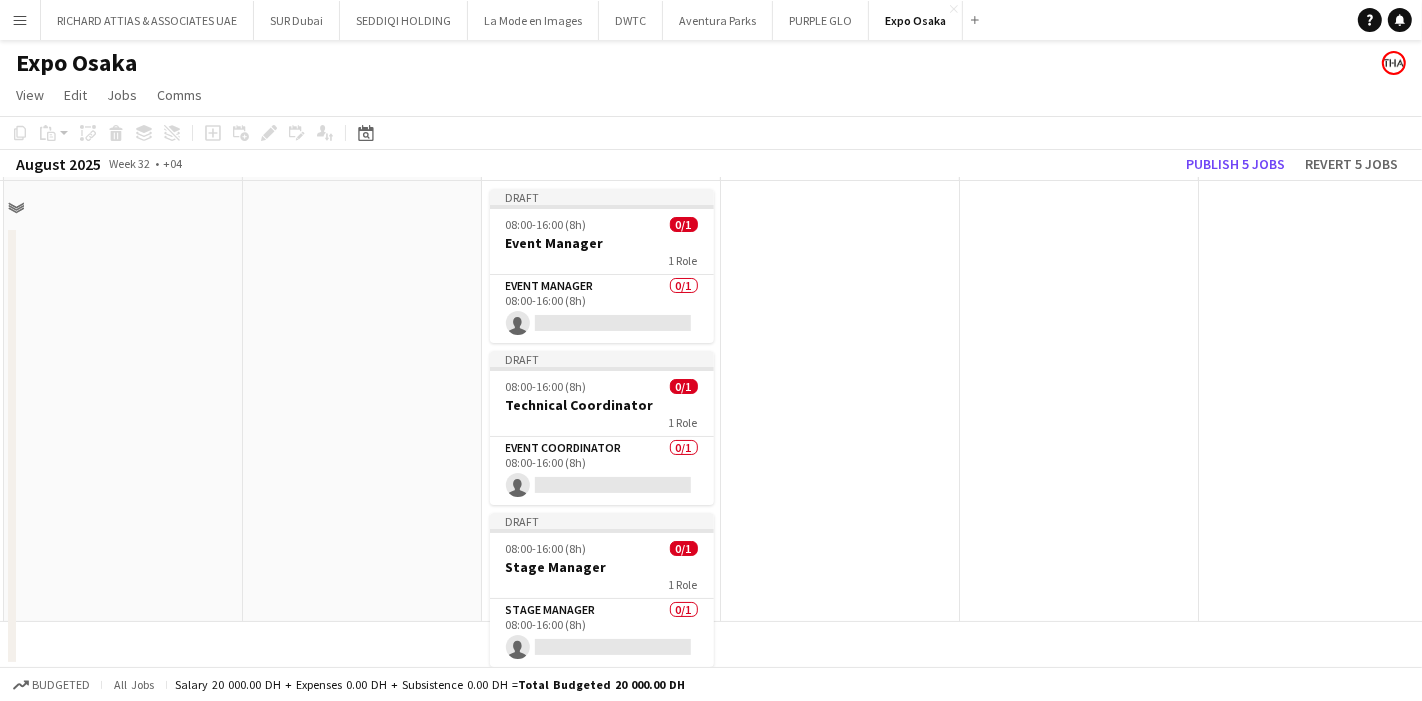 scroll, scrollTop: 43, scrollLeft: 474, axis: both 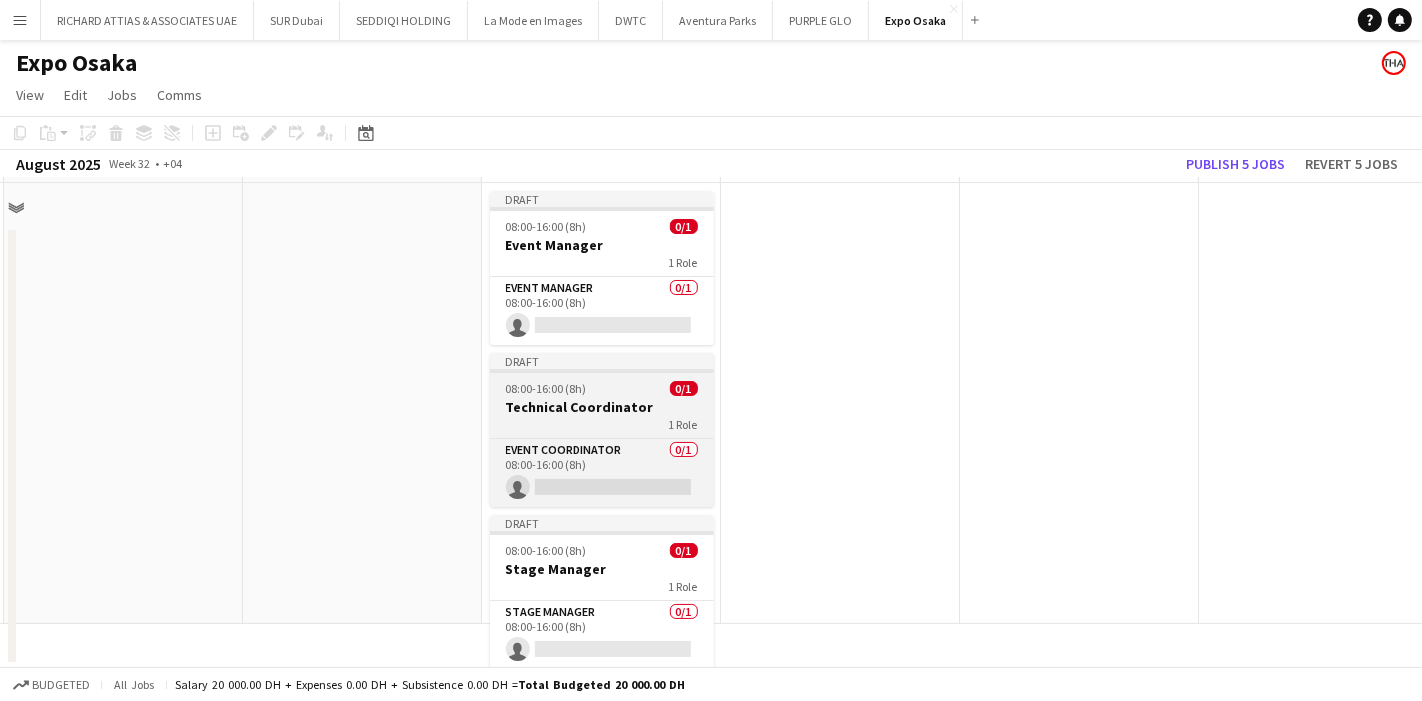 click on "Technical Coordinator" at bounding box center (602, 407) 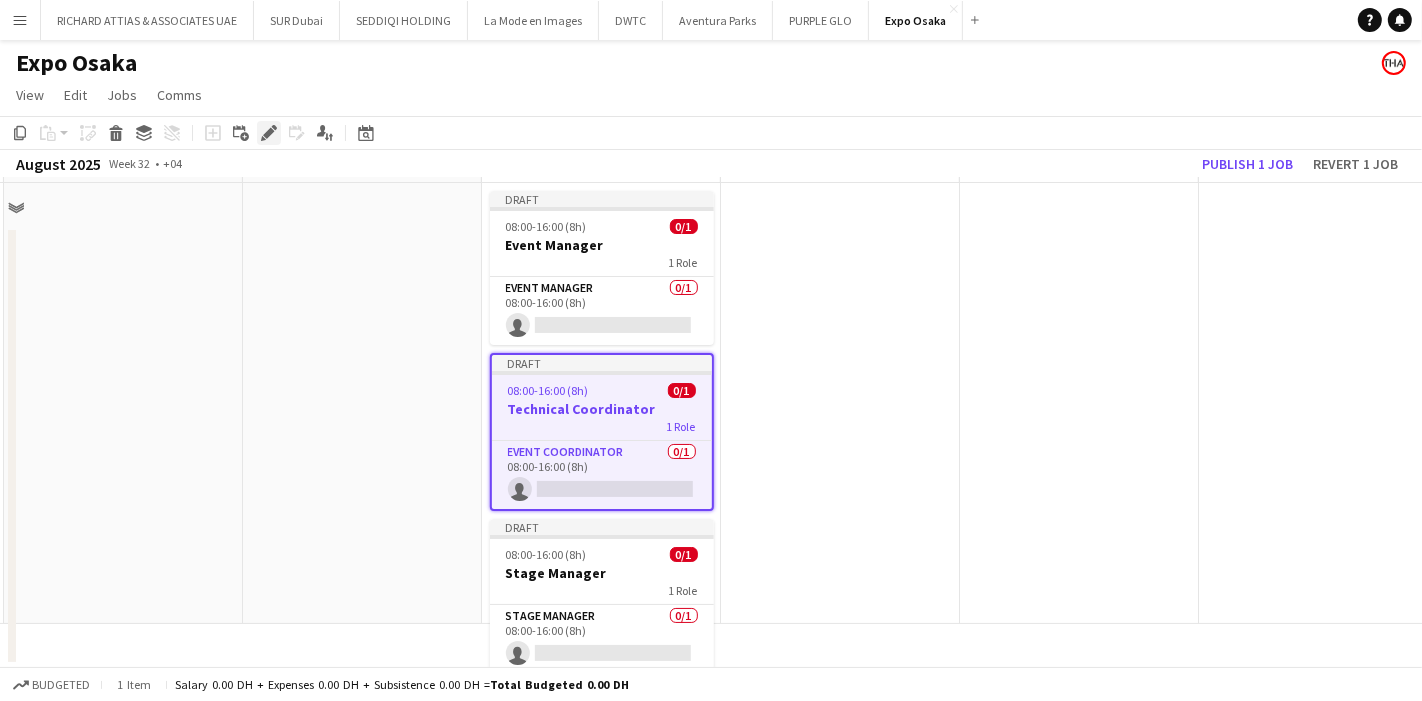click 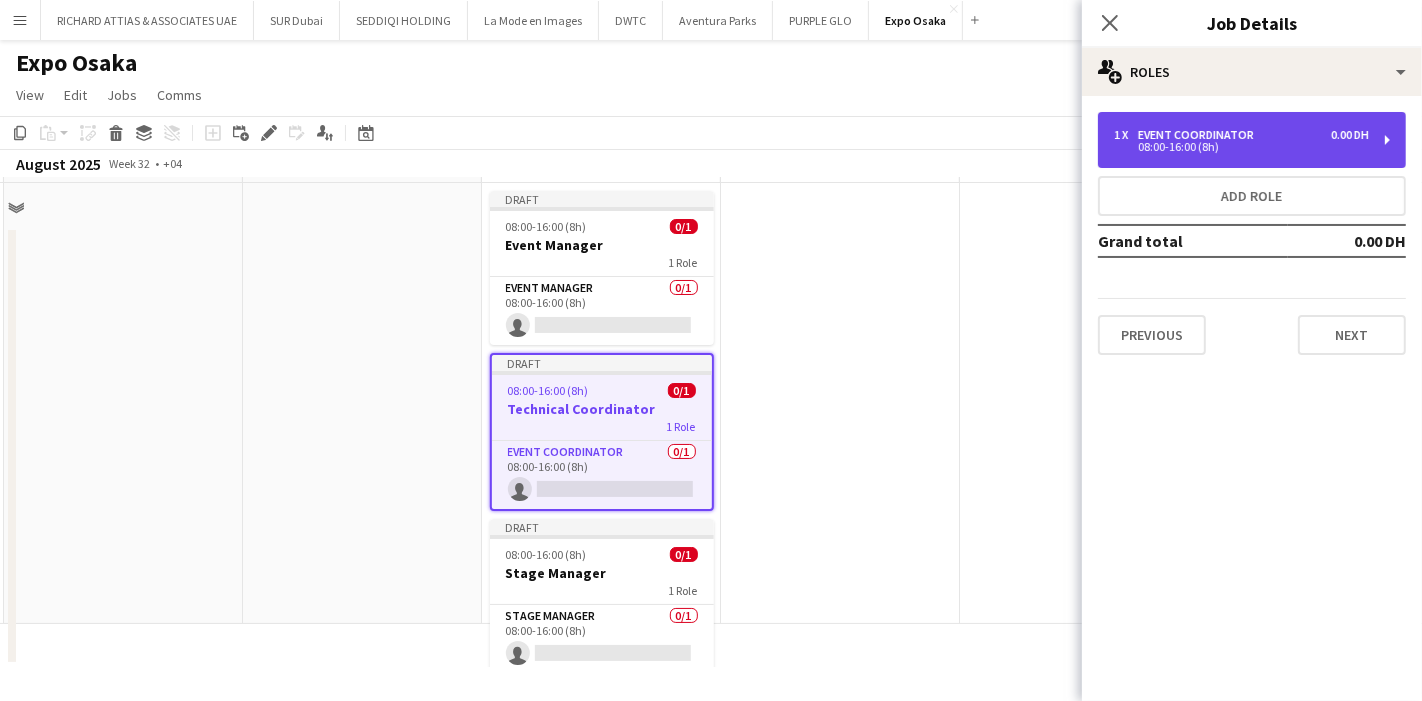click on "1 x   Event Coordinator   0.00 DH" at bounding box center (1241, 135) 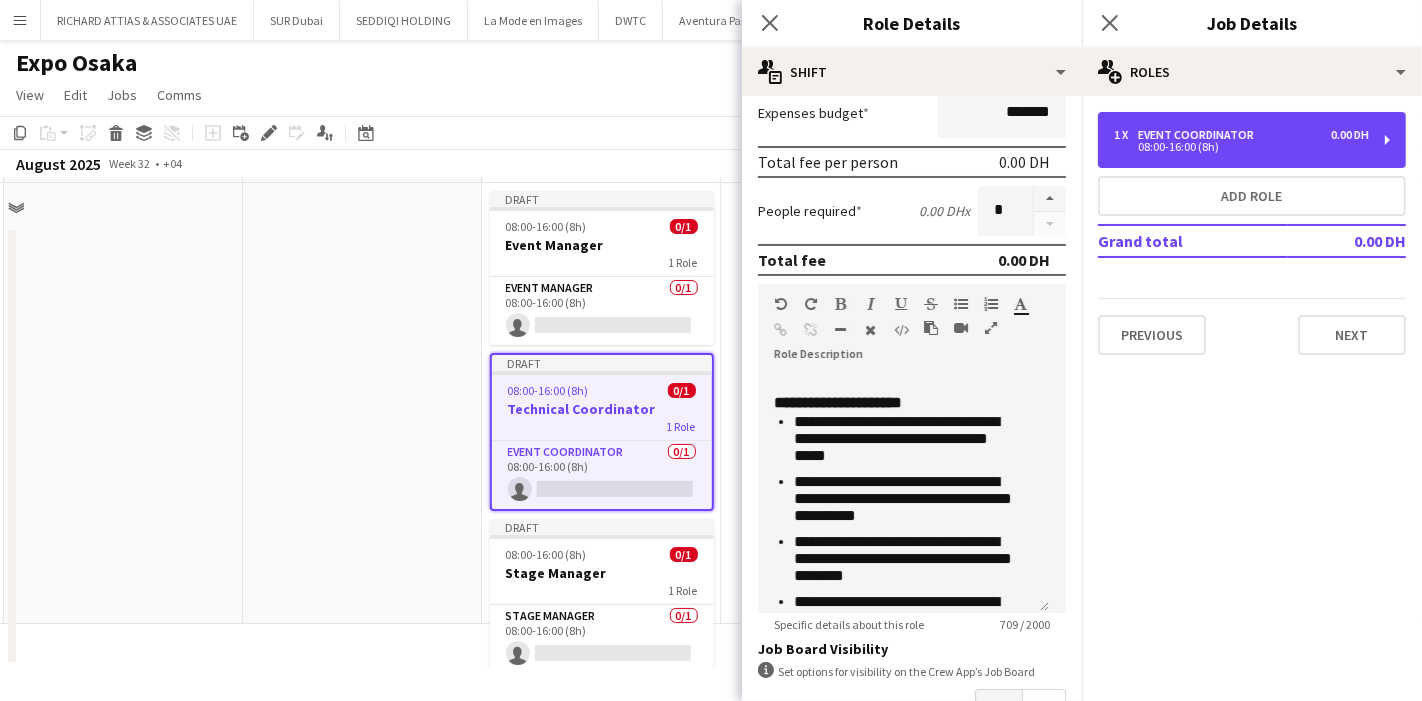 scroll, scrollTop: 397, scrollLeft: 0, axis: vertical 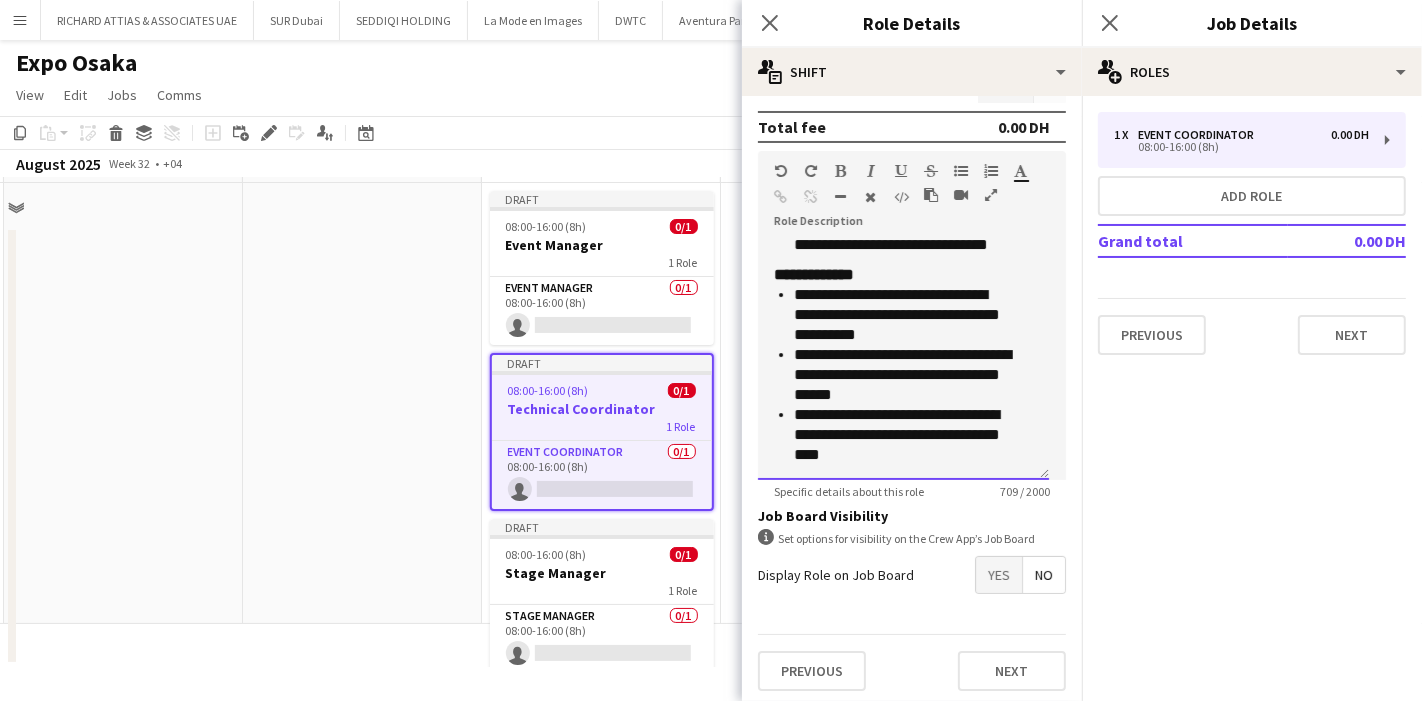 click on "**********" at bounding box center (905, 435) 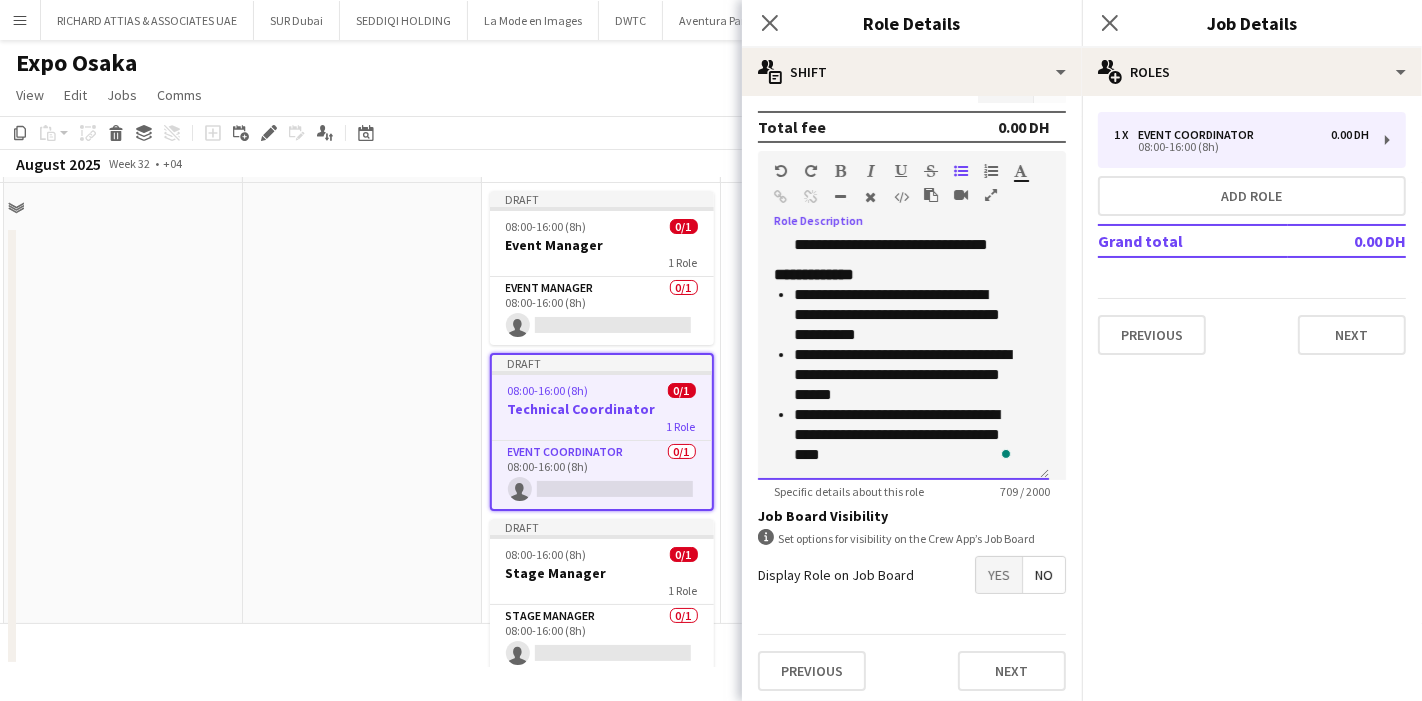 scroll, scrollTop: 355, scrollLeft: 0, axis: vertical 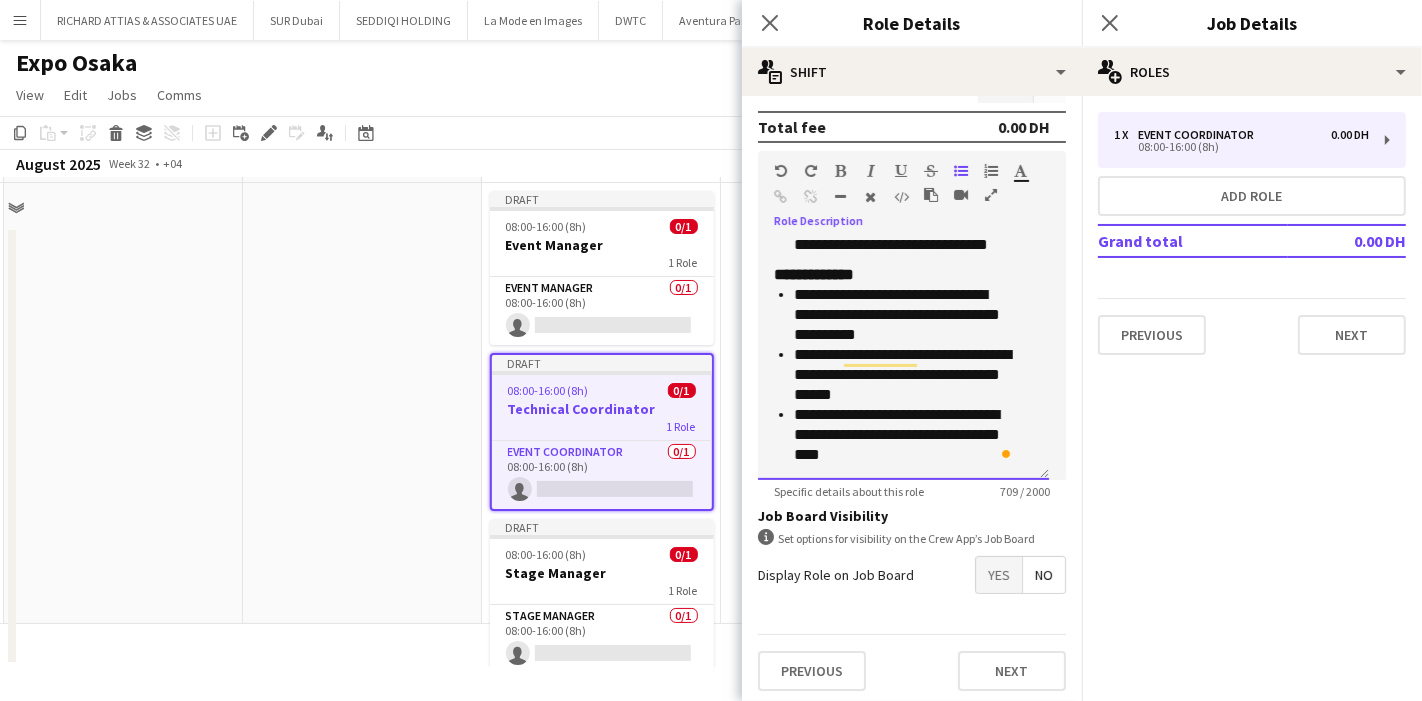 type 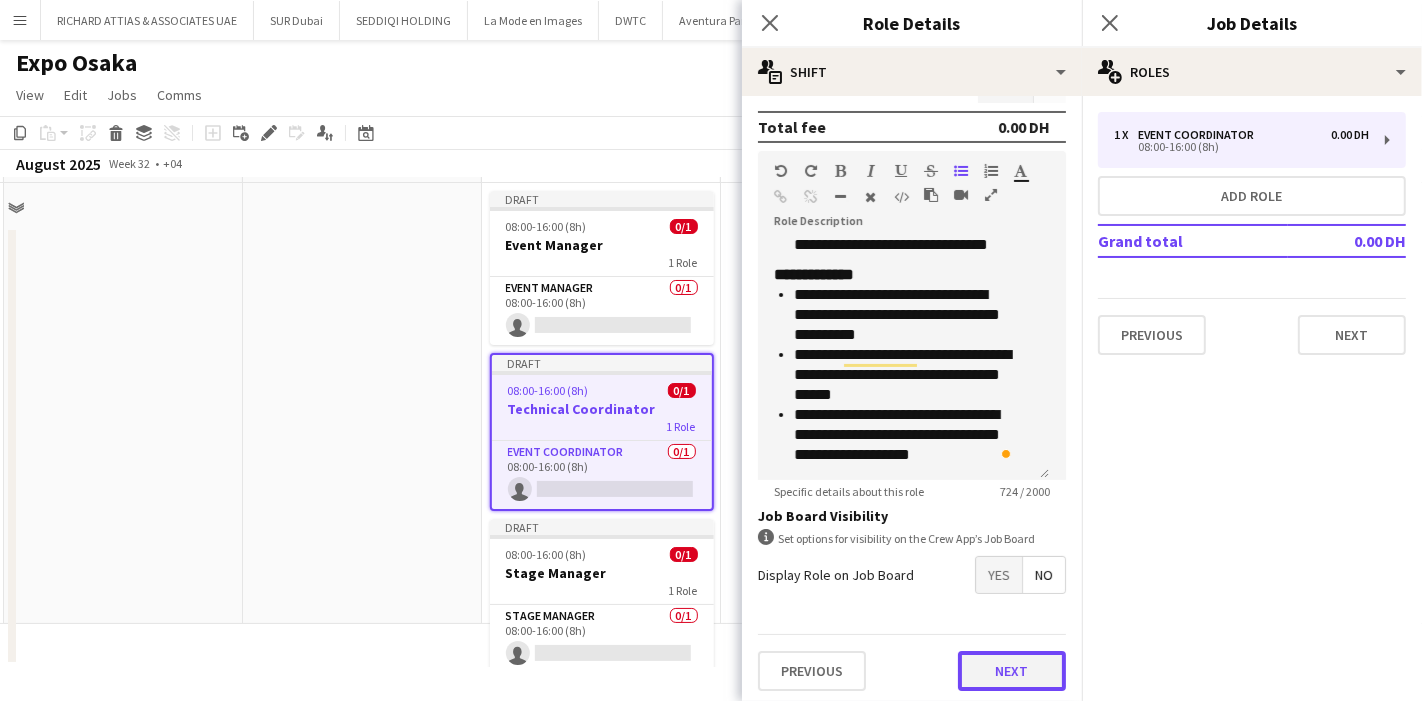 click on "Next" at bounding box center [1012, 671] 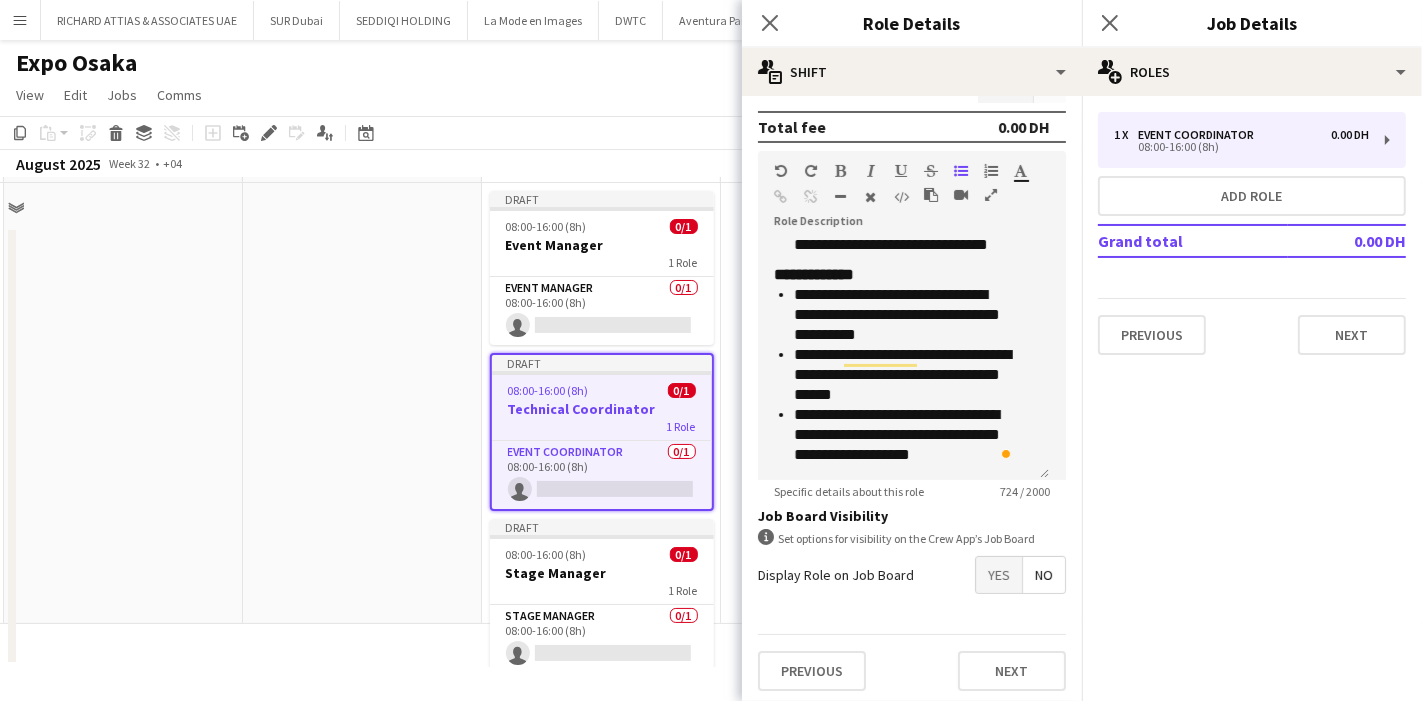 scroll, scrollTop: 0, scrollLeft: 0, axis: both 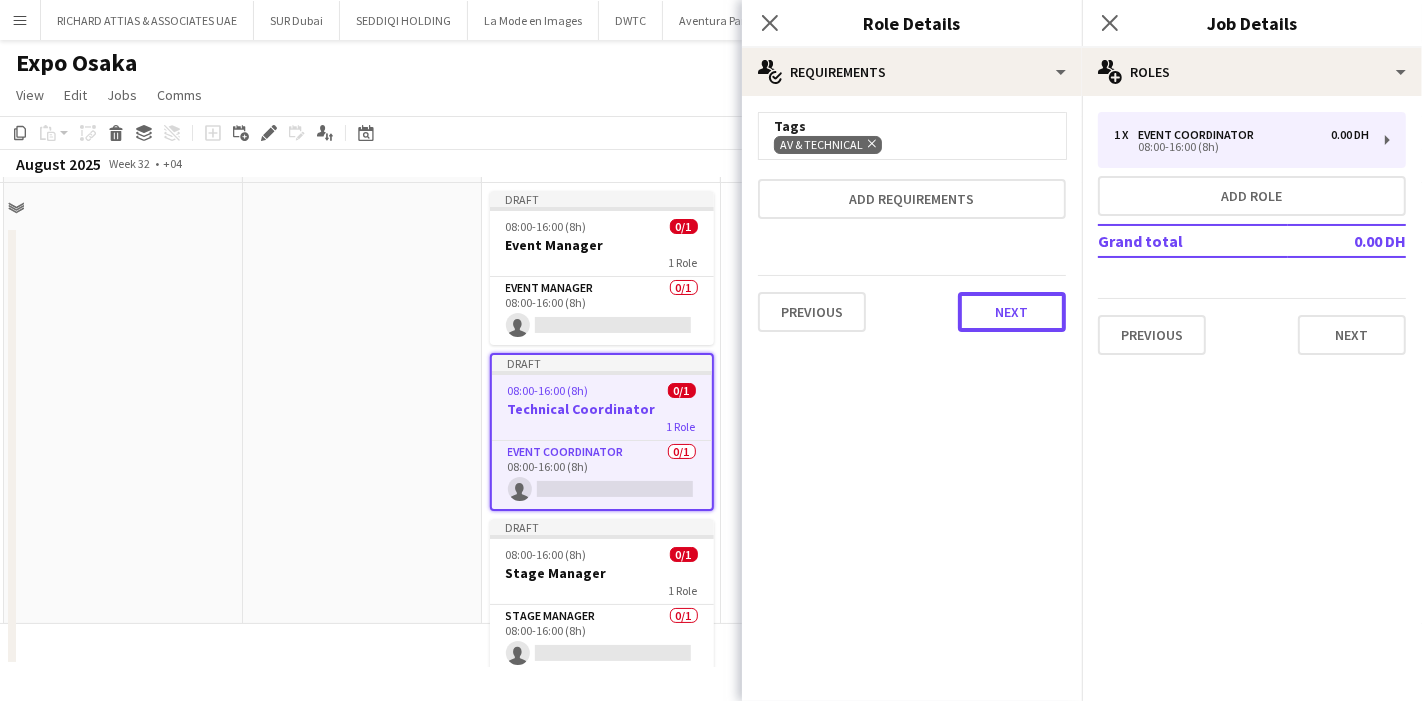 click on "Next" at bounding box center [1012, 312] 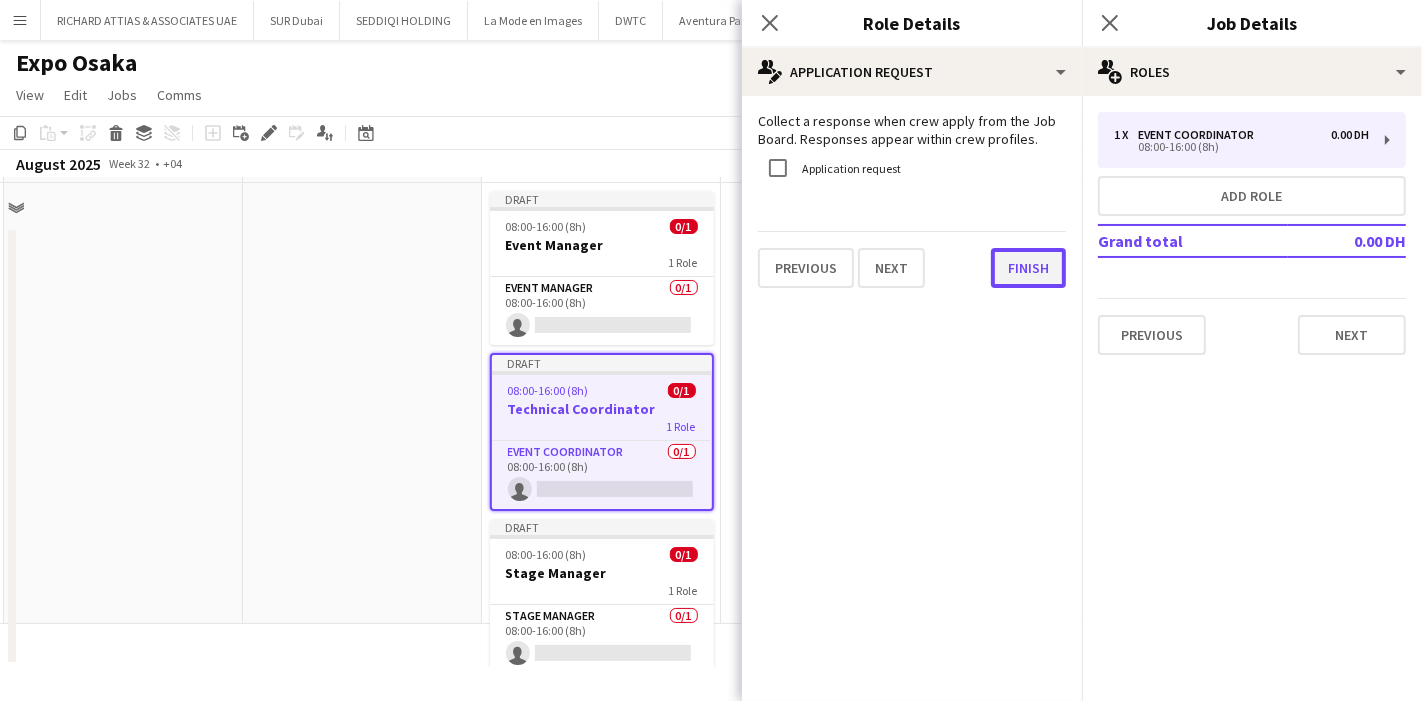 click on "Finish" at bounding box center (1028, 268) 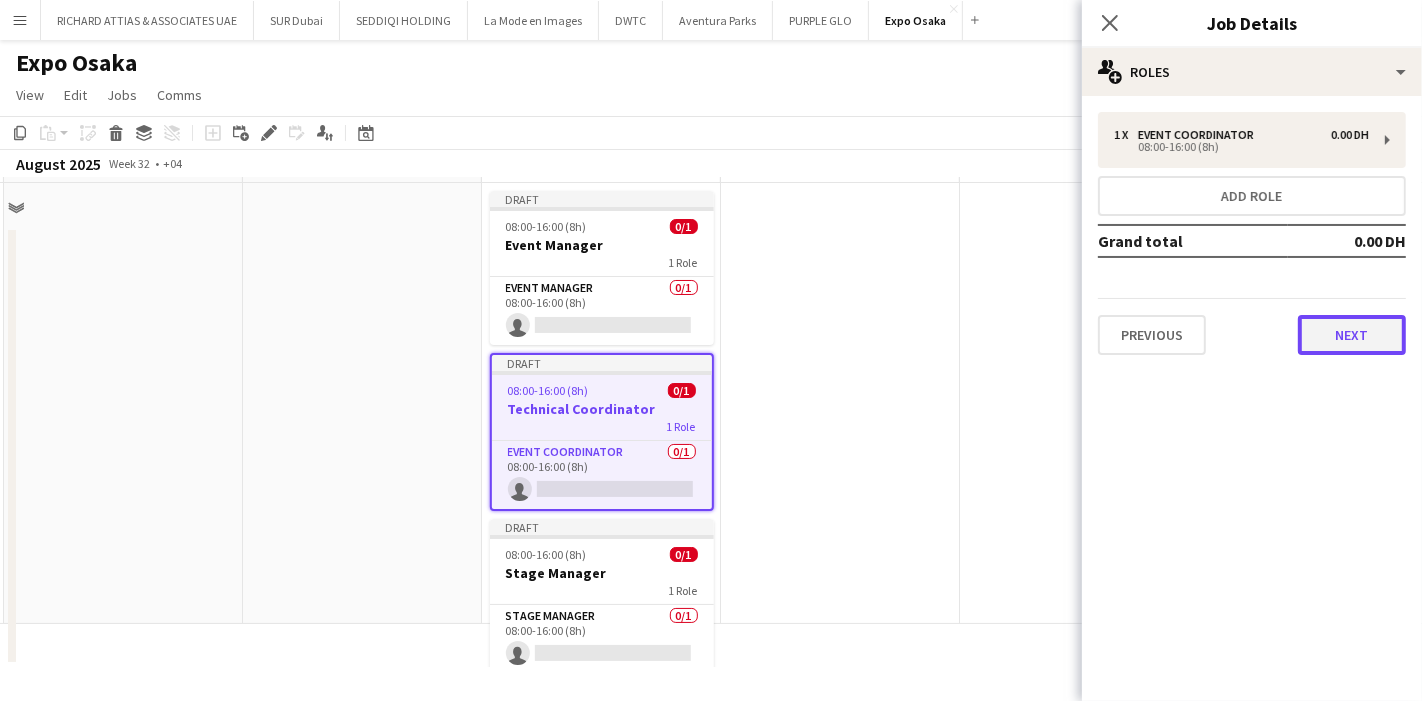 click on "Next" at bounding box center (1352, 335) 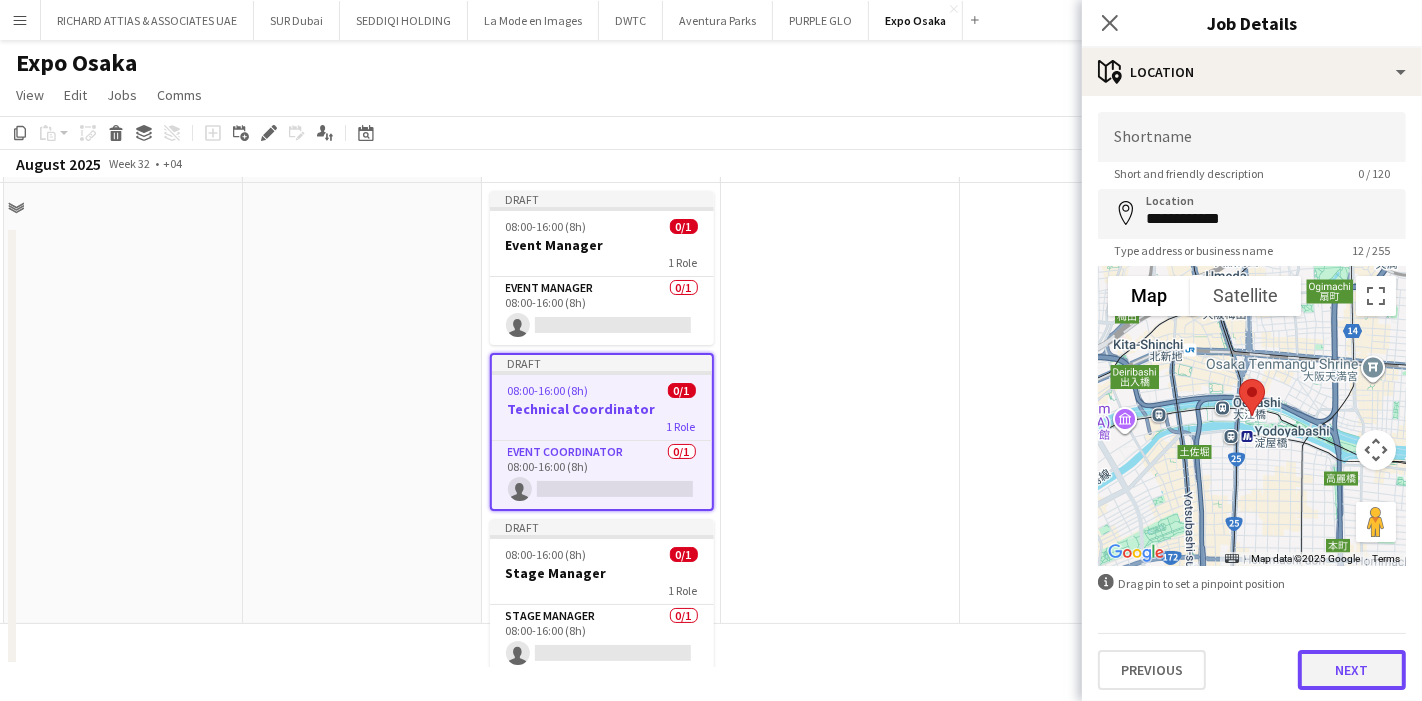 click on "Next" at bounding box center [1352, 670] 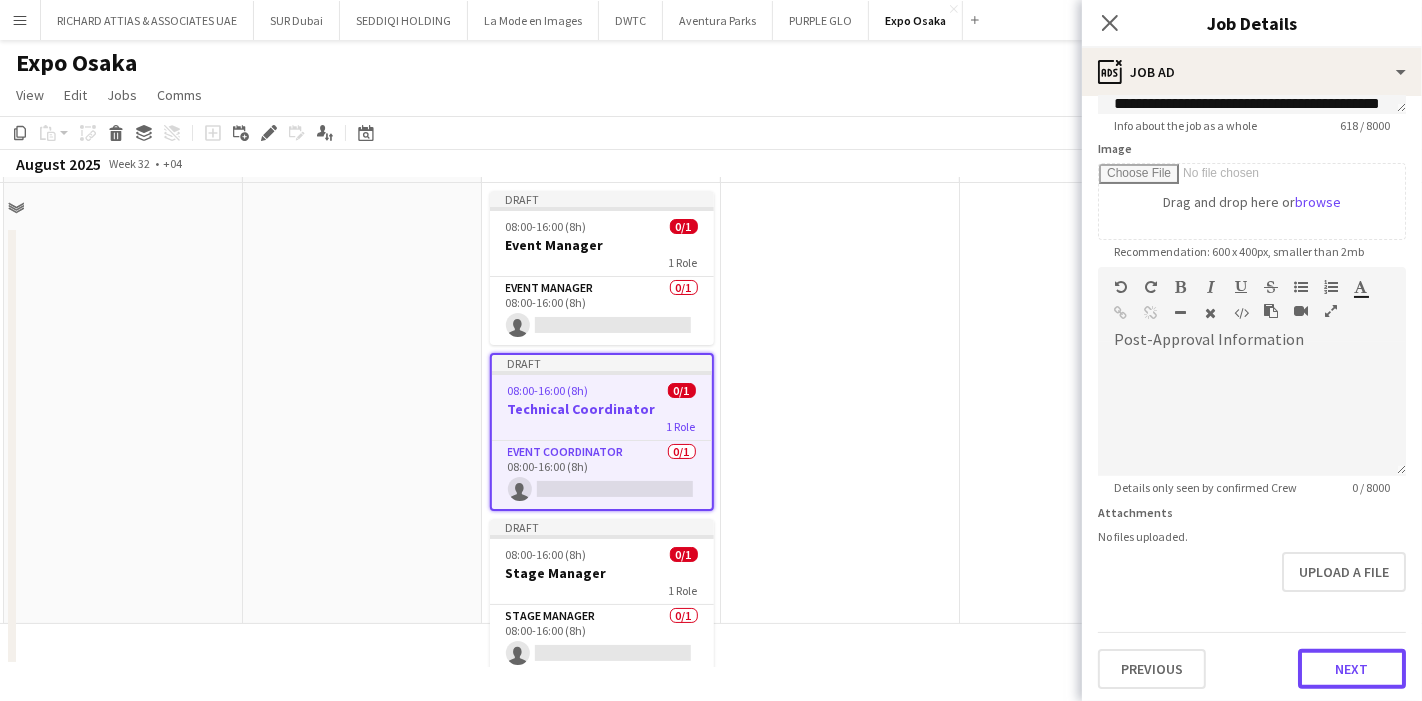 click on "Next" at bounding box center [1352, 669] 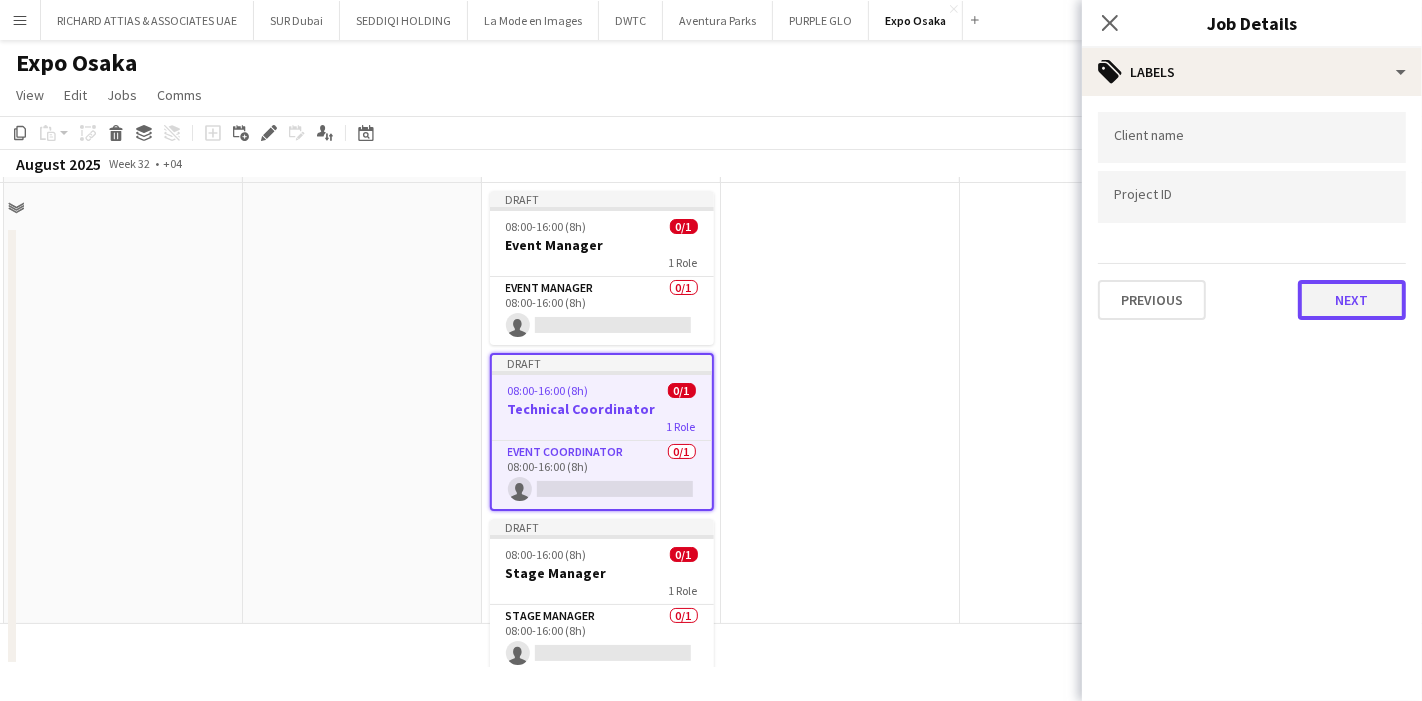 click on "Next" at bounding box center (1352, 300) 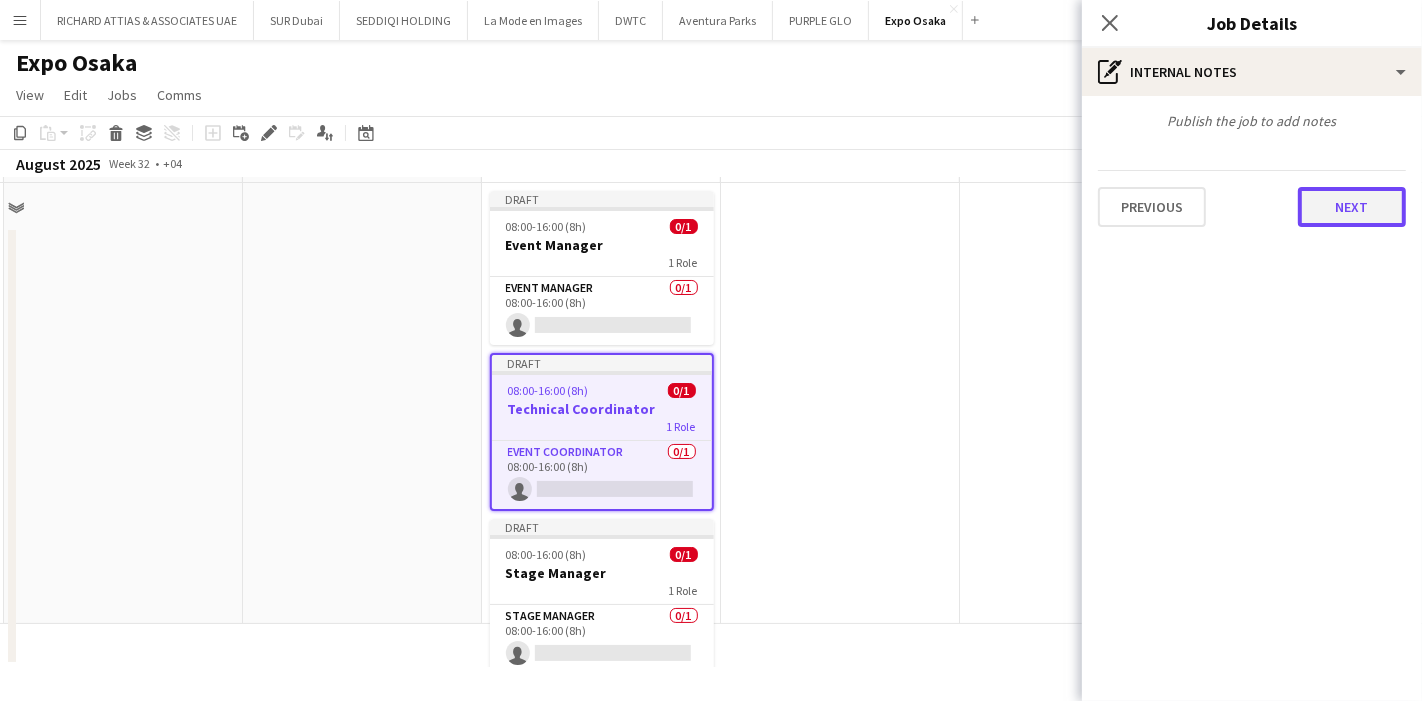 click on "Next" at bounding box center (1352, 207) 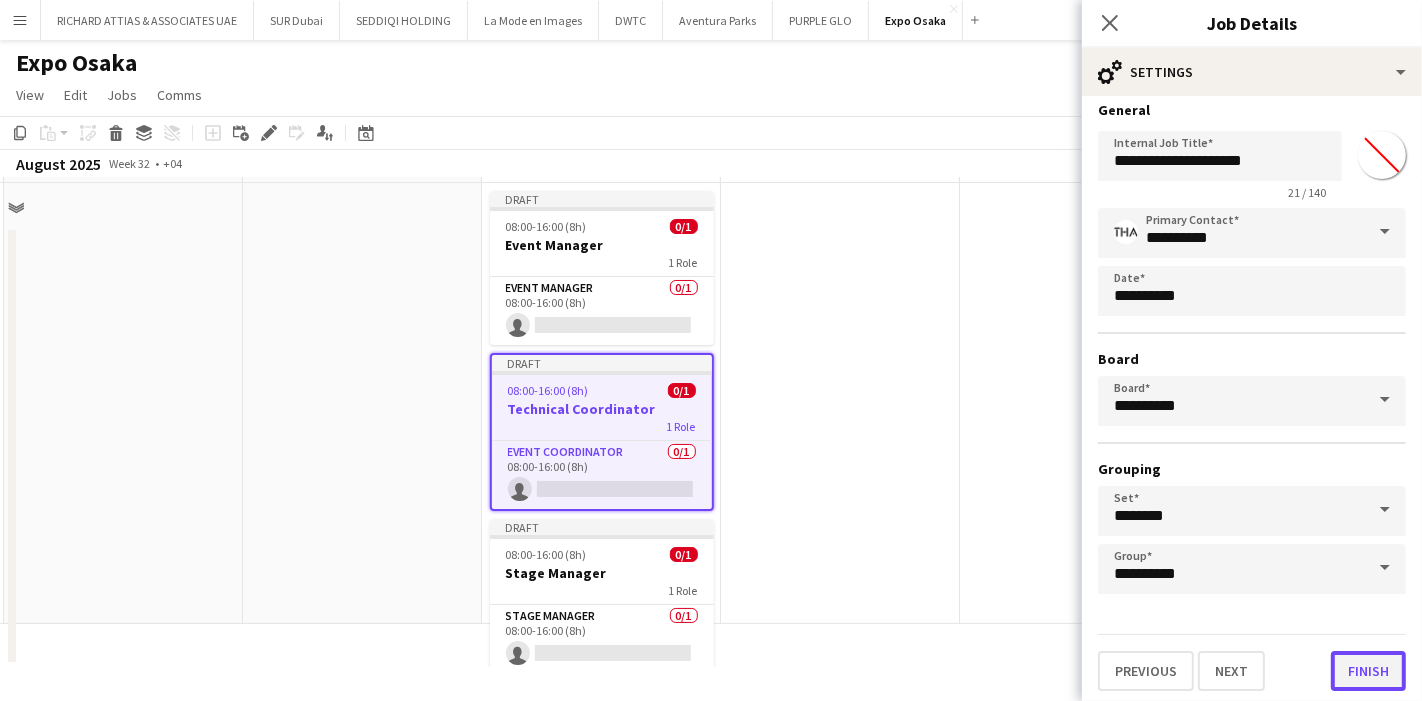 click on "Finish" at bounding box center [1368, 671] 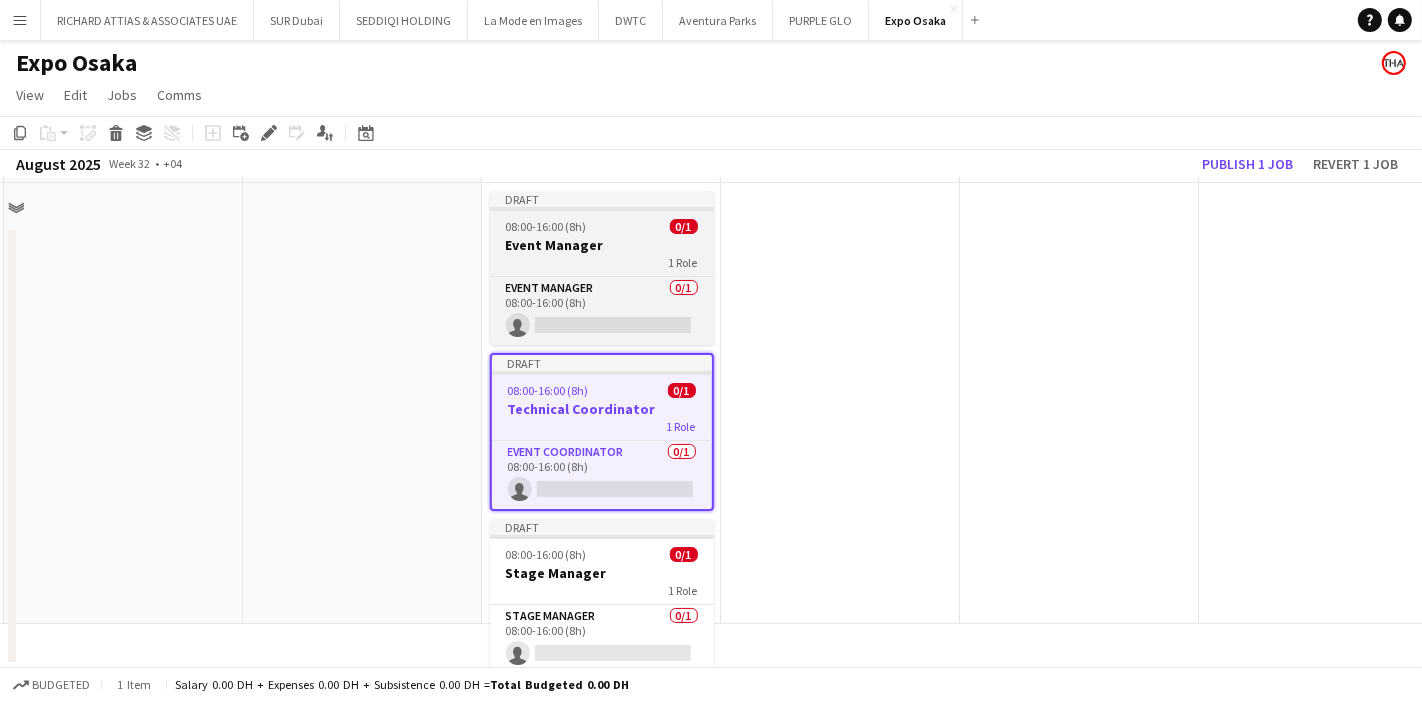 click on "08:00-16:00 (8h)    0/1" at bounding box center (602, 226) 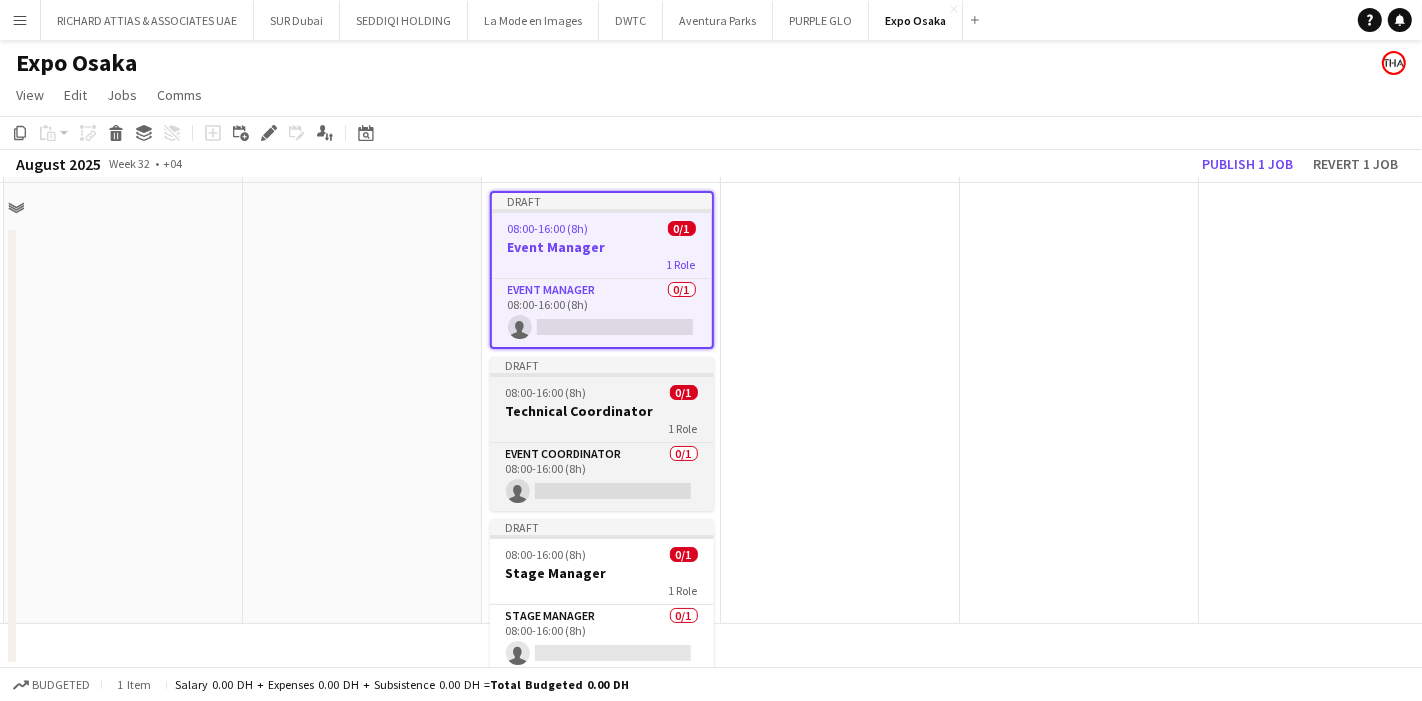 click on "08:00-16:00 (8h)    0/1" at bounding box center [602, 392] 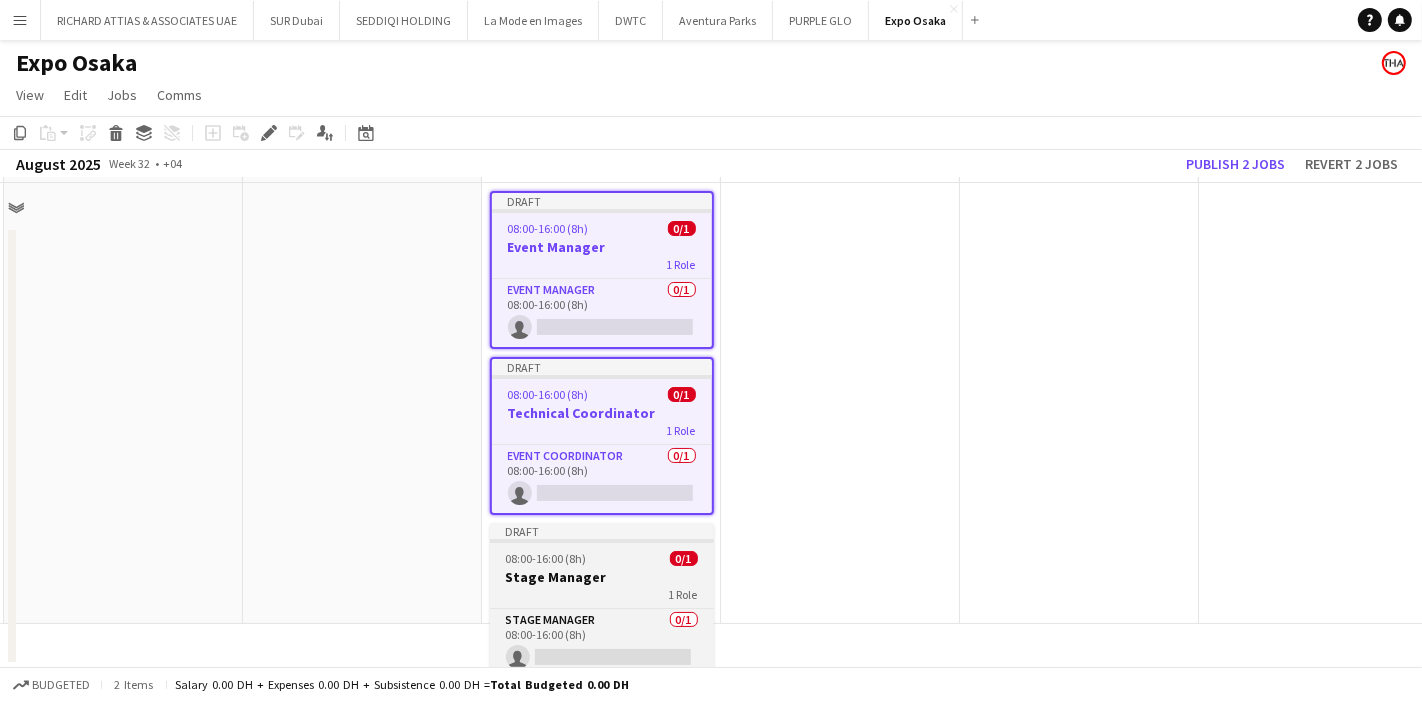 click on "08:00-16:00 (8h)    0/1" at bounding box center [602, 558] 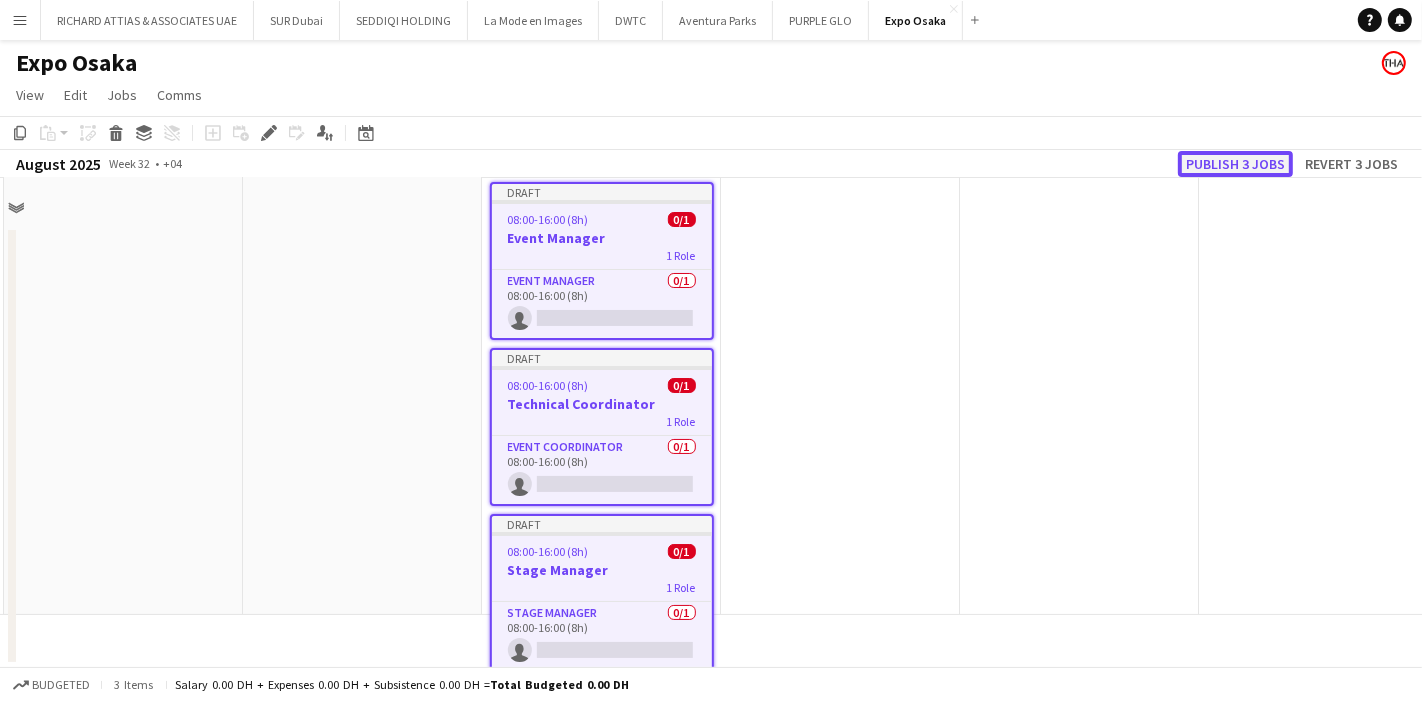 click on "Publish 3 jobs" 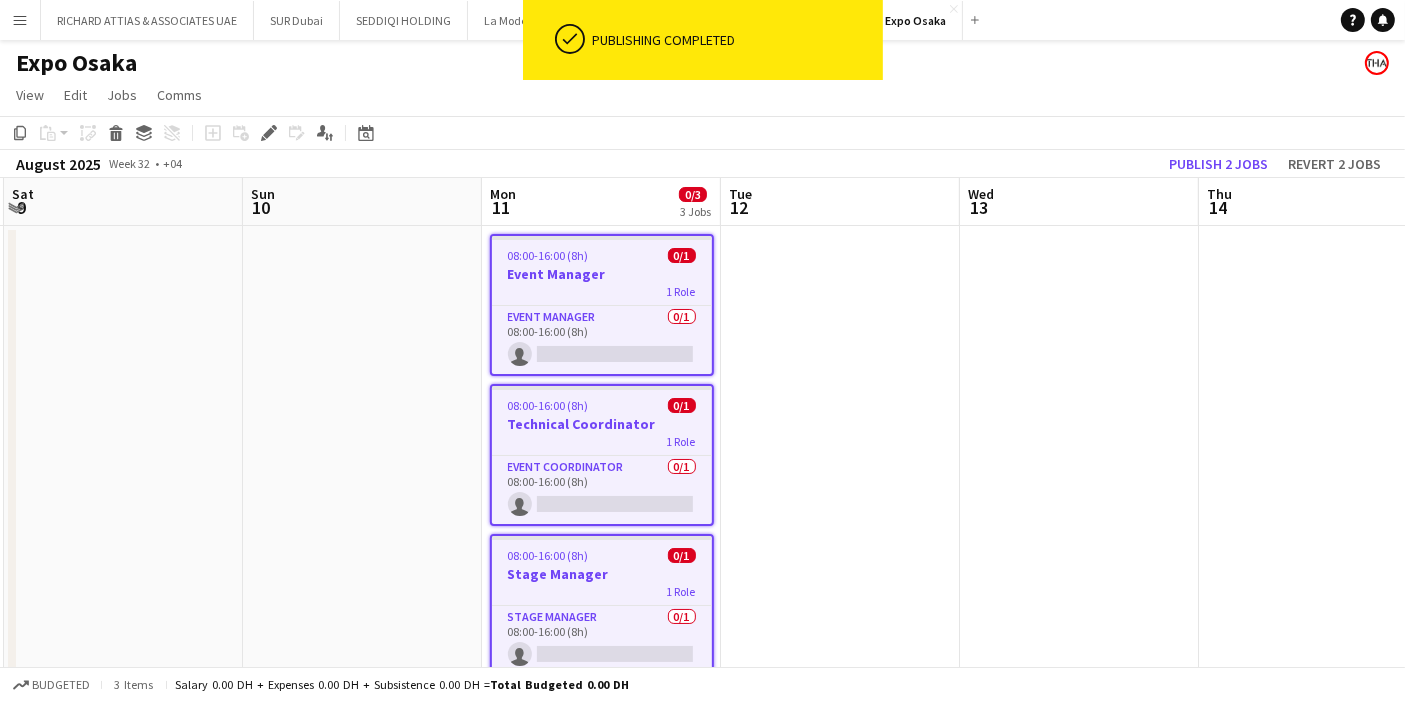 scroll, scrollTop: 0, scrollLeft: 474, axis: horizontal 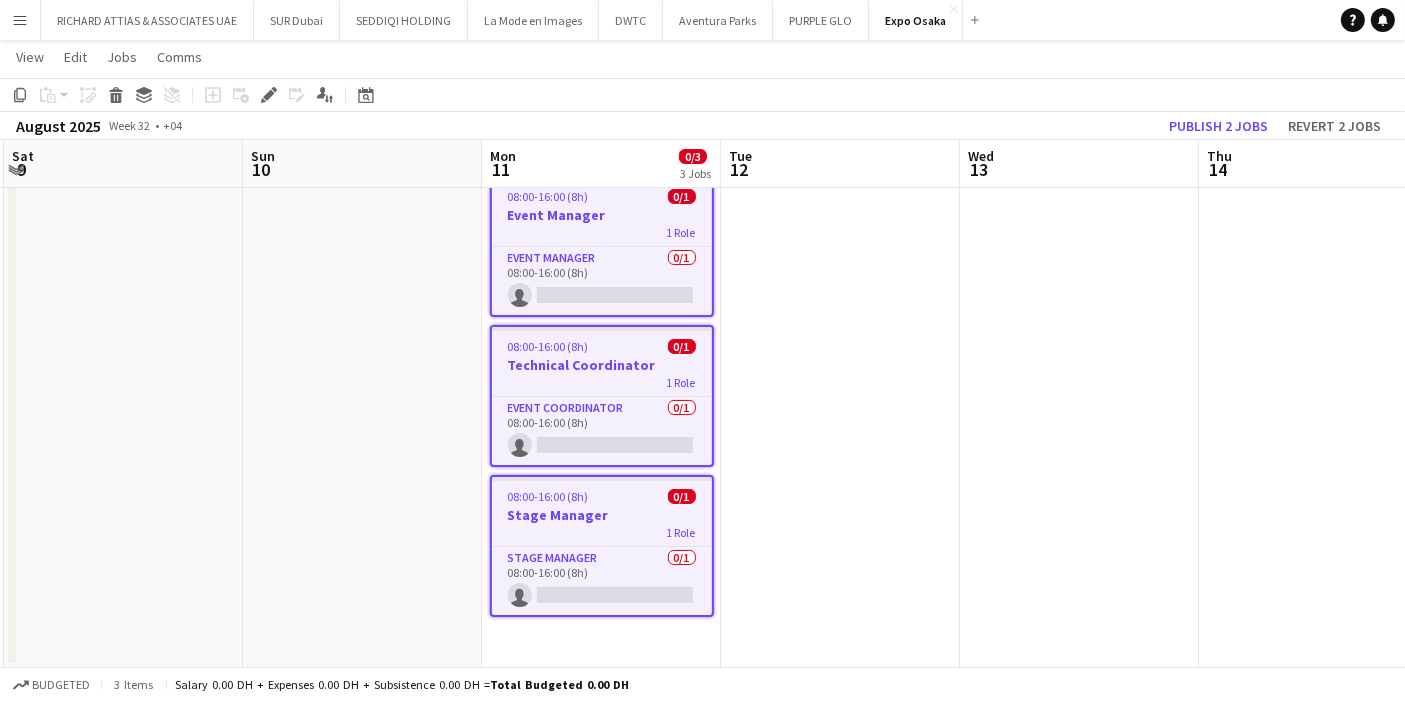 click at bounding box center [840, 417] 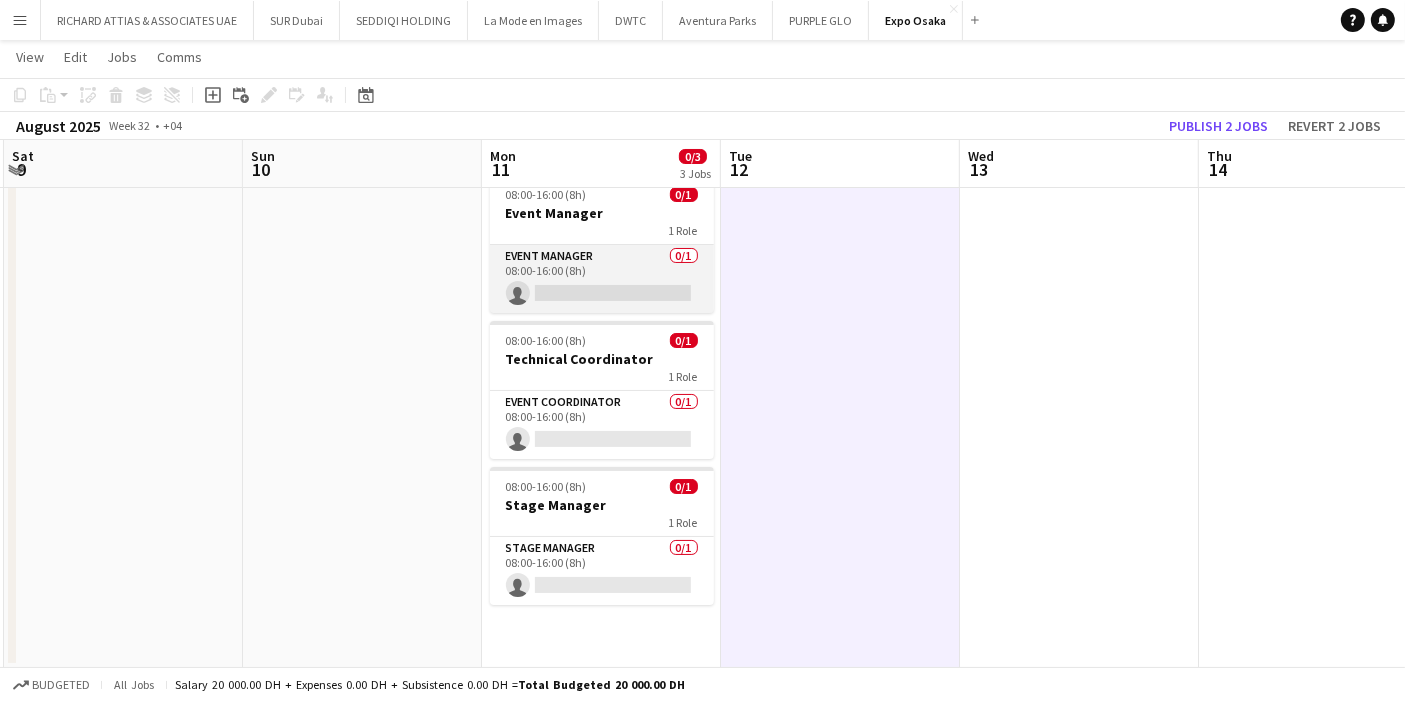 click on "Event Manager   0/1   08:00-16:00 (8h)
single-neutral-actions" at bounding box center [602, 279] 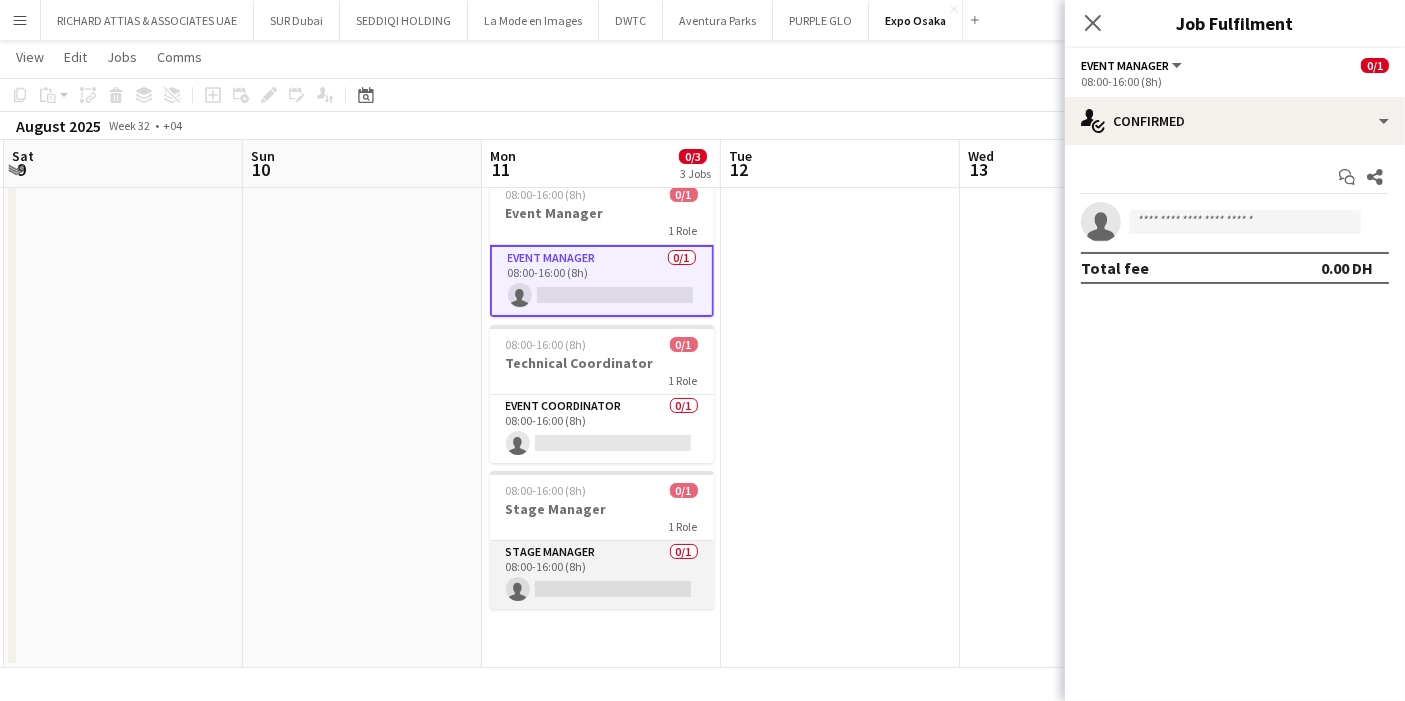 click on "Stage Manager   0/1   08:00-16:00 (8h)
single-neutral-actions" at bounding box center [602, 575] 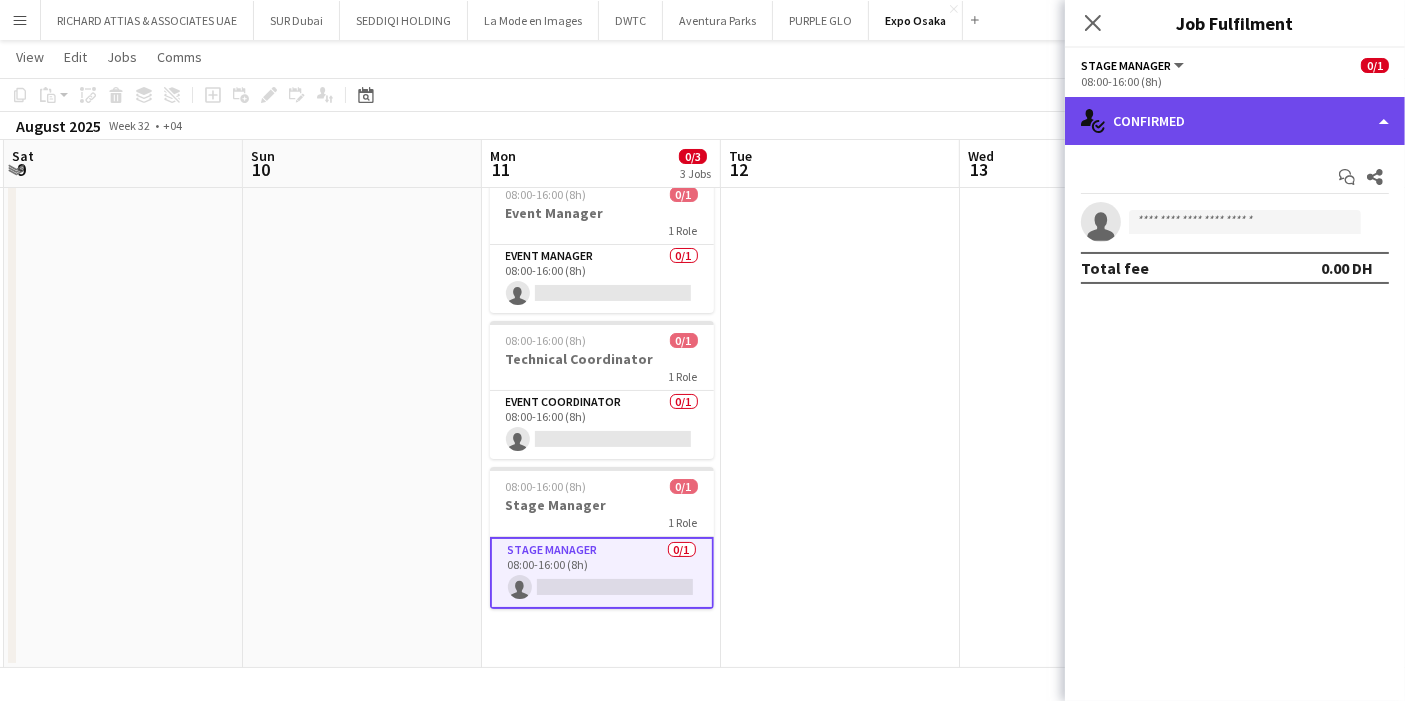 click on "single-neutral-actions-check-2
Confirmed" 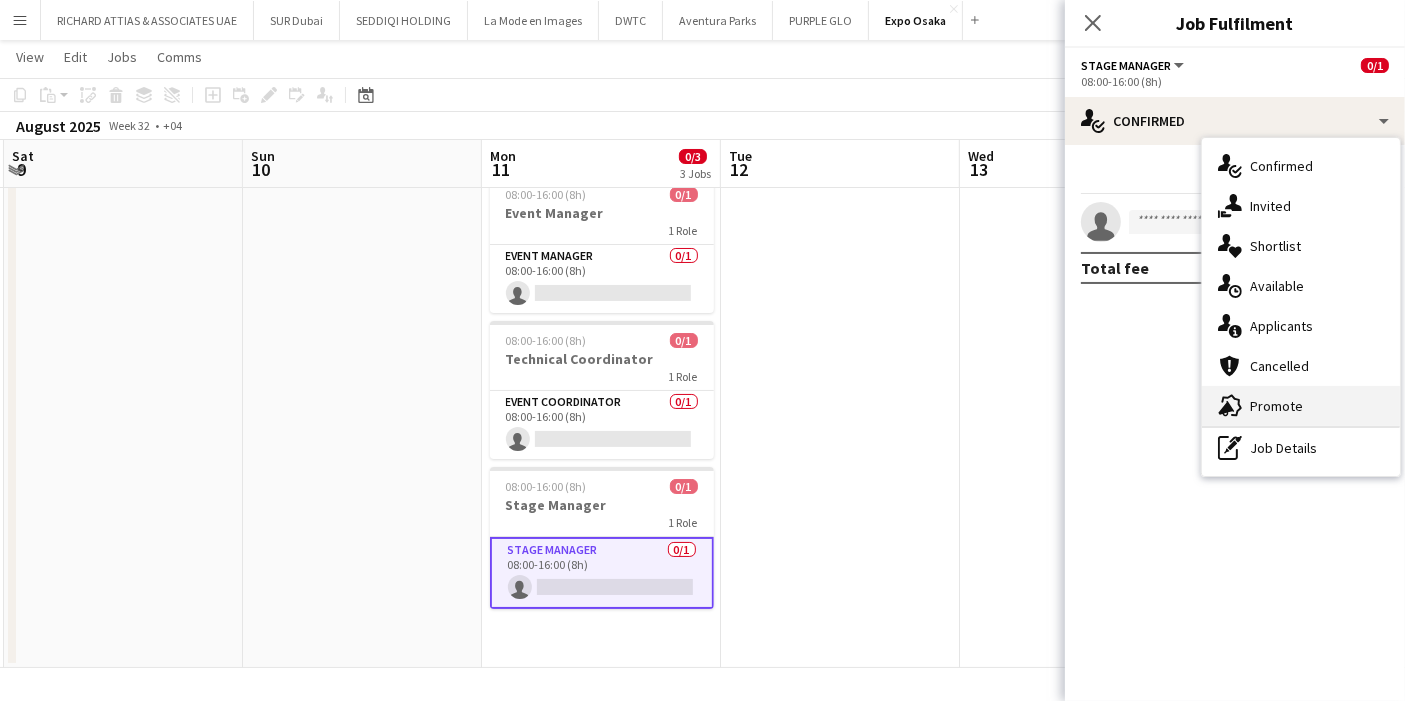 click on "advertising-megaphone
Promote" at bounding box center (1301, 406) 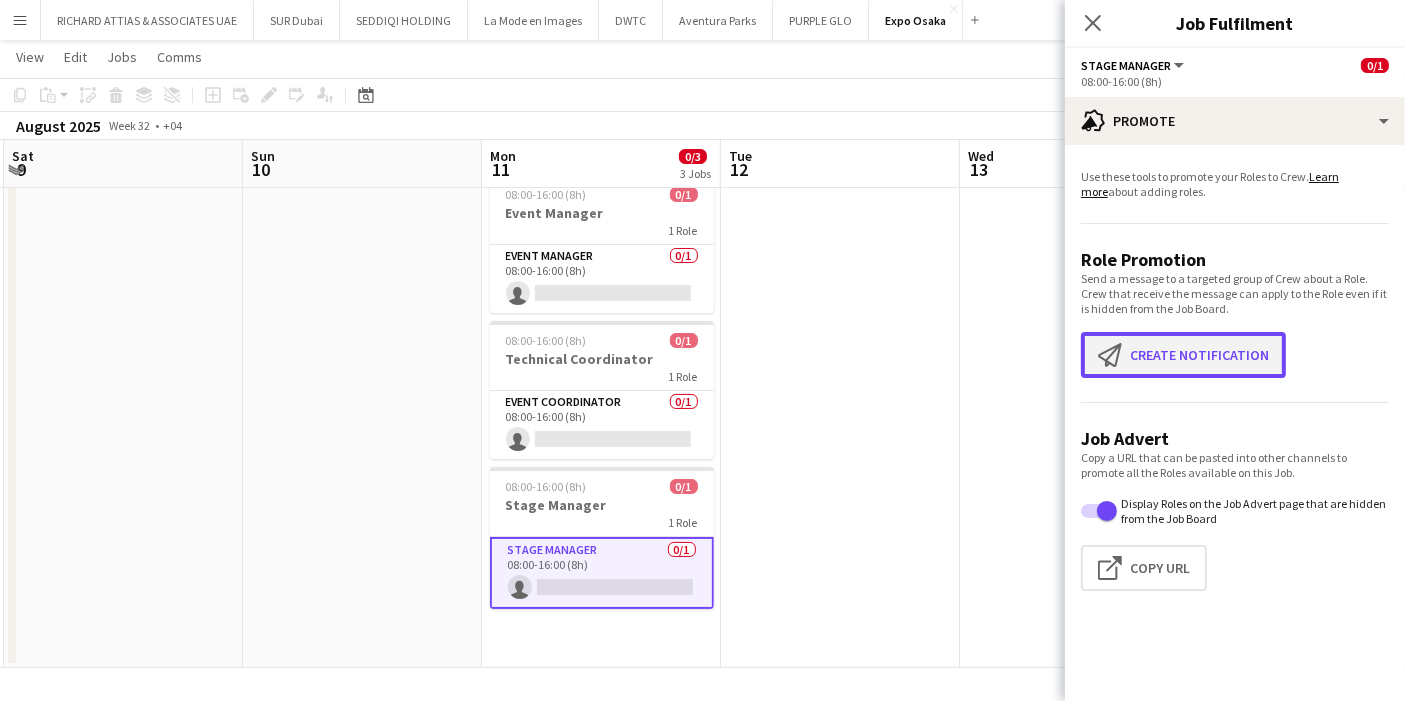 click on "Create notification
Create notification" at bounding box center [1183, 355] 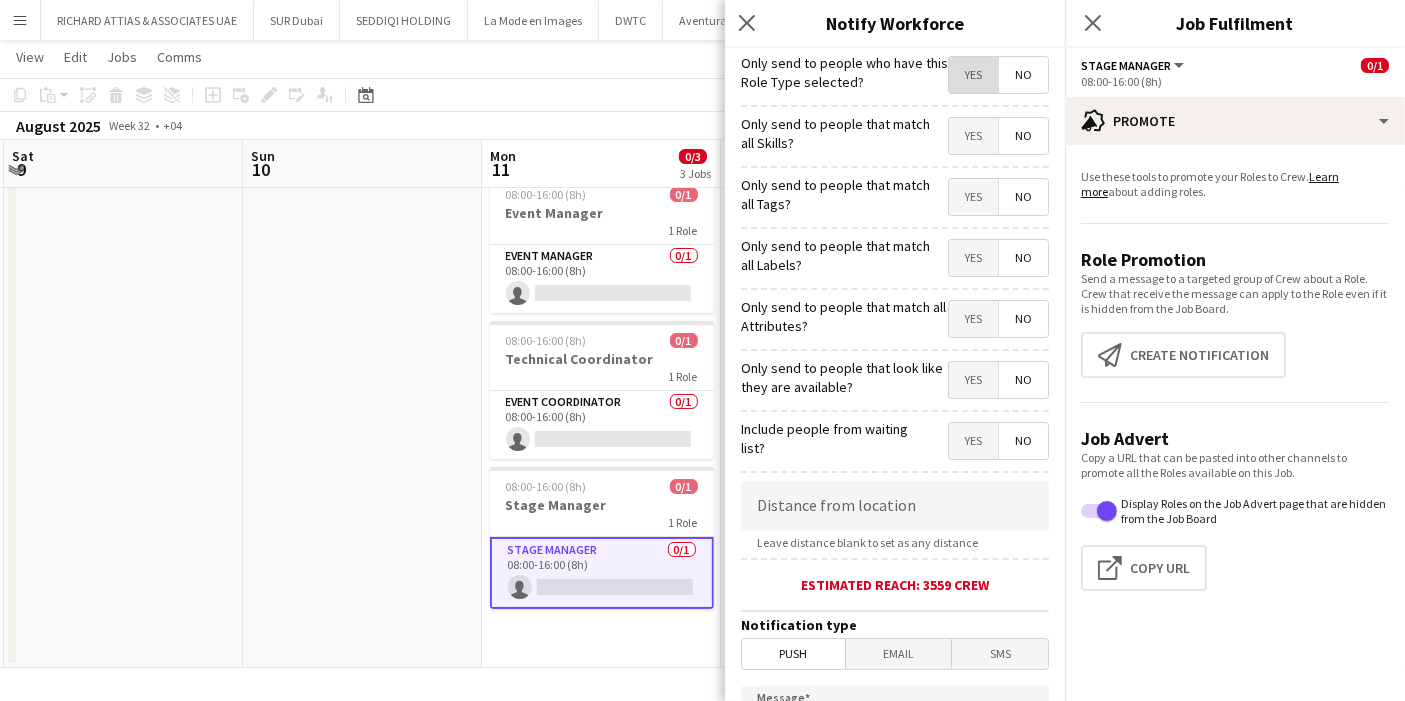 click on "Yes" at bounding box center [973, 75] 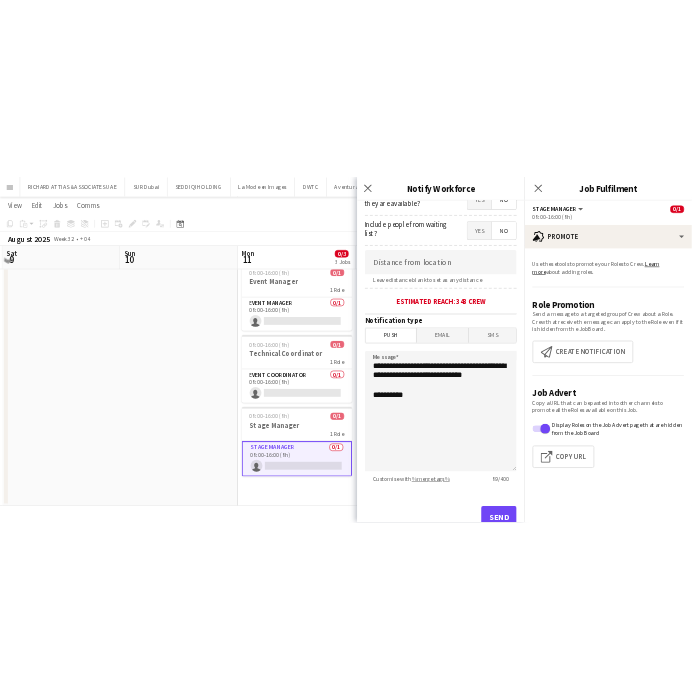 scroll, scrollTop: 391, scrollLeft: 0, axis: vertical 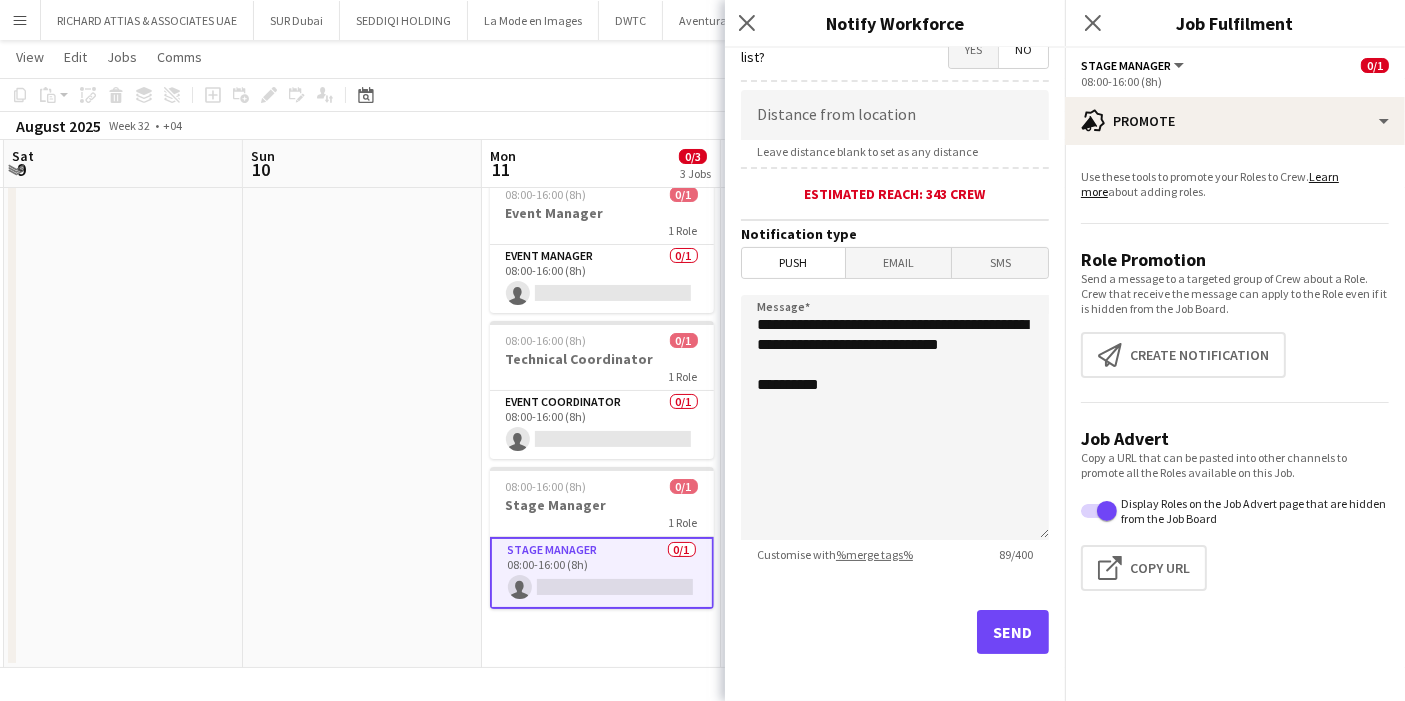 click at bounding box center [362, 417] 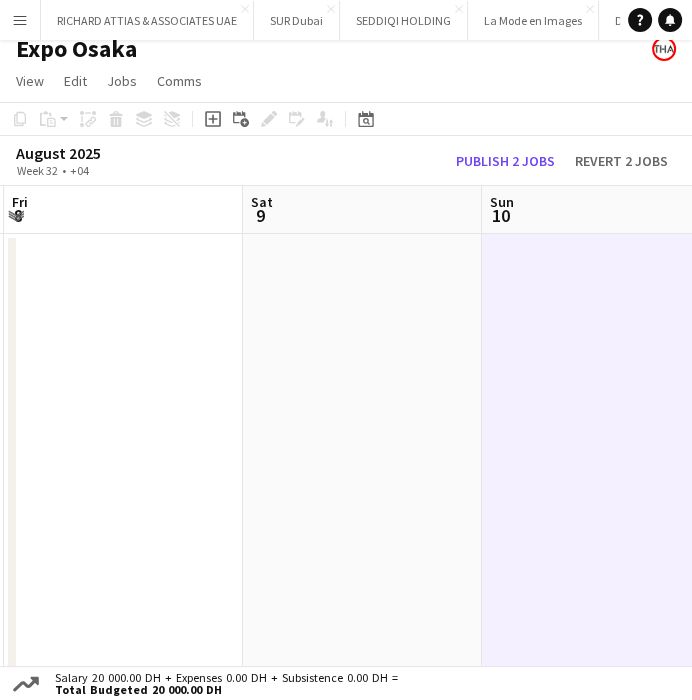 scroll, scrollTop: 0, scrollLeft: 0, axis: both 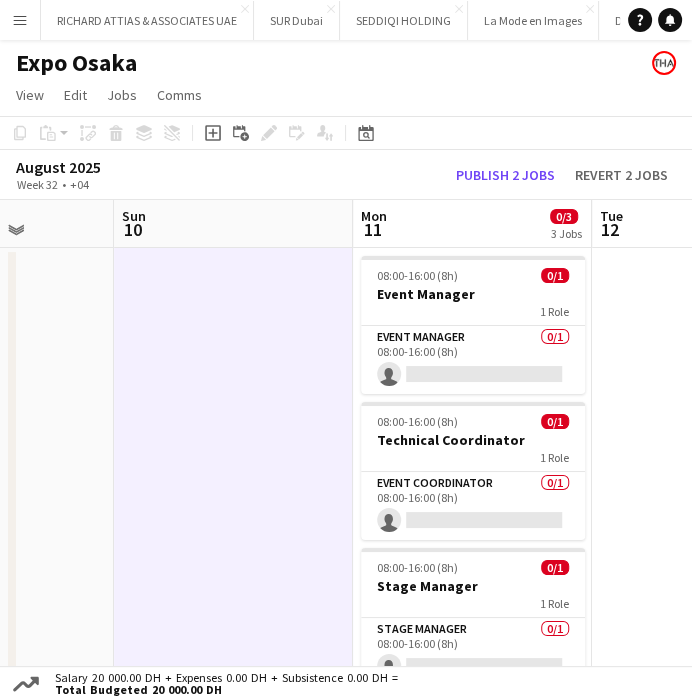 drag, startPoint x: 459, startPoint y: 372, endPoint x: 92, endPoint y: 316, distance: 371.2479 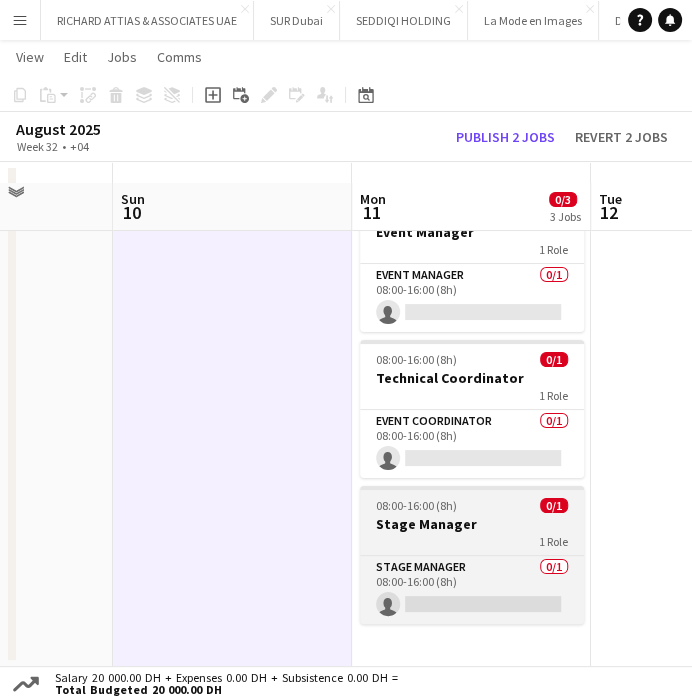 scroll, scrollTop: 80, scrollLeft: 0, axis: vertical 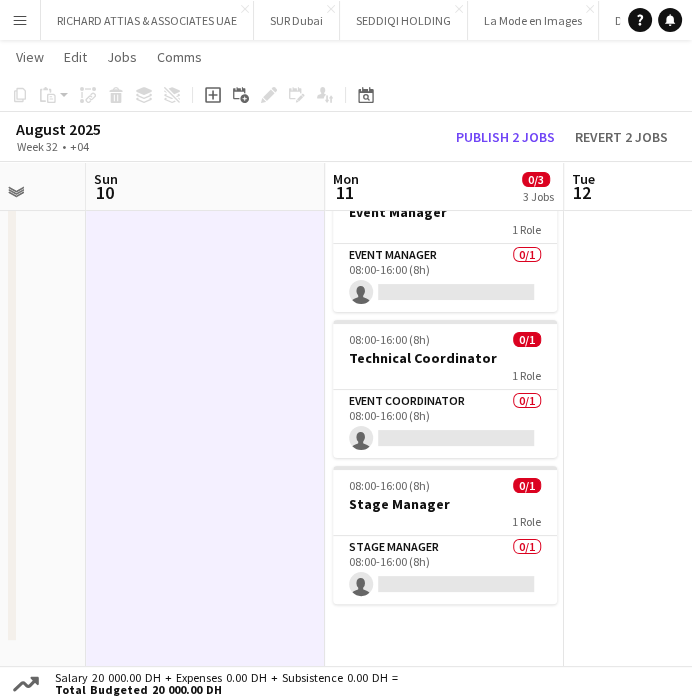 drag, startPoint x: 610, startPoint y: 448, endPoint x: 583, endPoint y: 440, distance: 28.160255 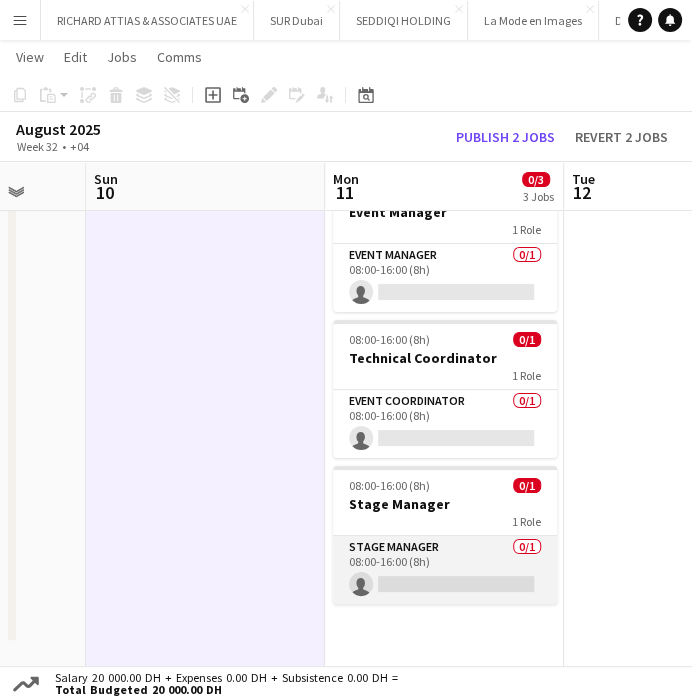 click on "Stage Manager   0/1   08:00-16:00 (8h)
single-neutral-actions" at bounding box center [445, 570] 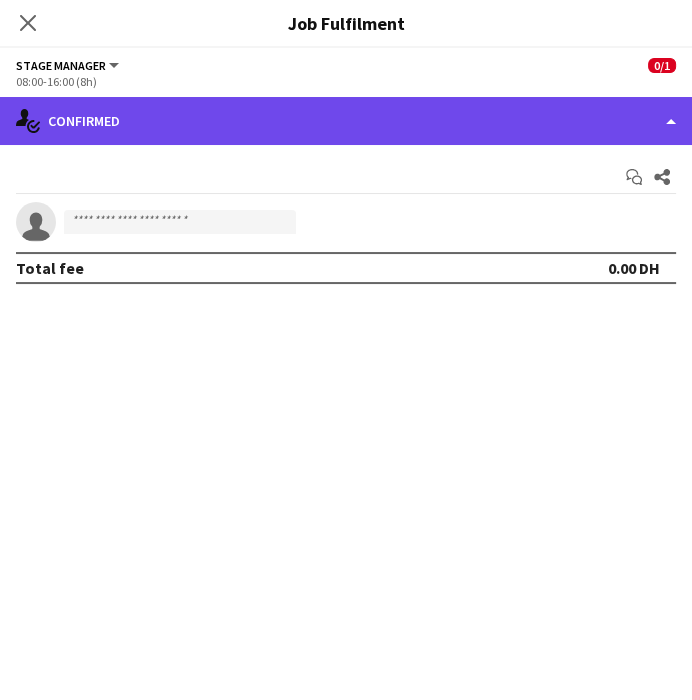 click on "single-neutral-actions-check-2
Confirmed" 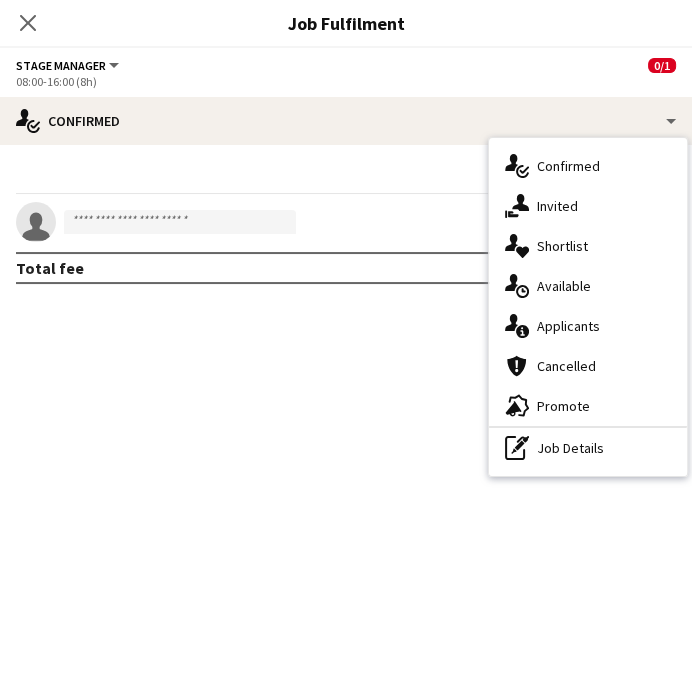 click on "advertising-megaphone
Promote" at bounding box center [588, 406] 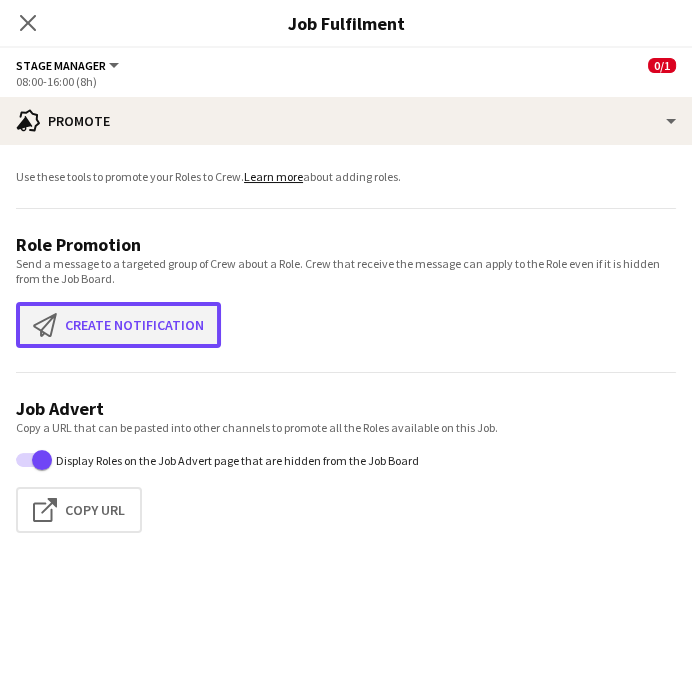 click on "Create notification
Create notification" at bounding box center [118, 325] 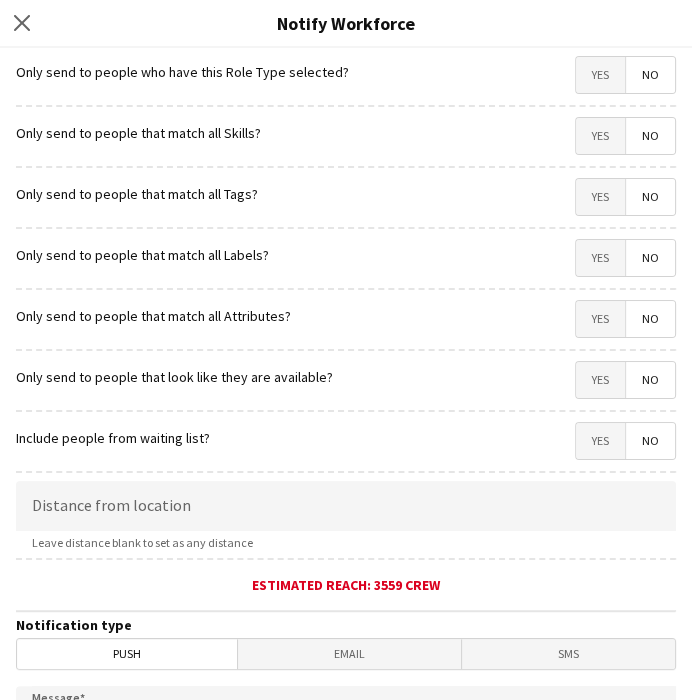 scroll, scrollTop: 0, scrollLeft: 0, axis: both 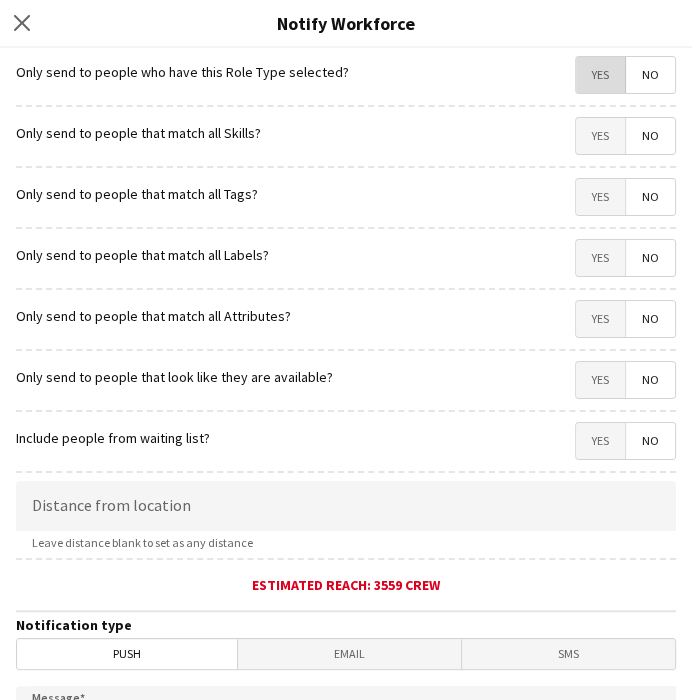 click on "Yes" at bounding box center (600, 75) 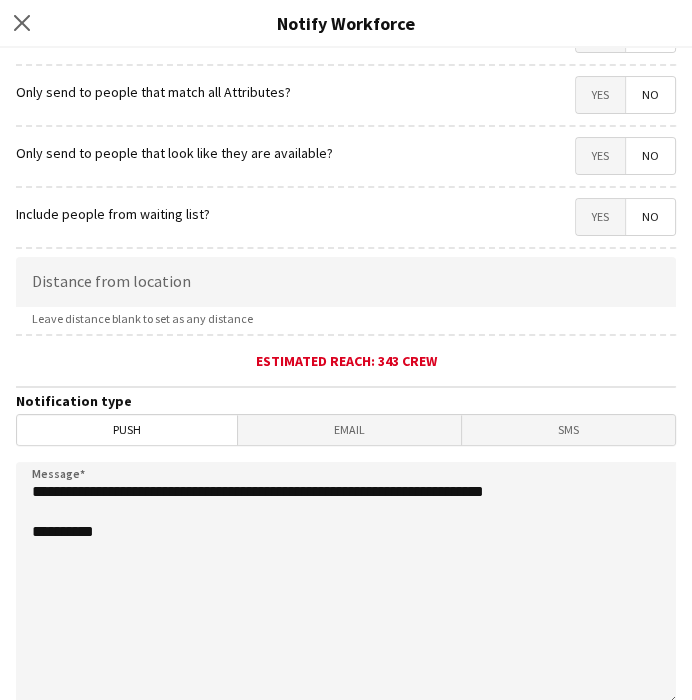 scroll, scrollTop: 392, scrollLeft: 0, axis: vertical 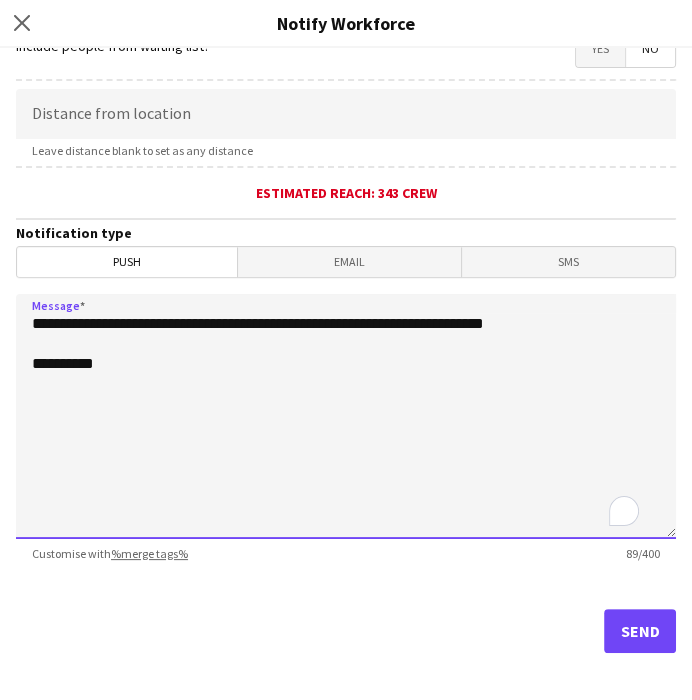 drag, startPoint x: 32, startPoint y: 315, endPoint x: 594, endPoint y: 318, distance: 562.008 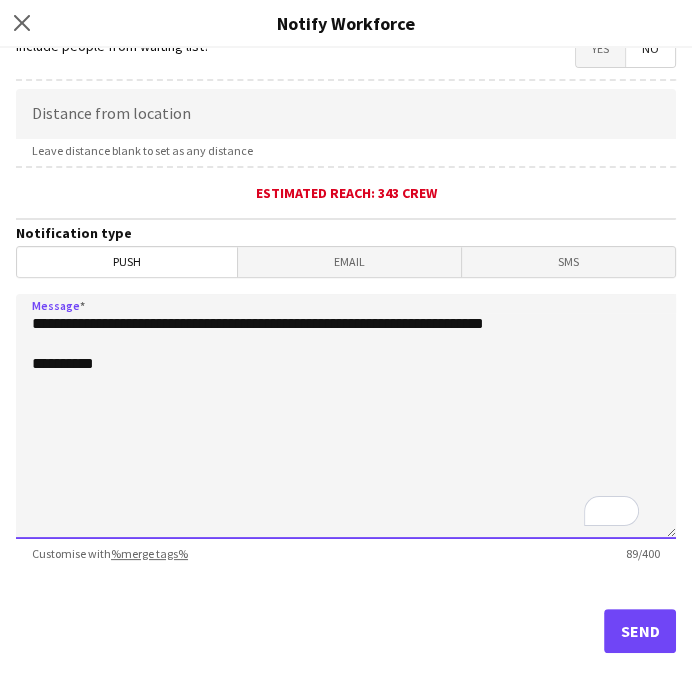 paste on "*******" 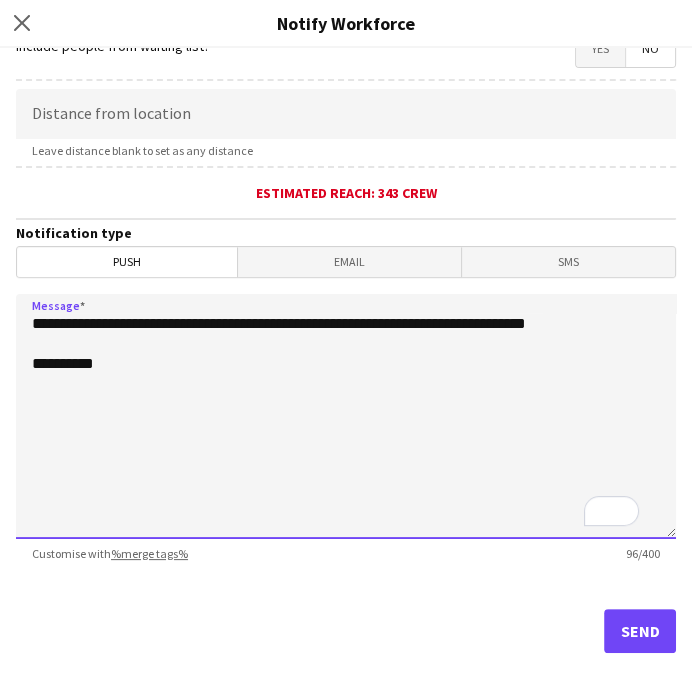 scroll, scrollTop: 392, scrollLeft: 0, axis: vertical 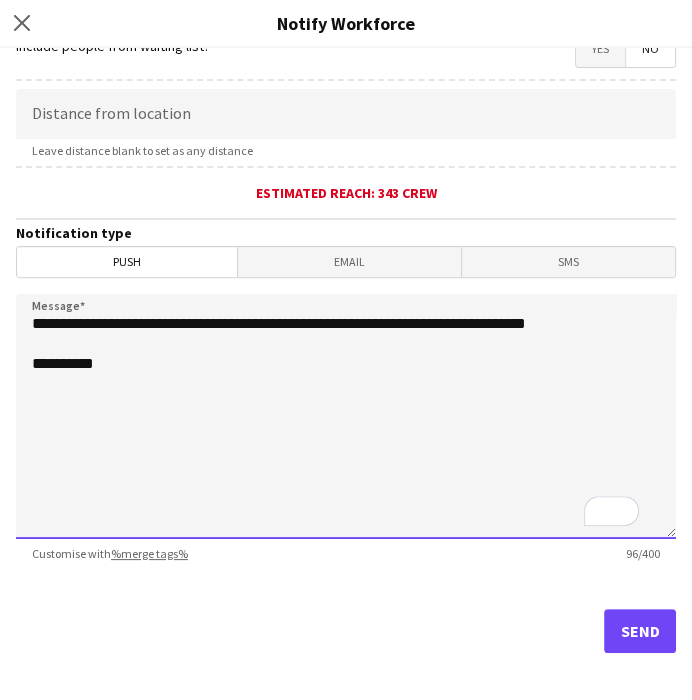 click on "**********" at bounding box center (346, 416) 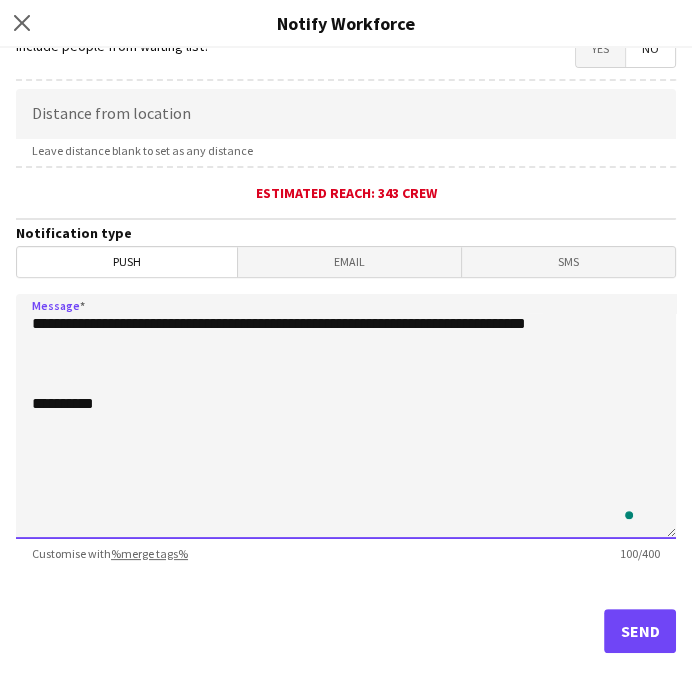 paste on "**********" 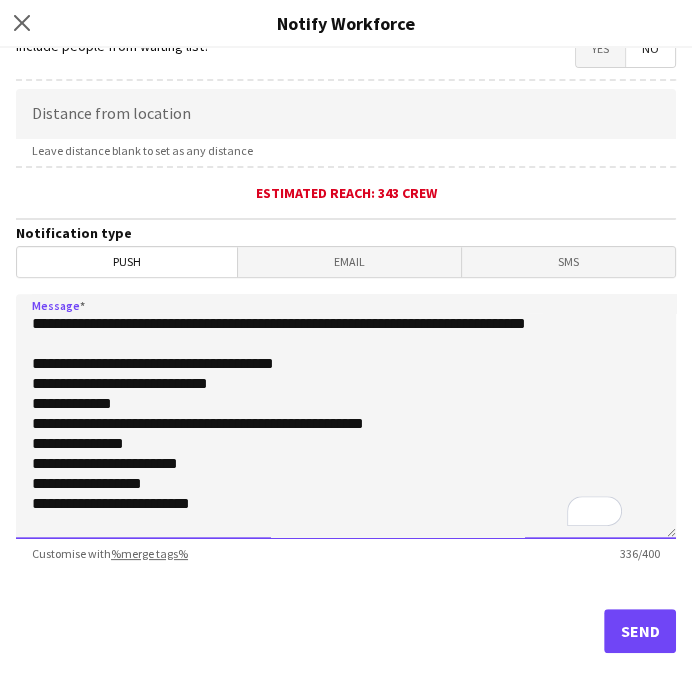 scroll, scrollTop: 31, scrollLeft: 0, axis: vertical 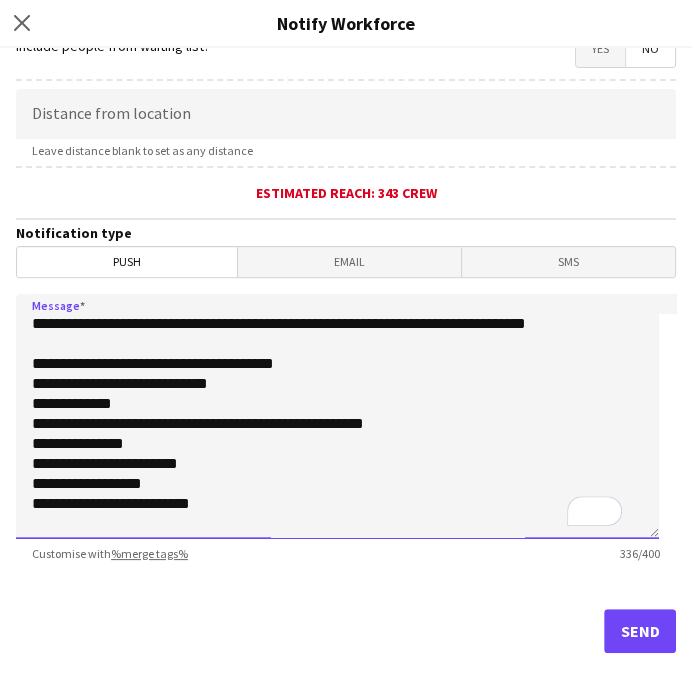 click on "**********" at bounding box center [337, 416] 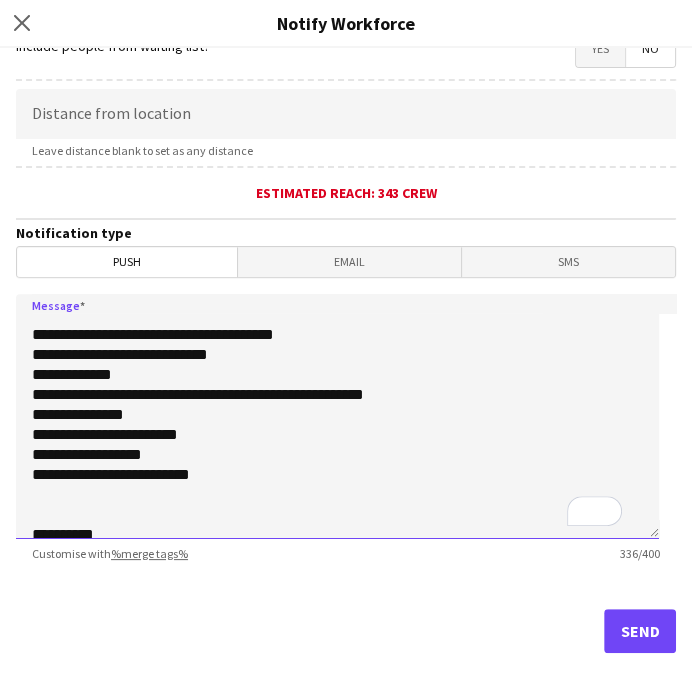 scroll, scrollTop: 44, scrollLeft: 0, axis: vertical 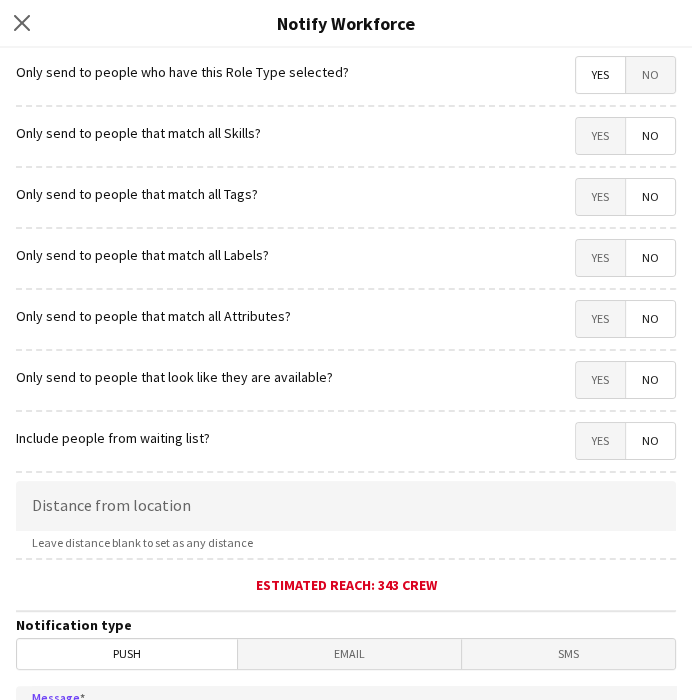 type on "**********" 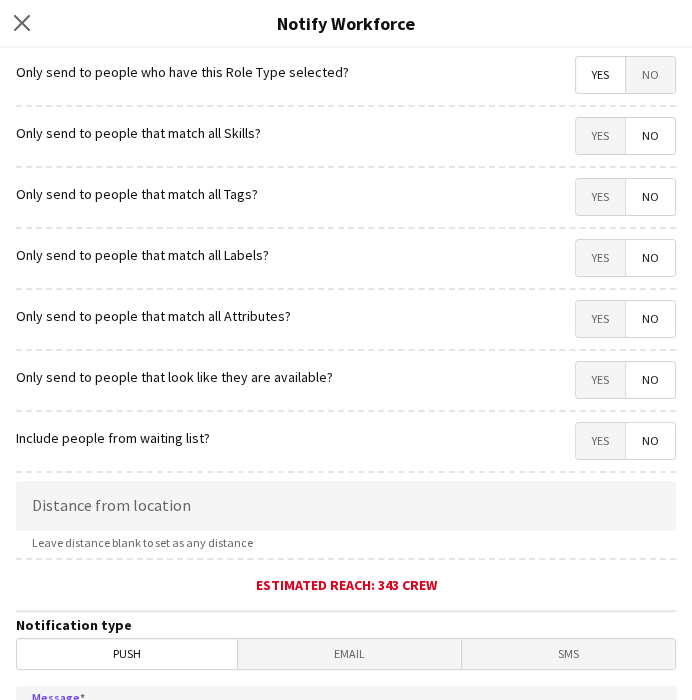 click on "No" at bounding box center (650, 75) 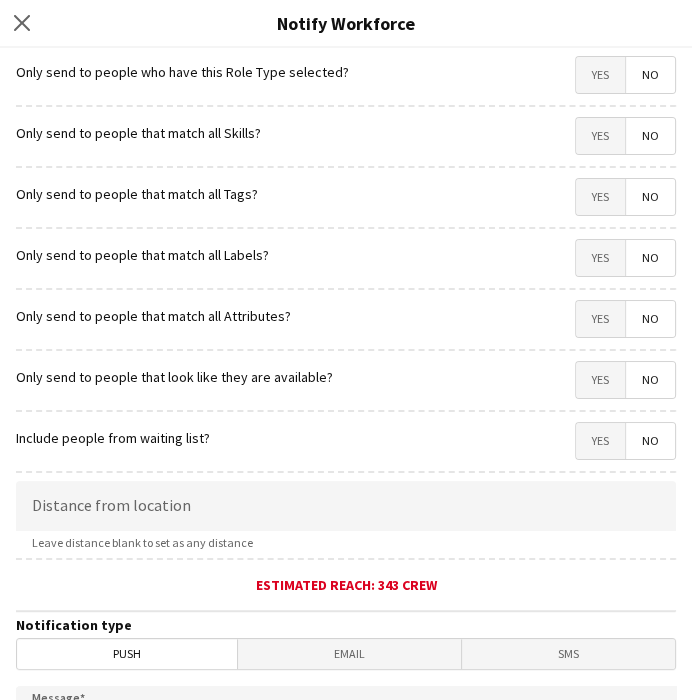 click on "Yes" at bounding box center [600, 75] 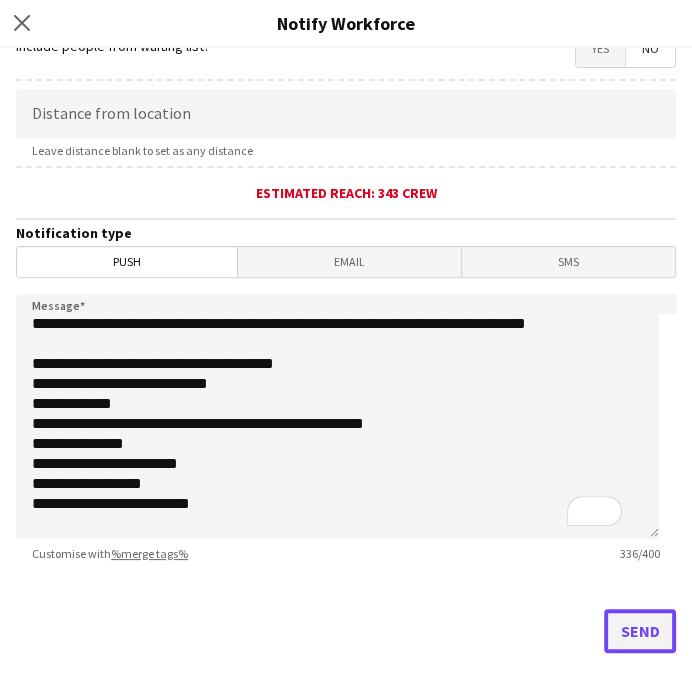 click on "Send" 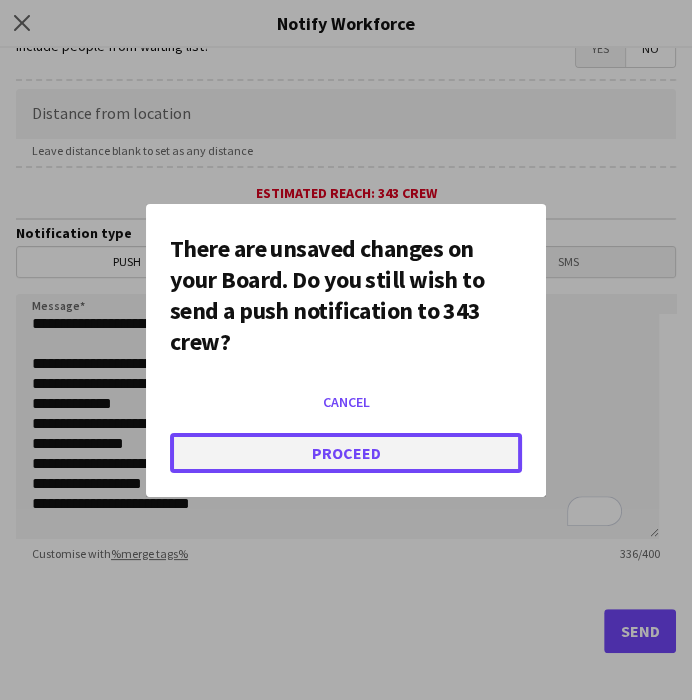 click on "Proceed" 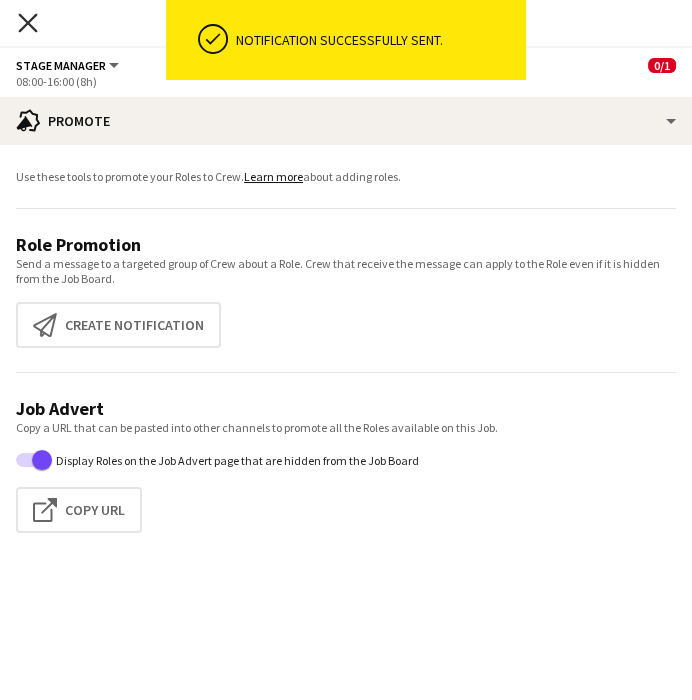 click 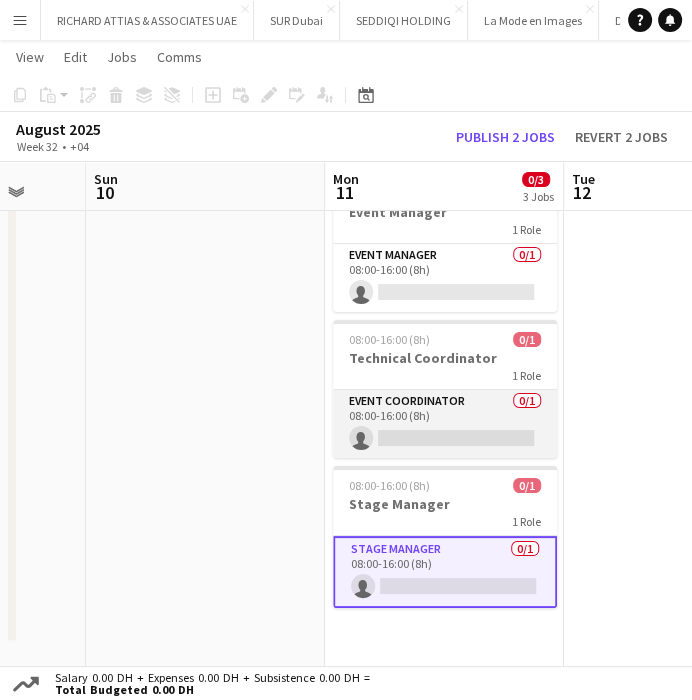 click on "Event Coordinator   0/1   08:00-16:00 (8h)
single-neutral-actions" at bounding box center [445, 424] 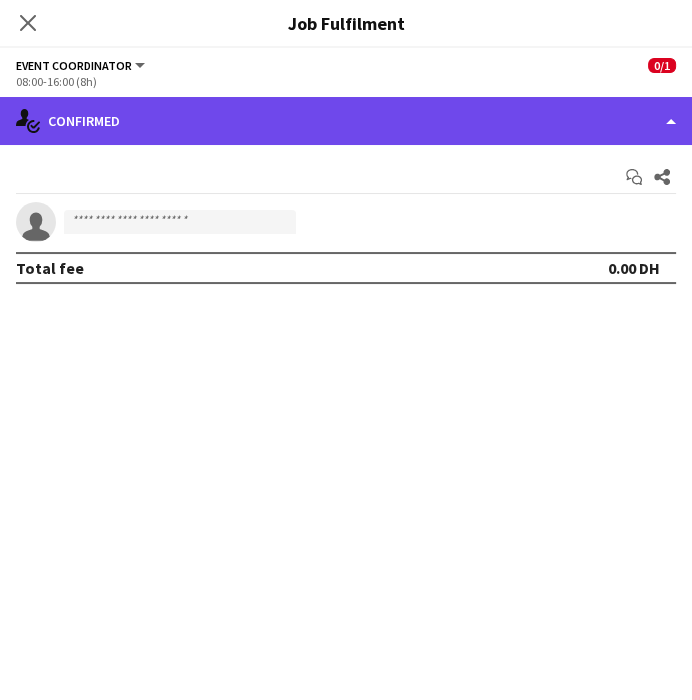 click on "single-neutral-actions-check-2
Confirmed" 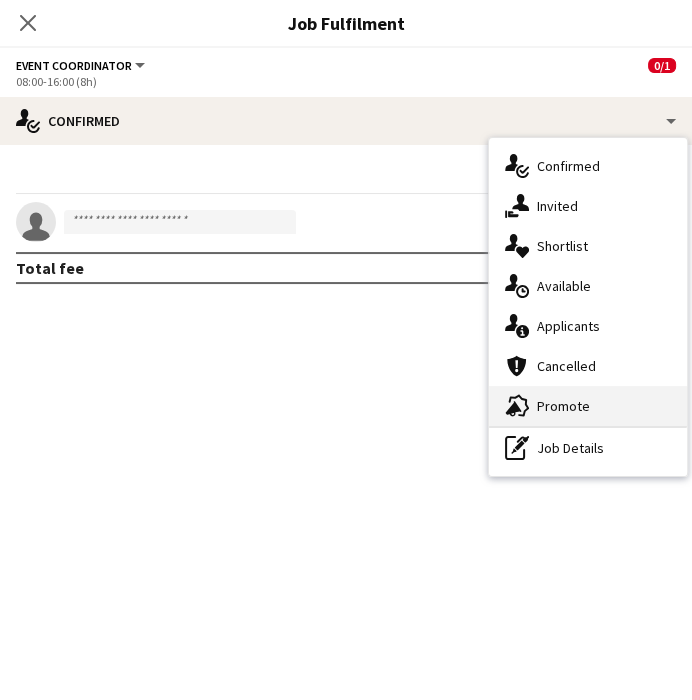 click on "advertising-megaphone
Promote" at bounding box center [588, 406] 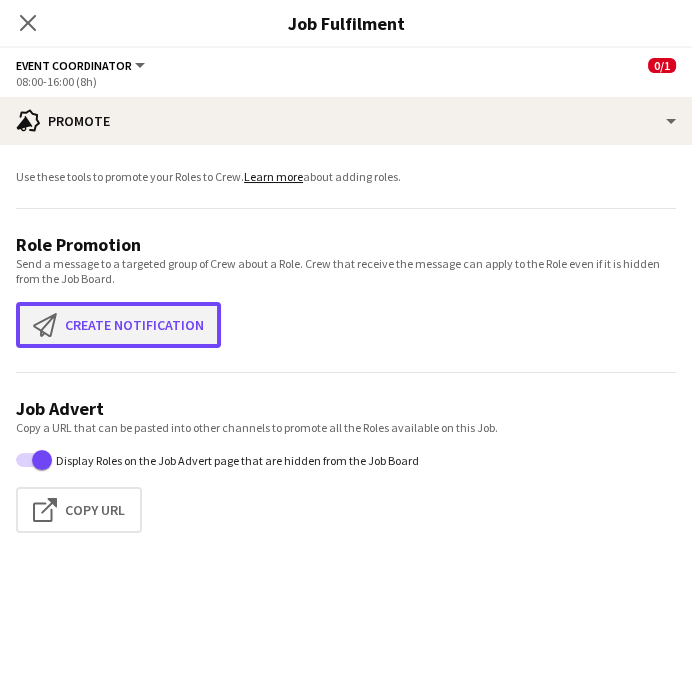 click on "Create notification
Create notification" at bounding box center [118, 325] 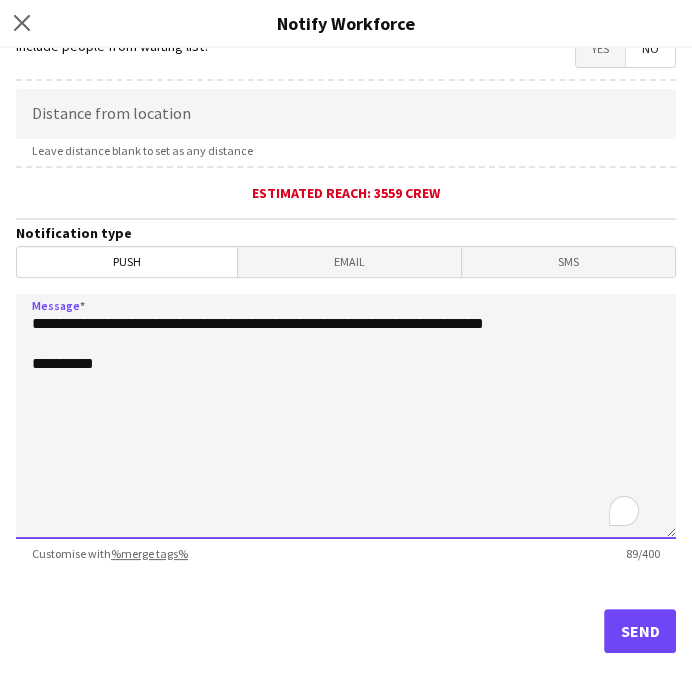 click on "**********" at bounding box center [346, 416] 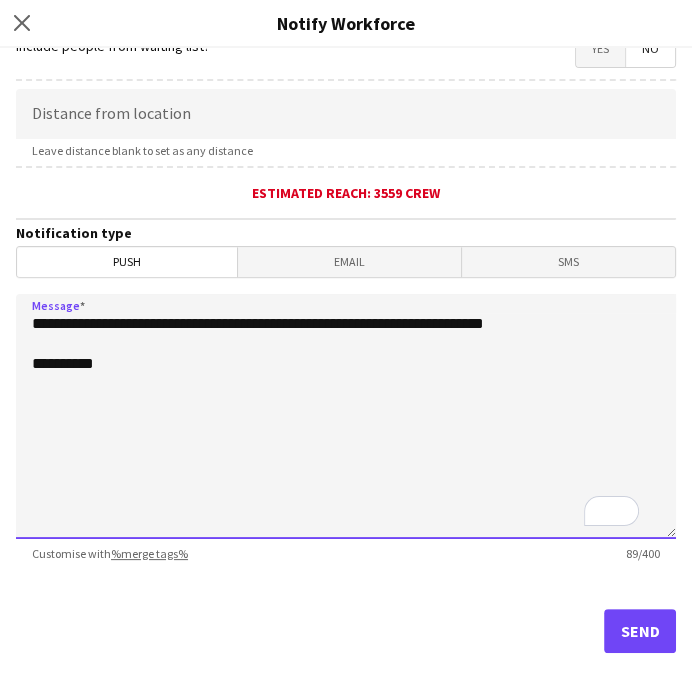 drag, startPoint x: 31, startPoint y: 315, endPoint x: 617, endPoint y: 335, distance: 586.3412 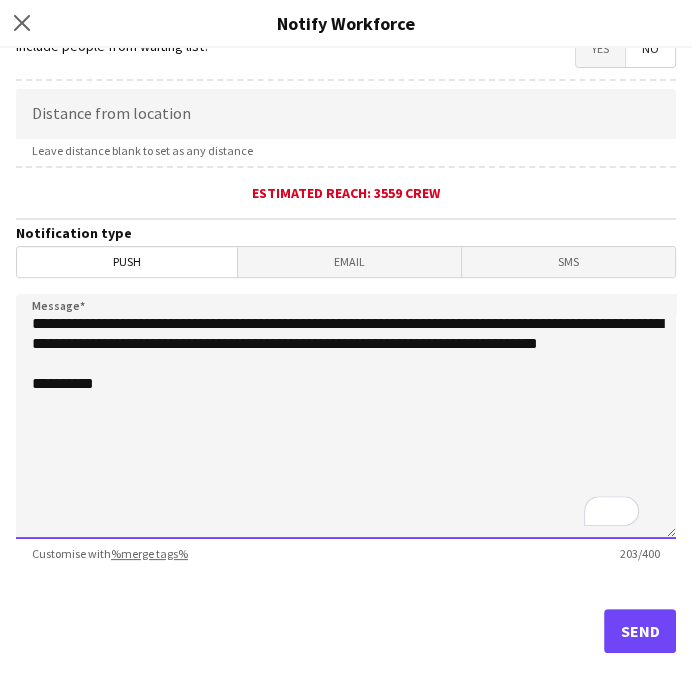 click on "**********" at bounding box center [346, 416] 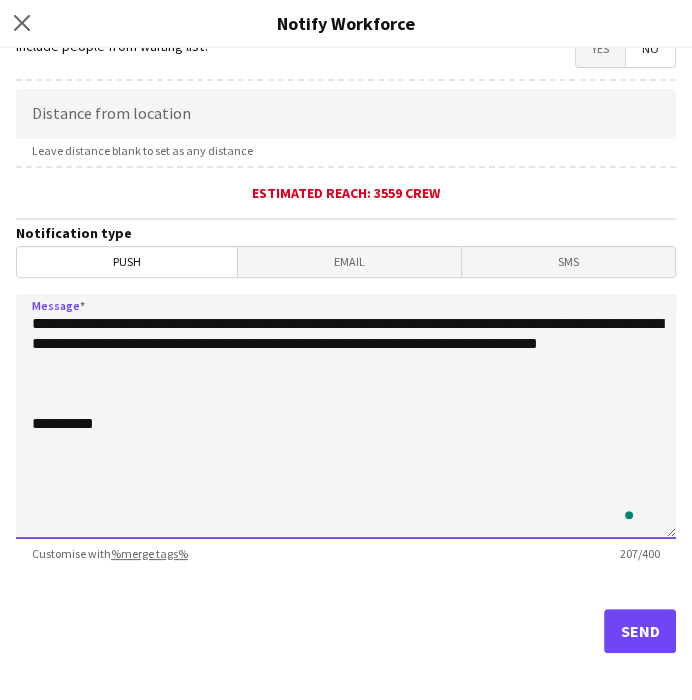 paste on "**********" 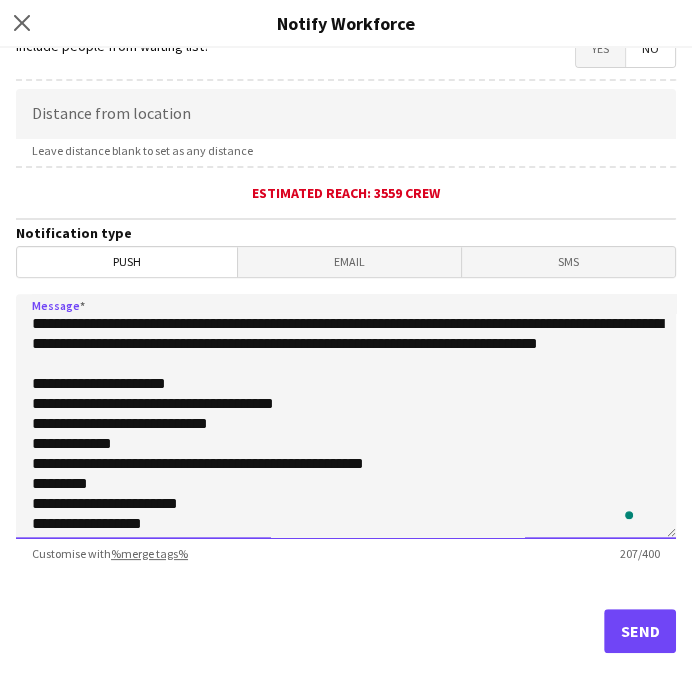 scroll, scrollTop: 56, scrollLeft: 0, axis: vertical 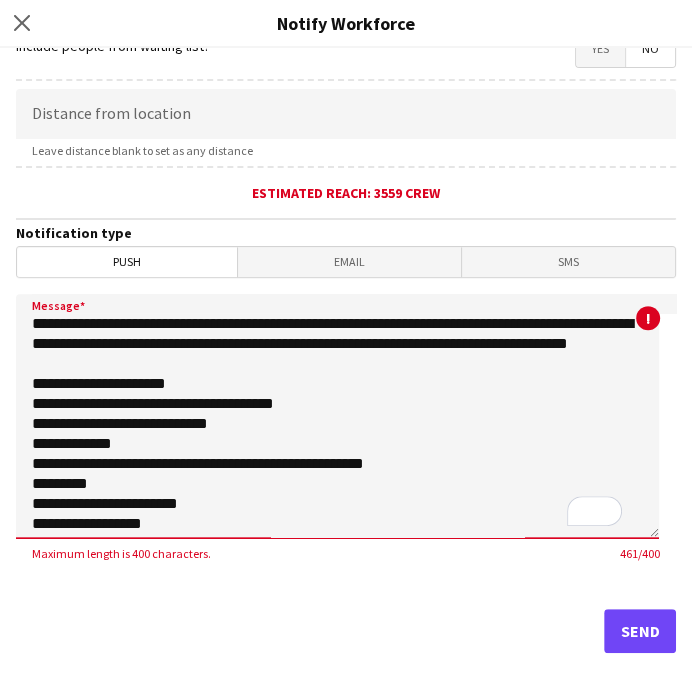 click on "**********" at bounding box center (337, 416) 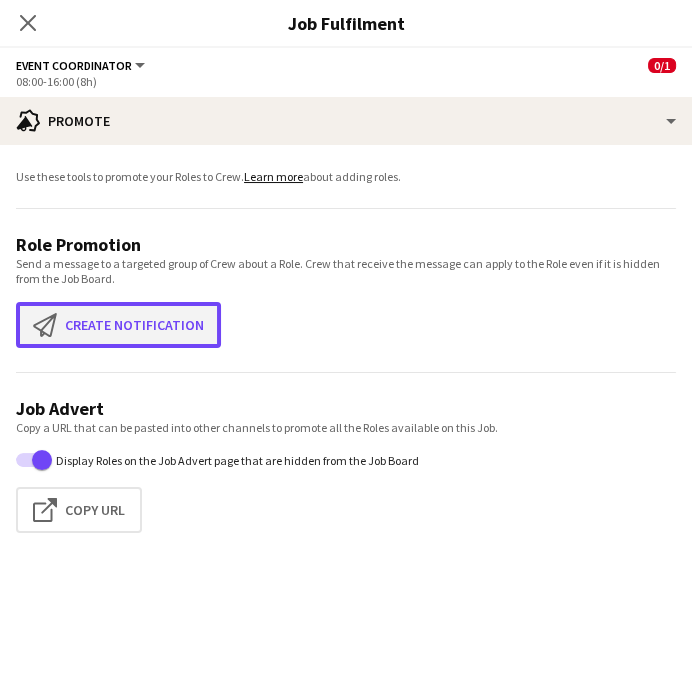 click on "Create notification
Create notification" at bounding box center (118, 325) 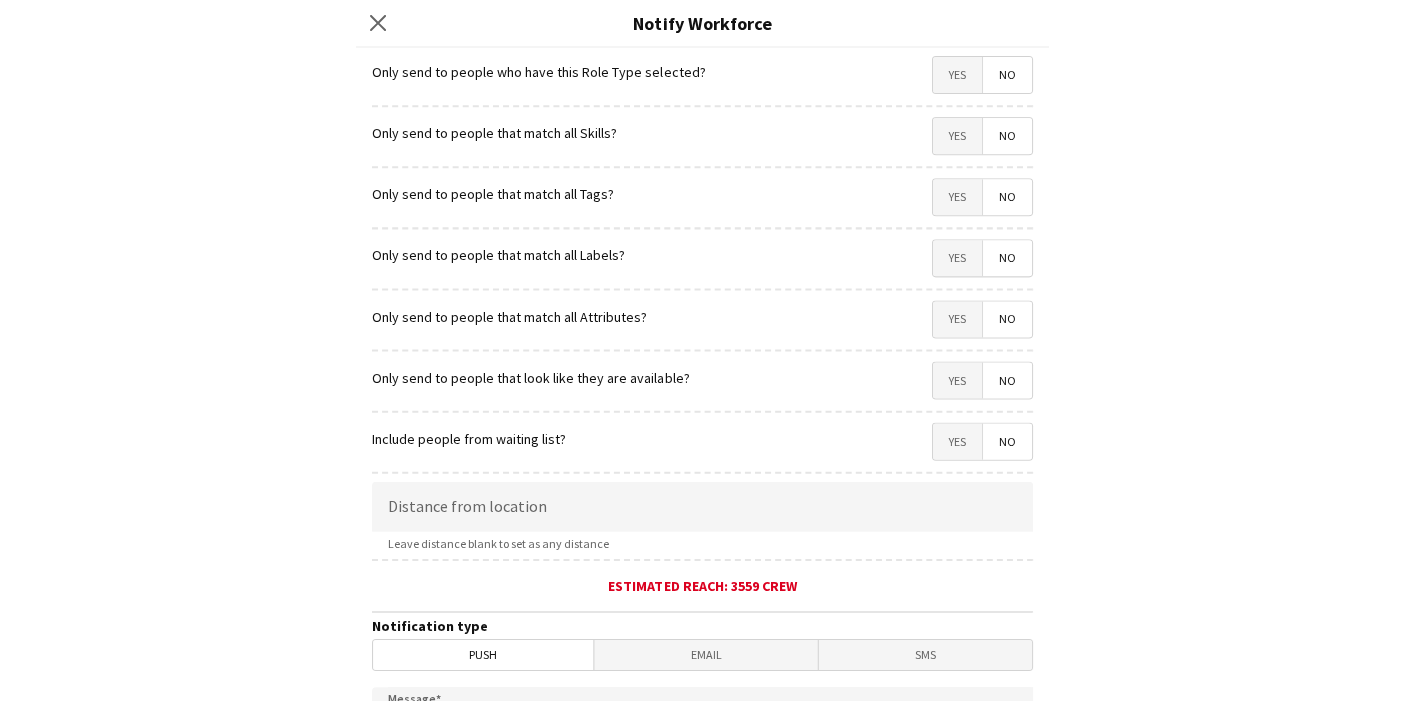 scroll, scrollTop: 79, scrollLeft: 0, axis: vertical 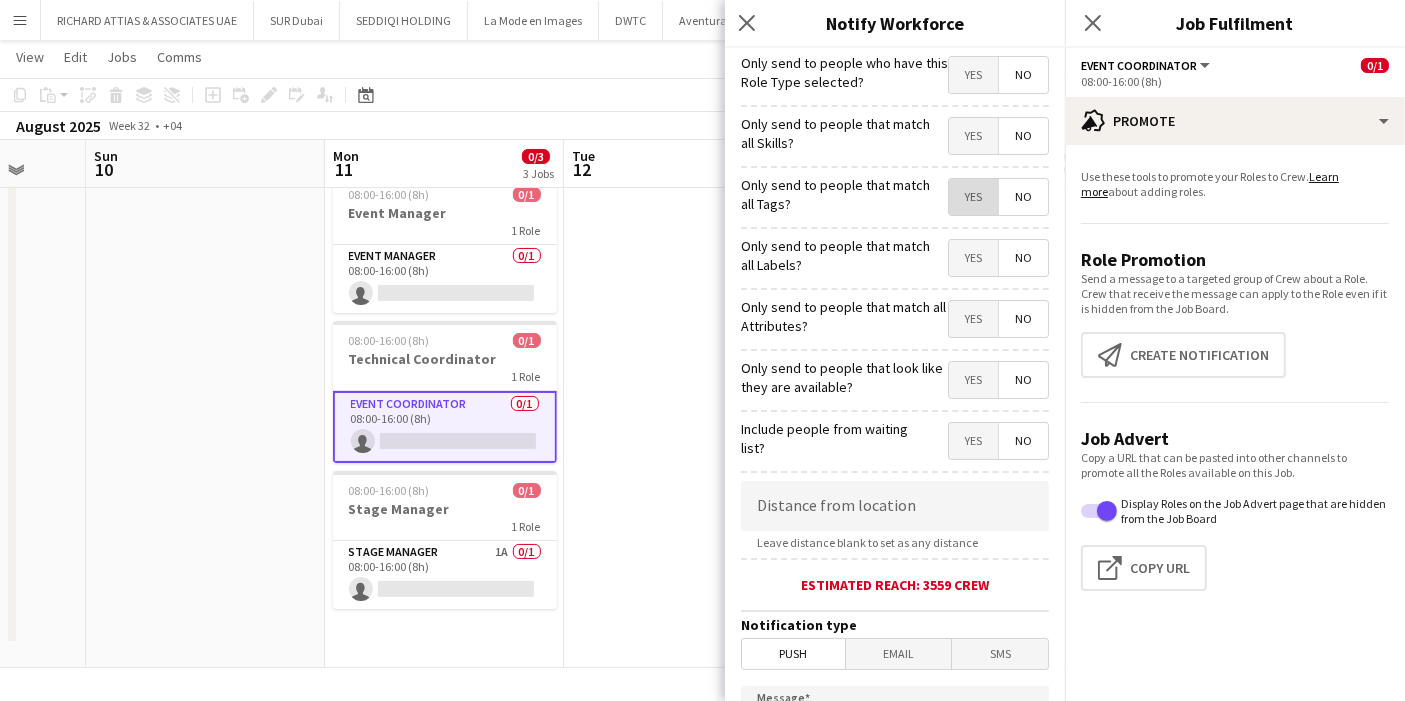 click on "Yes" at bounding box center (973, 197) 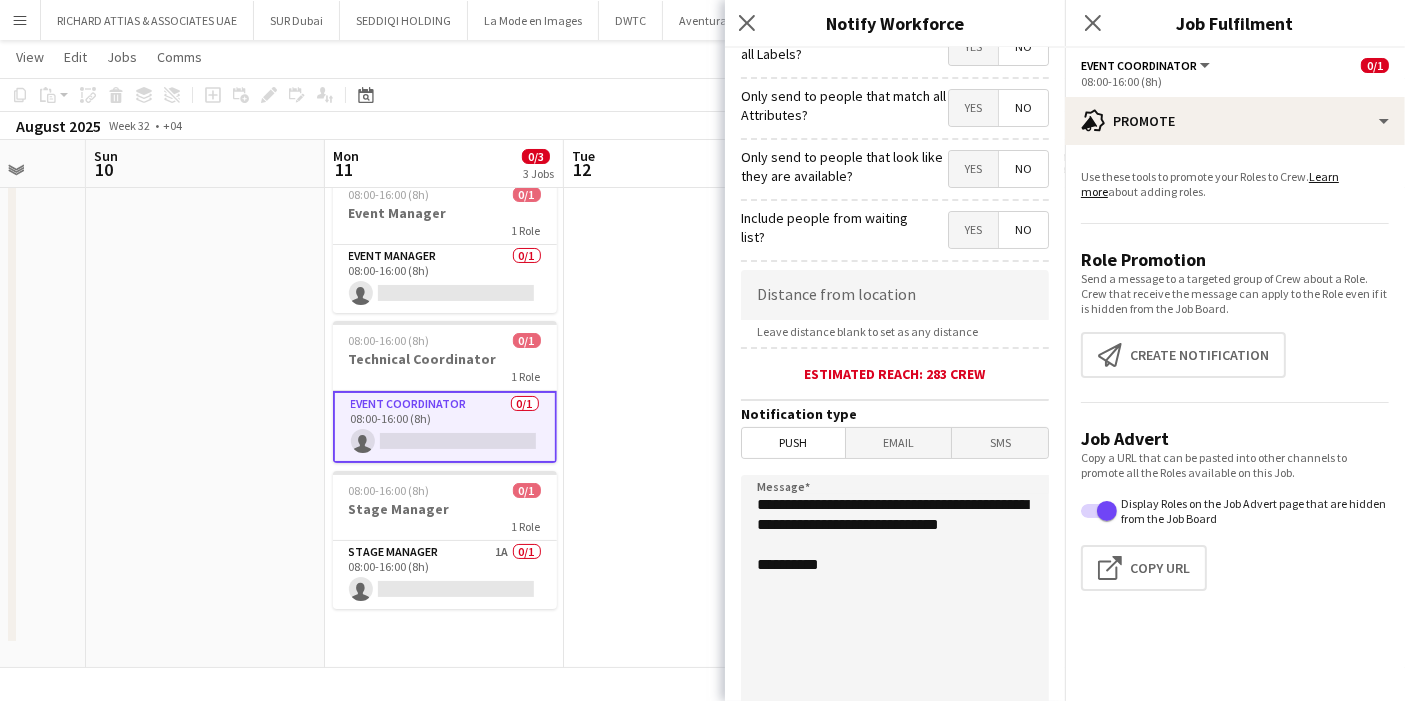 scroll, scrollTop: 391, scrollLeft: 0, axis: vertical 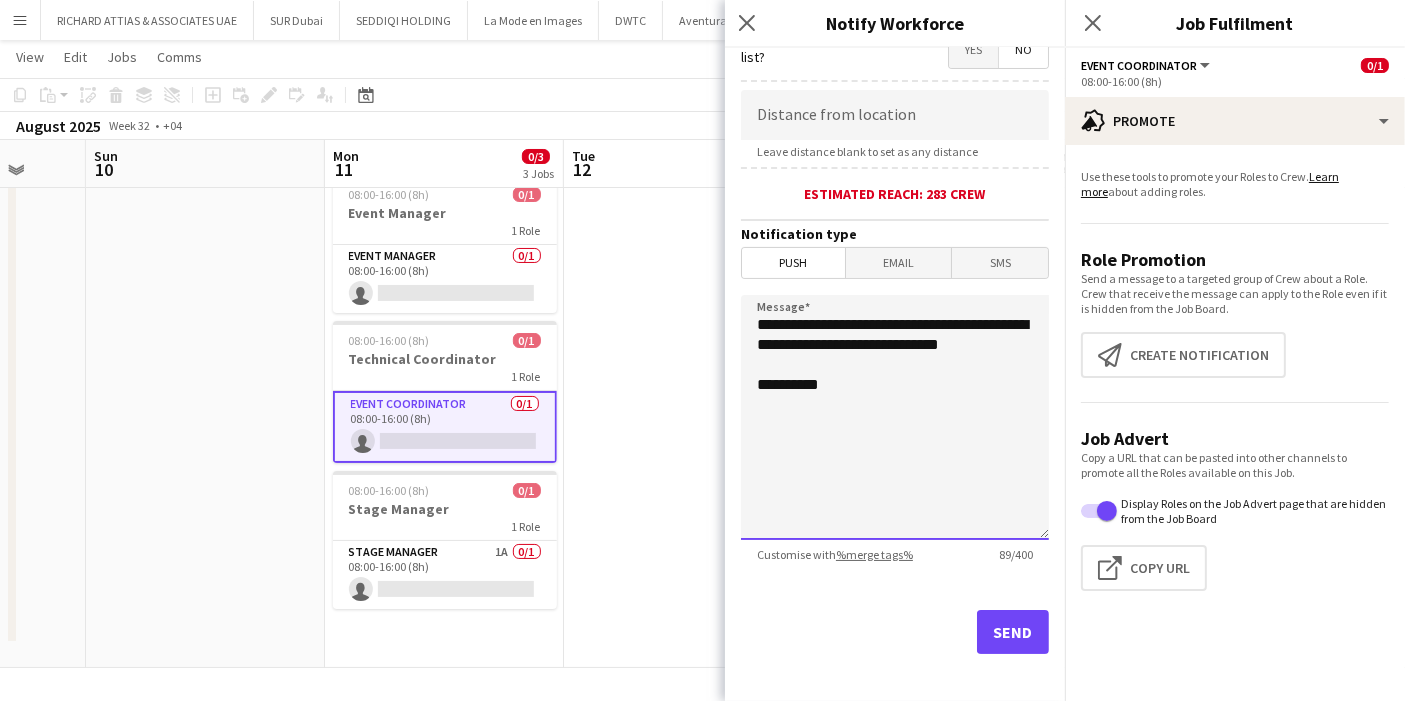click on "**********" at bounding box center (895, 417) 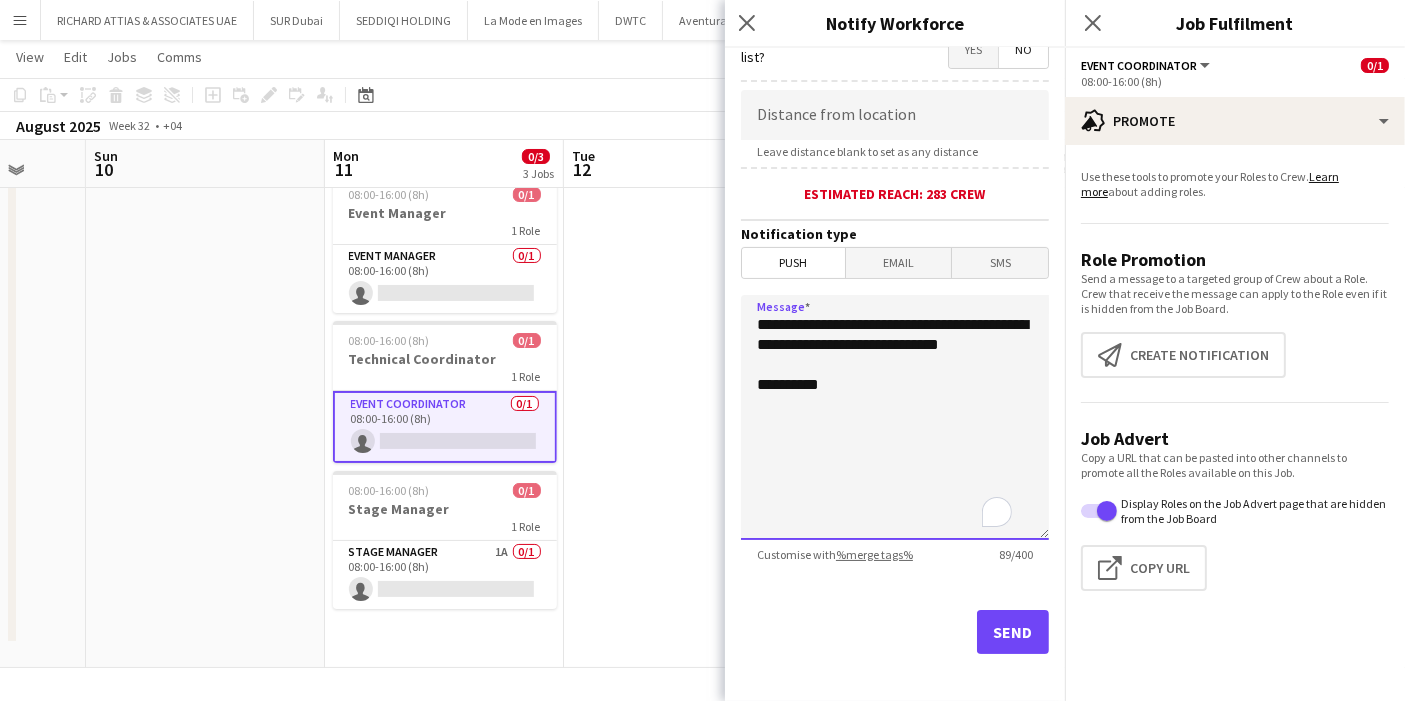 drag, startPoint x: 759, startPoint y: 318, endPoint x: 840, endPoint y: 352, distance: 87.84646 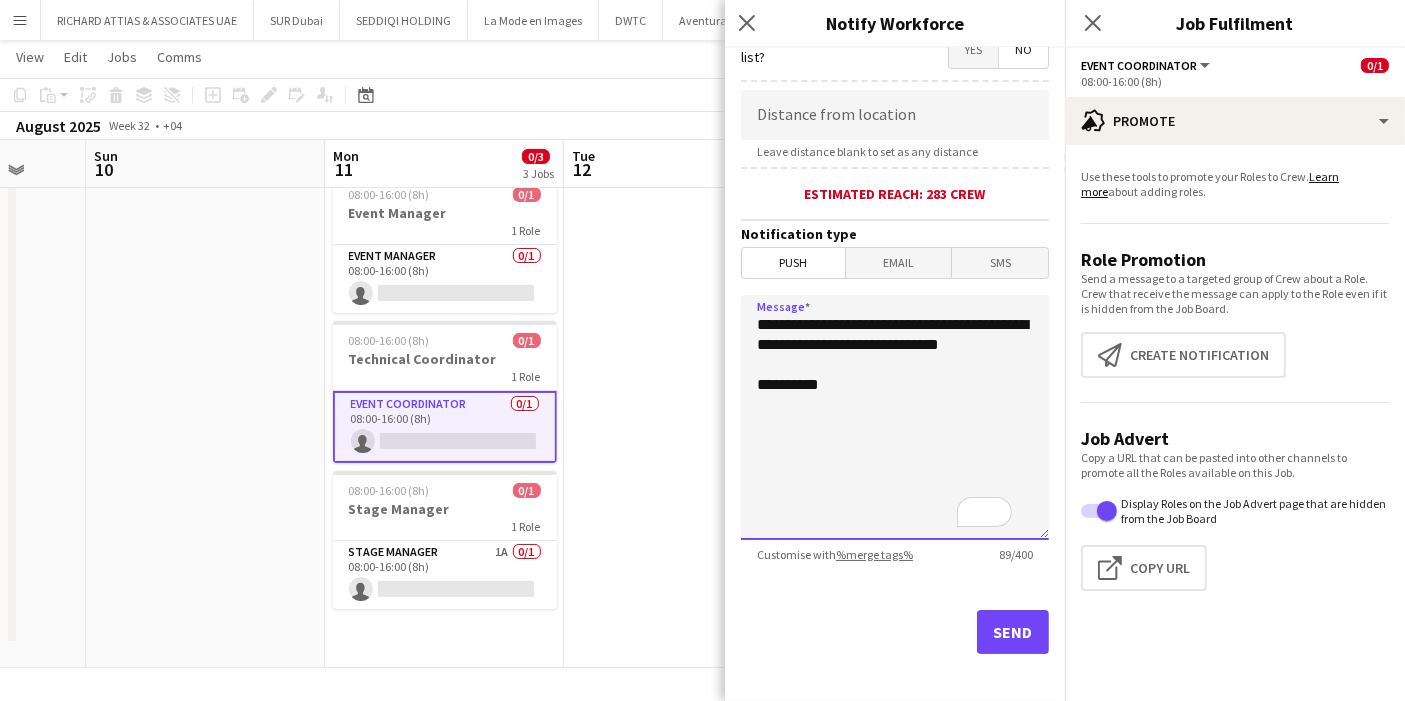 paste on "**********" 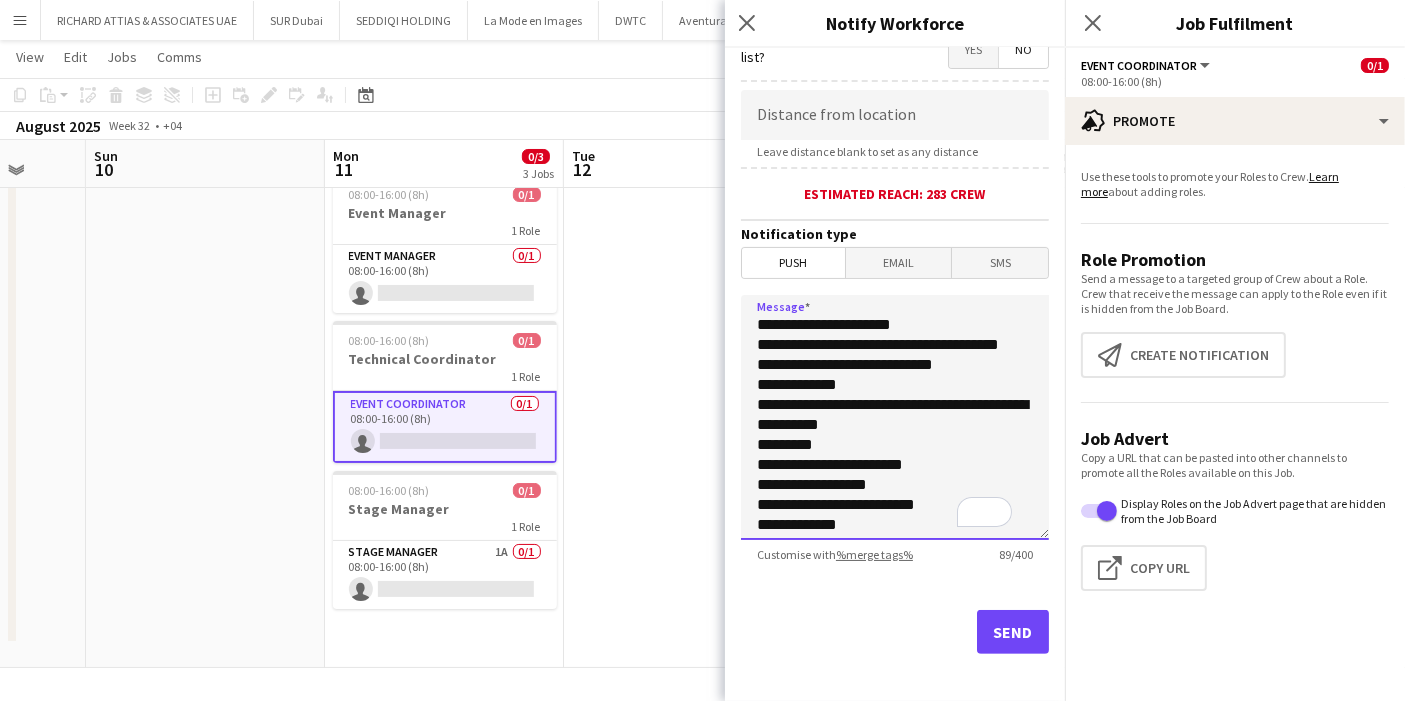scroll, scrollTop: 116, scrollLeft: 0, axis: vertical 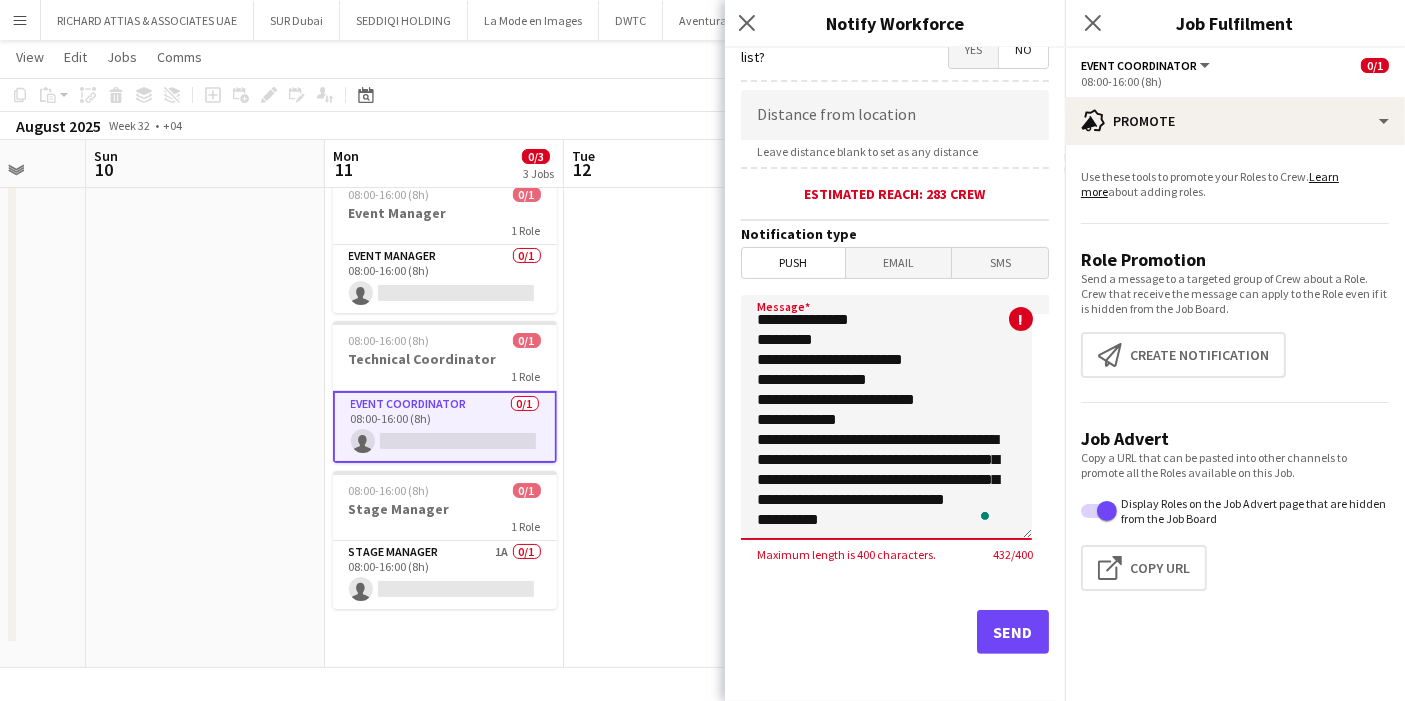 drag, startPoint x: 755, startPoint y: 415, endPoint x: 986, endPoint y: 485, distance: 241.37315 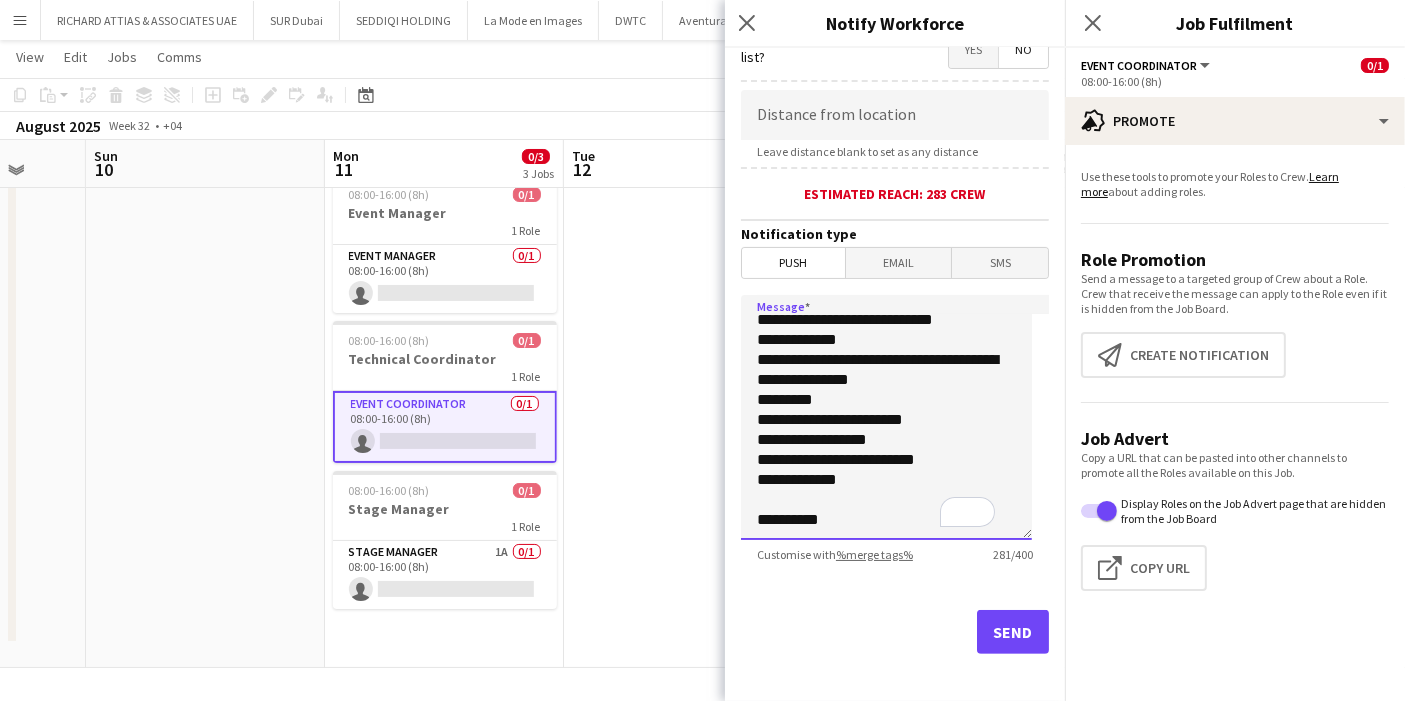 drag, startPoint x: 857, startPoint y: 475, endPoint x: 752, endPoint y: 478, distance: 105.04285 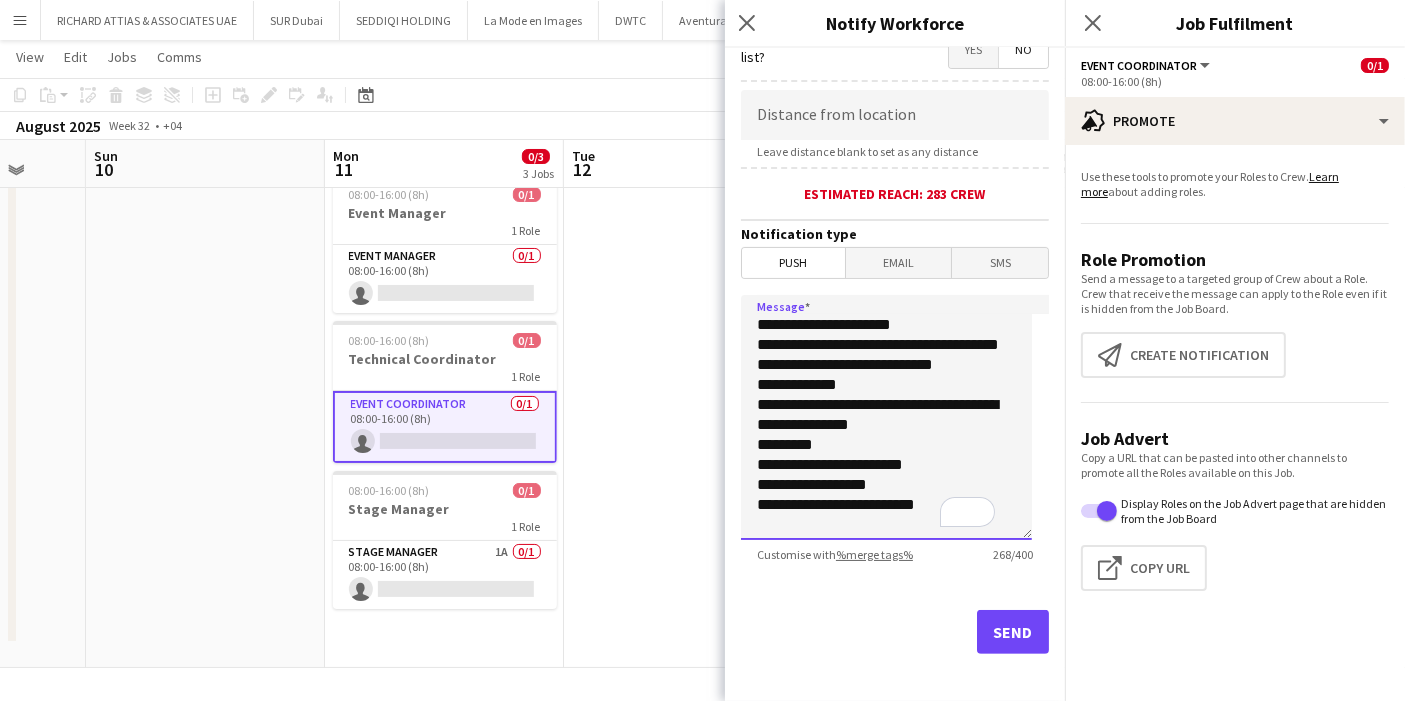 click on "**********" at bounding box center (886, 417) 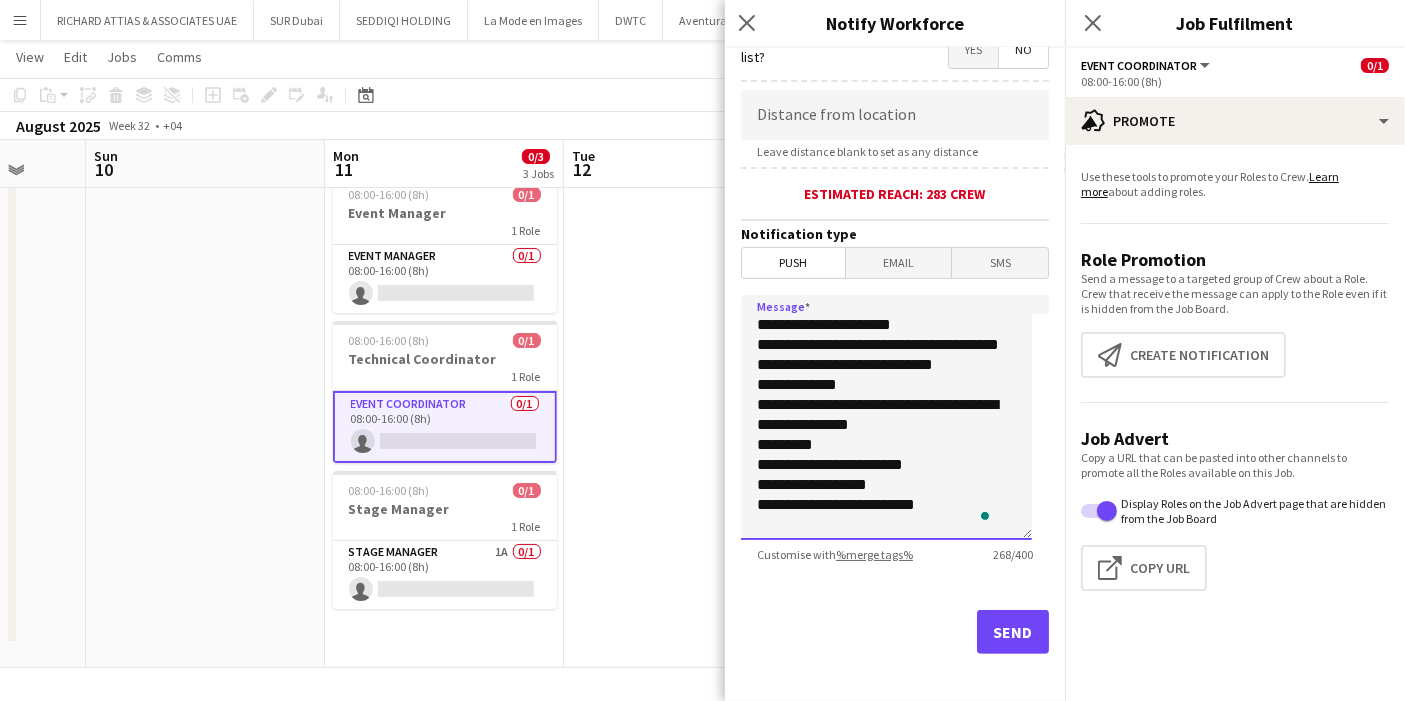 paste on "**********" 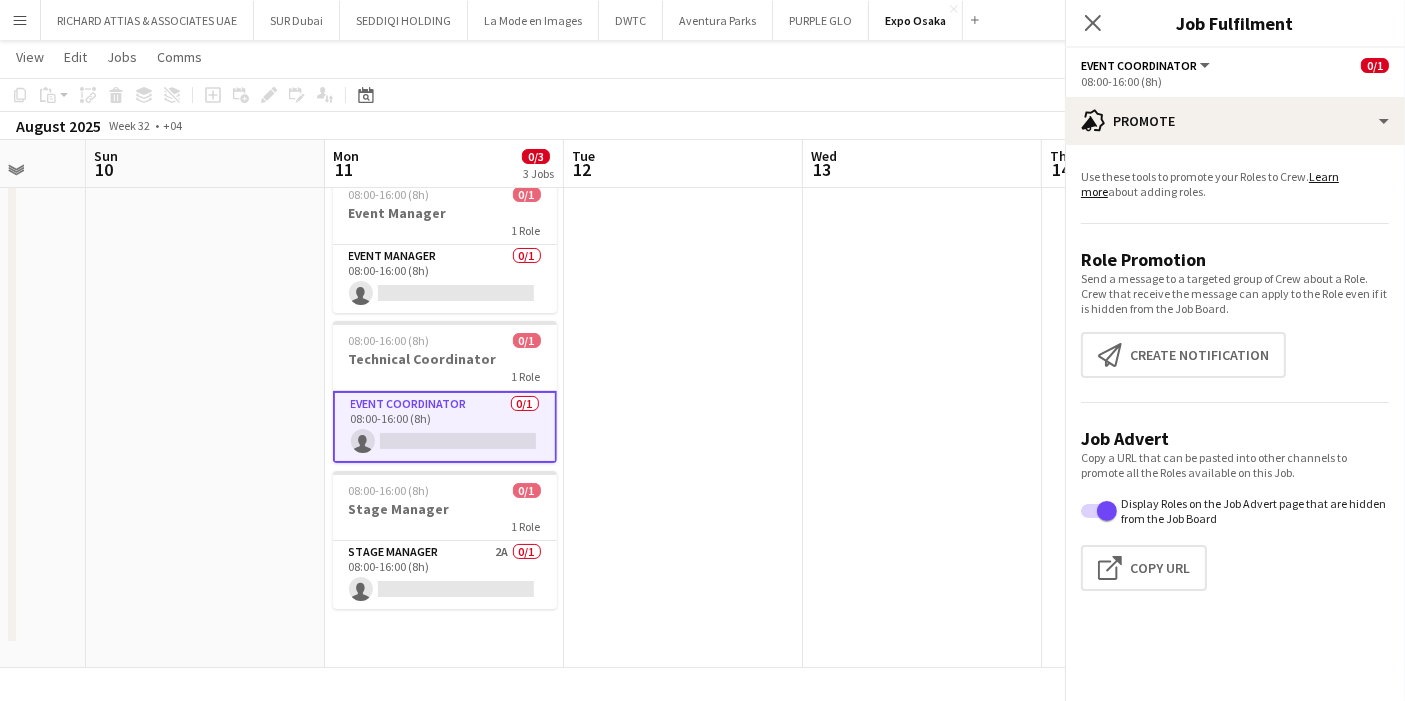 type on "**********" 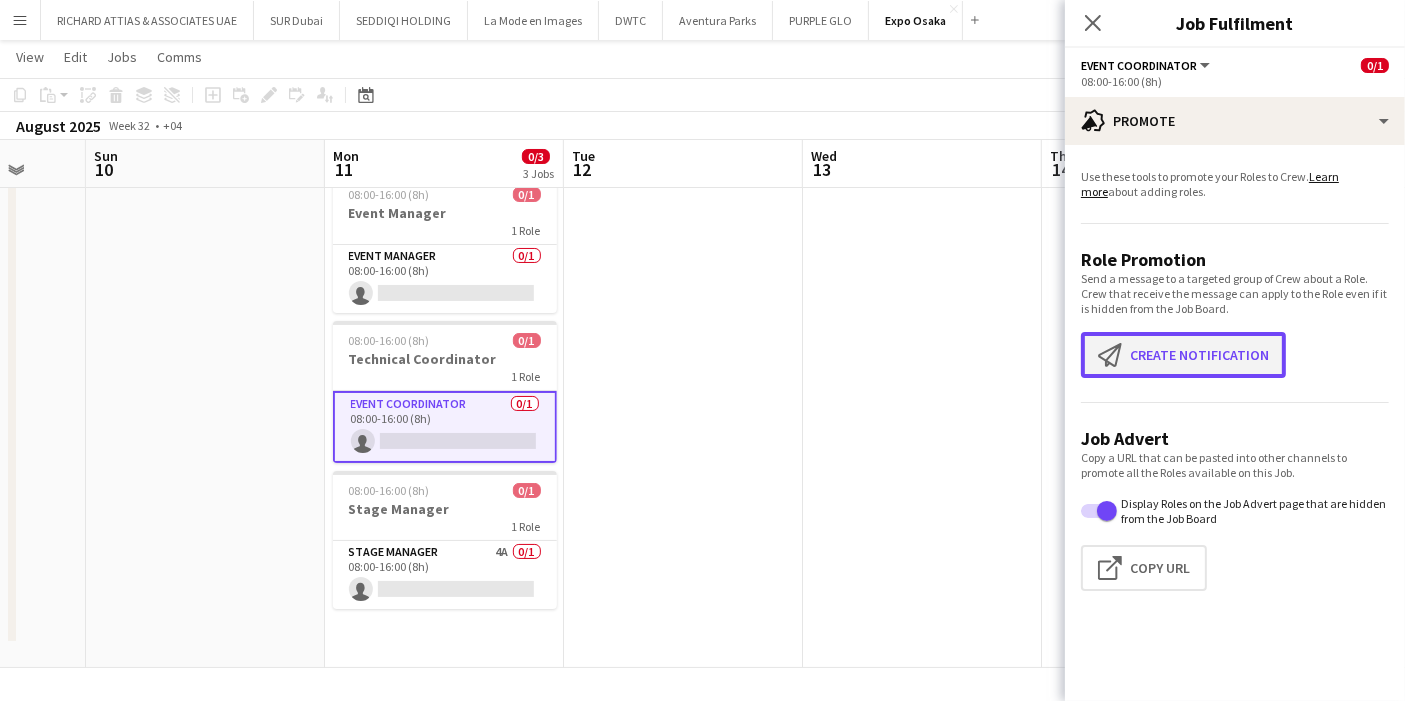 click on "Create notification
Create notification" at bounding box center (1183, 355) 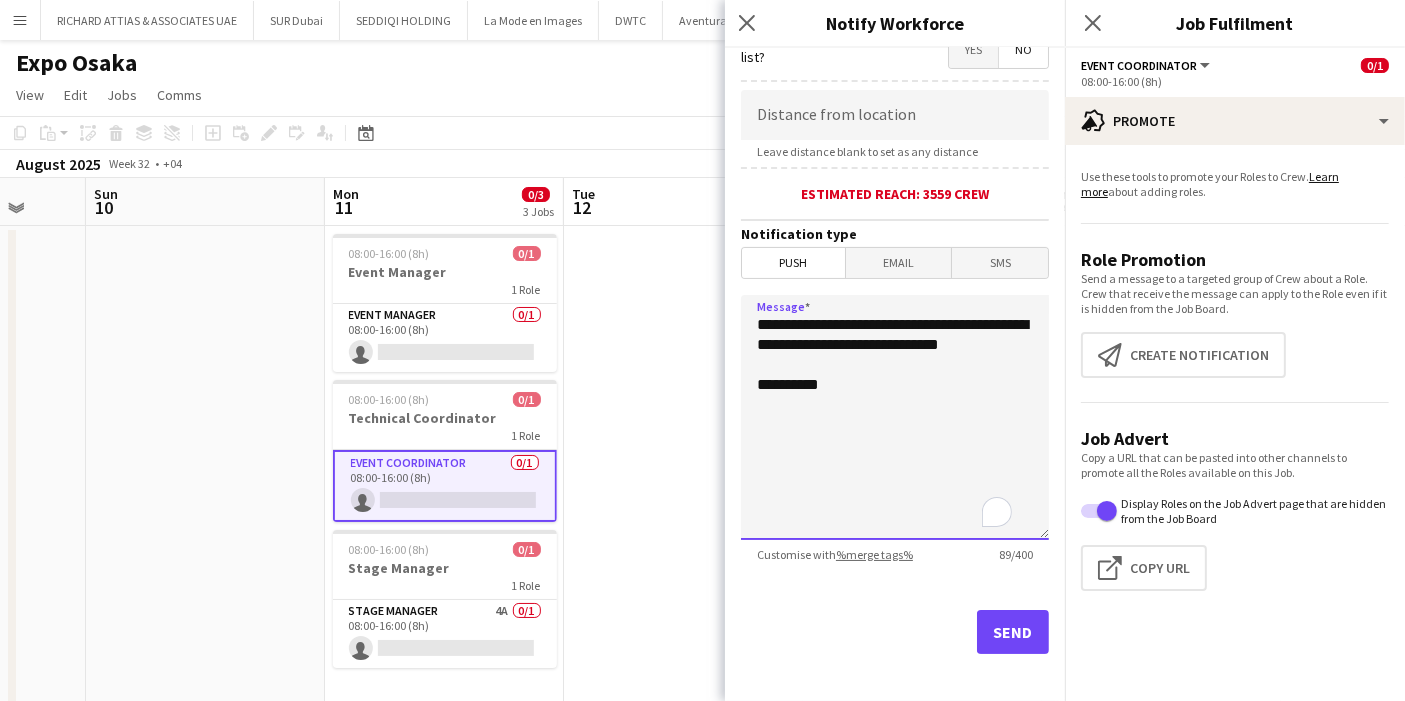 drag, startPoint x: 800, startPoint y: 325, endPoint x: 857, endPoint y: 353, distance: 63.505905 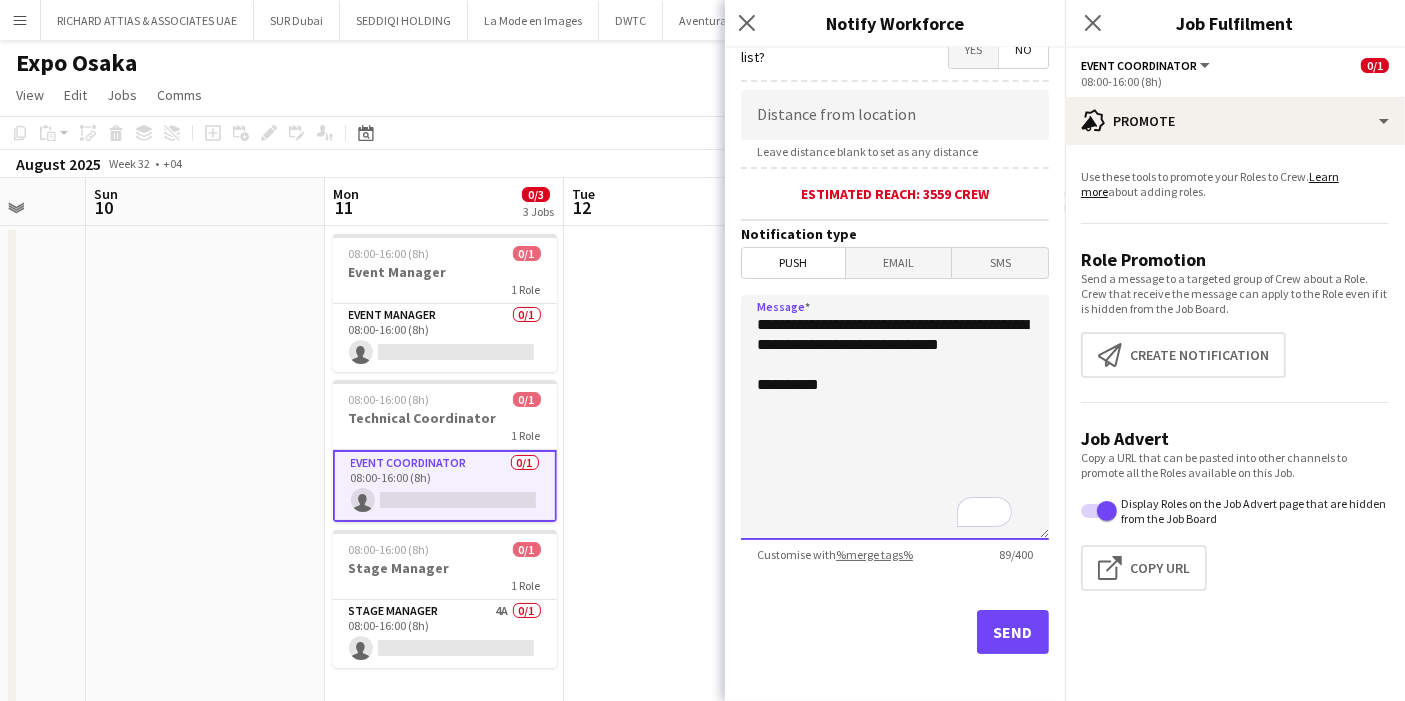 paste on "**********" 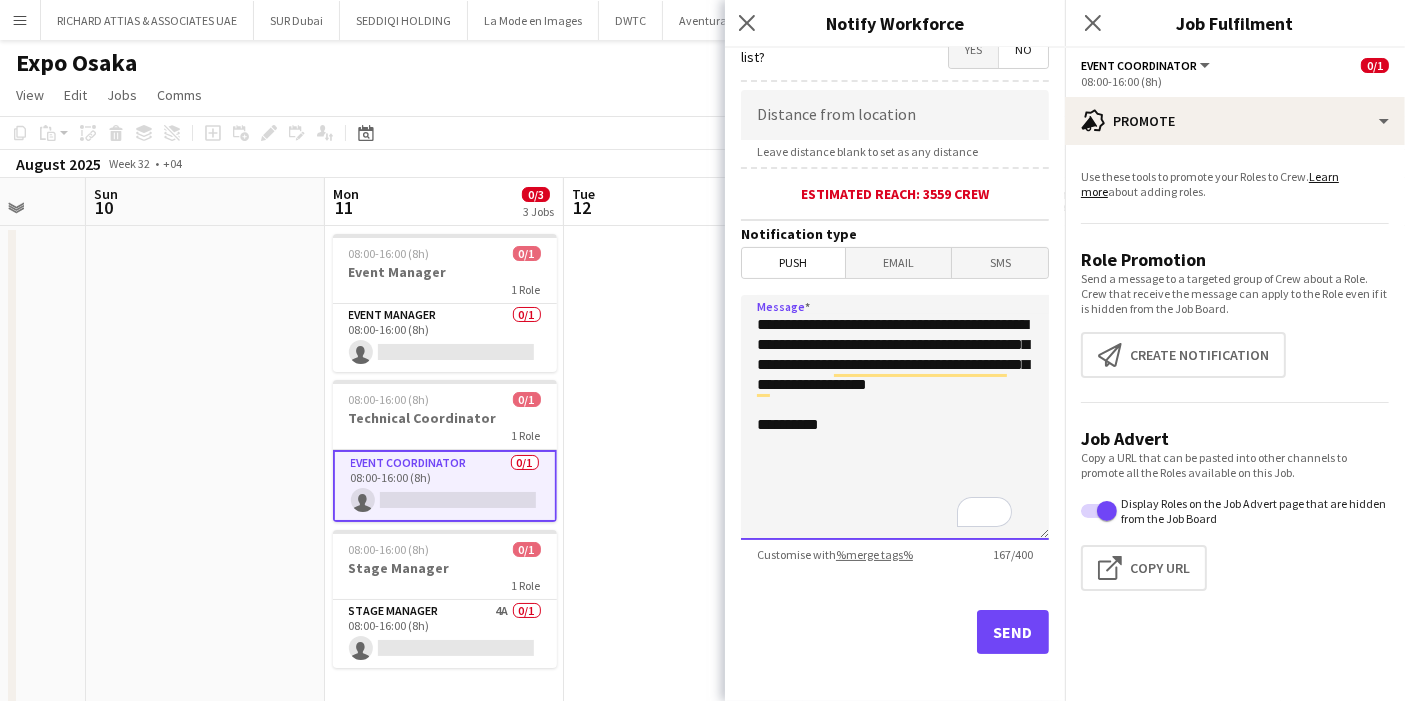 click on "**********" at bounding box center (895, 417) 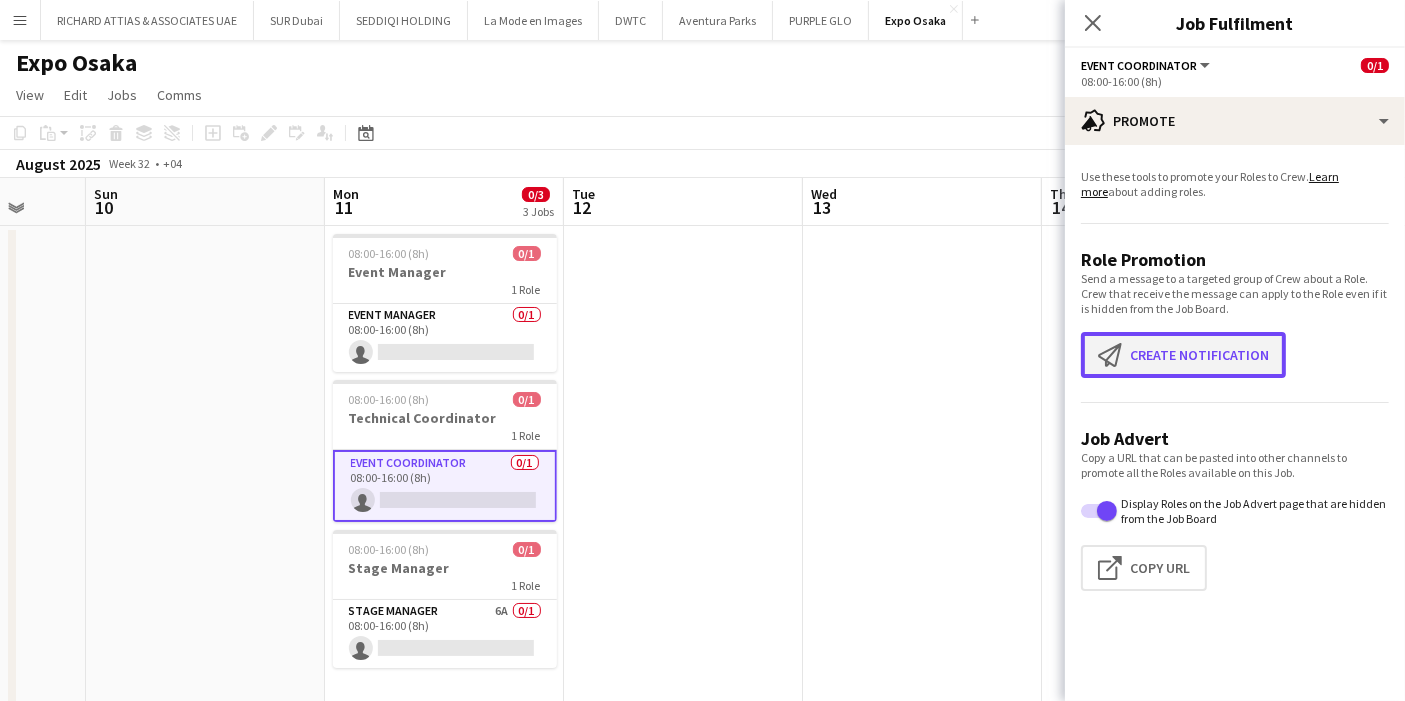 click on "Create notification
Create notification" at bounding box center [1183, 355] 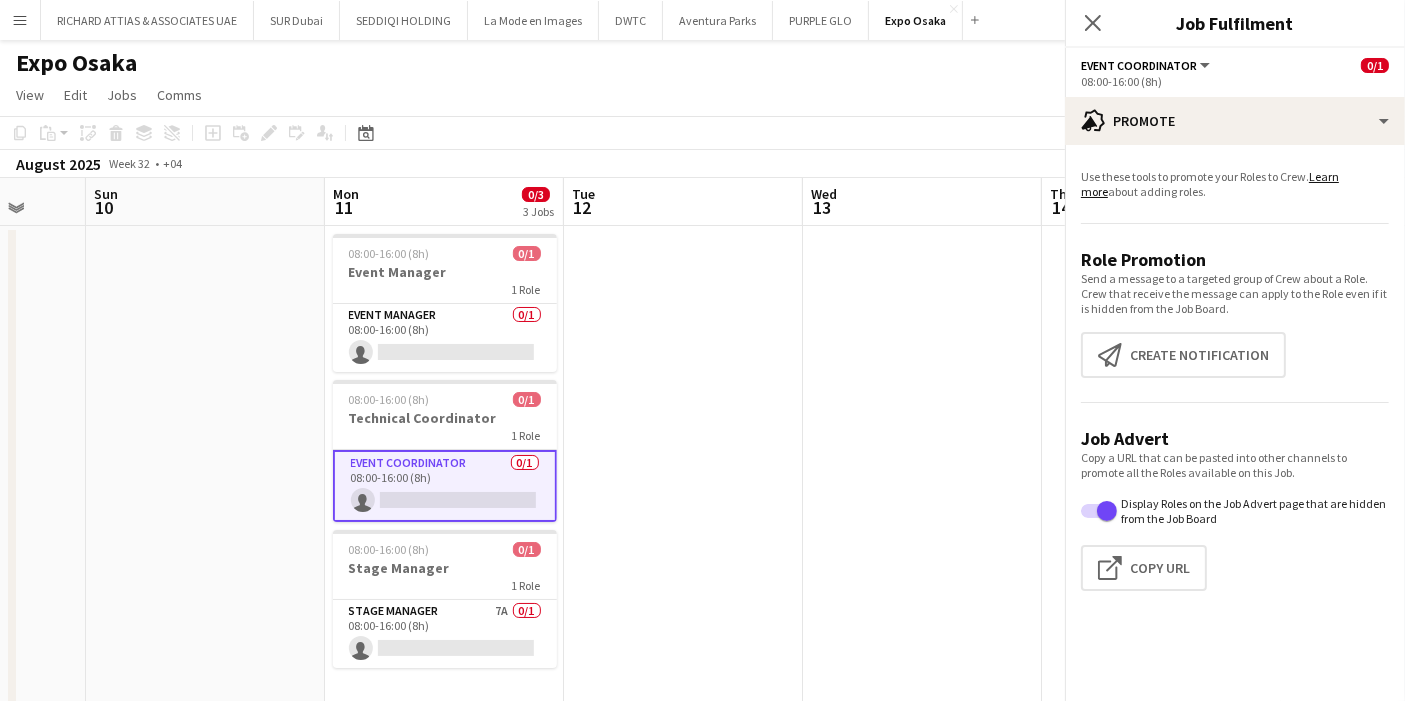 drag, startPoint x: 851, startPoint y: 414, endPoint x: 784, endPoint y: 389, distance: 71.51224 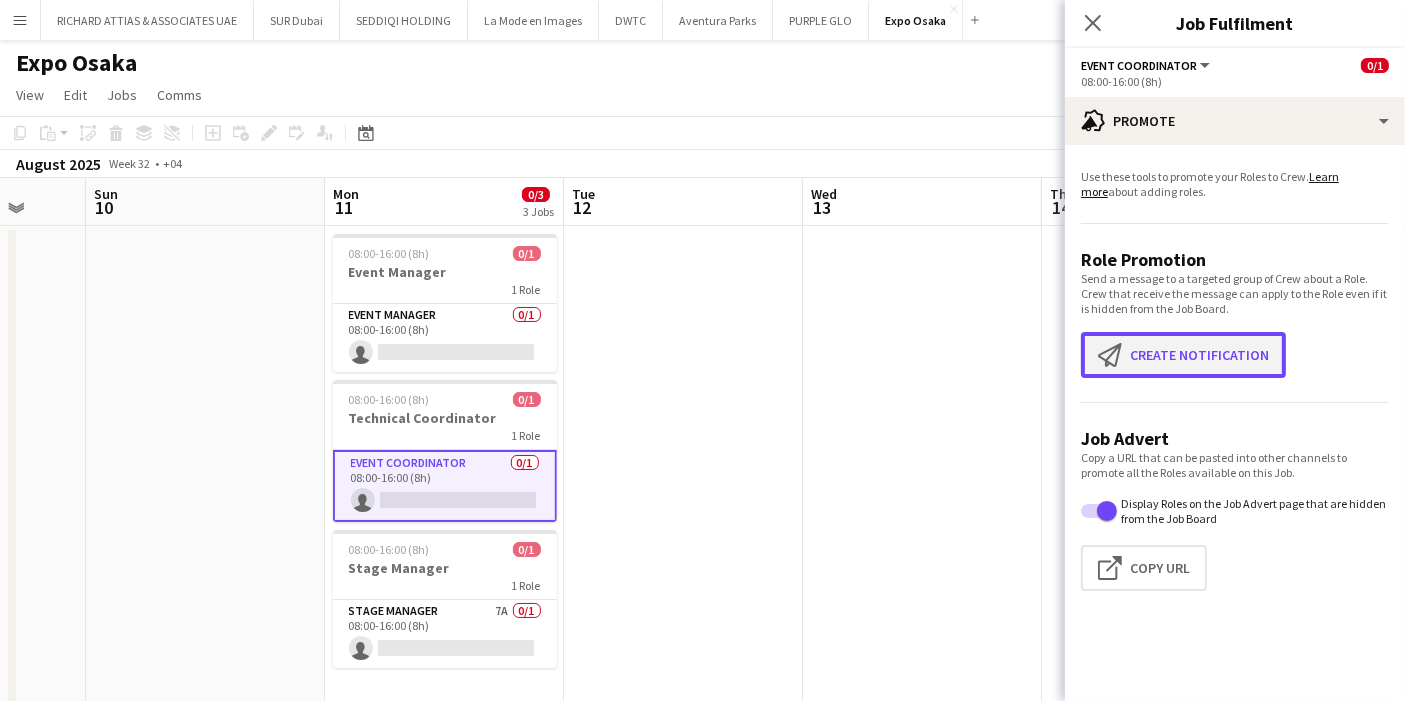 click on "Create notification
Create notification" at bounding box center (1183, 355) 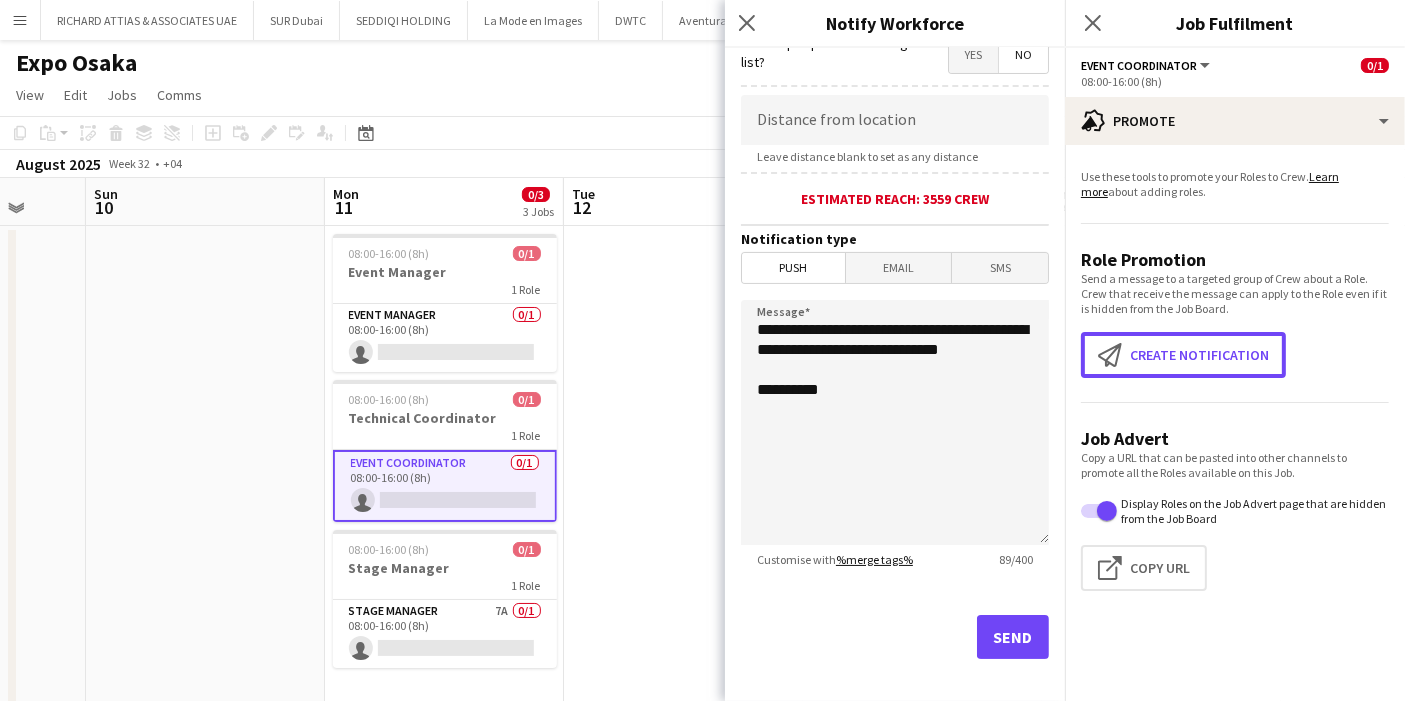 scroll, scrollTop: 391, scrollLeft: 0, axis: vertical 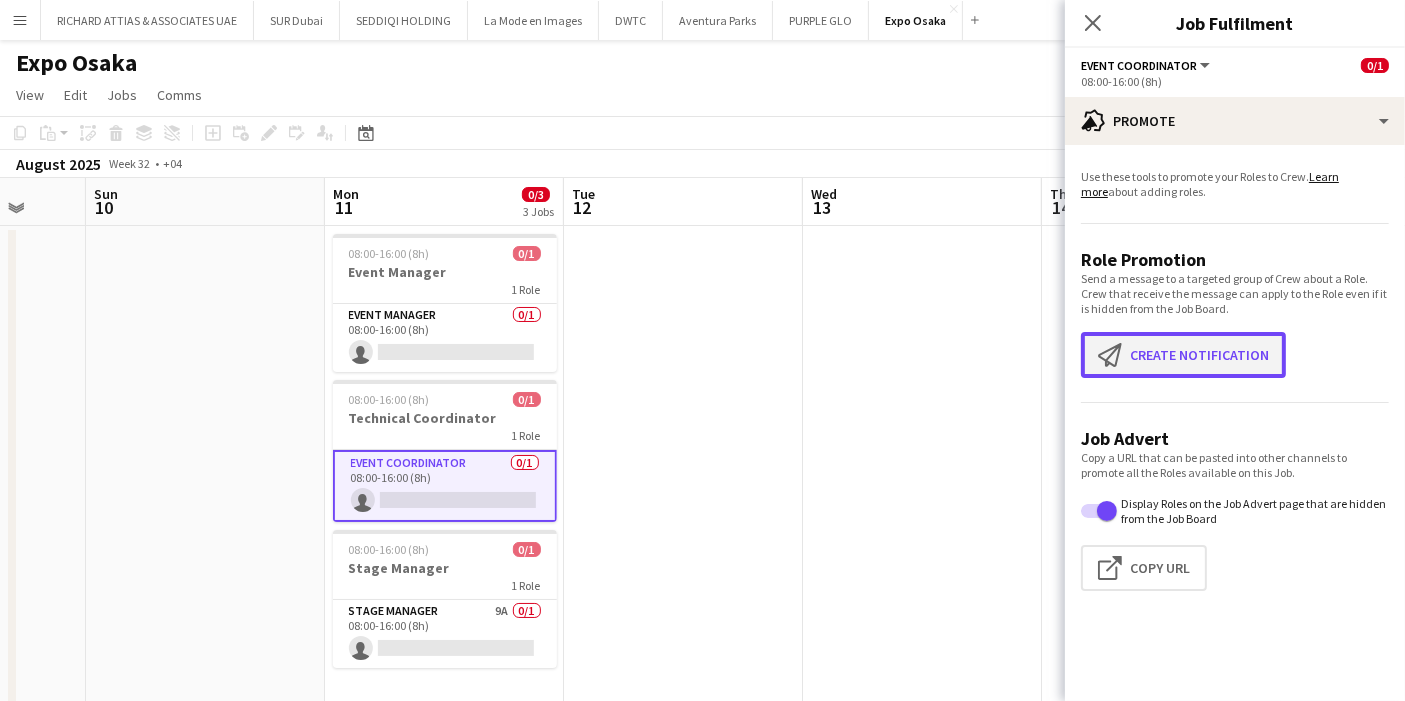 click on "Create notification
Create notification" at bounding box center (1183, 355) 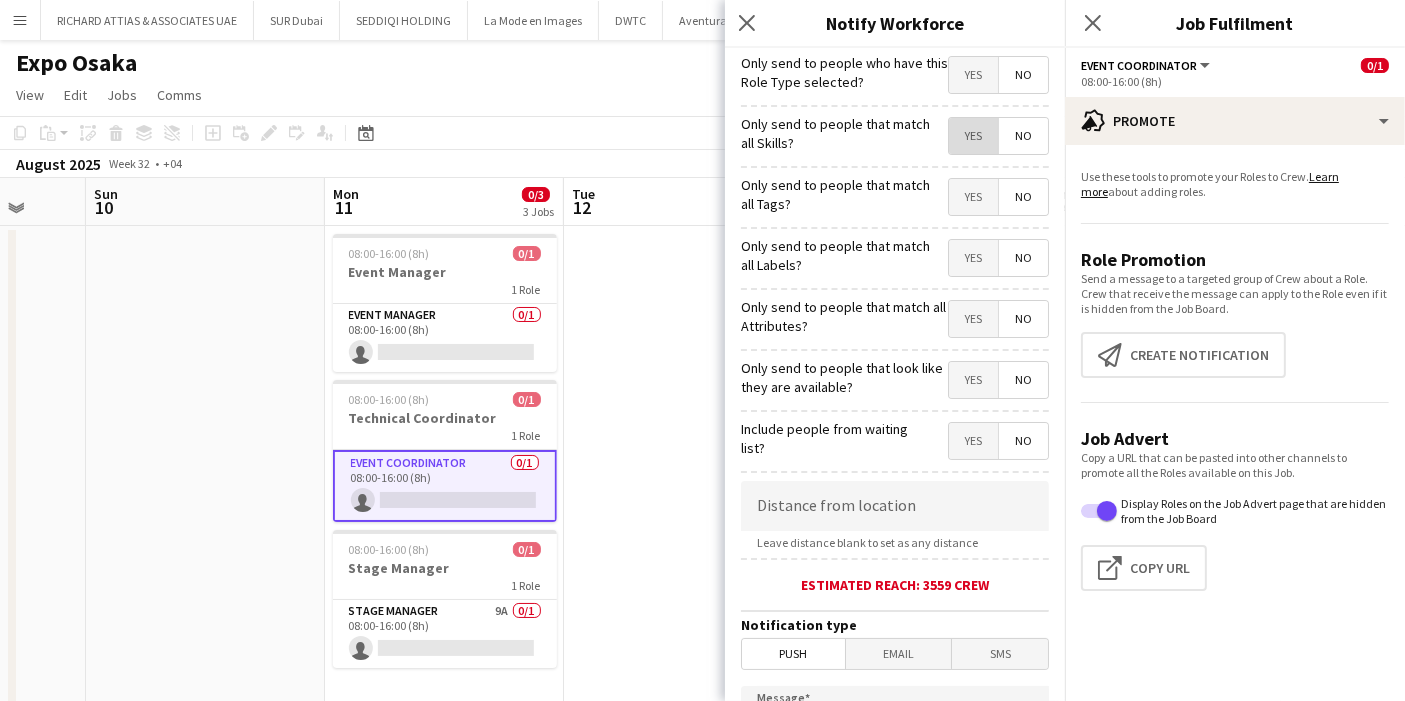 click on "Yes" at bounding box center (973, 136) 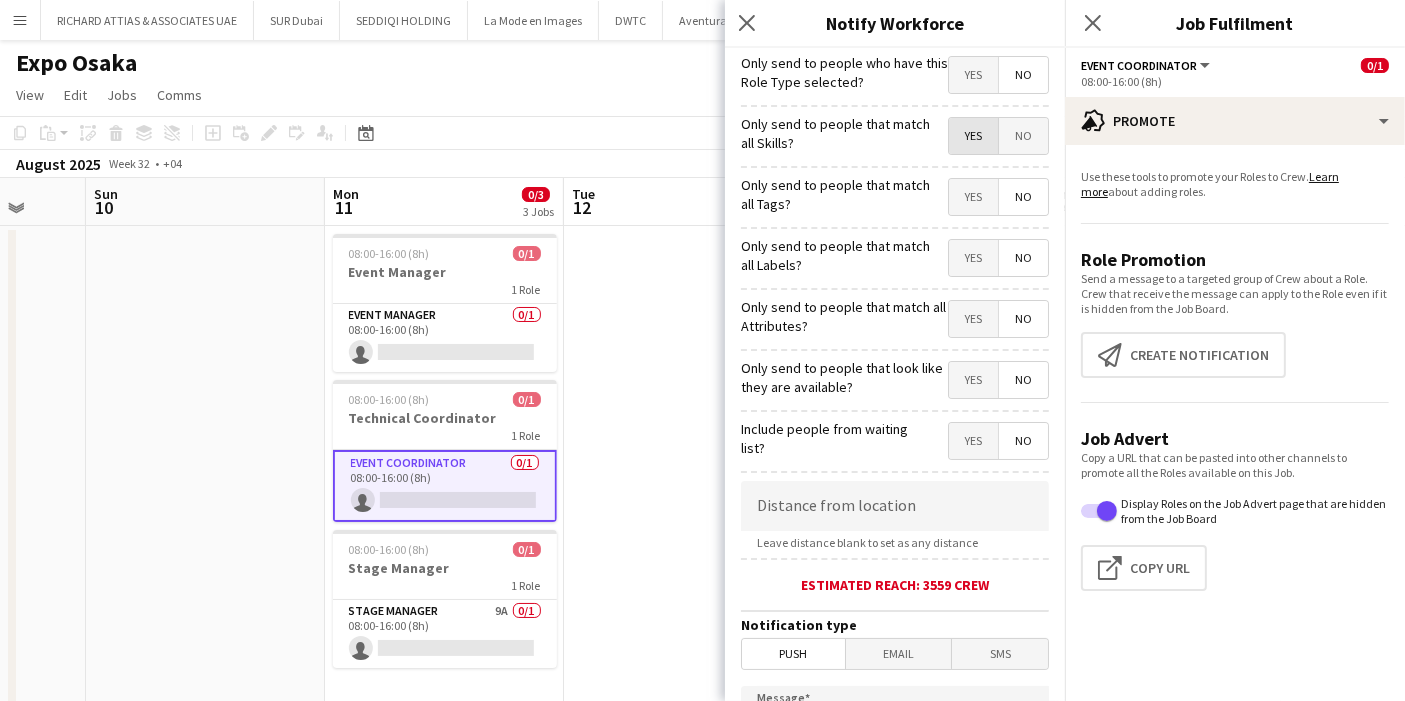 click on "Yes" at bounding box center (973, 136) 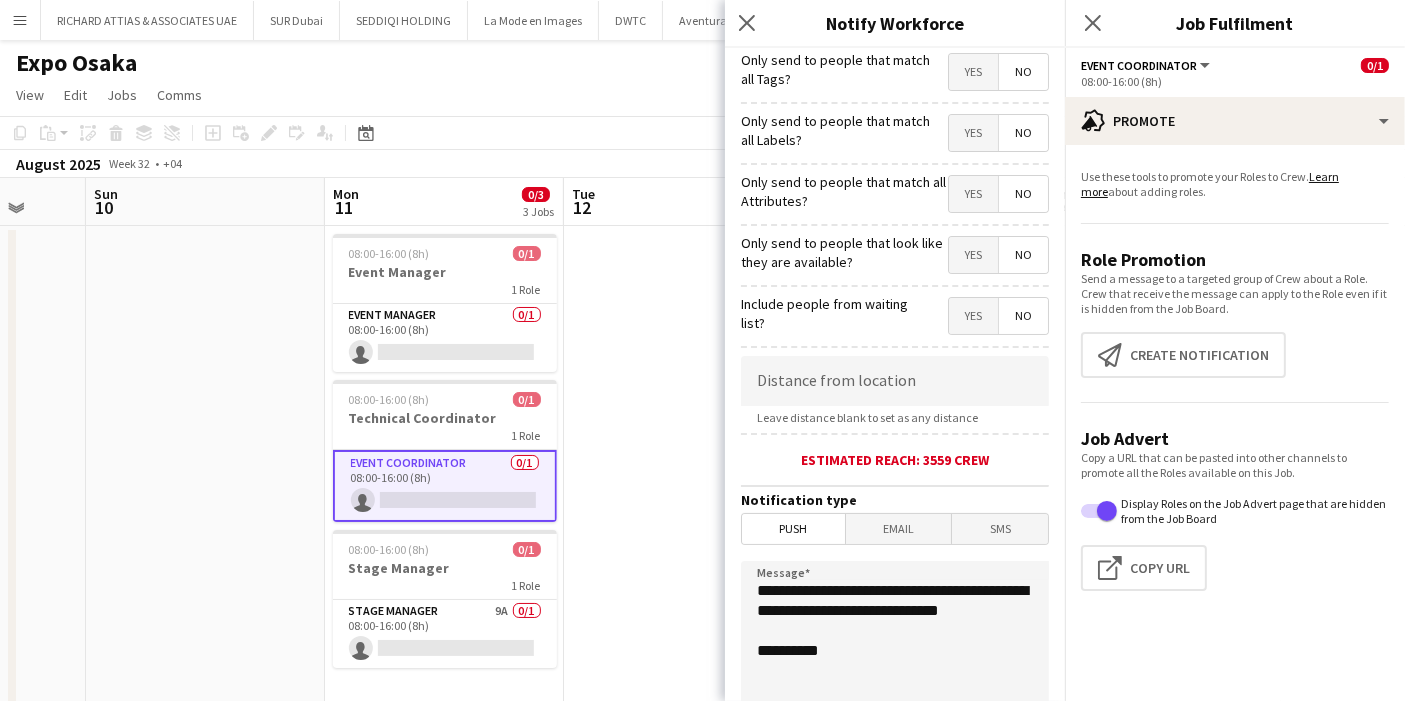 scroll, scrollTop: 222, scrollLeft: 0, axis: vertical 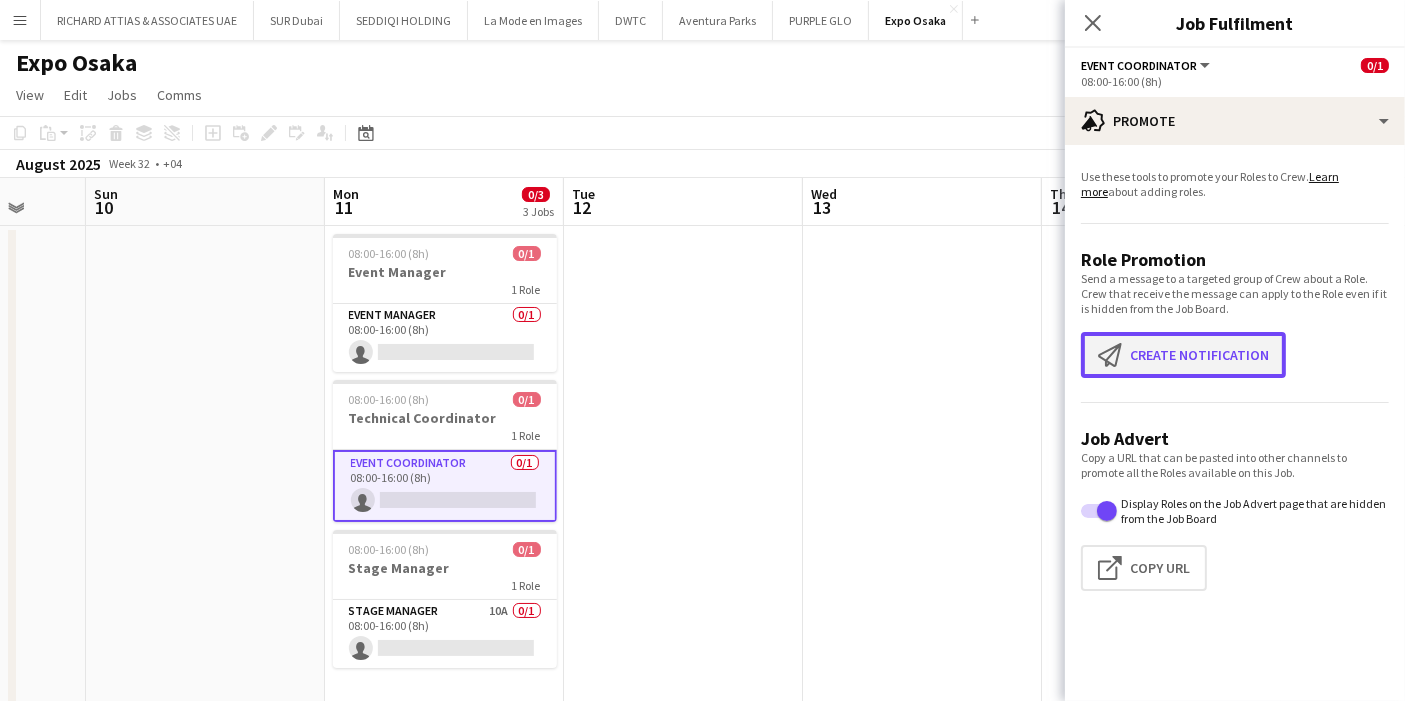 click on "Create notification
Create notification" at bounding box center [1183, 355] 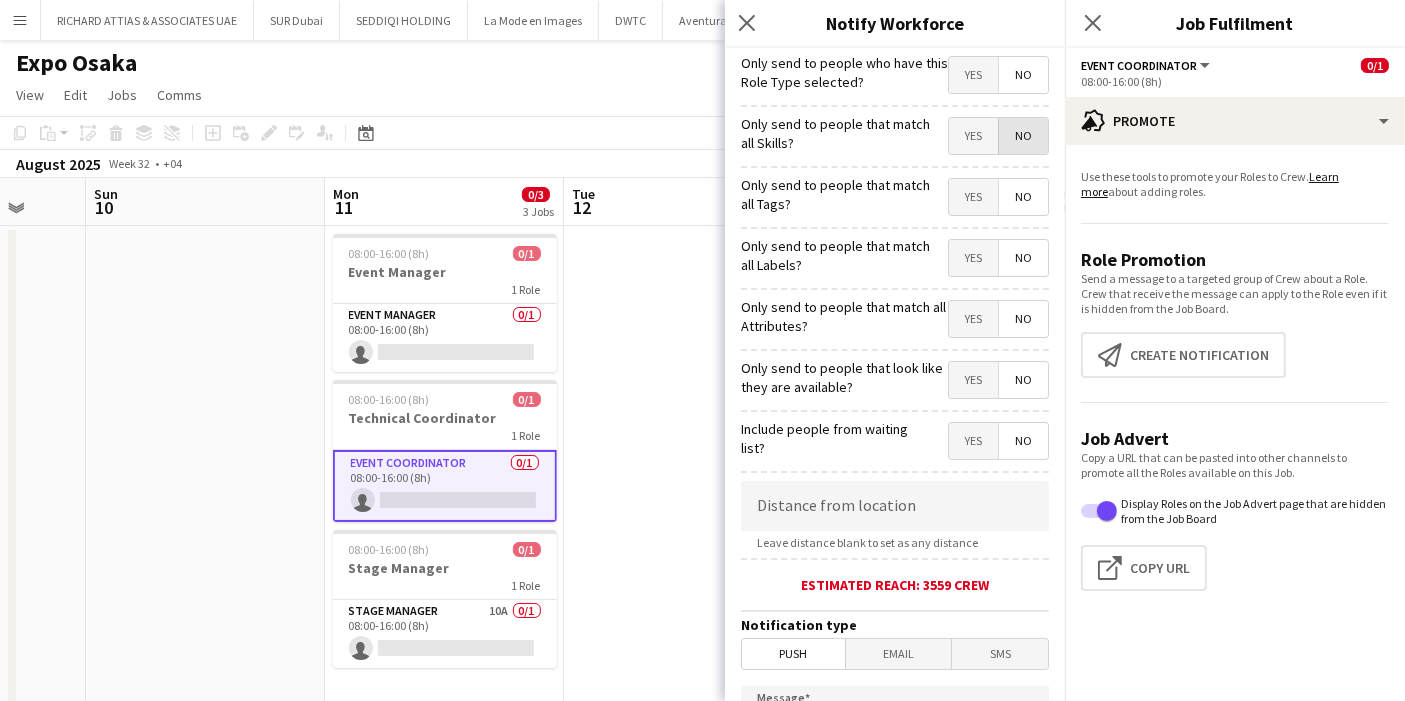 click on "No" at bounding box center (1023, 136) 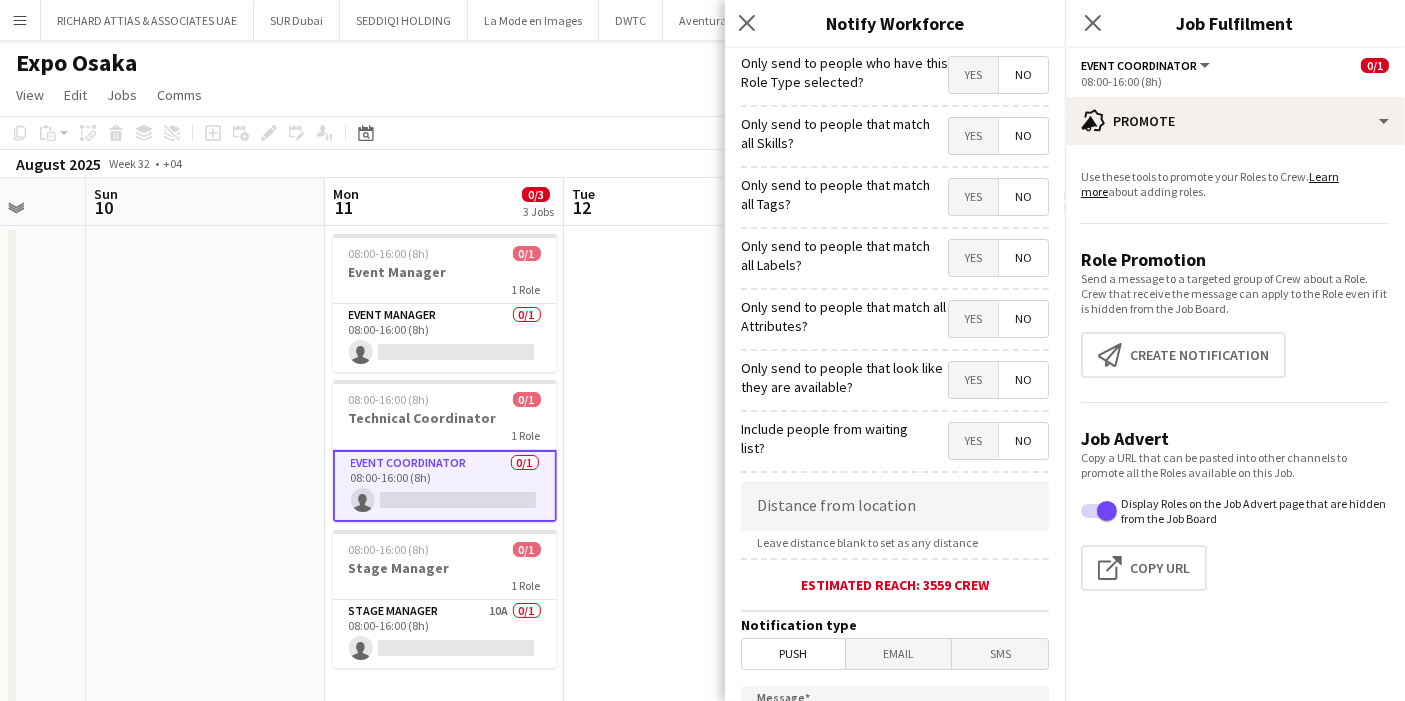 click on "Yes" at bounding box center [973, 136] 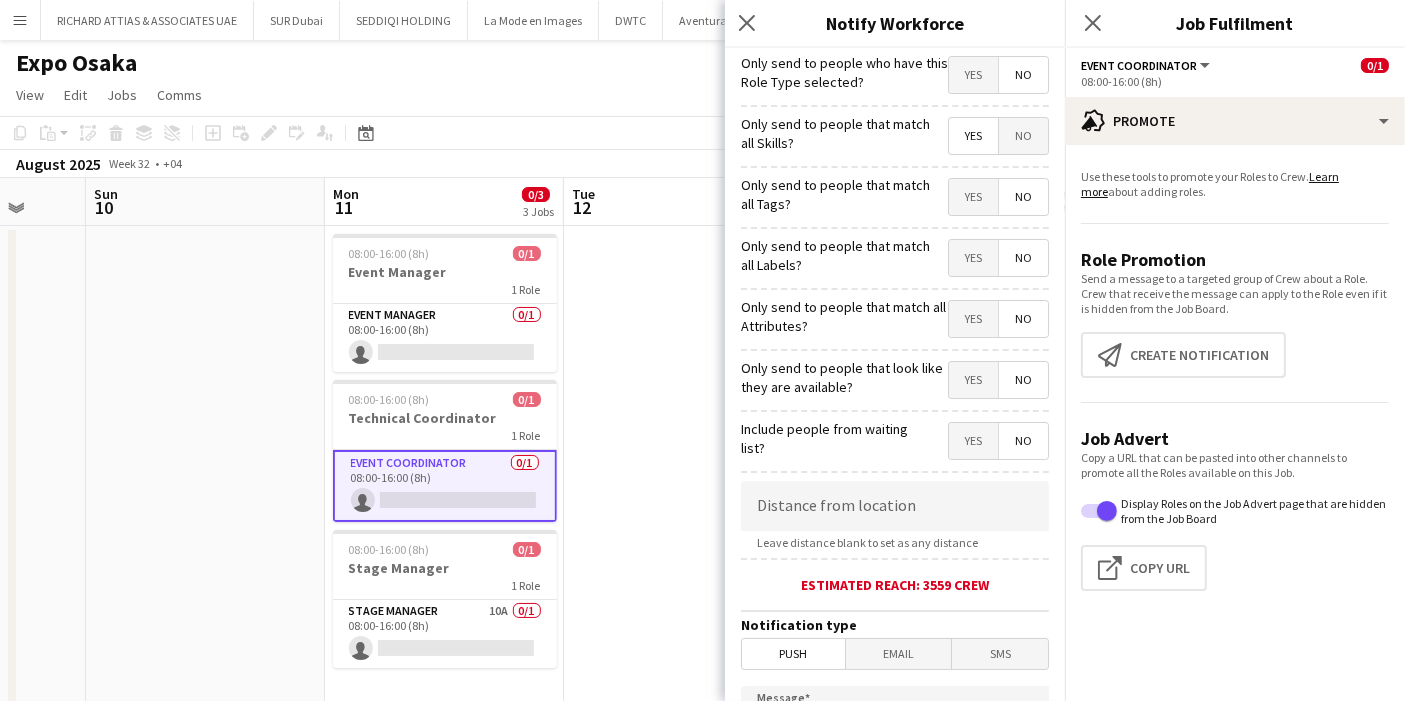click on "No" at bounding box center (1023, 136) 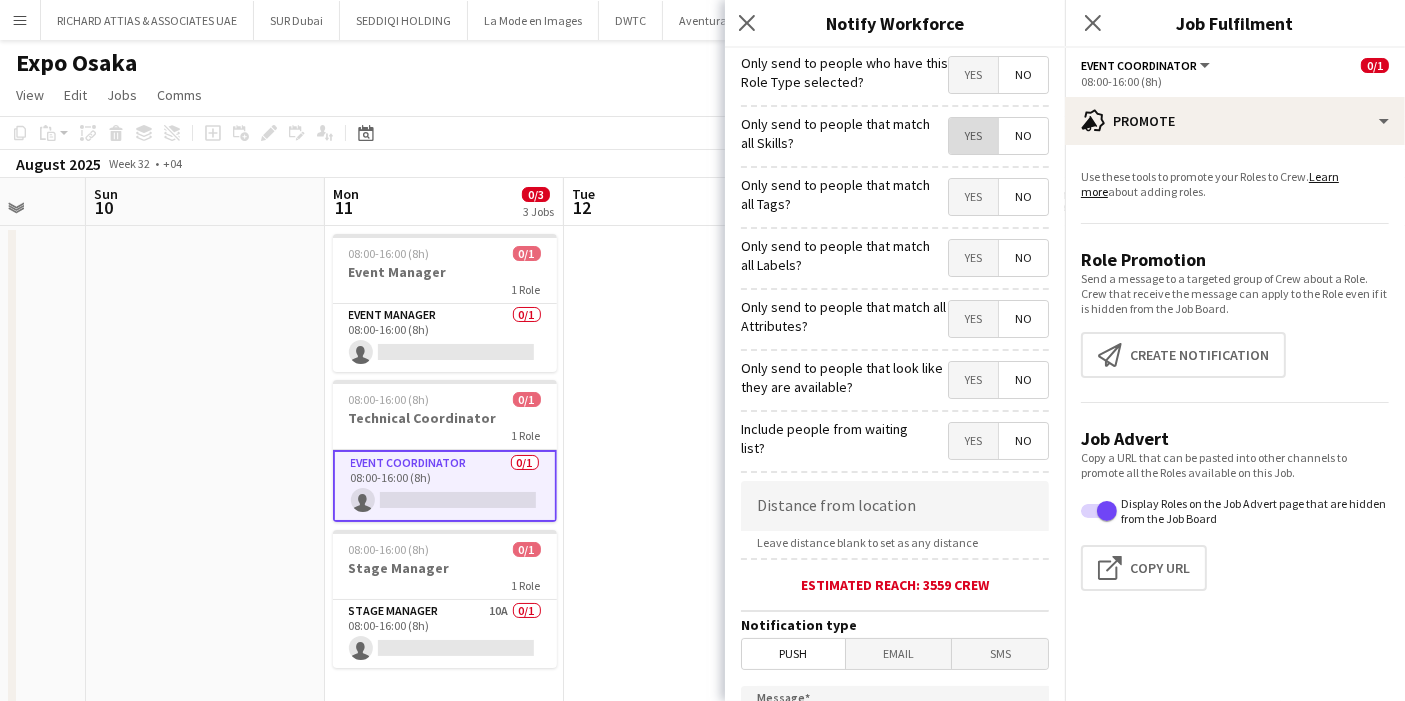 click on "Yes" at bounding box center [973, 136] 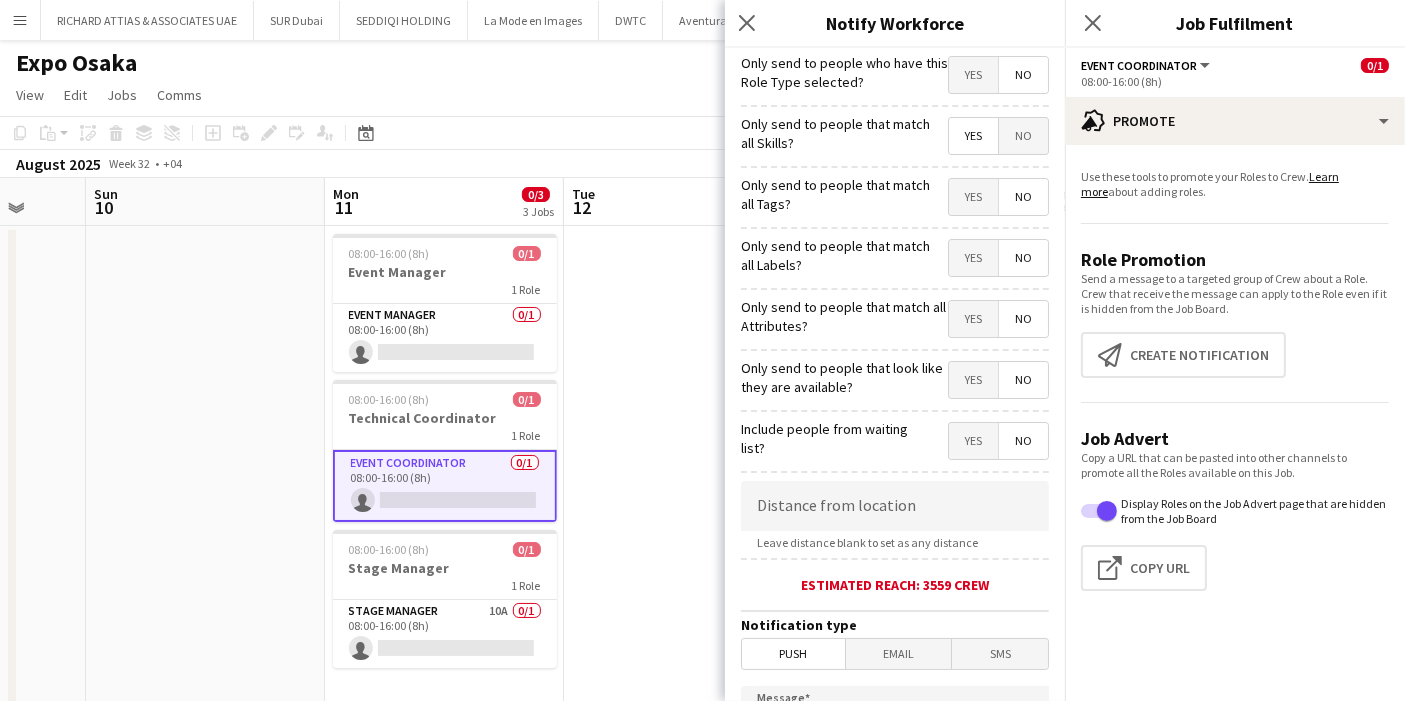 click on "No" at bounding box center (1023, 136) 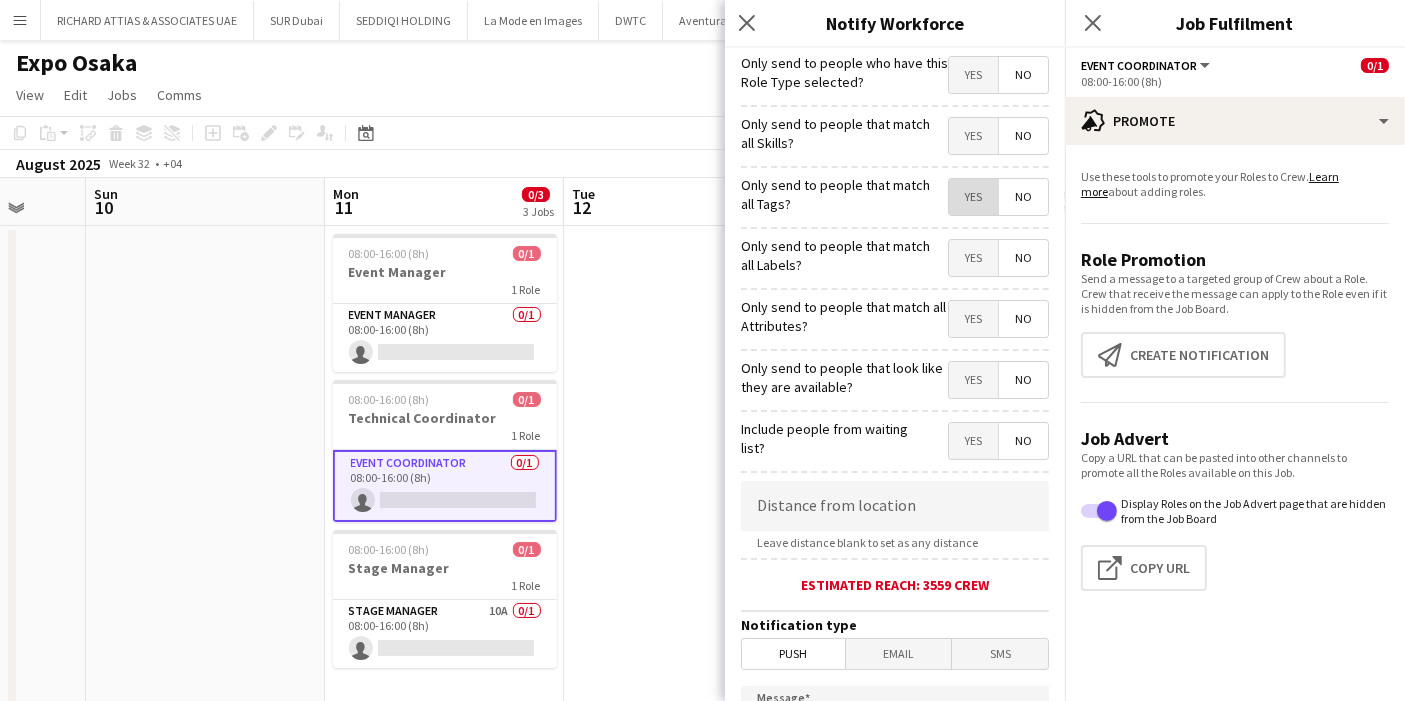click on "Yes" at bounding box center (973, 197) 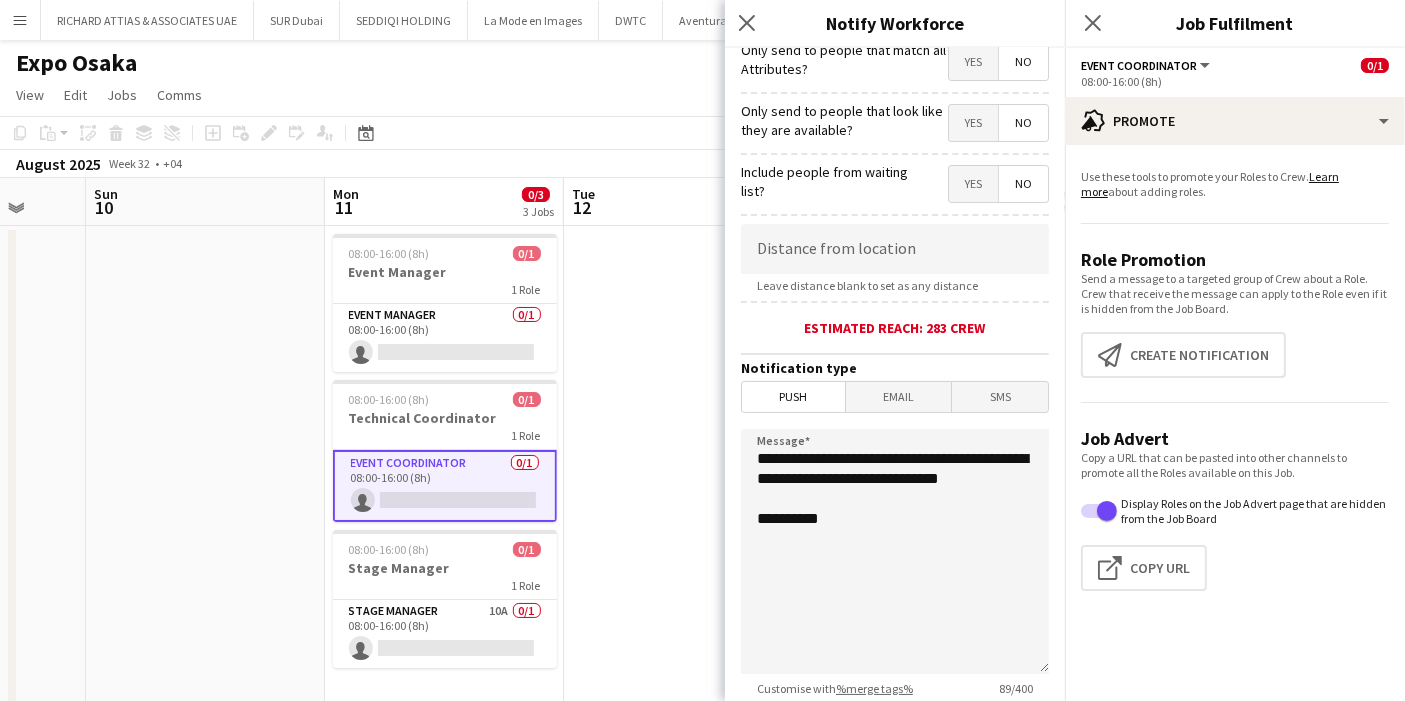 scroll, scrollTop: 333, scrollLeft: 0, axis: vertical 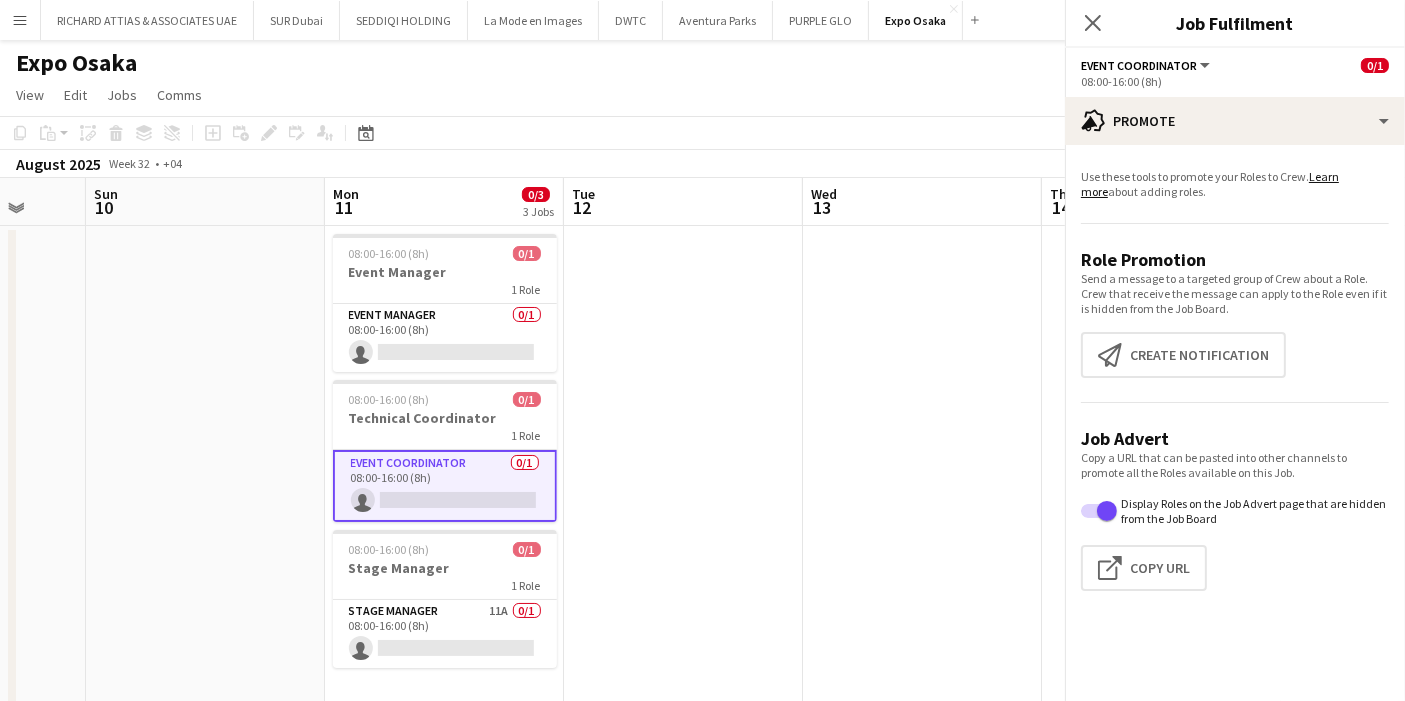 drag, startPoint x: 863, startPoint y: 419, endPoint x: 852, endPoint y: 413, distance: 12.529964 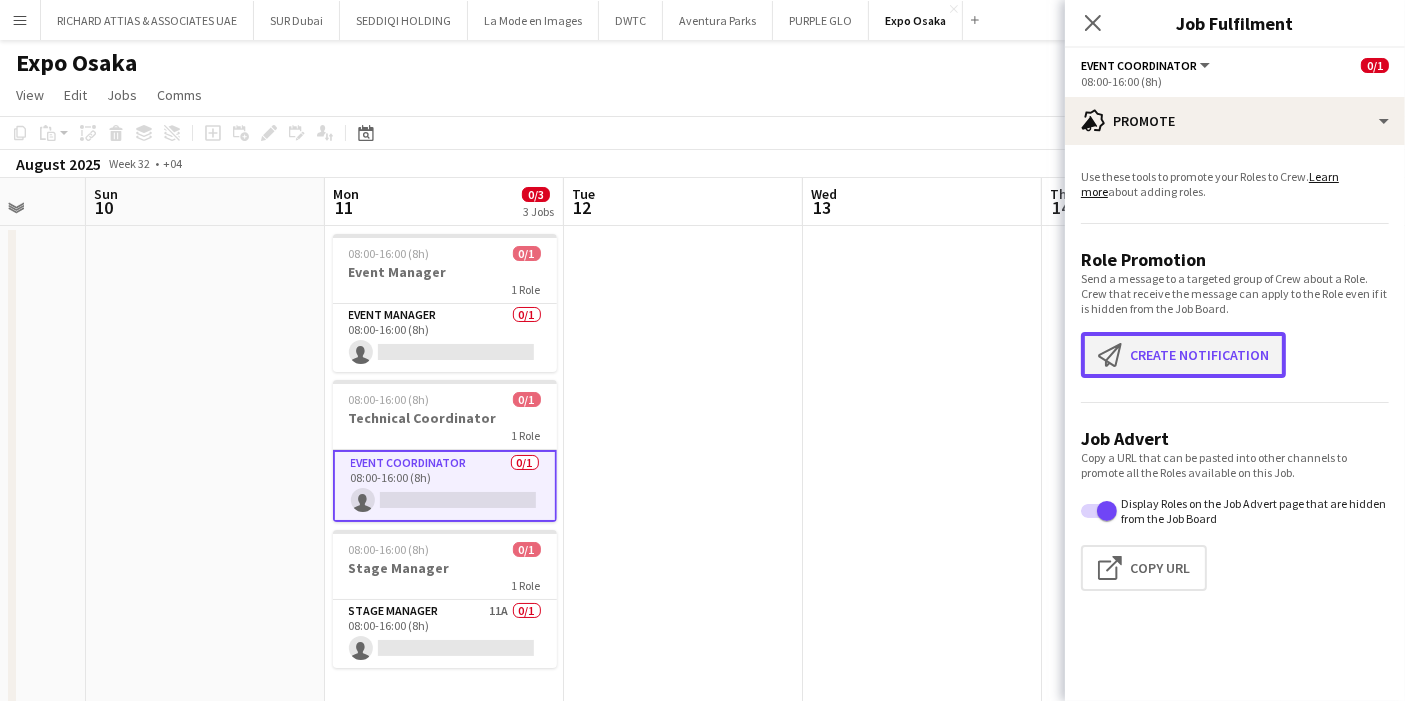 click on "Create notification
Create notification" at bounding box center [1183, 355] 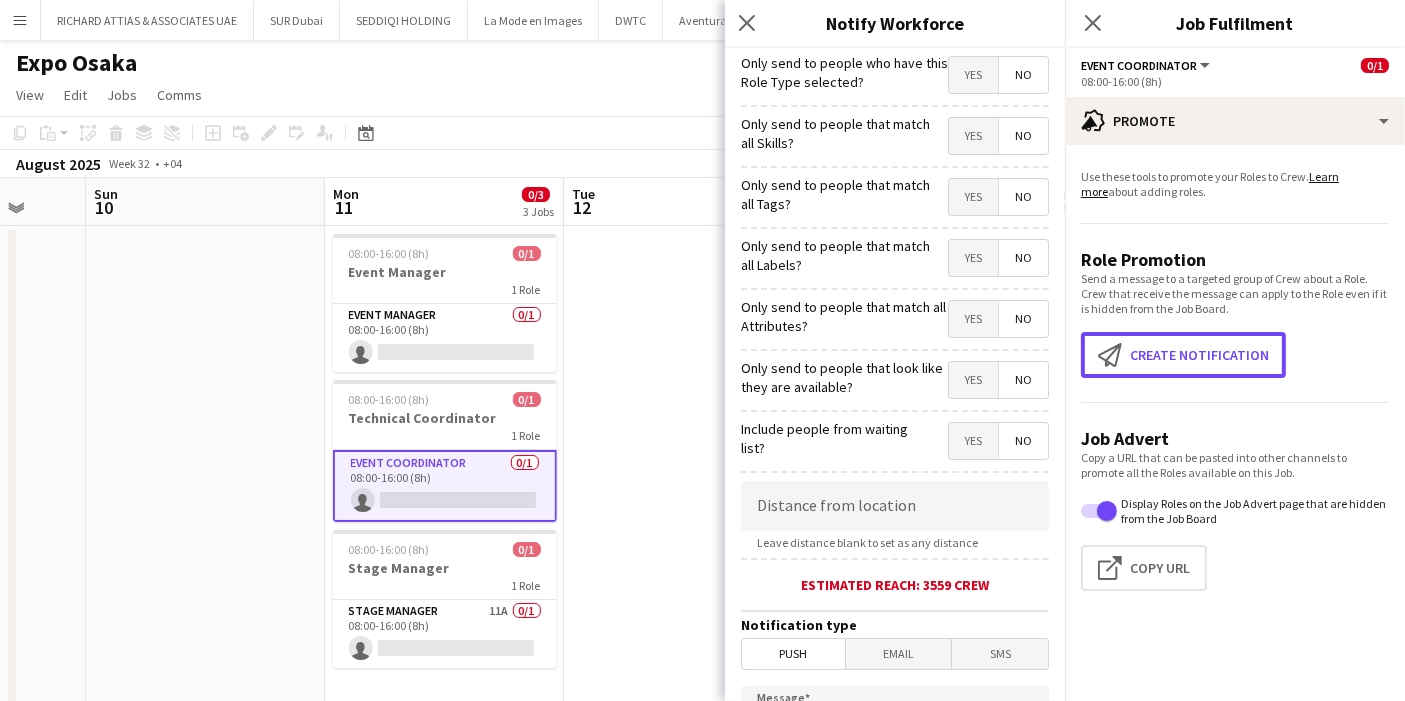 scroll, scrollTop: 333, scrollLeft: 0, axis: vertical 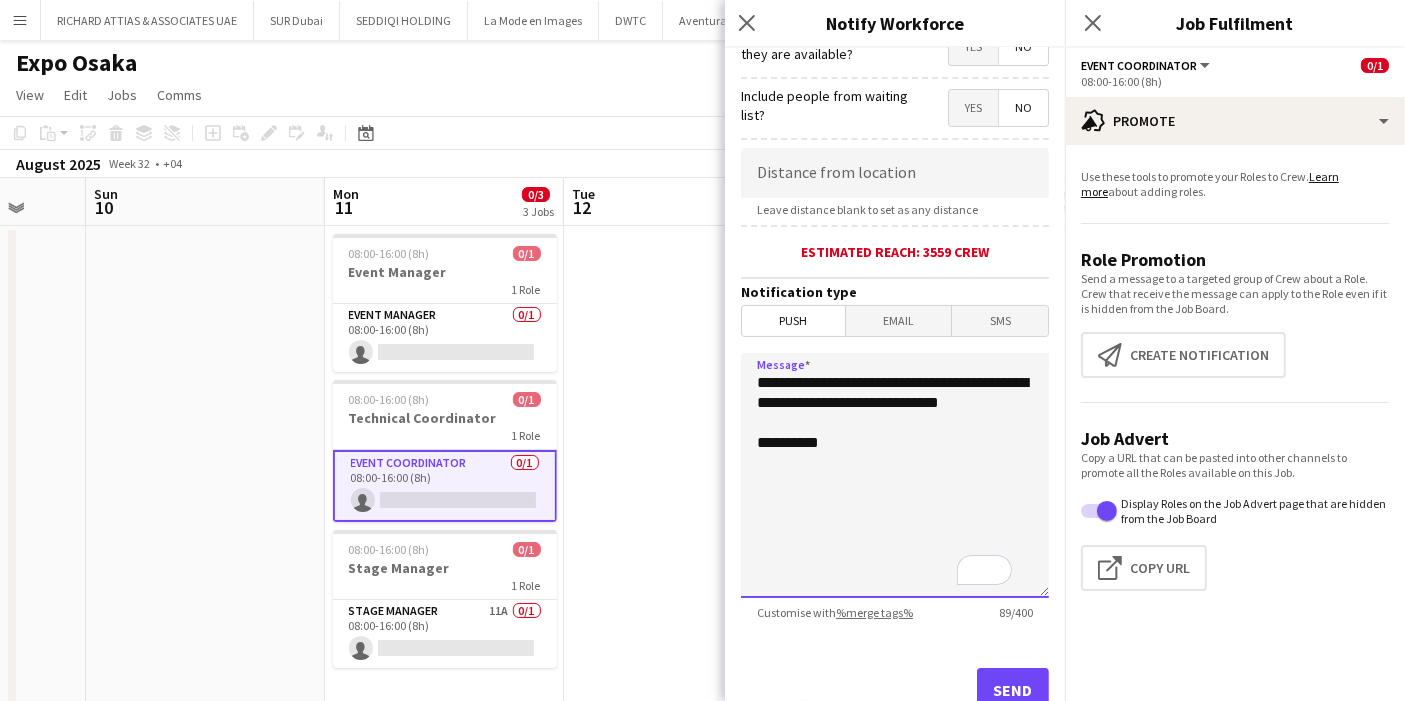 drag, startPoint x: 856, startPoint y: 414, endPoint x: 760, endPoint y: 375, distance: 103.6195 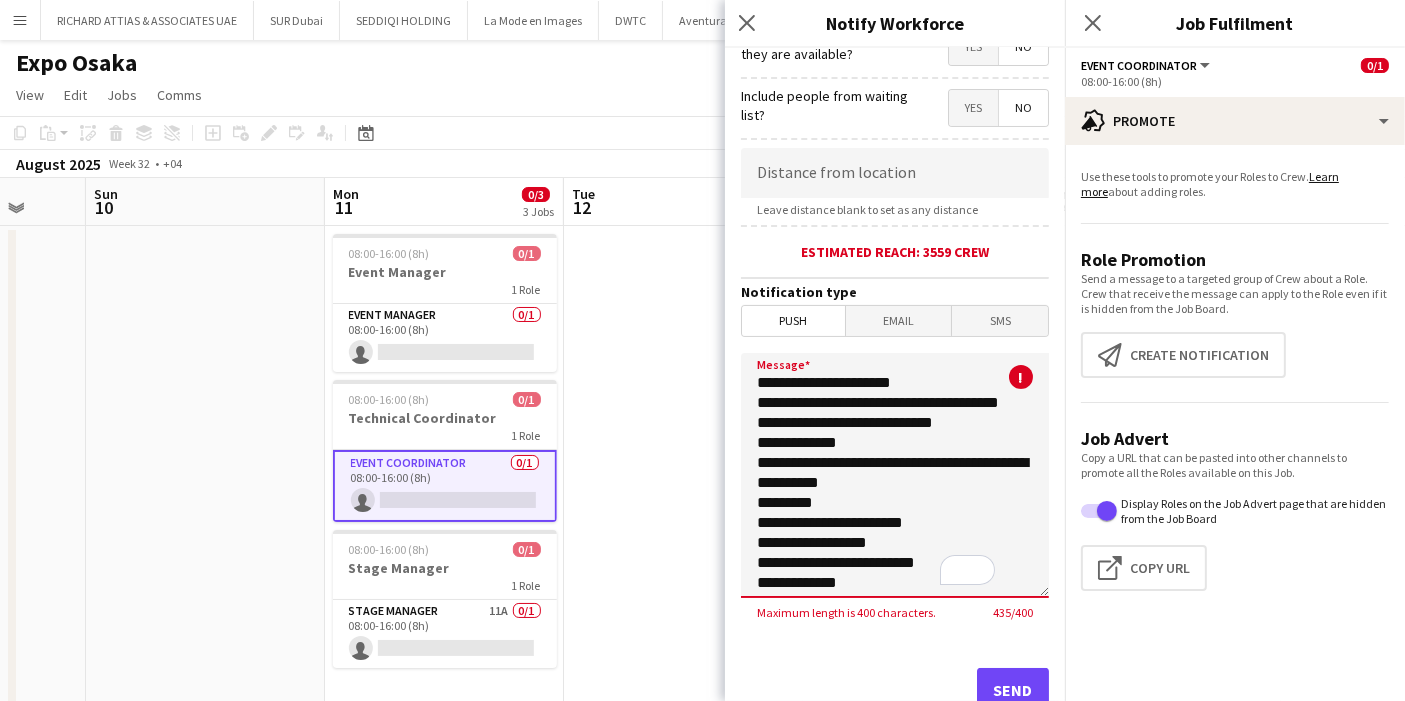 scroll, scrollTop: 116, scrollLeft: 0, axis: vertical 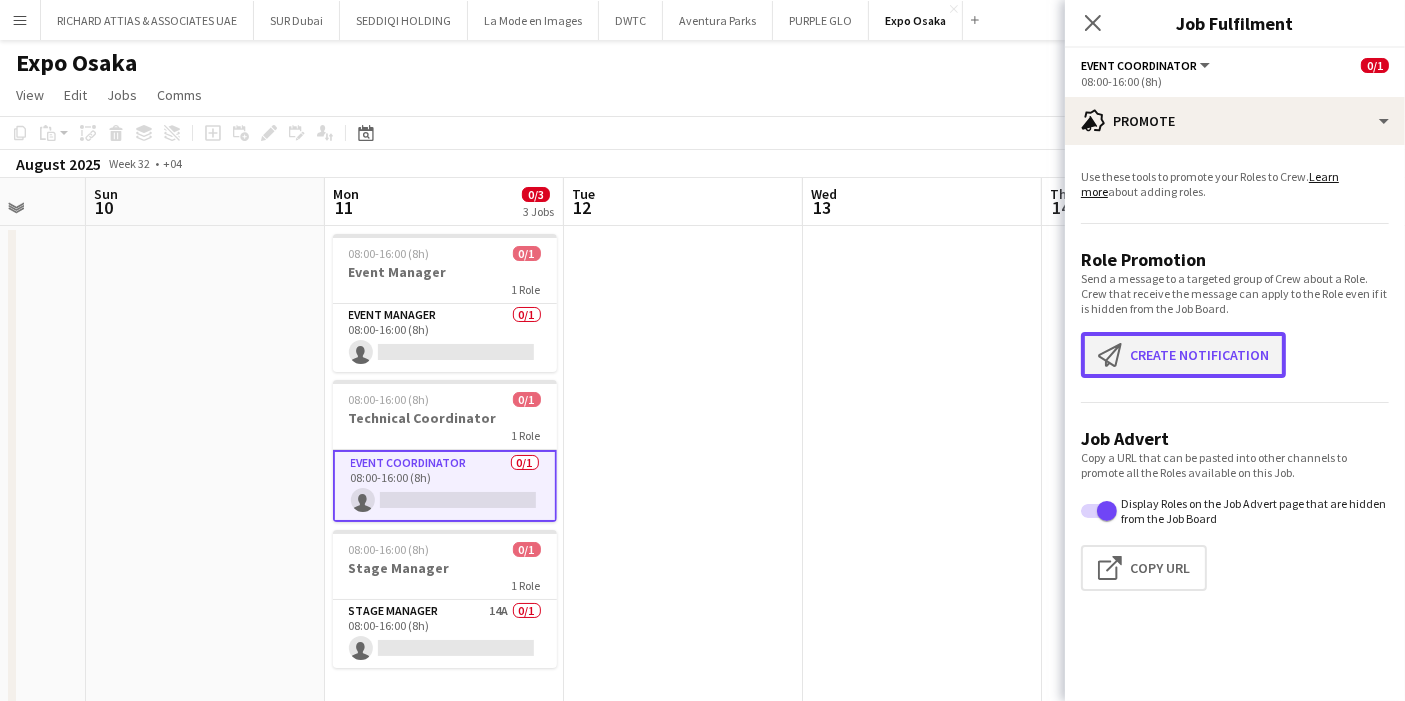click on "Create notification
Create notification" at bounding box center (1183, 355) 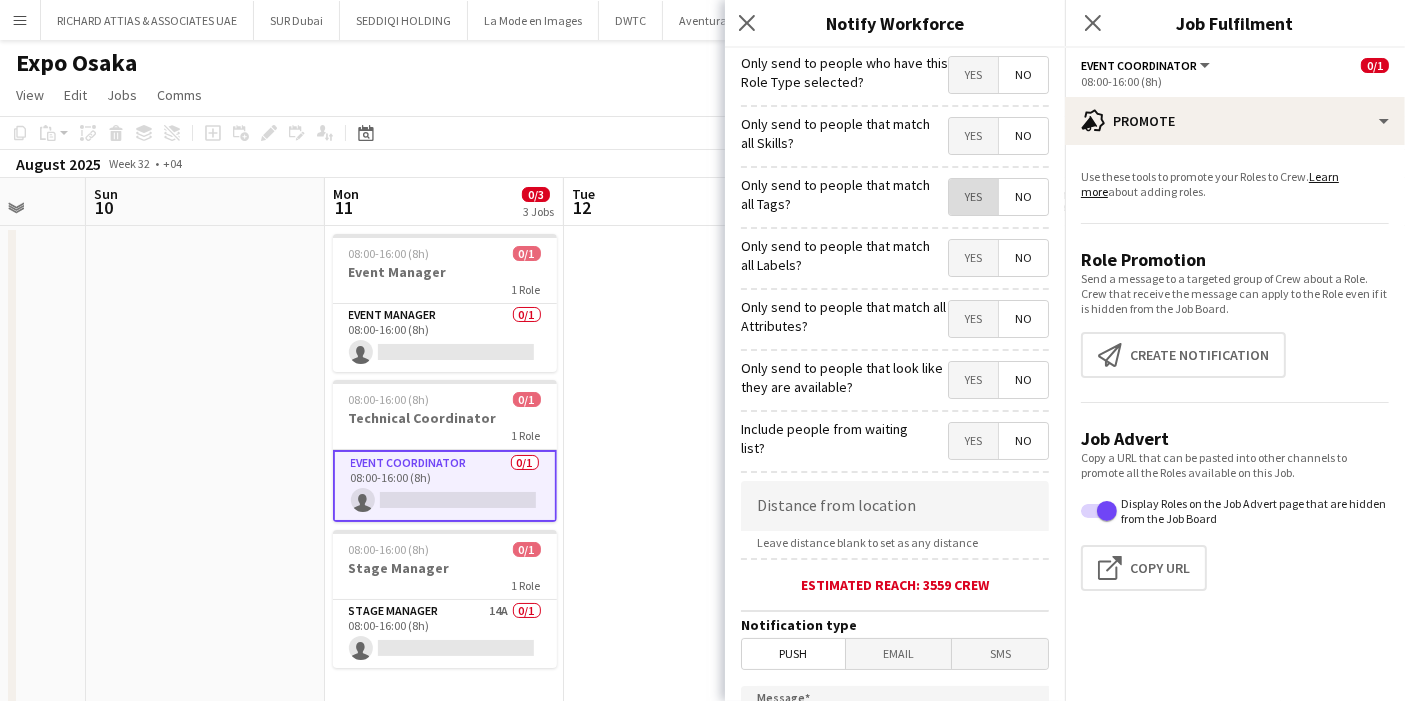 click on "Yes" at bounding box center (973, 197) 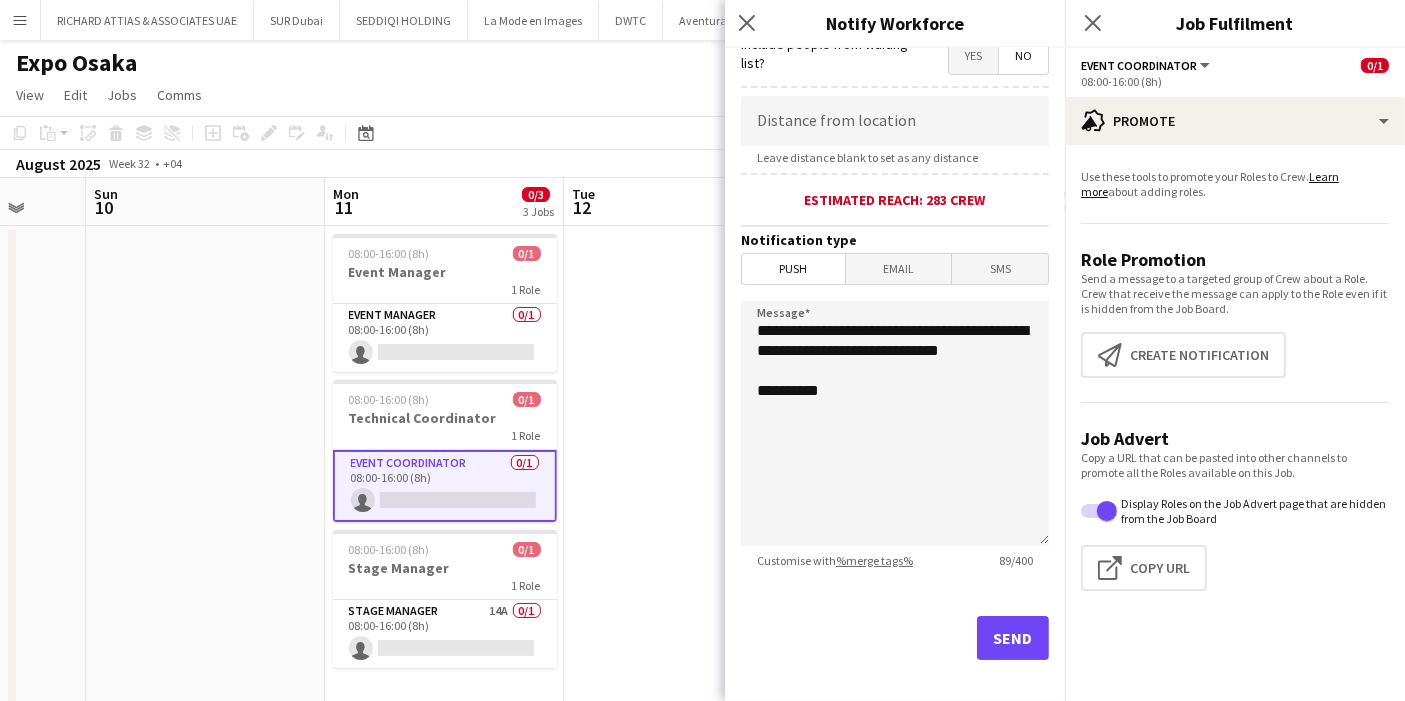 scroll, scrollTop: 391, scrollLeft: 0, axis: vertical 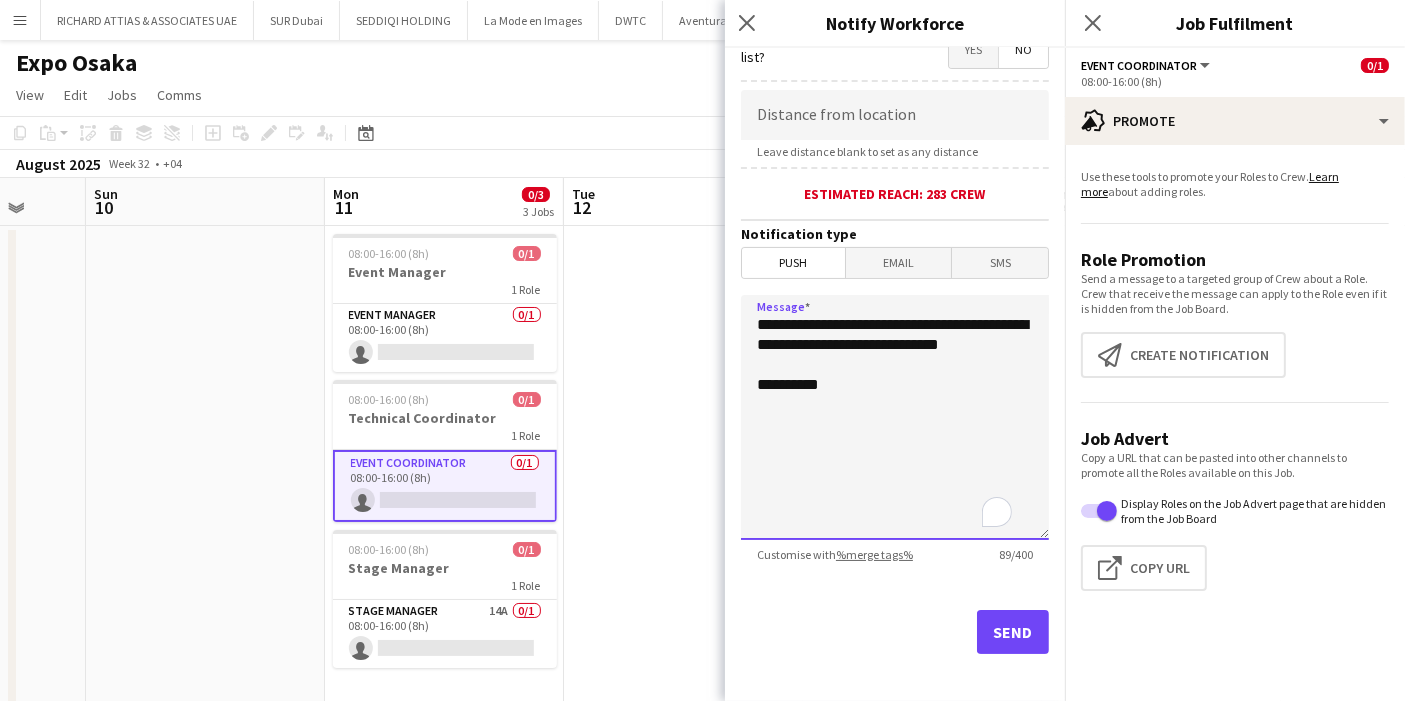 drag, startPoint x: 774, startPoint y: 317, endPoint x: 844, endPoint y: 352, distance: 78.26238 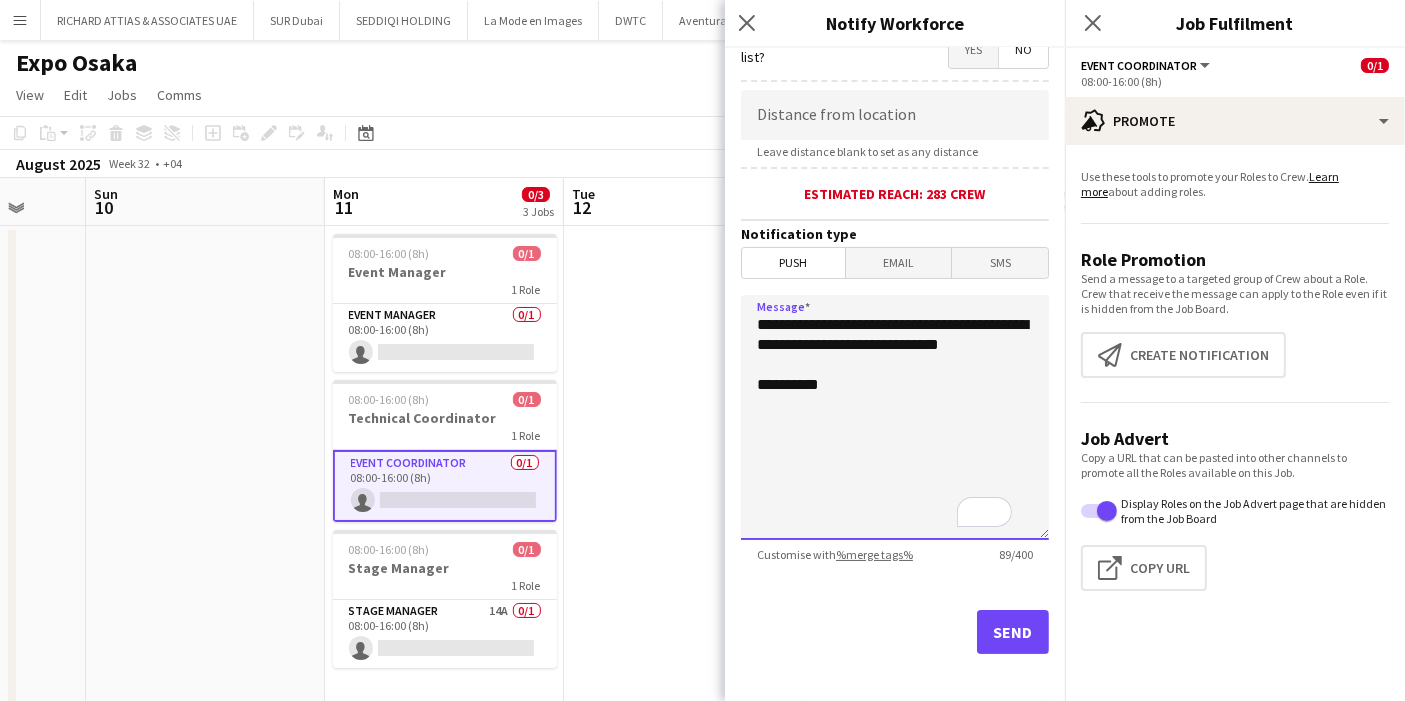 paste on "**********" 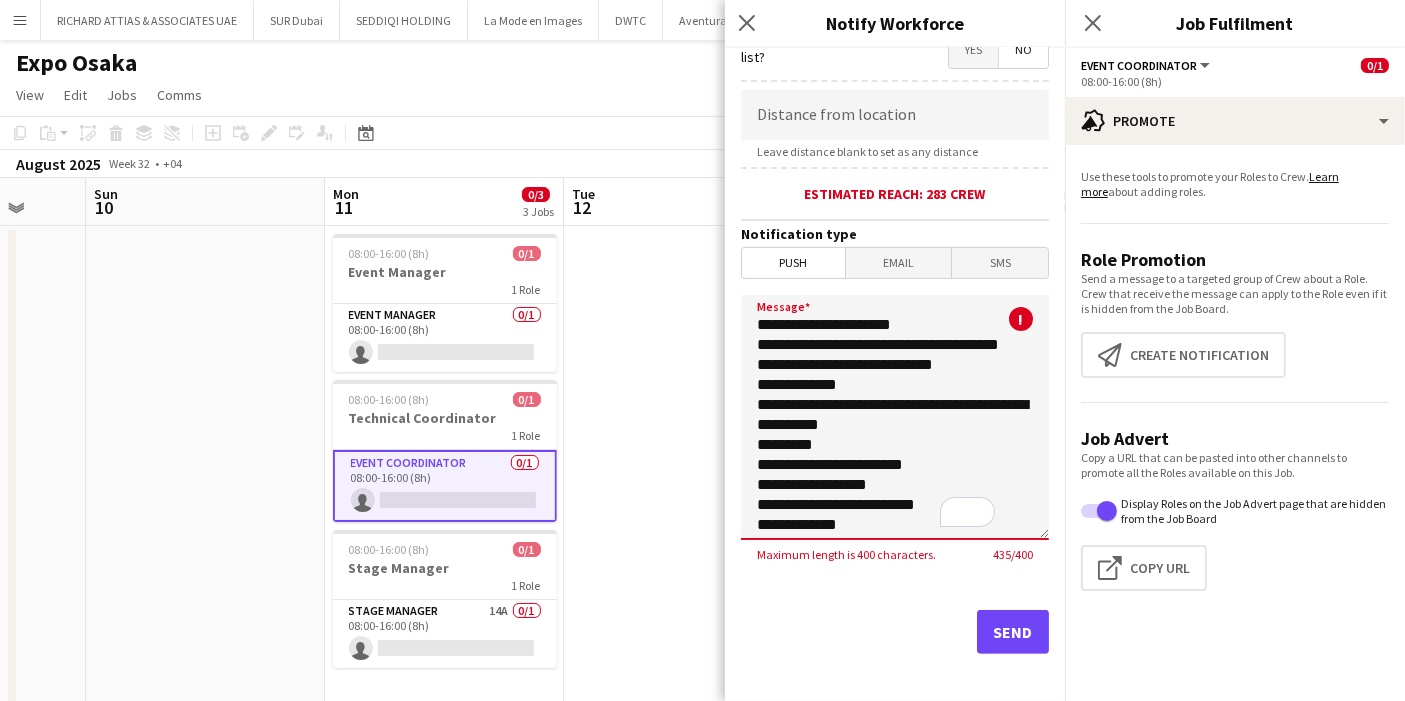 scroll, scrollTop: 116, scrollLeft: 0, axis: vertical 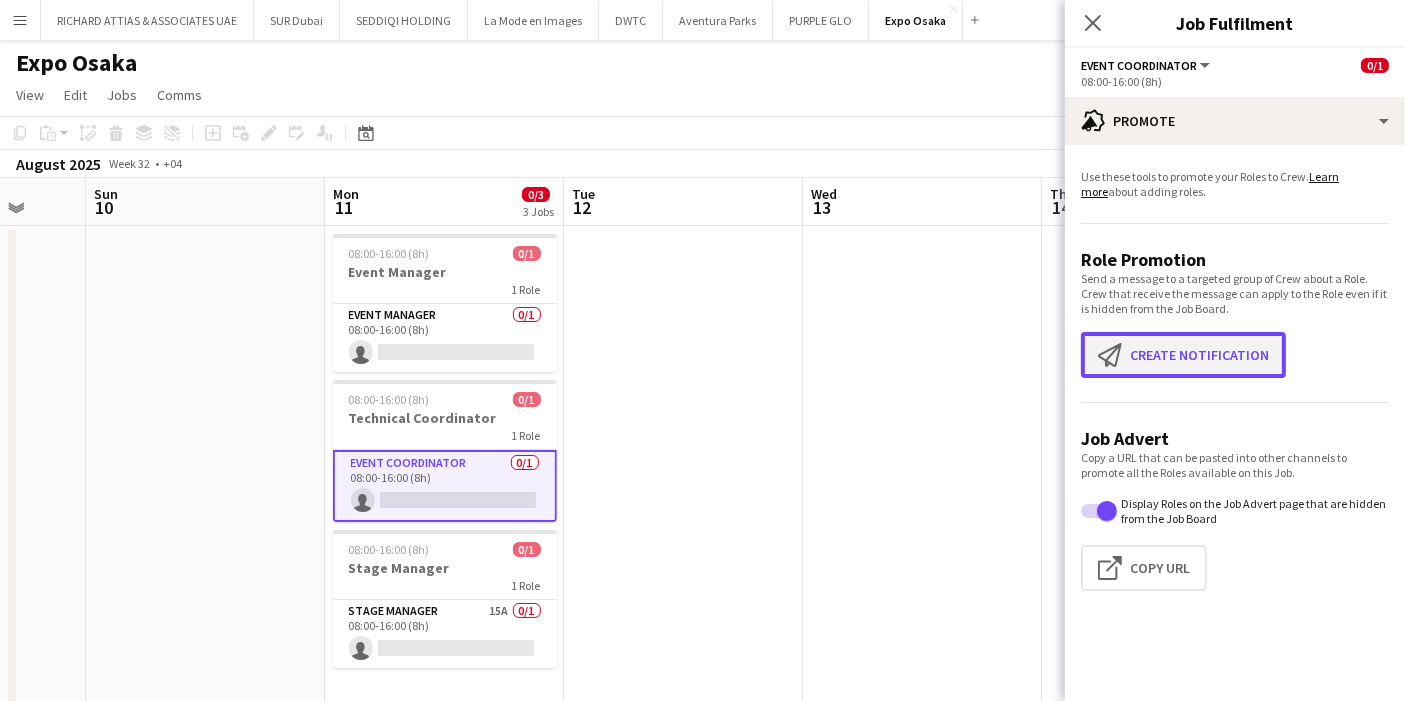 click on "Create notification" at bounding box center [1114, 355] 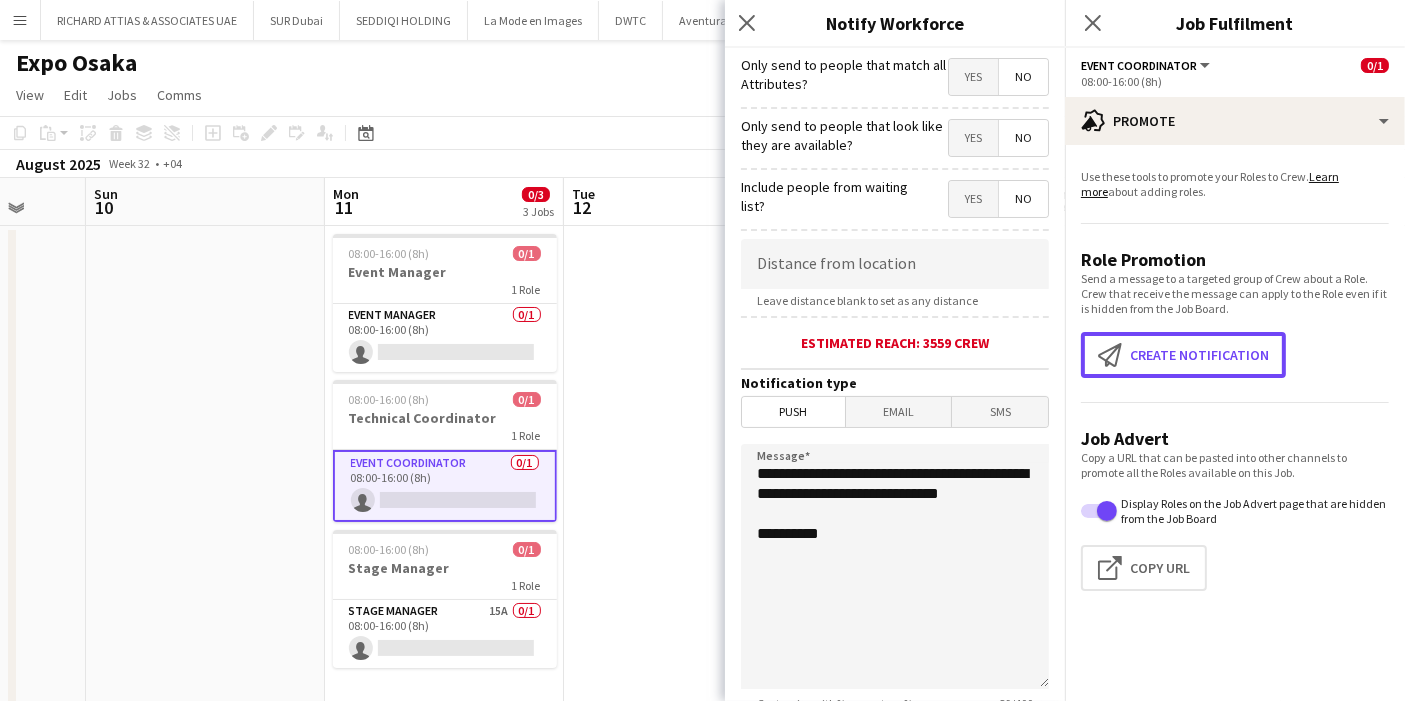 scroll, scrollTop: 391, scrollLeft: 0, axis: vertical 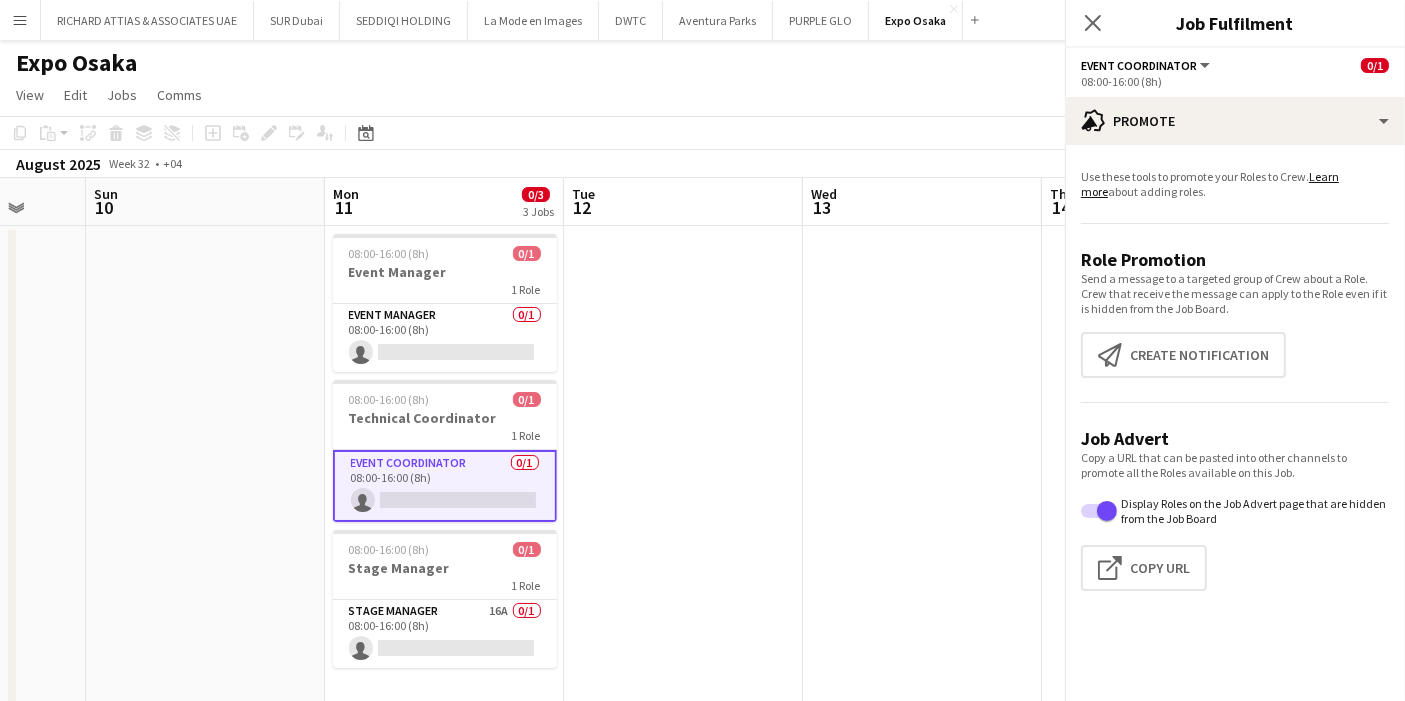 drag, startPoint x: 842, startPoint y: 358, endPoint x: 764, endPoint y: 323, distance: 85.49269 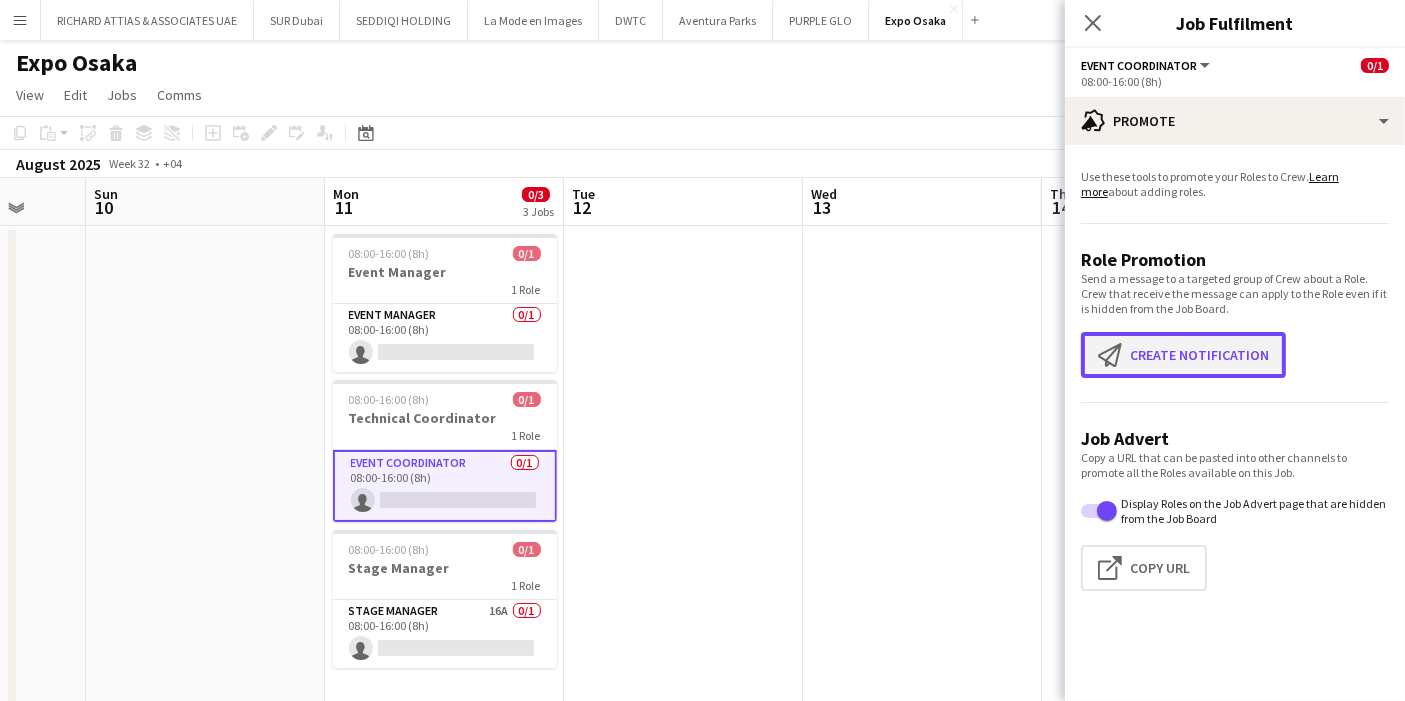 click on "Create notification
Create notification" at bounding box center [1183, 355] 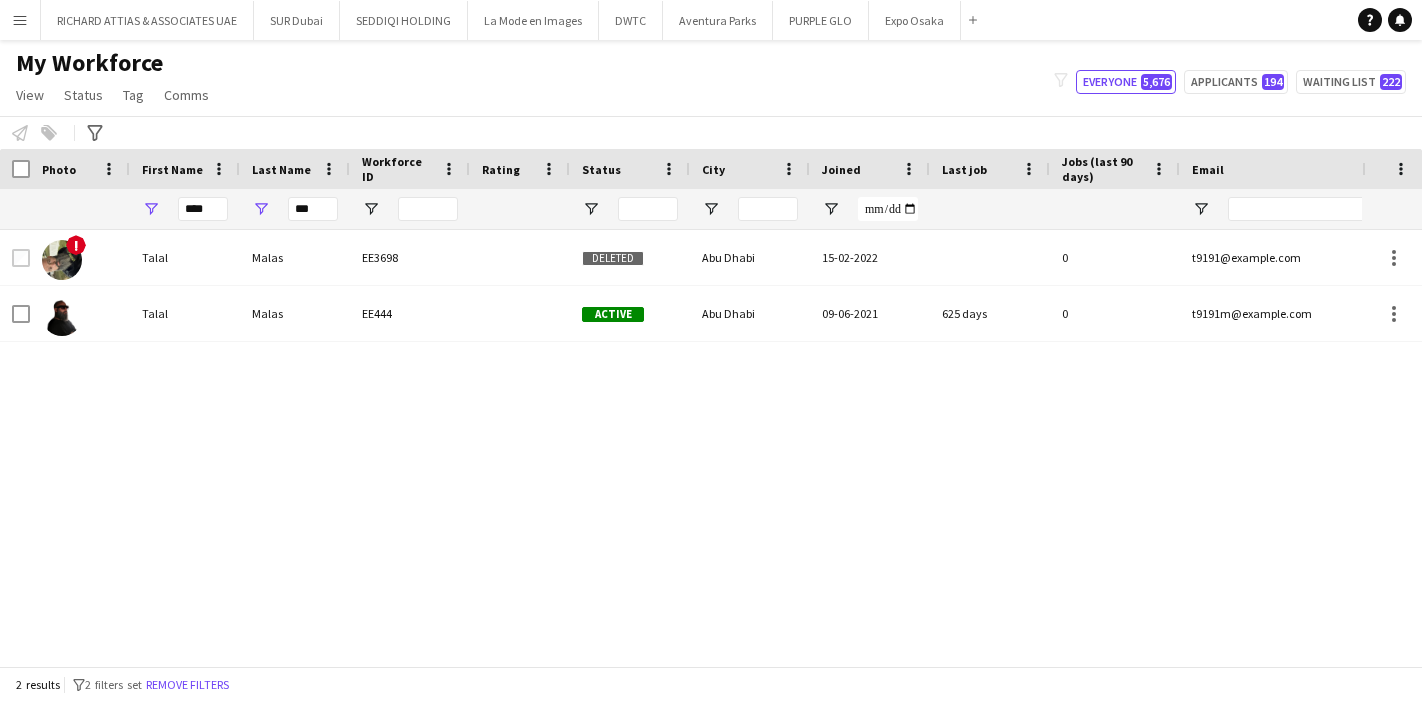 scroll, scrollTop: 0, scrollLeft: 0, axis: both 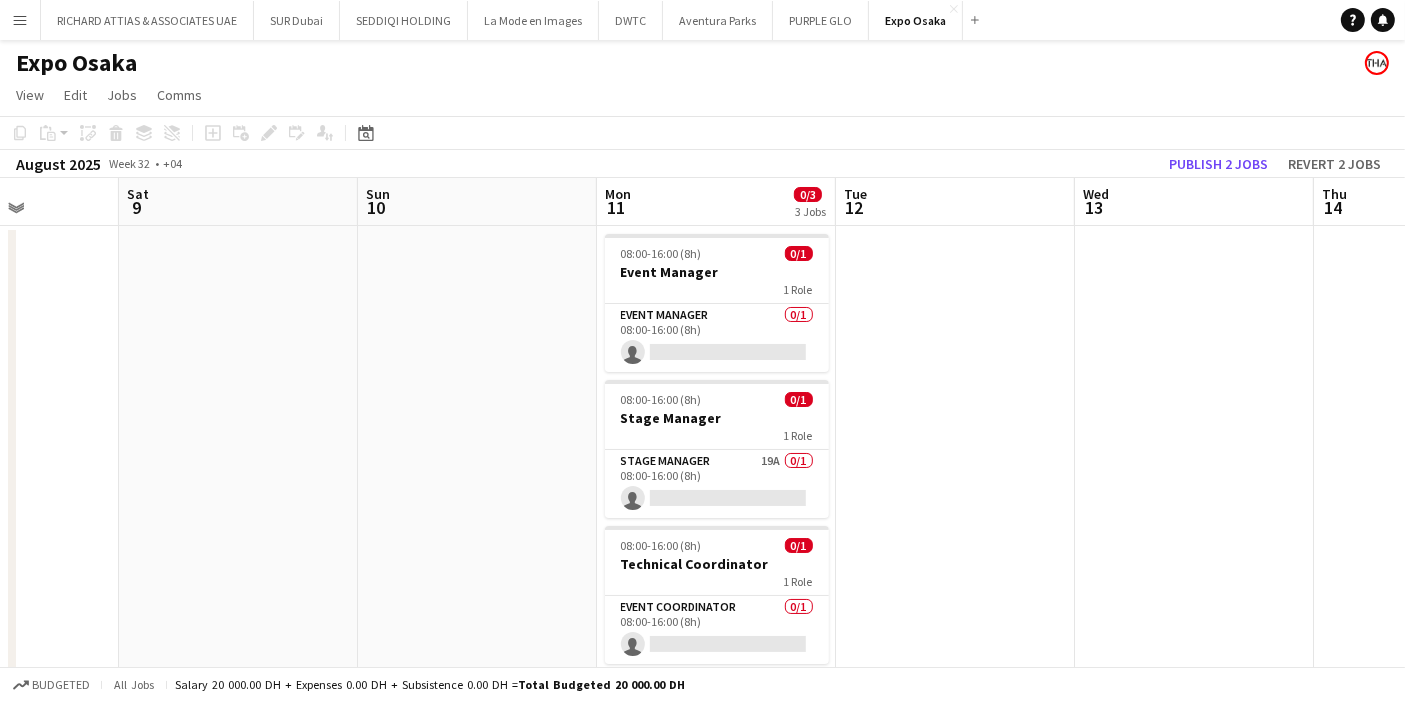 drag, startPoint x: 1020, startPoint y: 327, endPoint x: 428, endPoint y: 312, distance: 592.19 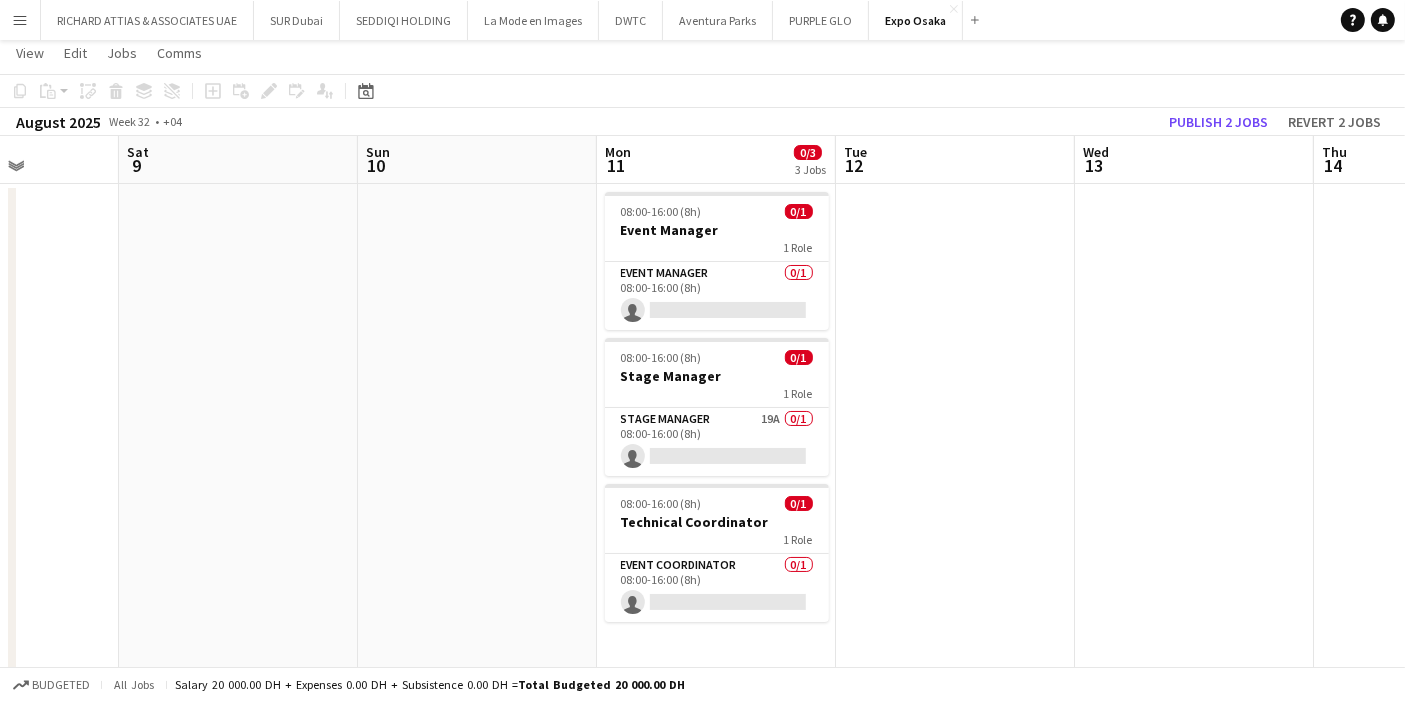 scroll, scrollTop: 57, scrollLeft: 0, axis: vertical 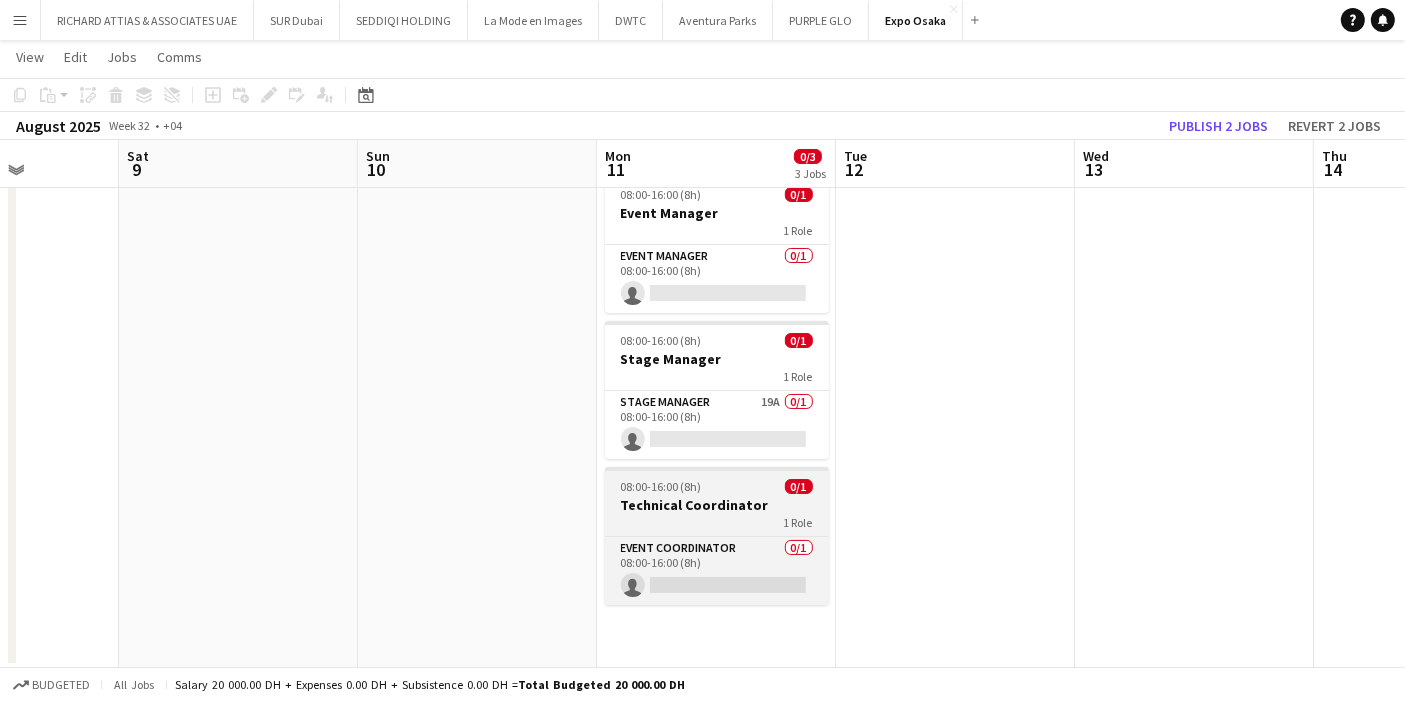 click on "1 Role" at bounding box center [717, 522] 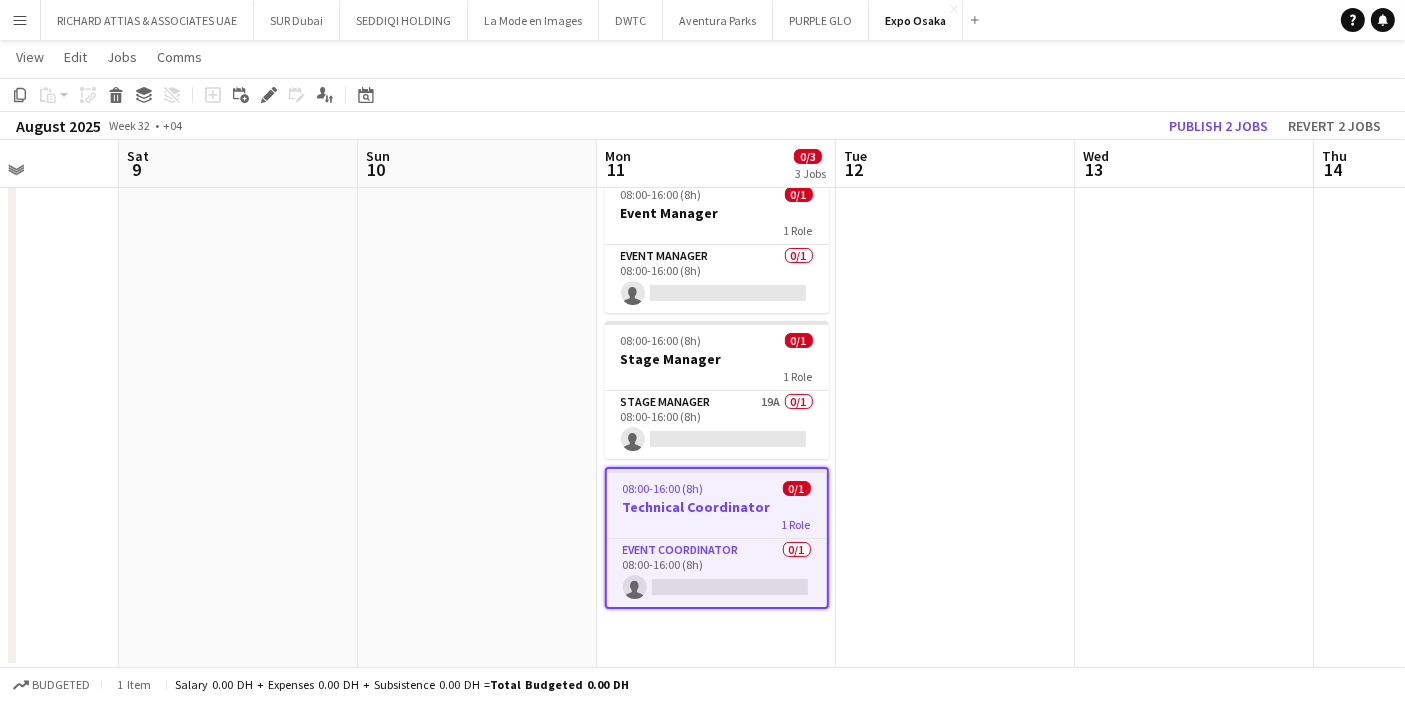click at bounding box center (955, 417) 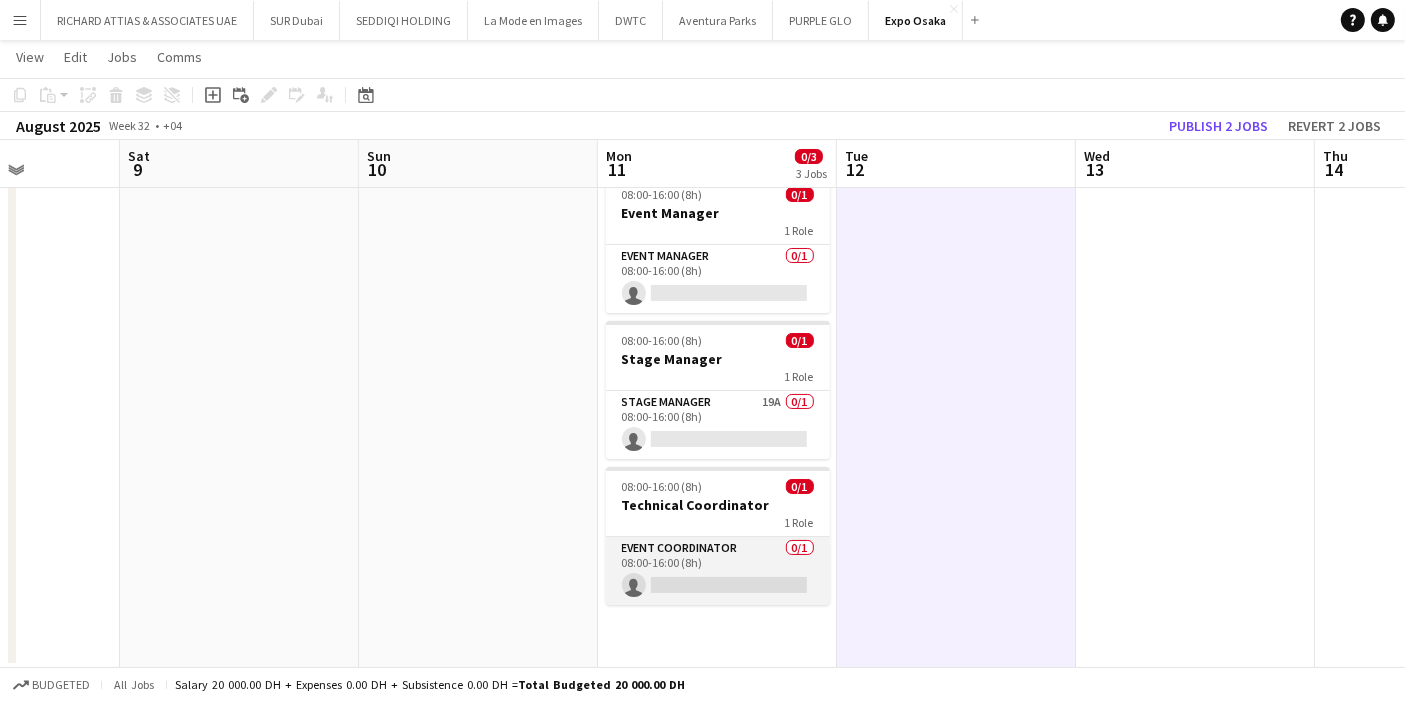 click on "Event Coordinator   0/1   08:00-16:00 (8h)
single-neutral-actions" at bounding box center [718, 571] 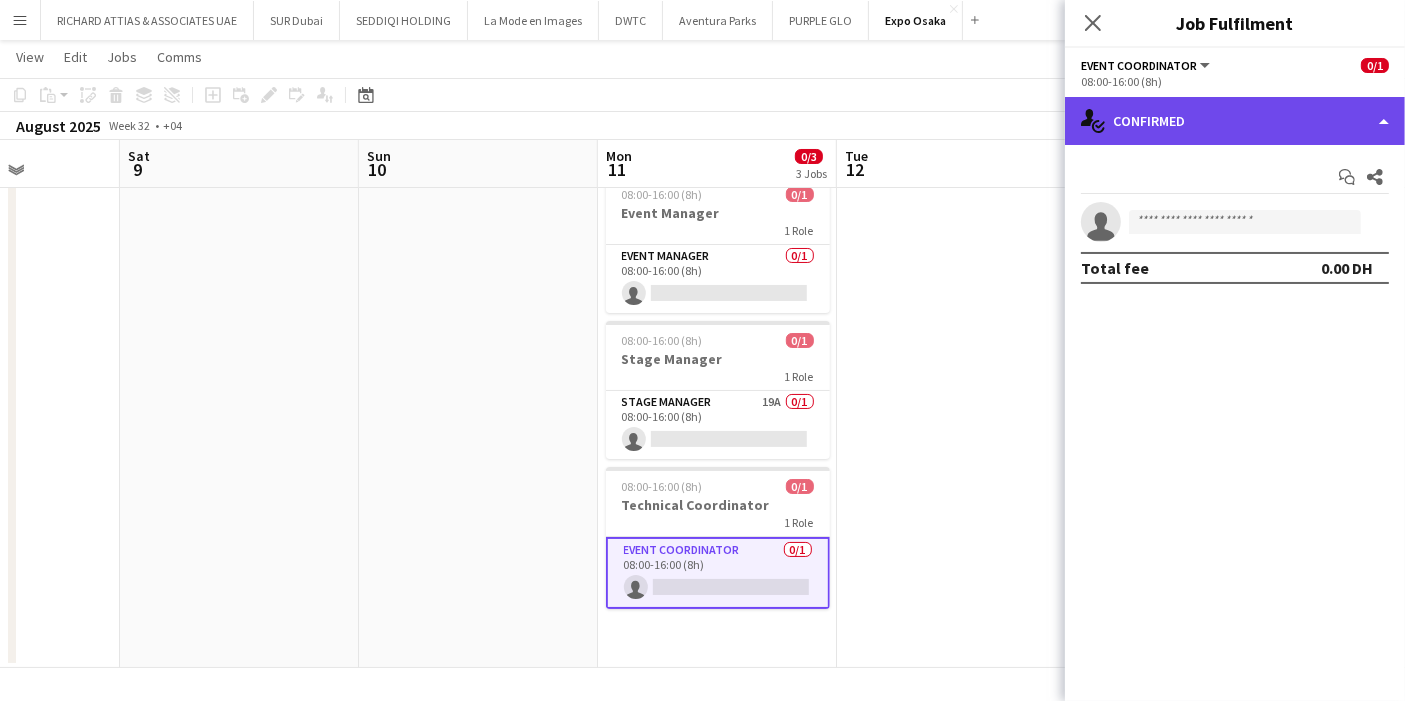 click on "single-neutral-actions-check-2
Confirmed" 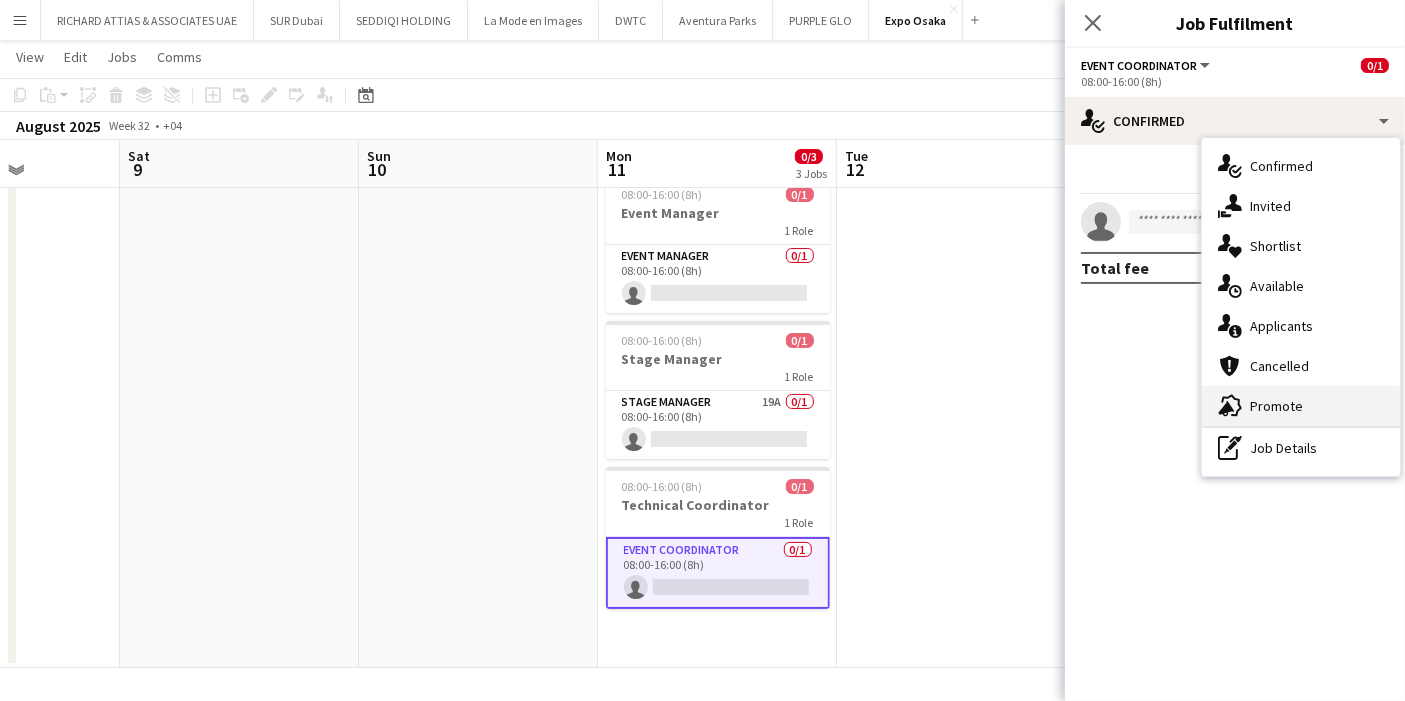 click on "advertising-megaphone
Promote" at bounding box center [1301, 406] 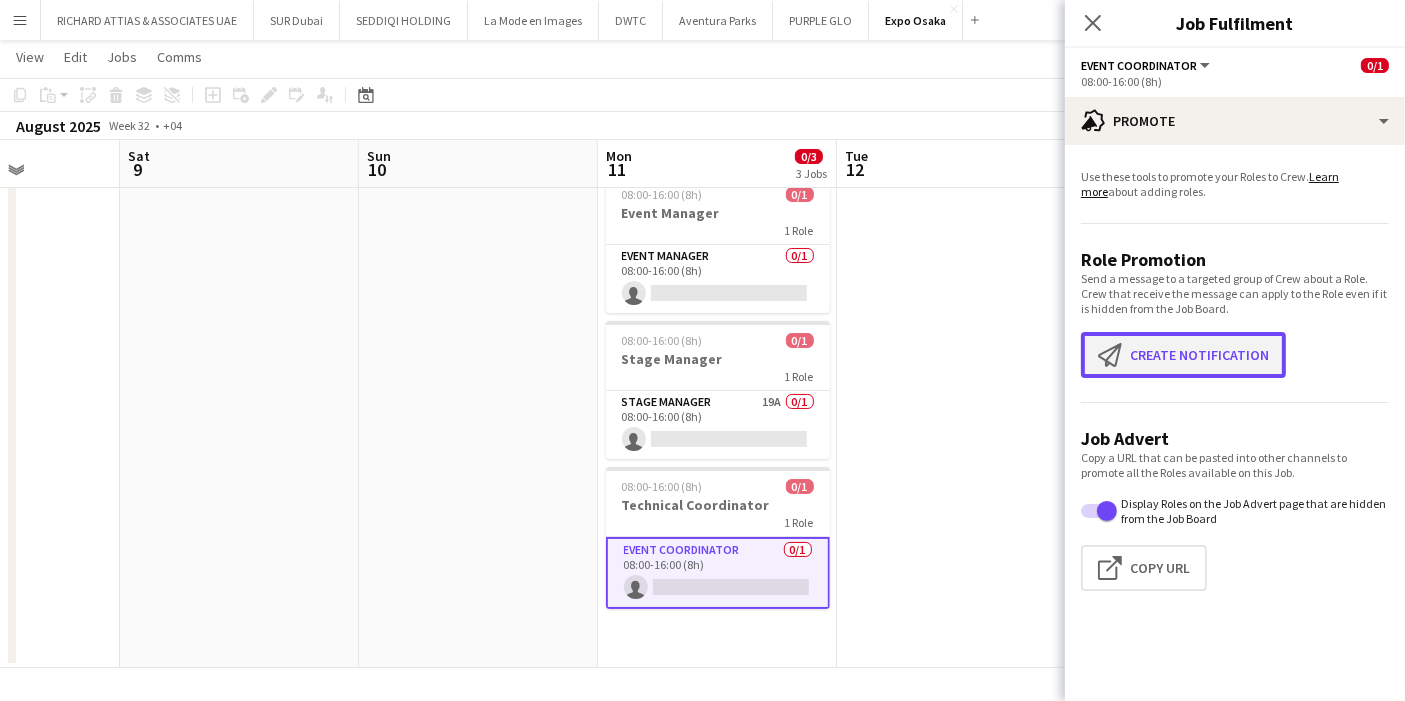 click on "Create notification
Create notification" at bounding box center [1183, 355] 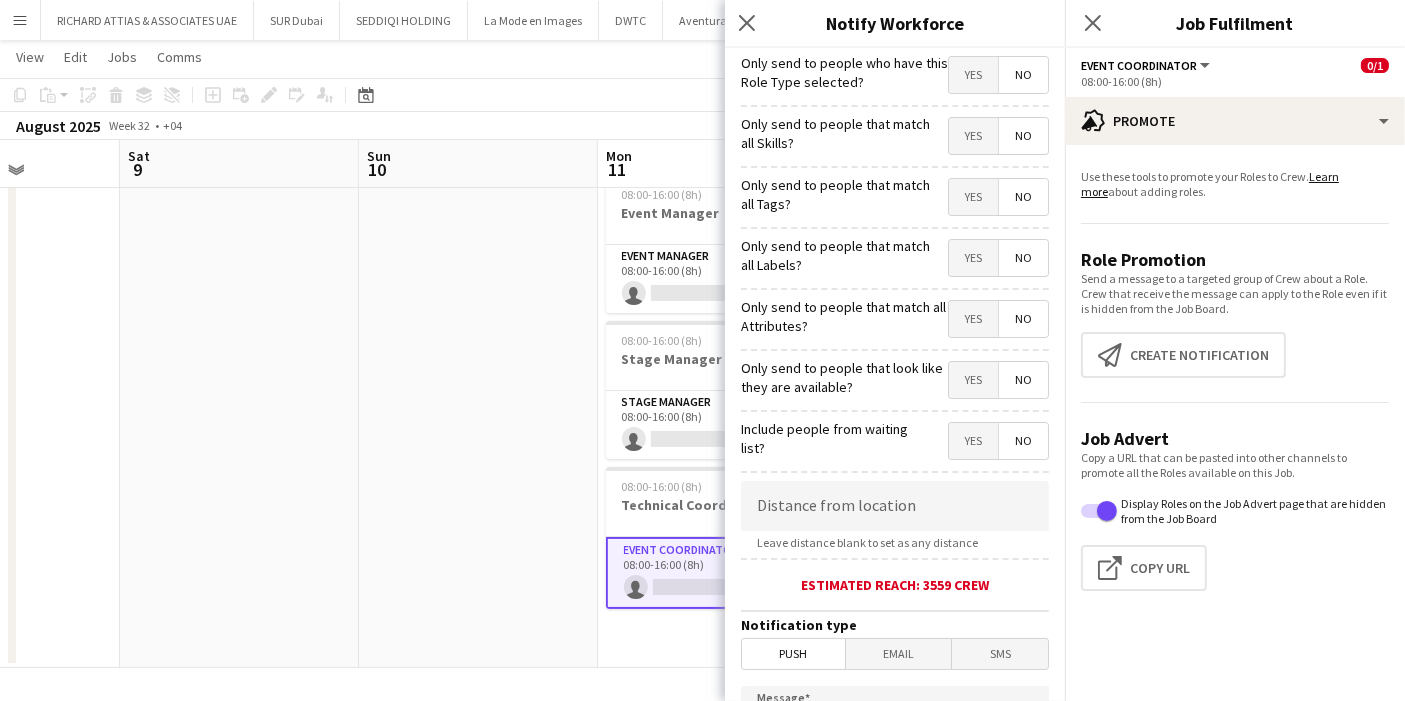 click on "Yes" at bounding box center (973, 197) 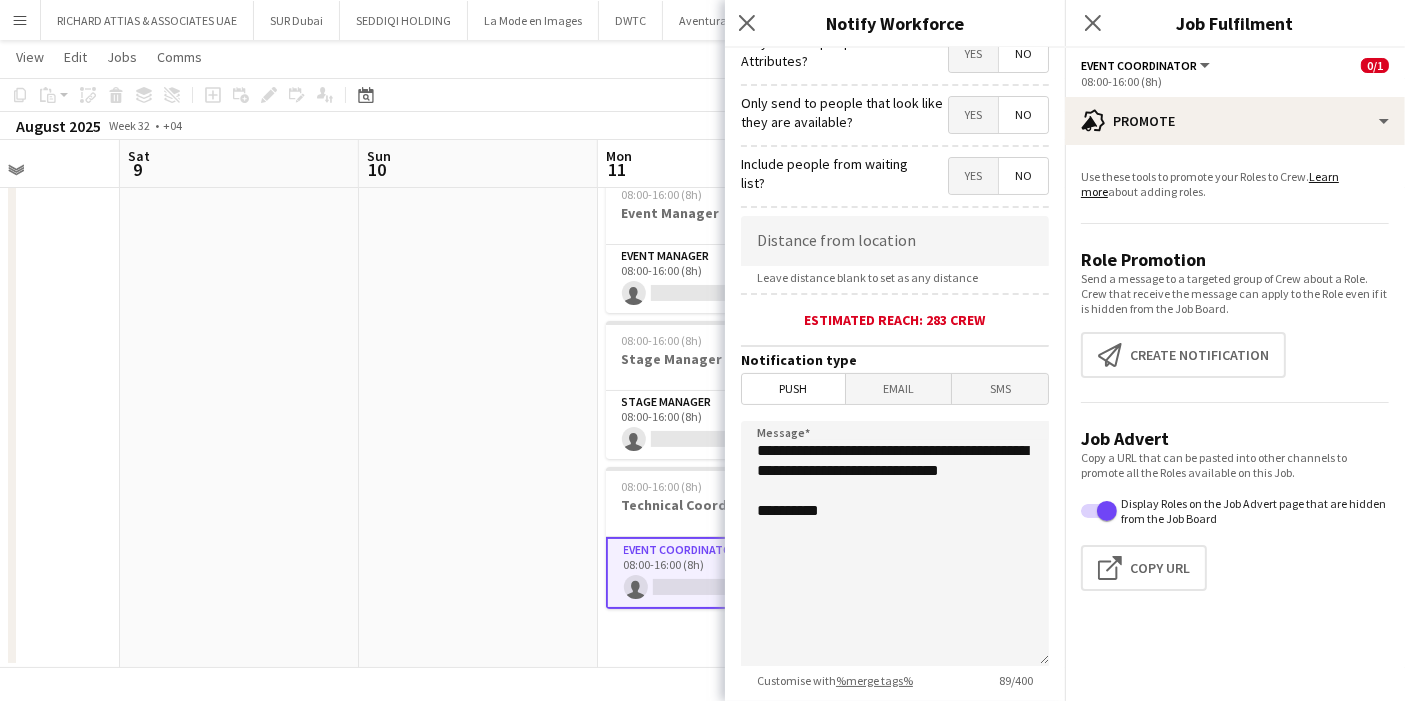scroll, scrollTop: 391, scrollLeft: 0, axis: vertical 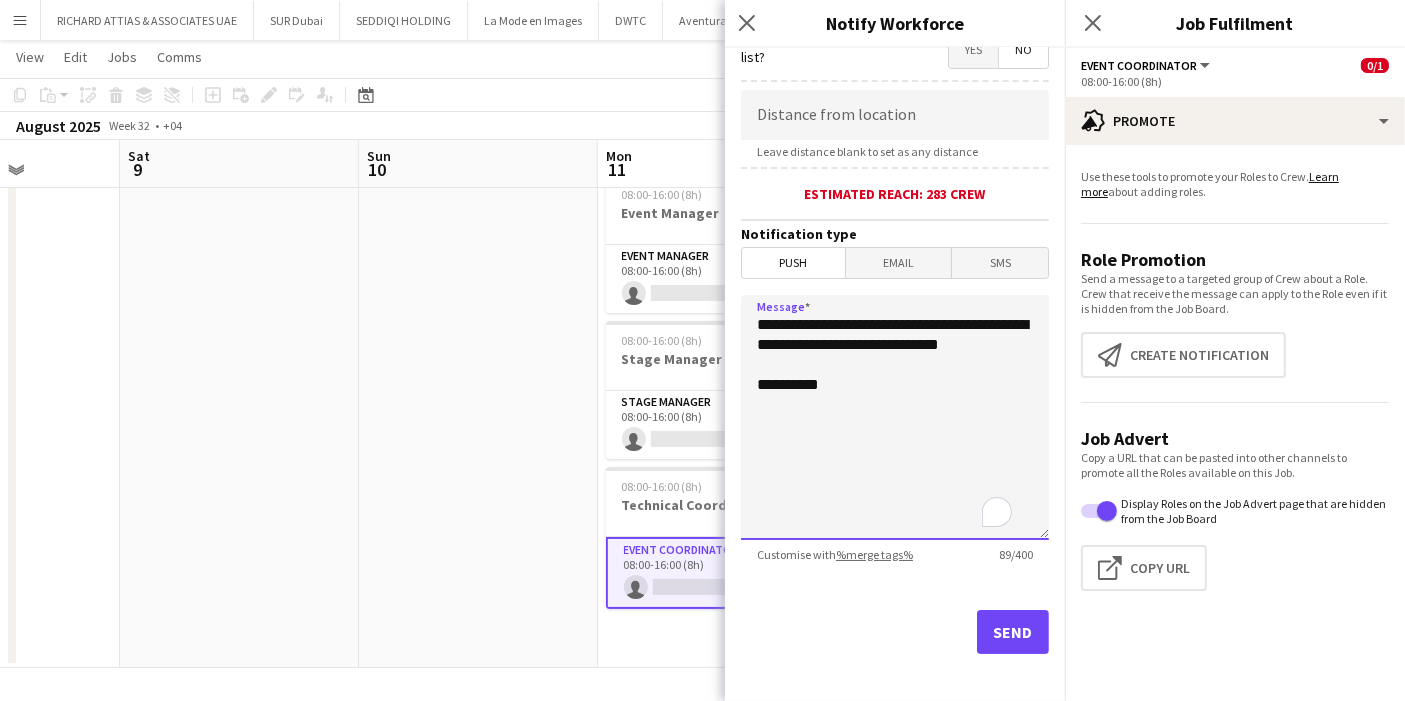 drag, startPoint x: 856, startPoint y: 364, endPoint x: 762, endPoint y: 319, distance: 104.21612 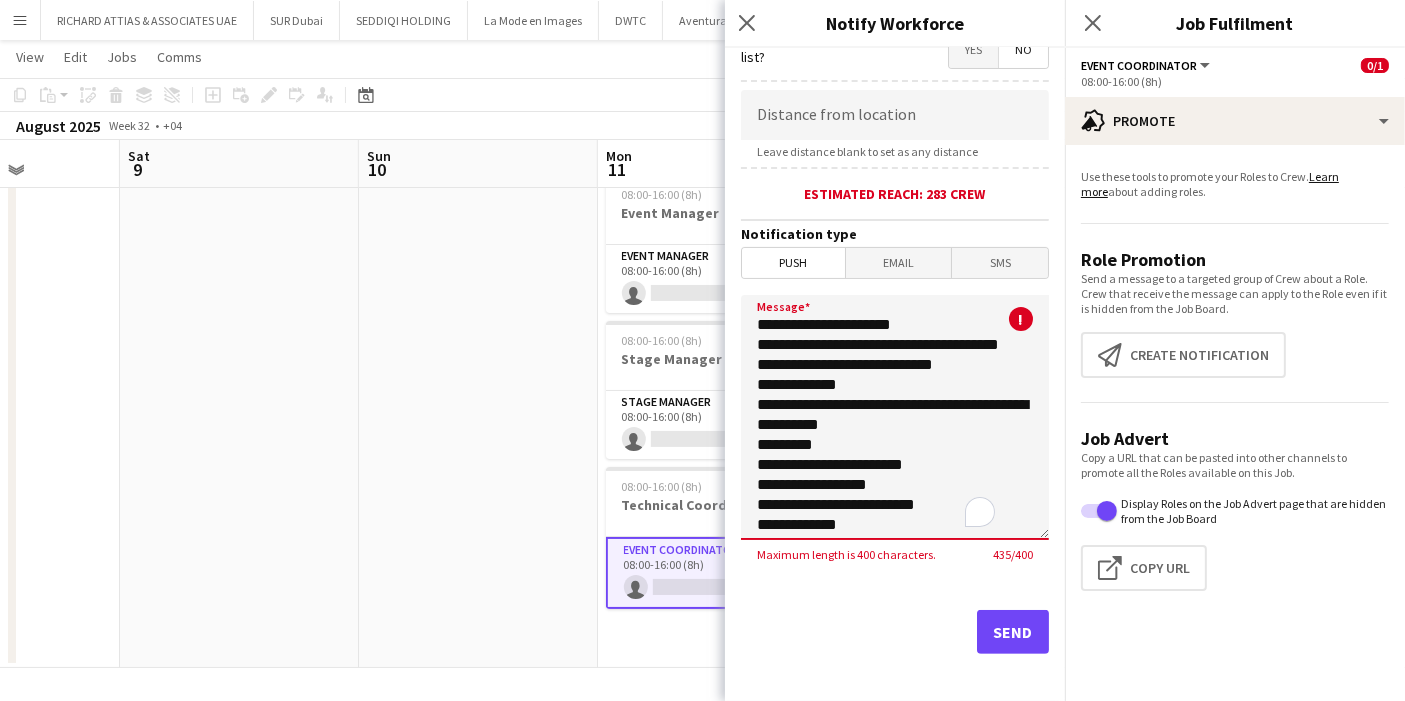 scroll, scrollTop: 116, scrollLeft: 0, axis: vertical 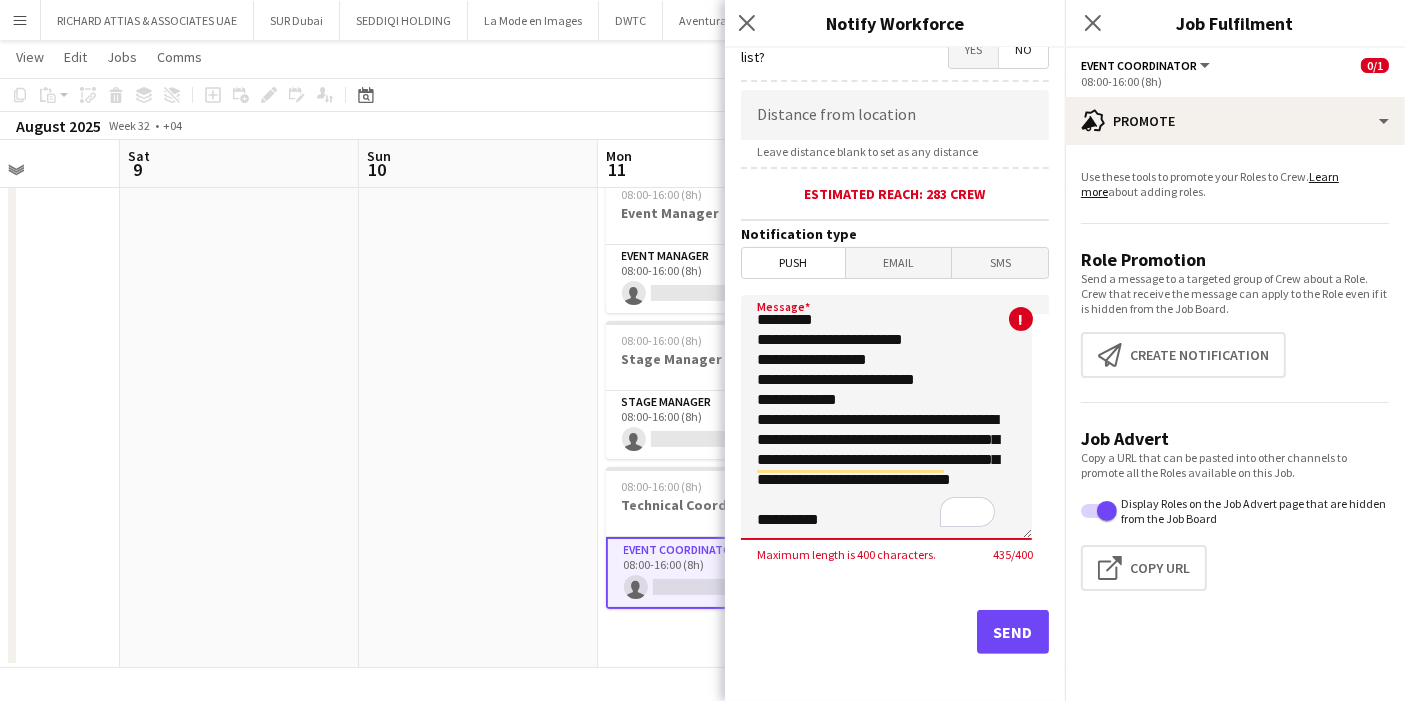 drag, startPoint x: 988, startPoint y: 471, endPoint x: 908, endPoint y: 436, distance: 87.32124 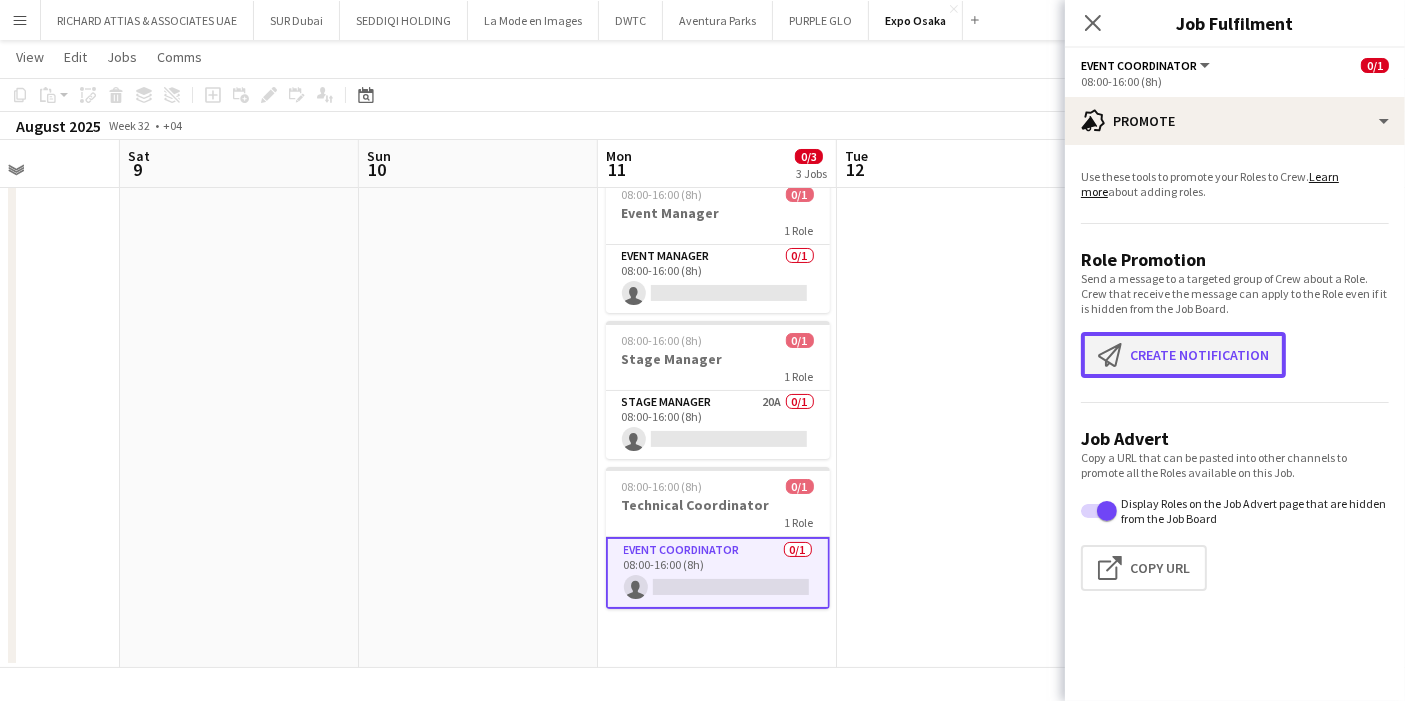 click on "Create notification
Create notification" at bounding box center (1183, 355) 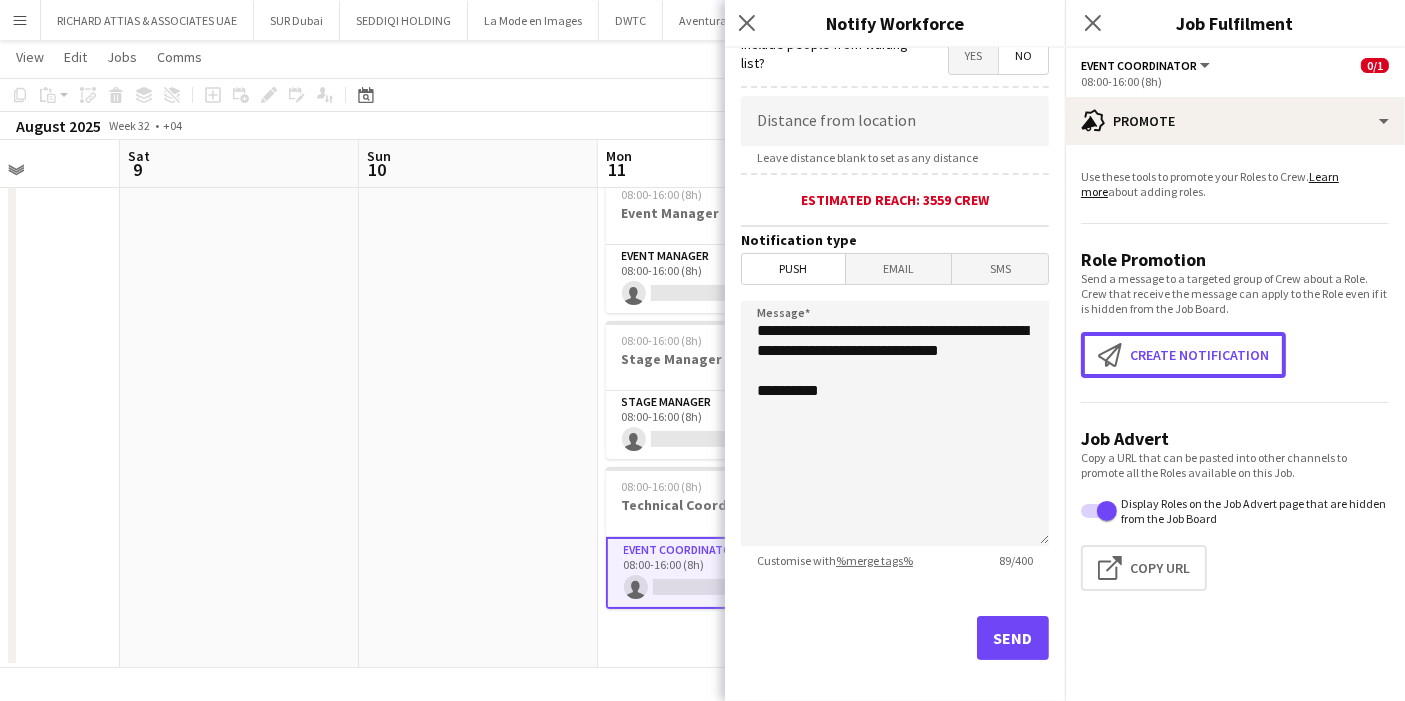 scroll, scrollTop: 391, scrollLeft: 0, axis: vertical 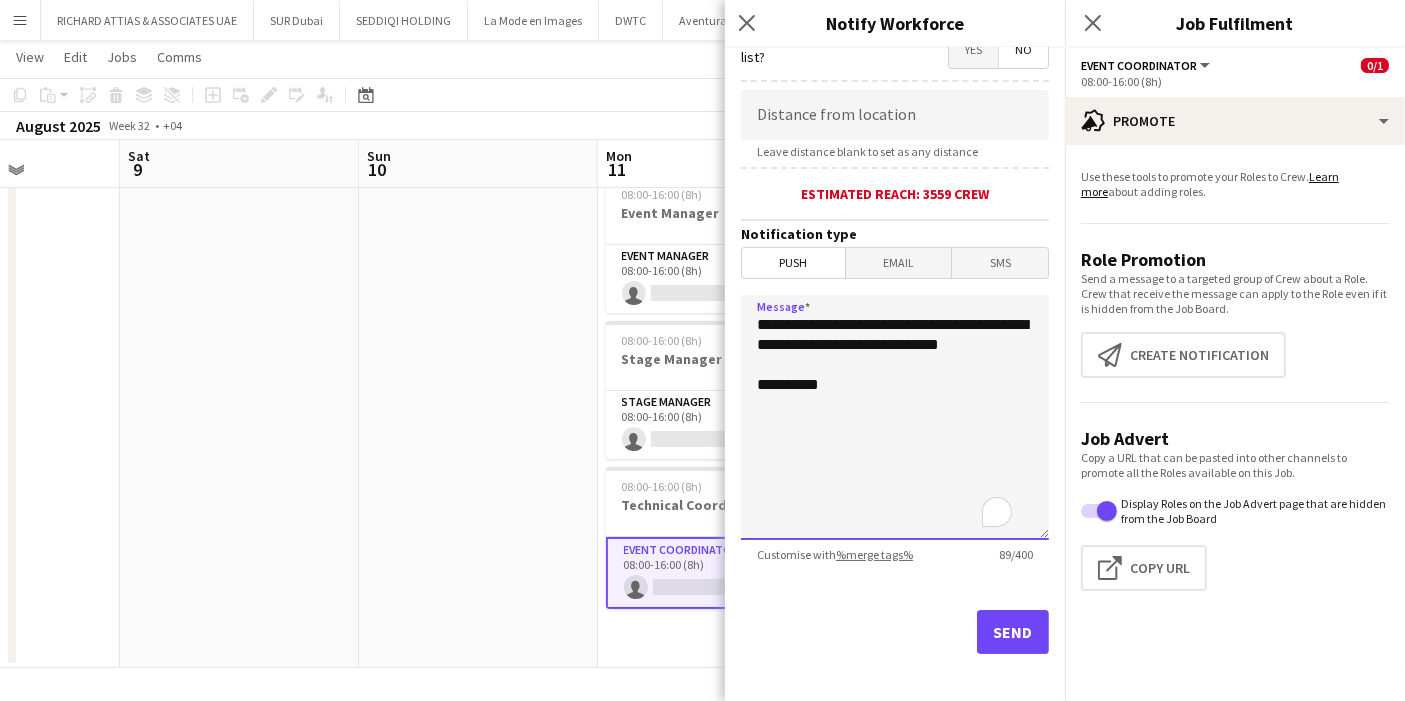 drag, startPoint x: 762, startPoint y: 321, endPoint x: 848, endPoint y: 361, distance: 94.847244 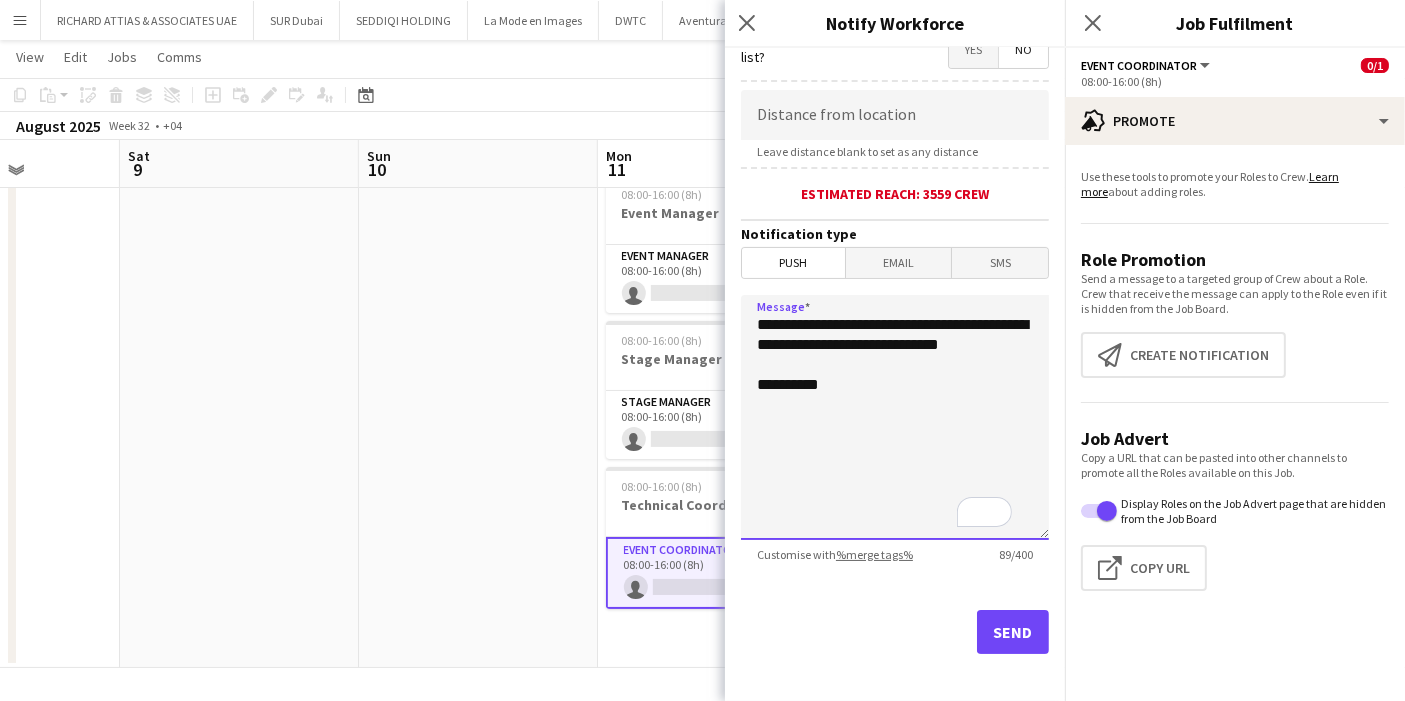 paste on "**********" 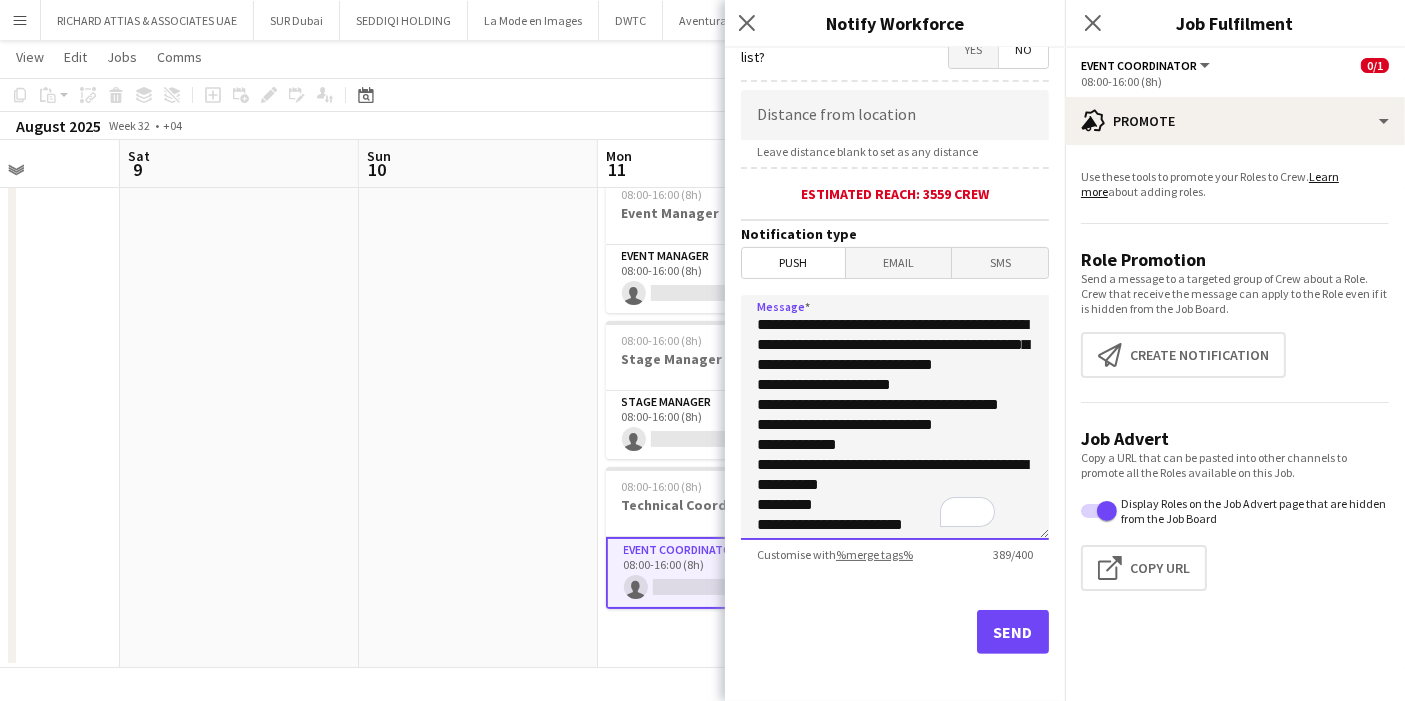 scroll, scrollTop: 96, scrollLeft: 0, axis: vertical 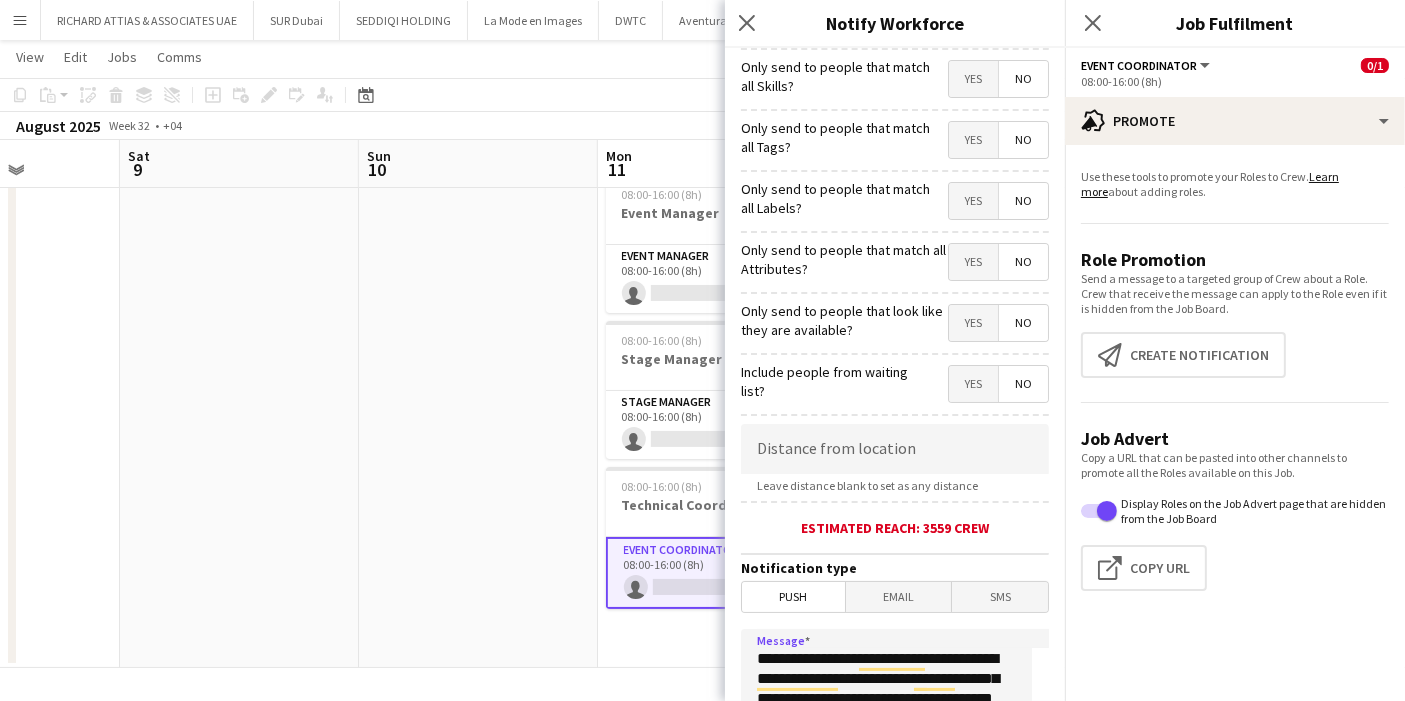 type on "**********" 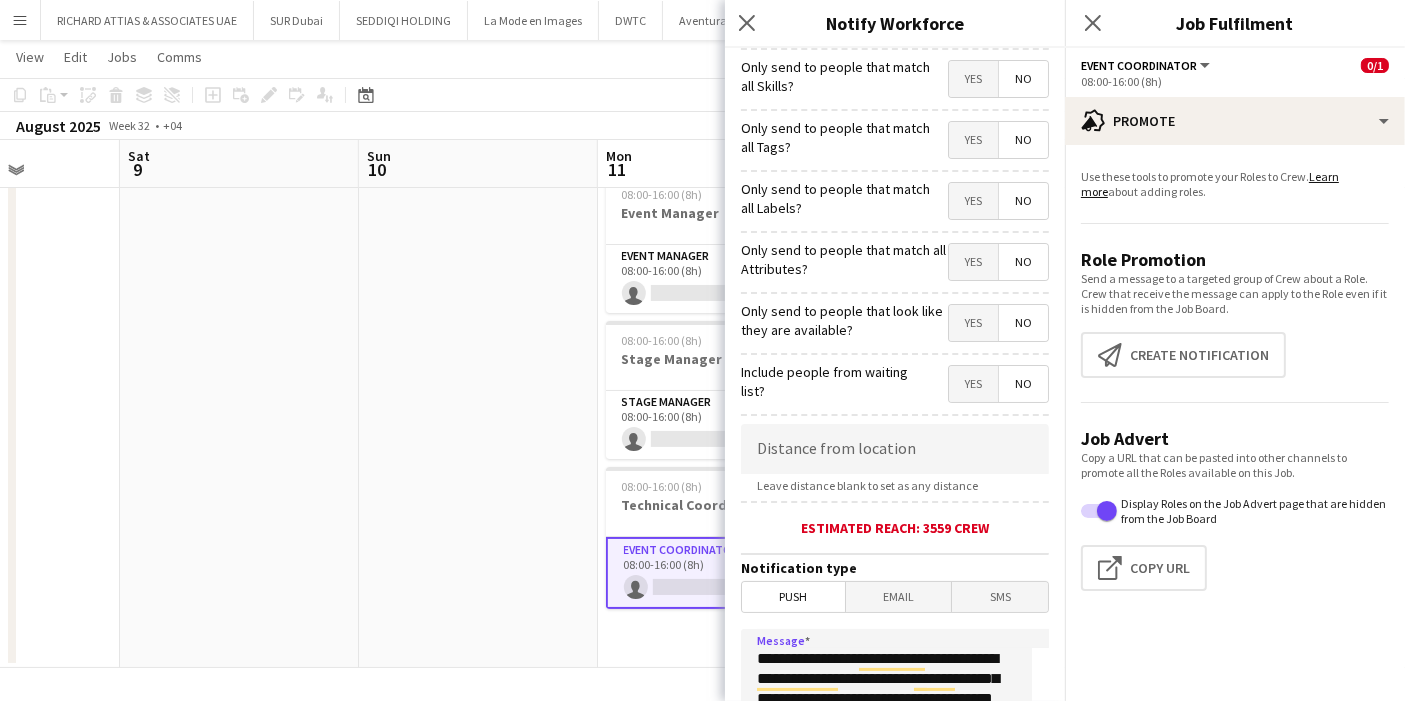 click on "Yes" at bounding box center (973, 140) 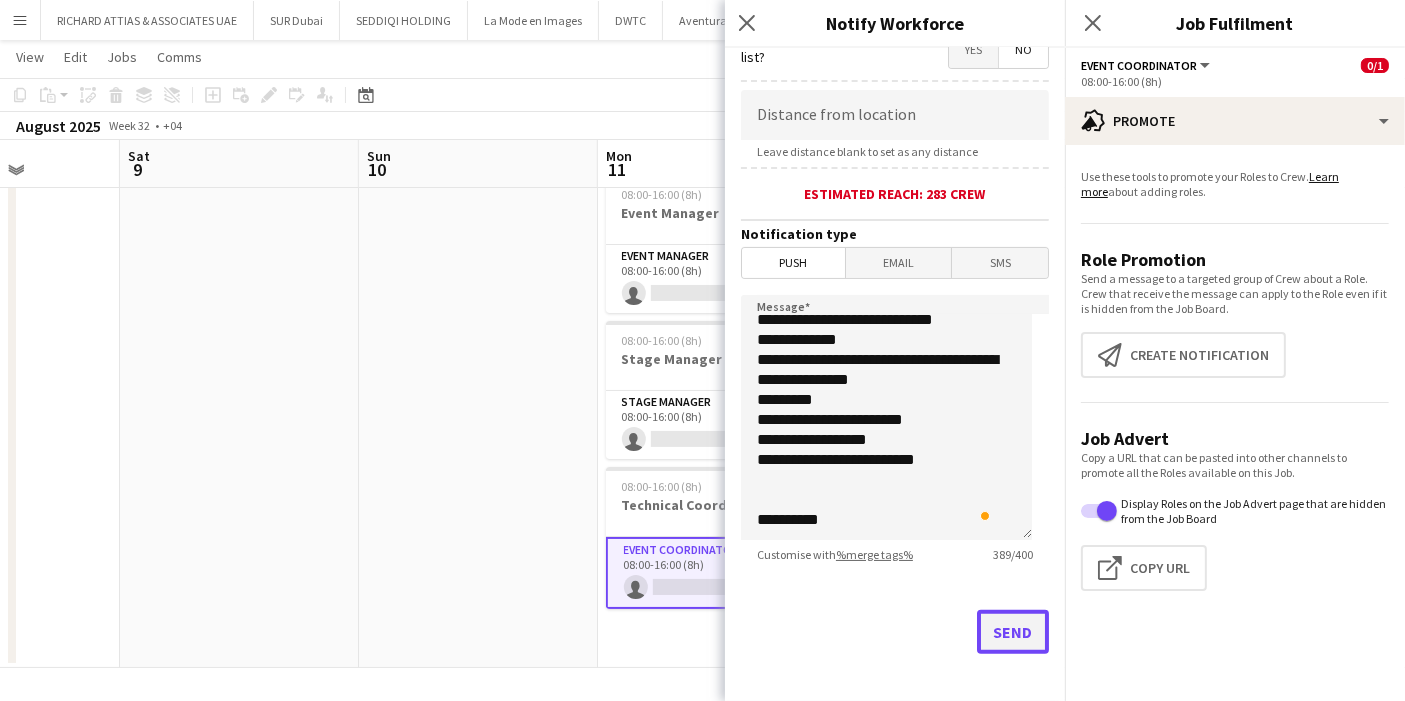 click on "Send" 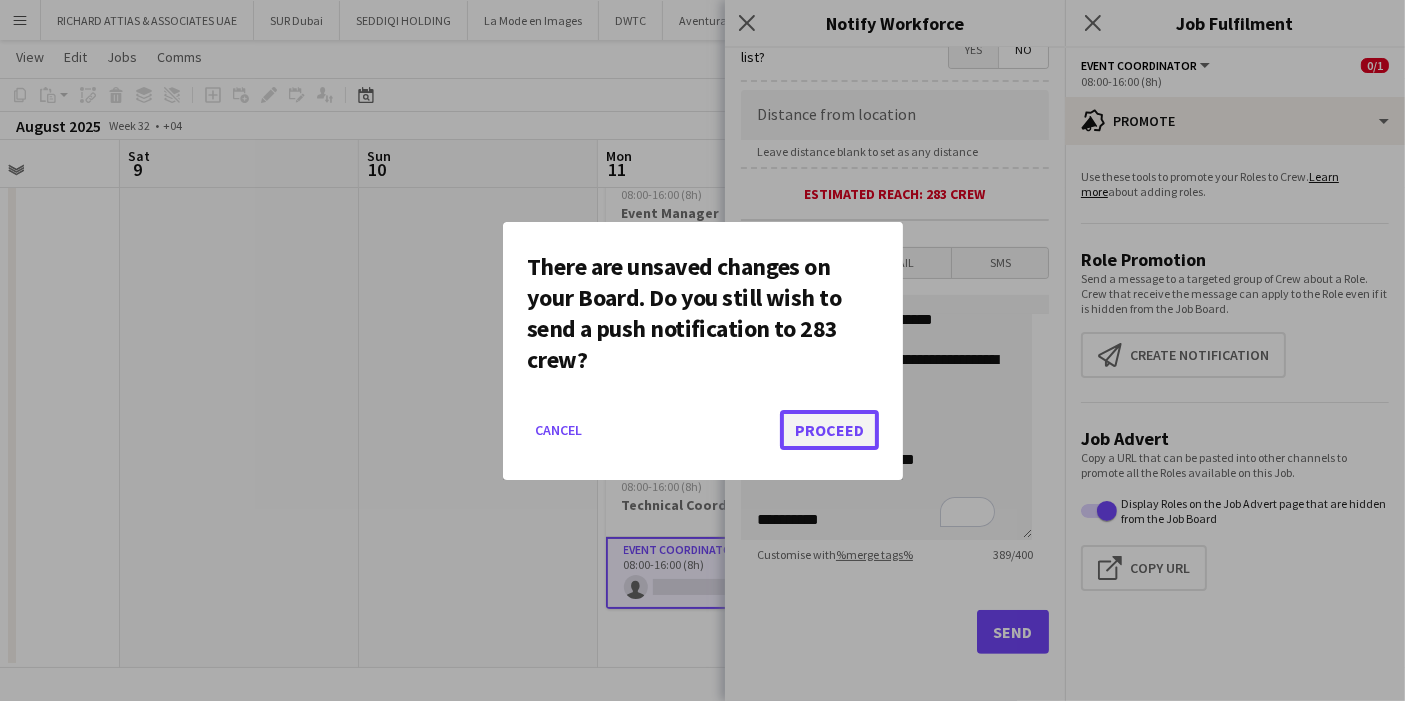 click on "Proceed" 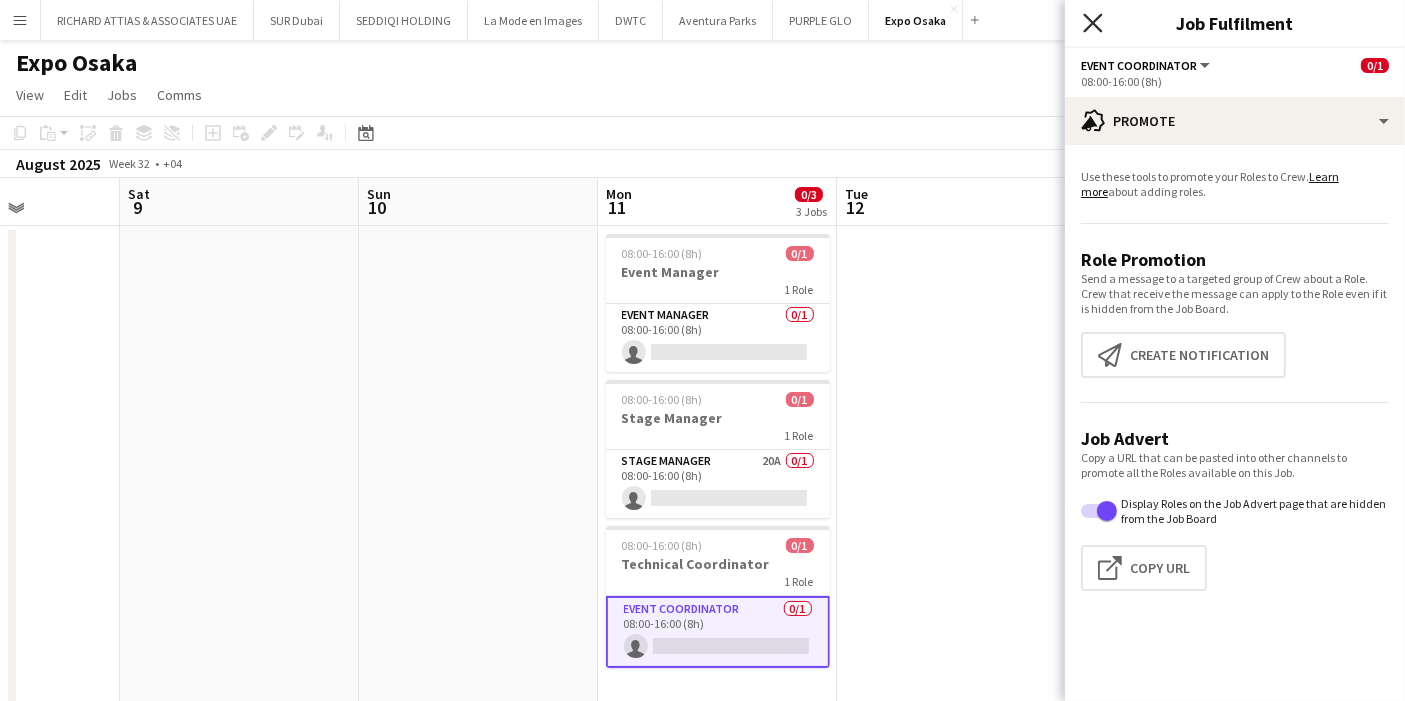 click 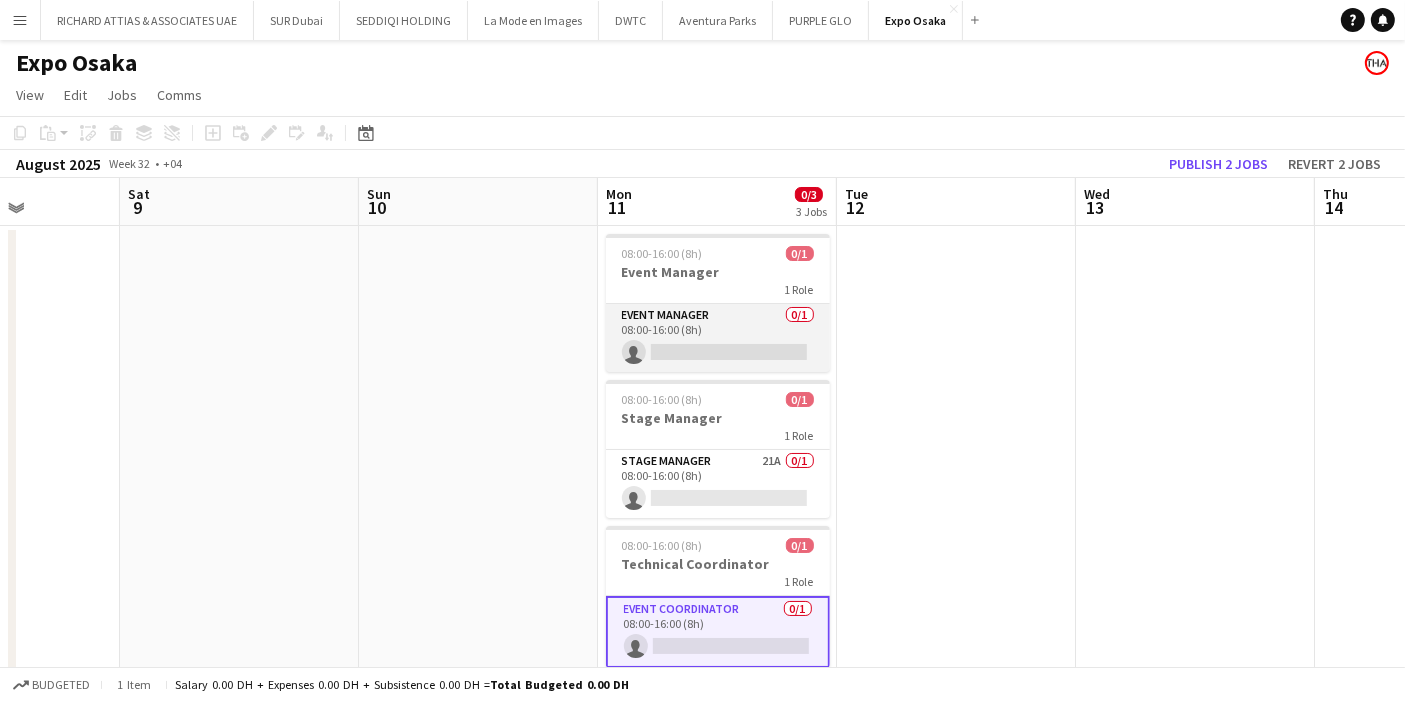 click on "Event Manager   0/1   08:00-16:00 (8h)
single-neutral-actions" at bounding box center (718, 338) 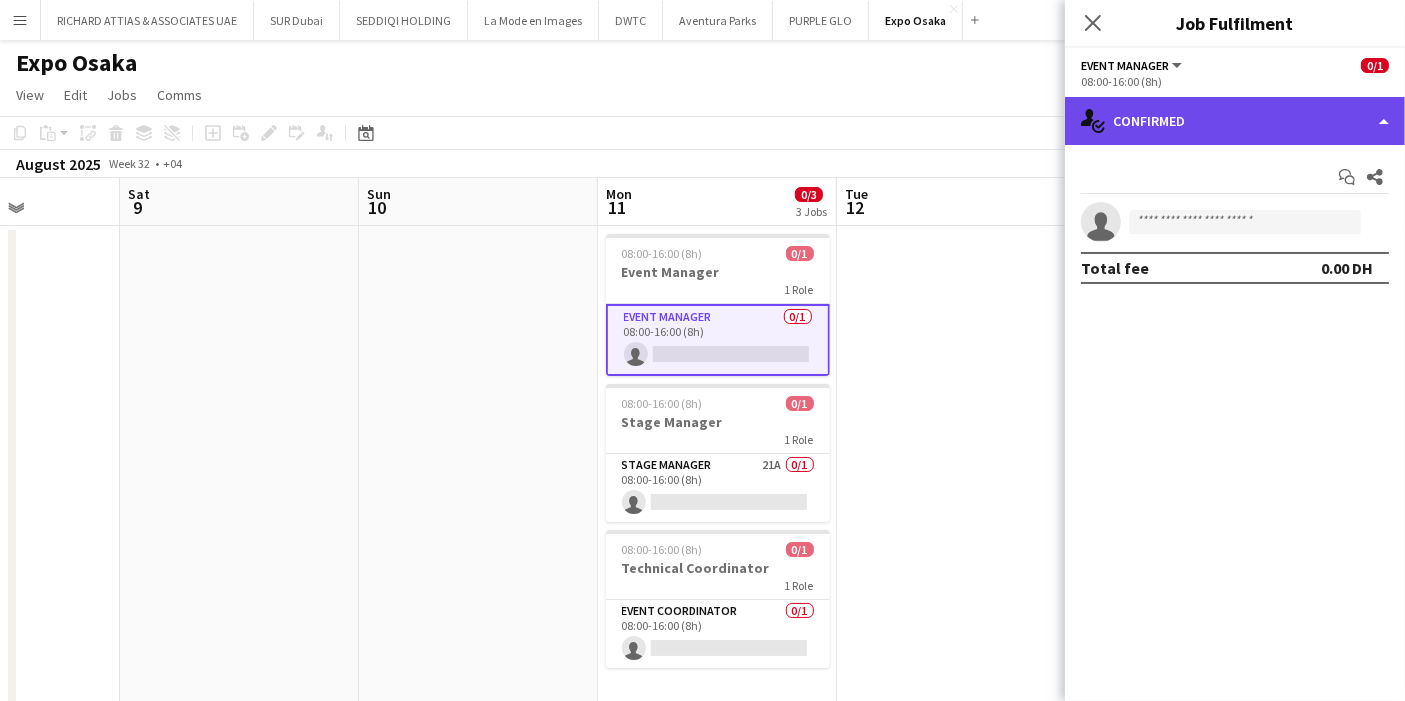 click on "single-neutral-actions-check-2
Confirmed" 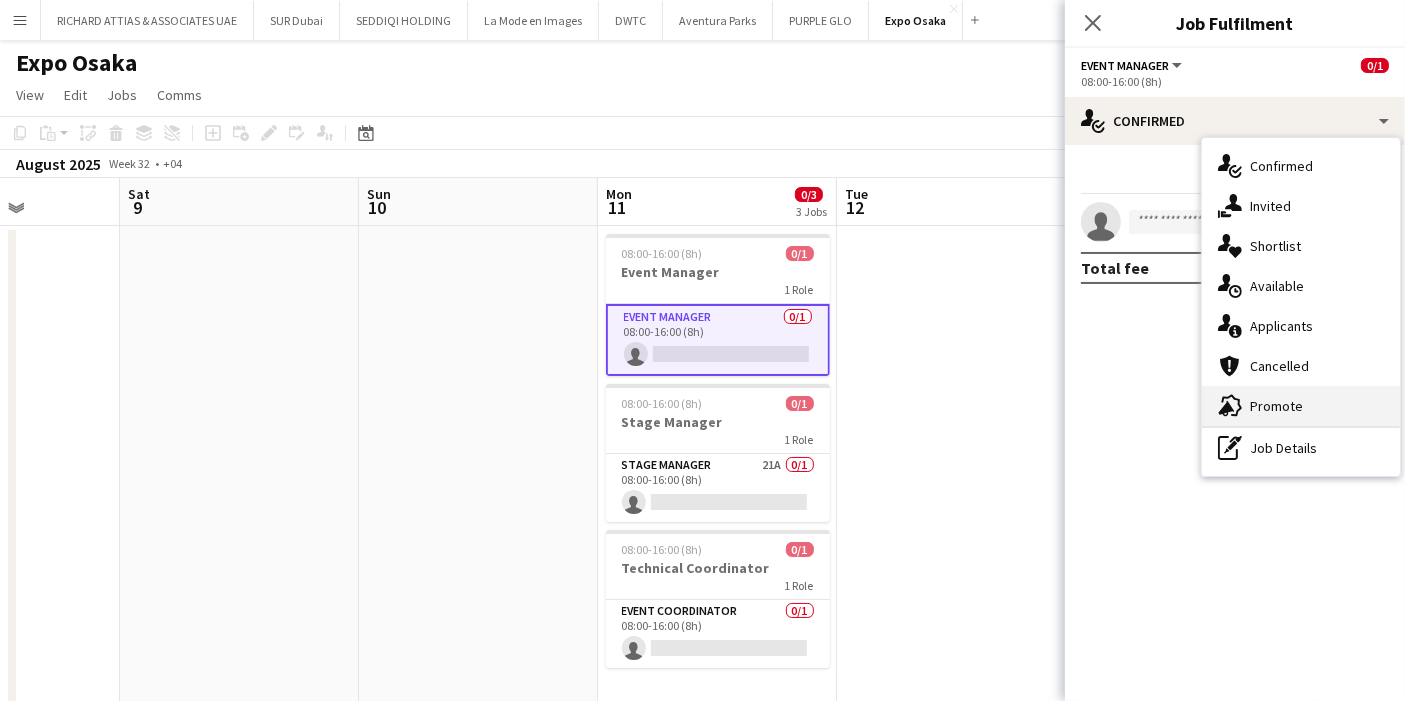 click on "advertising-megaphone
Promote" at bounding box center (1301, 406) 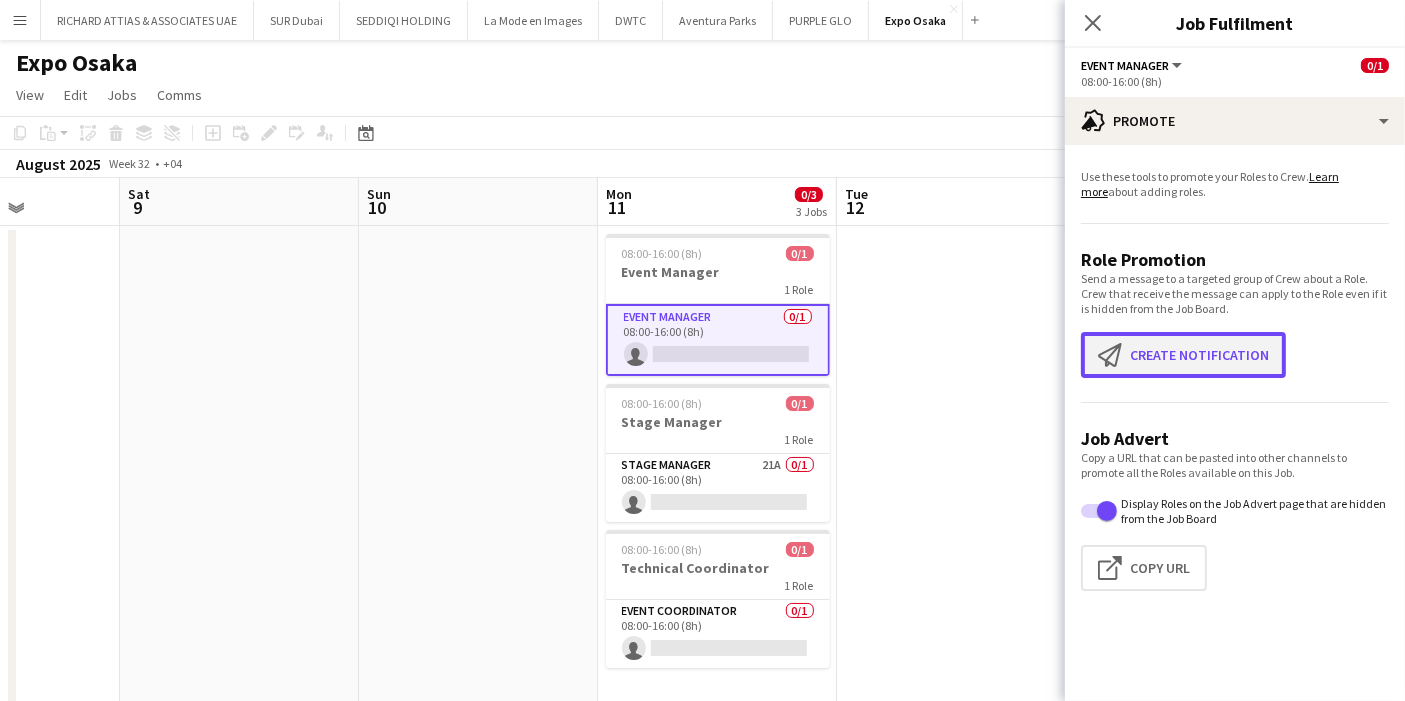 click on "Create notification
Create notification" at bounding box center [1183, 355] 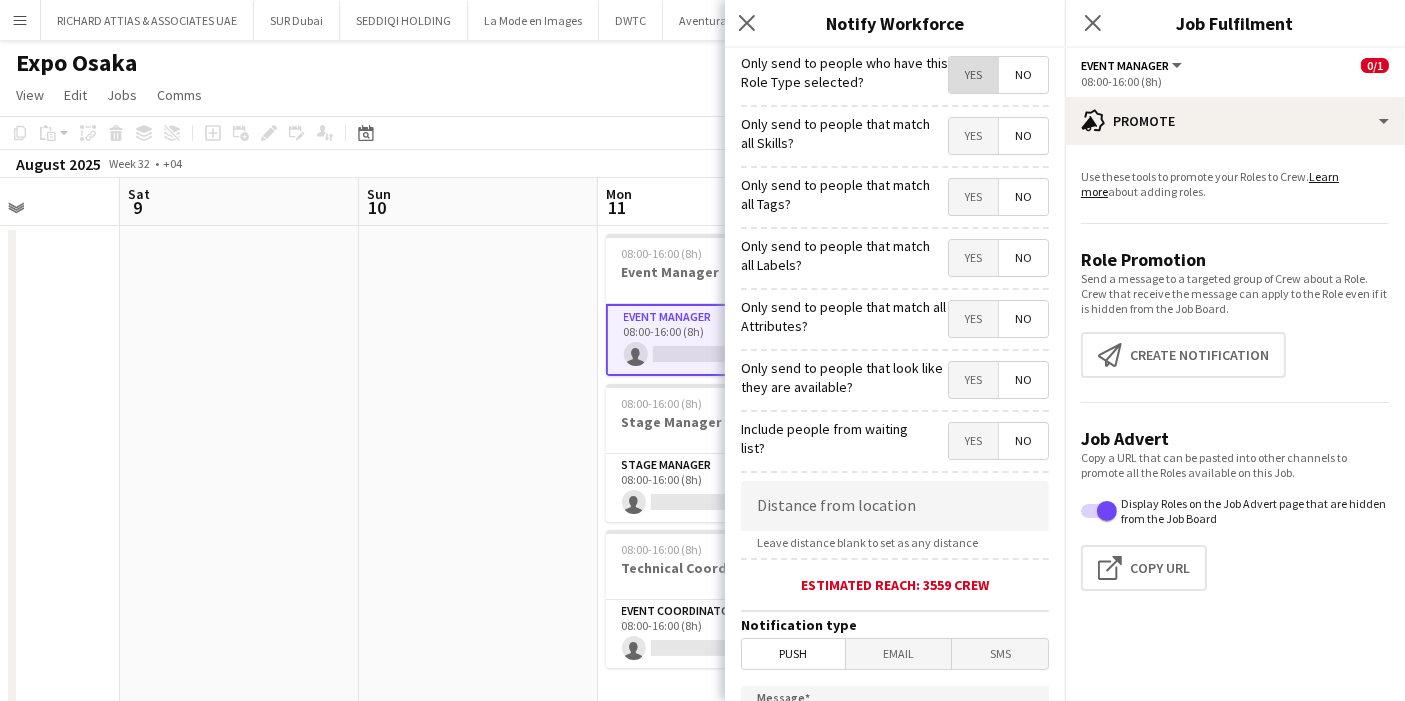 click on "Yes" at bounding box center [973, 75] 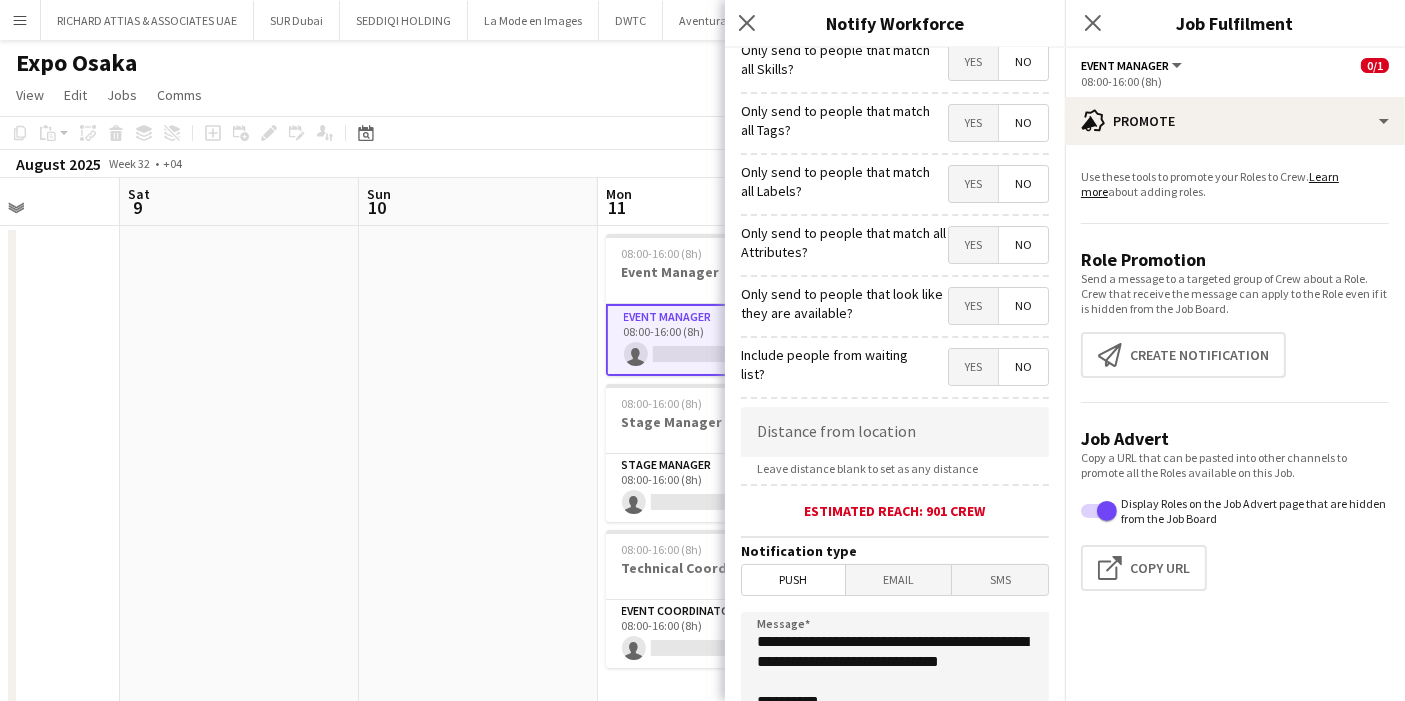 scroll, scrollTop: 0, scrollLeft: 0, axis: both 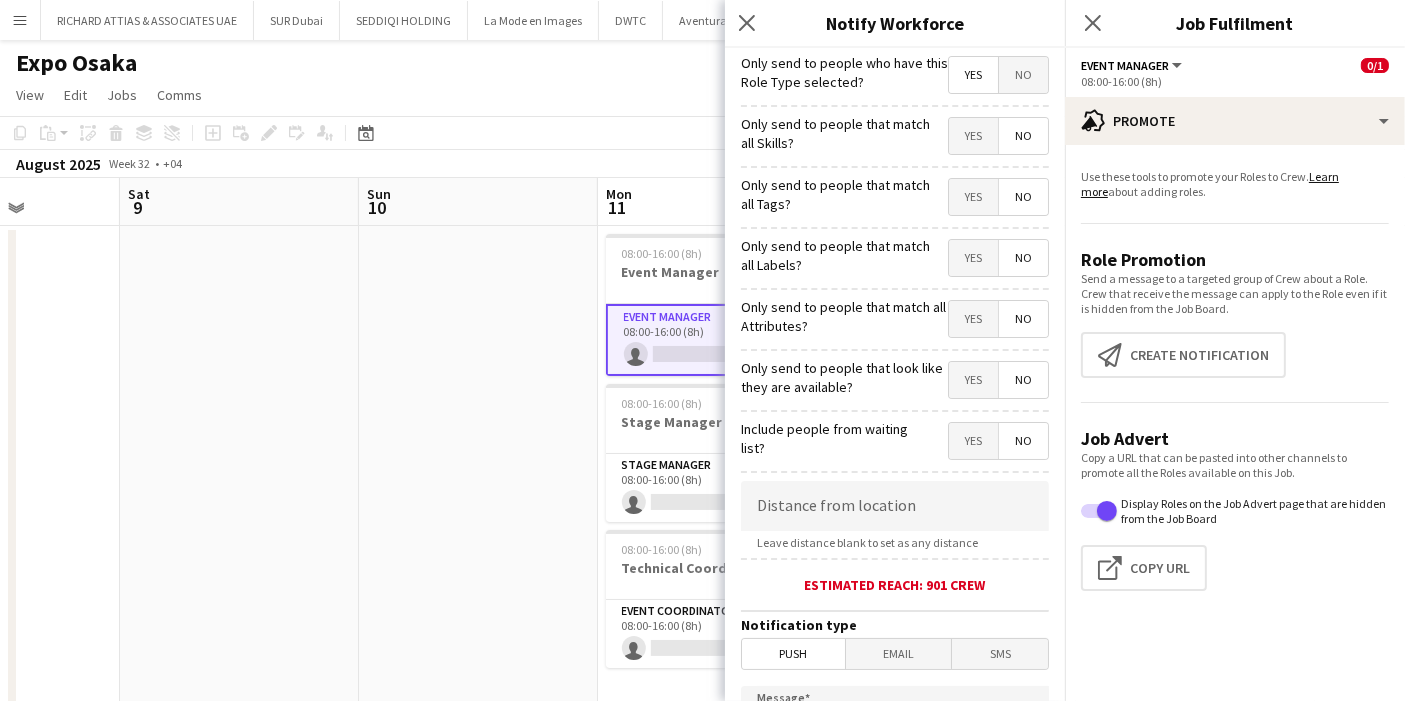 click on "Yes" at bounding box center (973, 197) 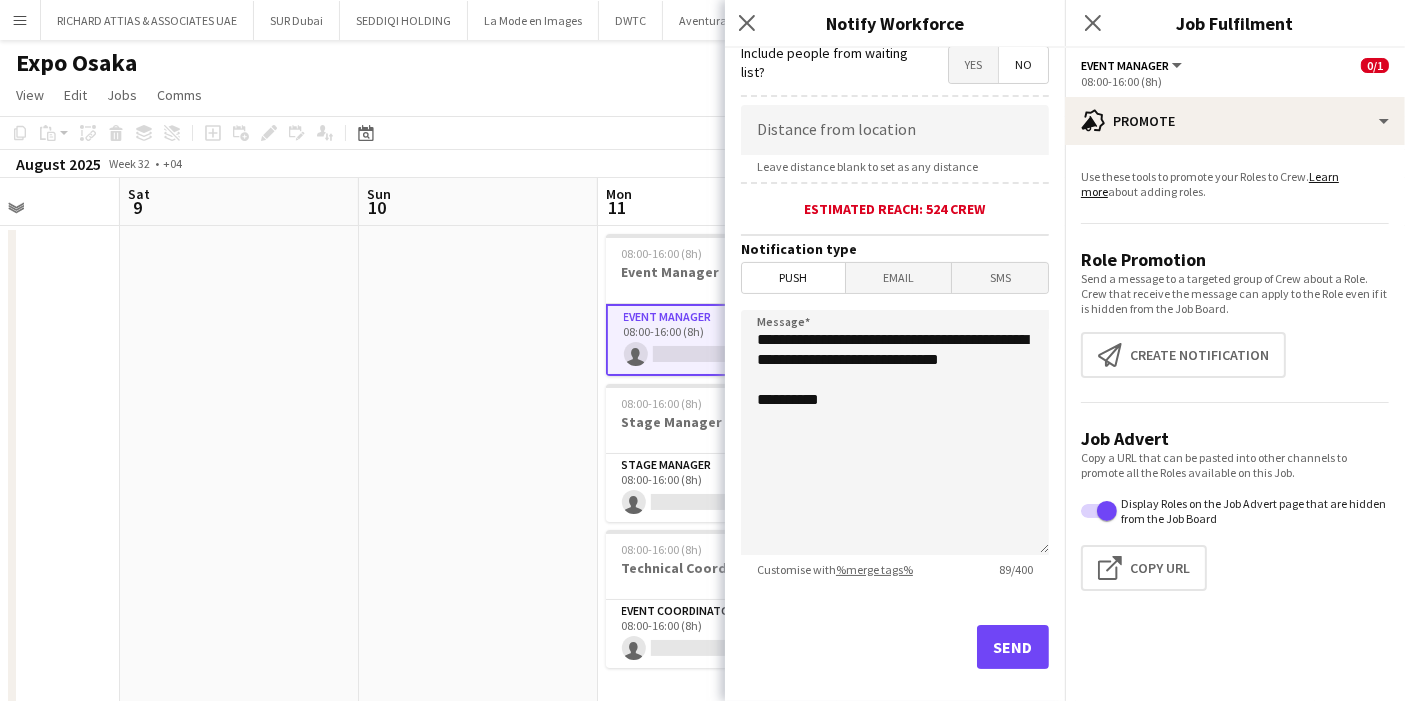 scroll, scrollTop: 391, scrollLeft: 0, axis: vertical 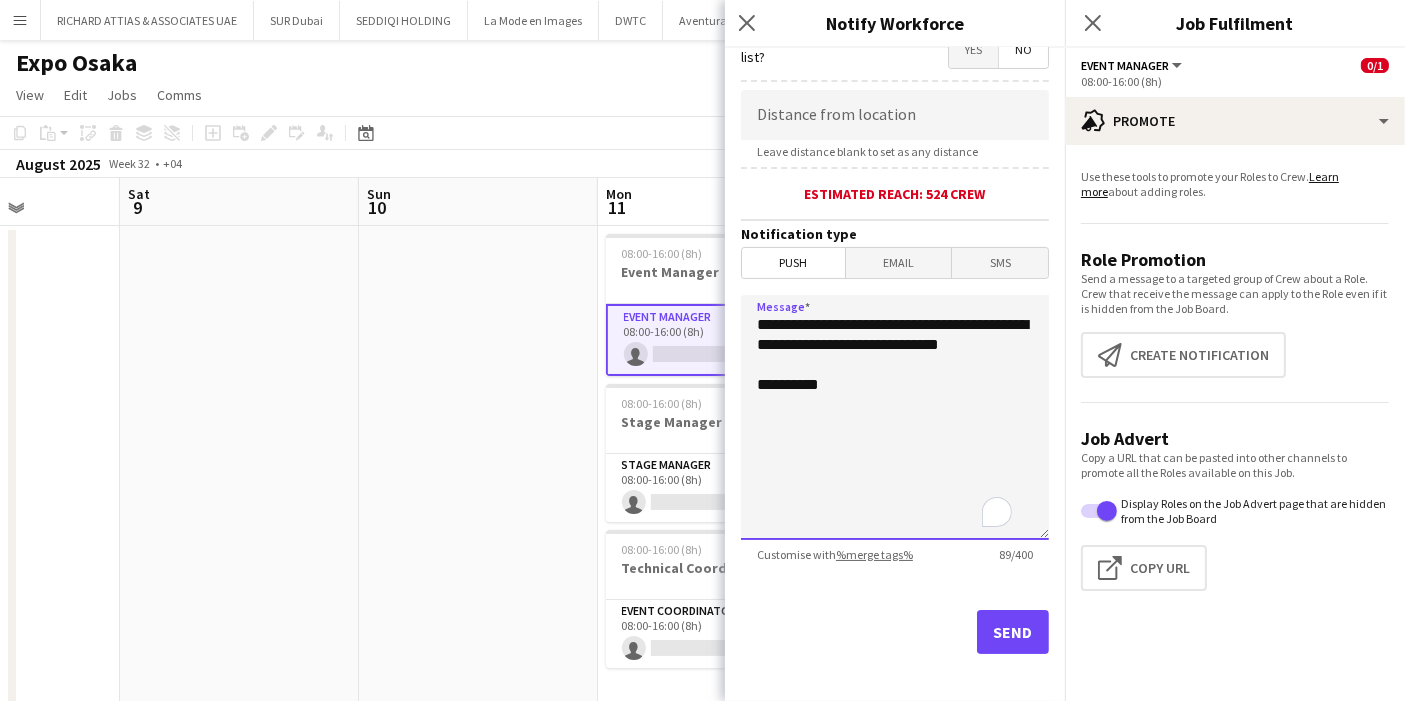 drag, startPoint x: 759, startPoint y: 315, endPoint x: 854, endPoint y: 350, distance: 101.24229 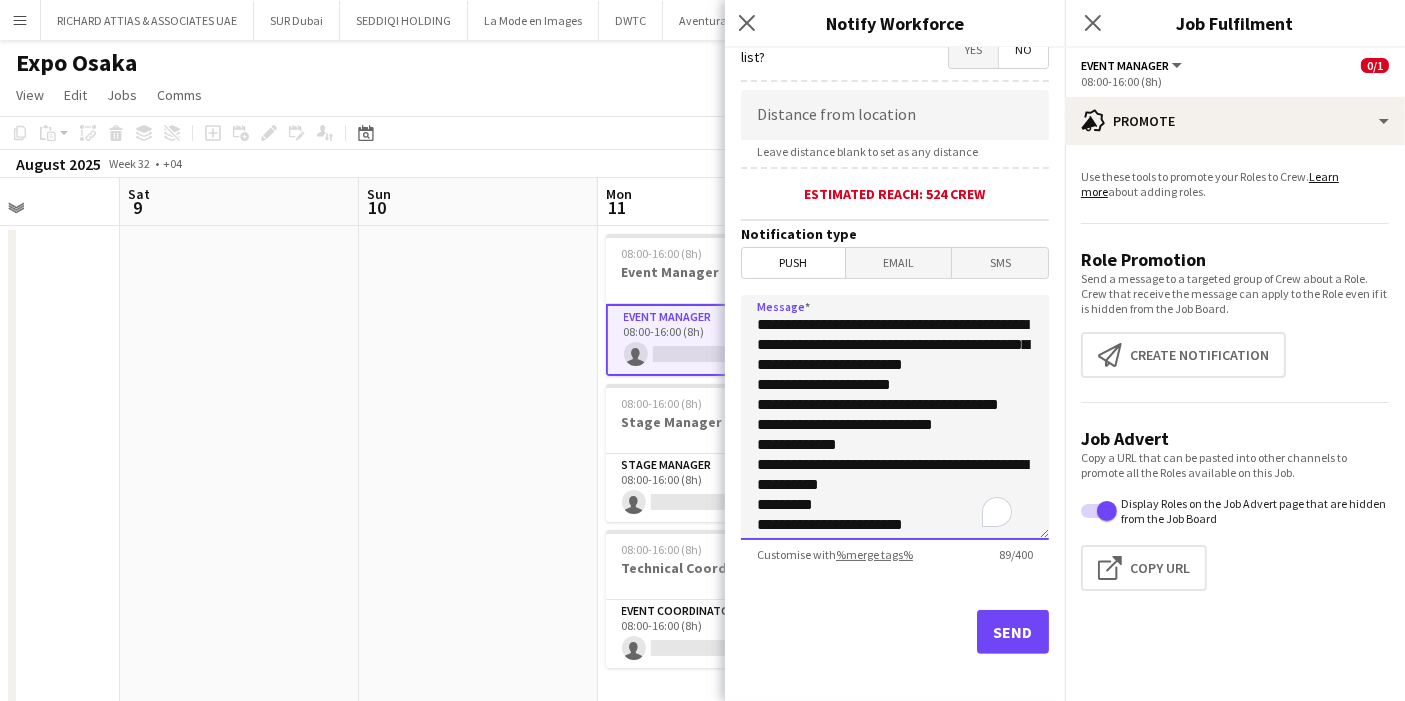 scroll, scrollTop: 96, scrollLeft: 0, axis: vertical 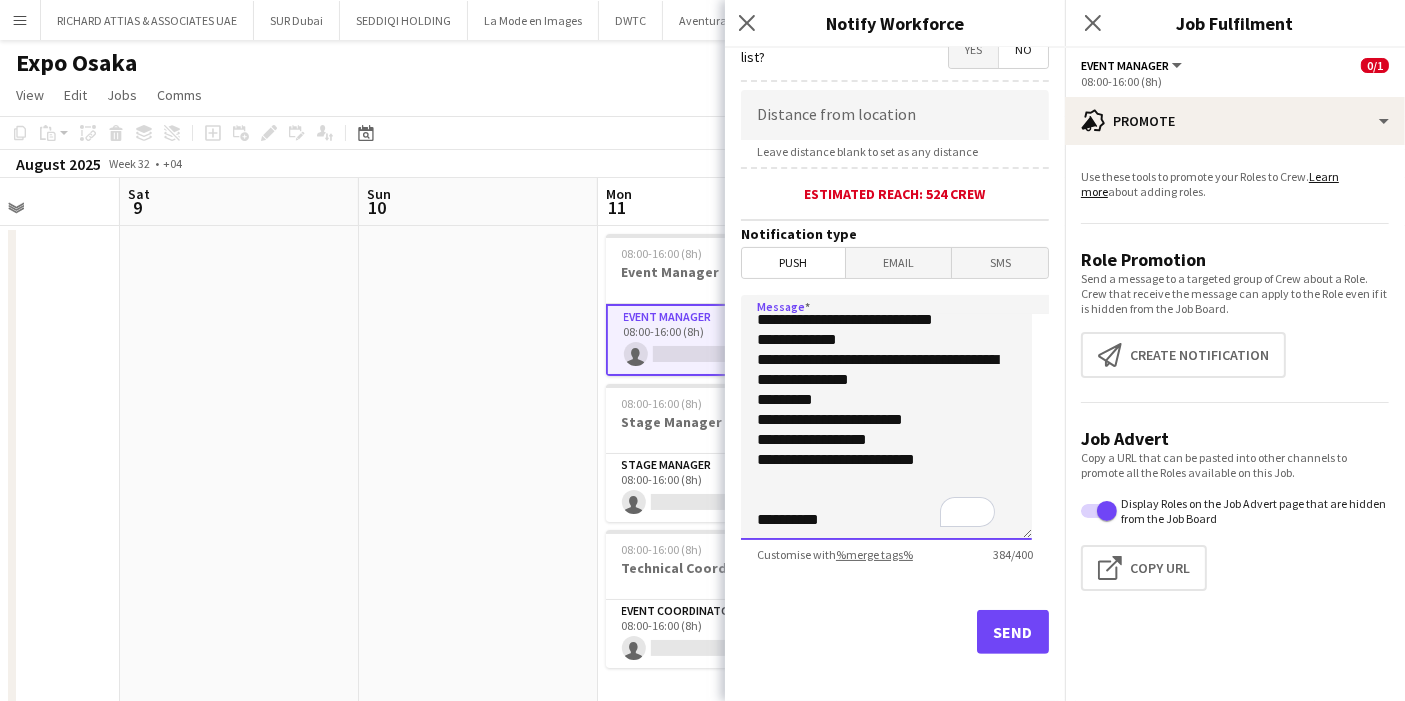 type on "**********" 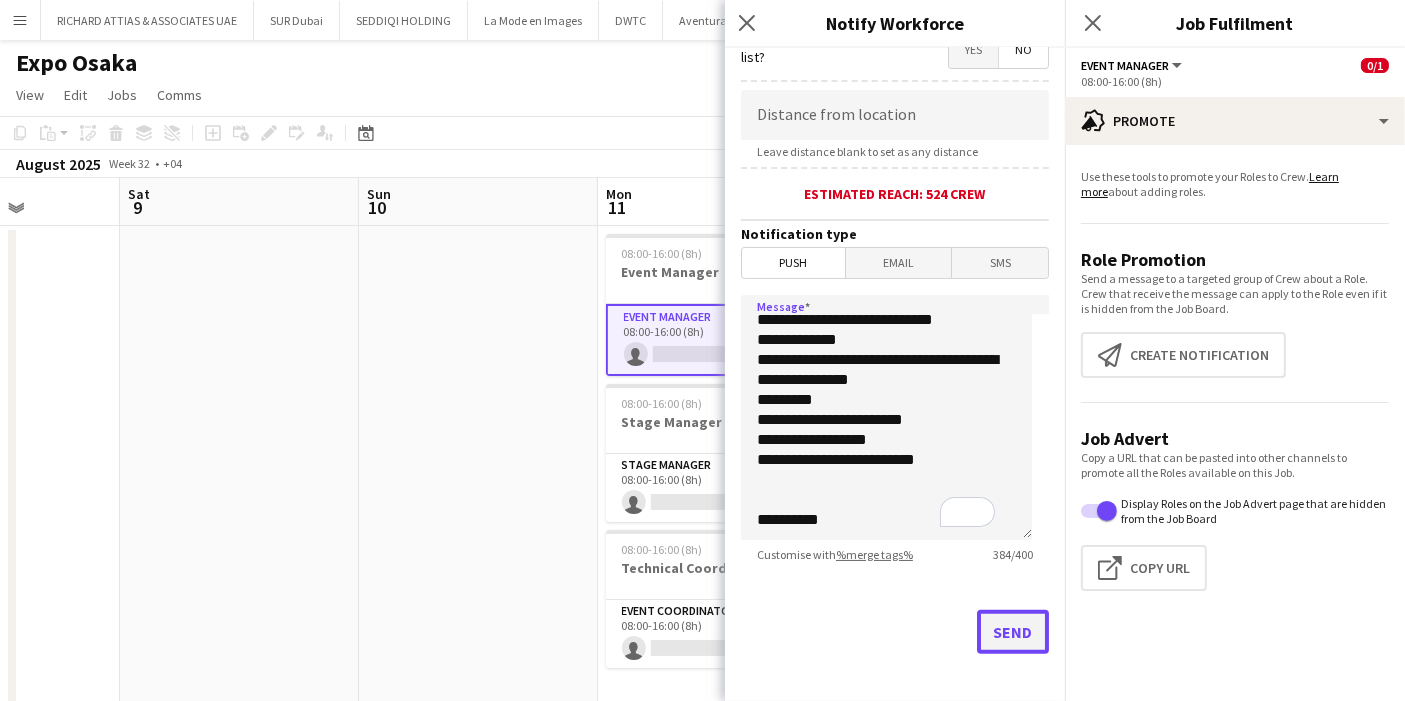click on "Send" 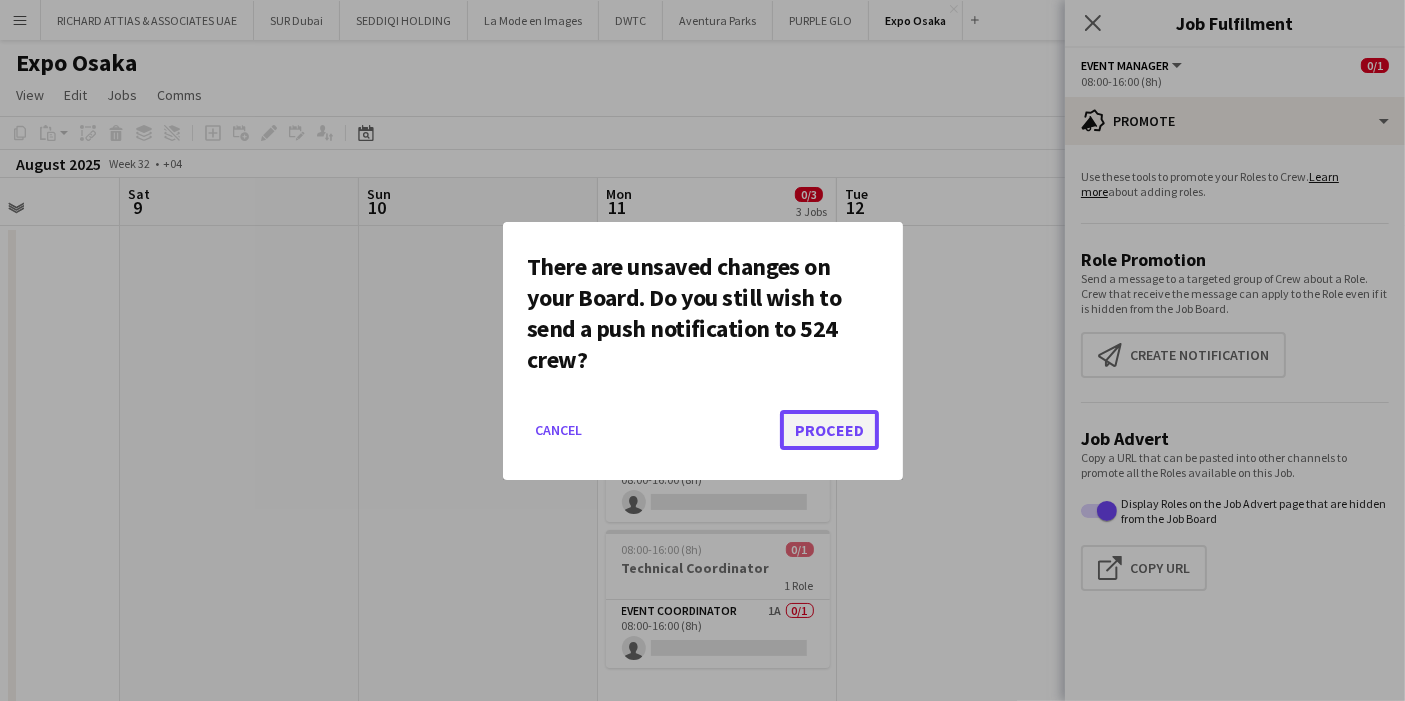 click on "Proceed" 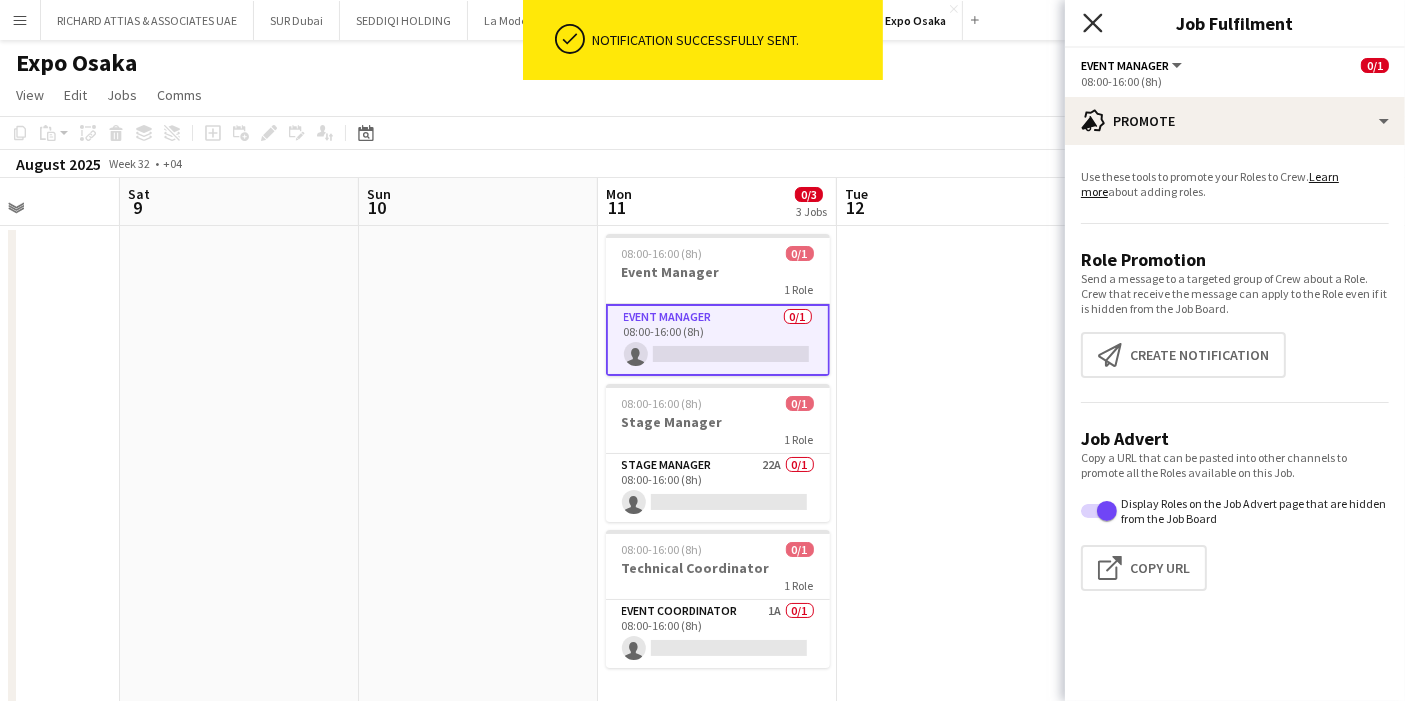click on "Close pop-in" 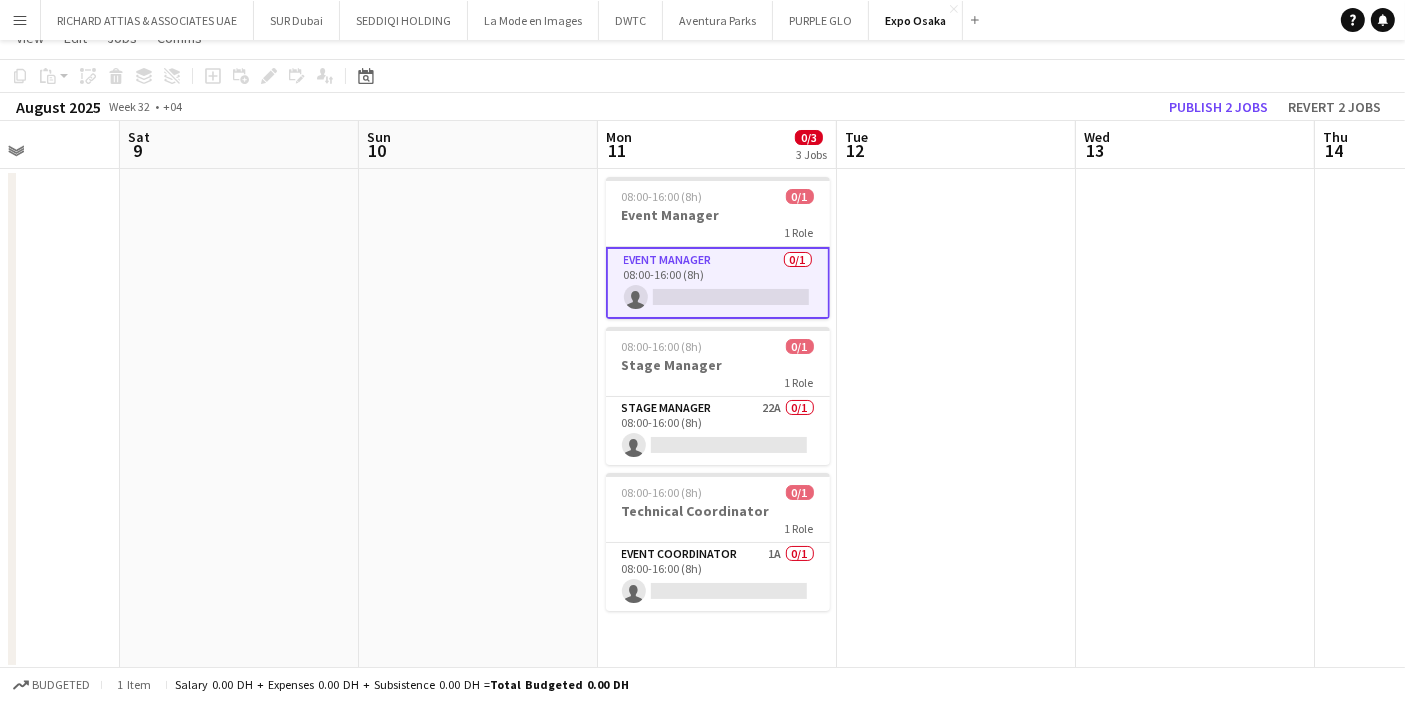 scroll, scrollTop: 0, scrollLeft: 0, axis: both 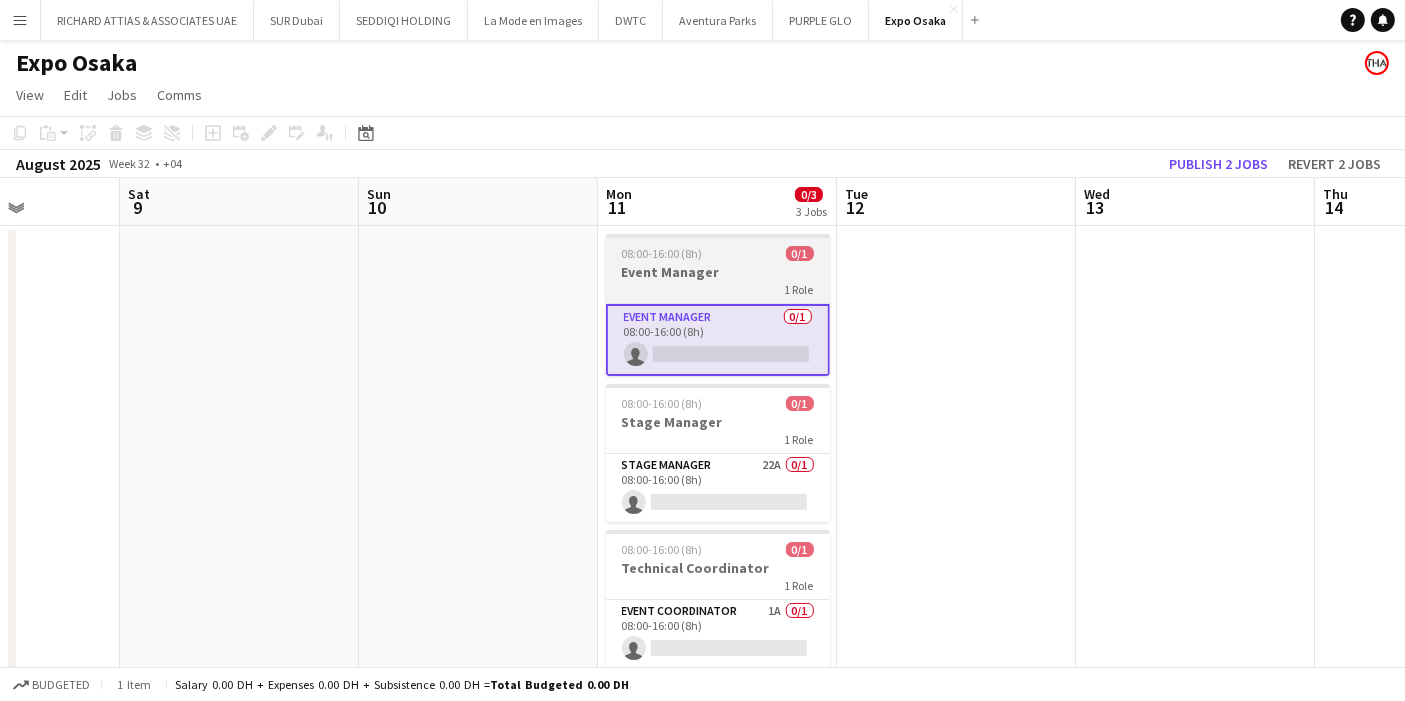 click on "Event Manager" at bounding box center [718, 272] 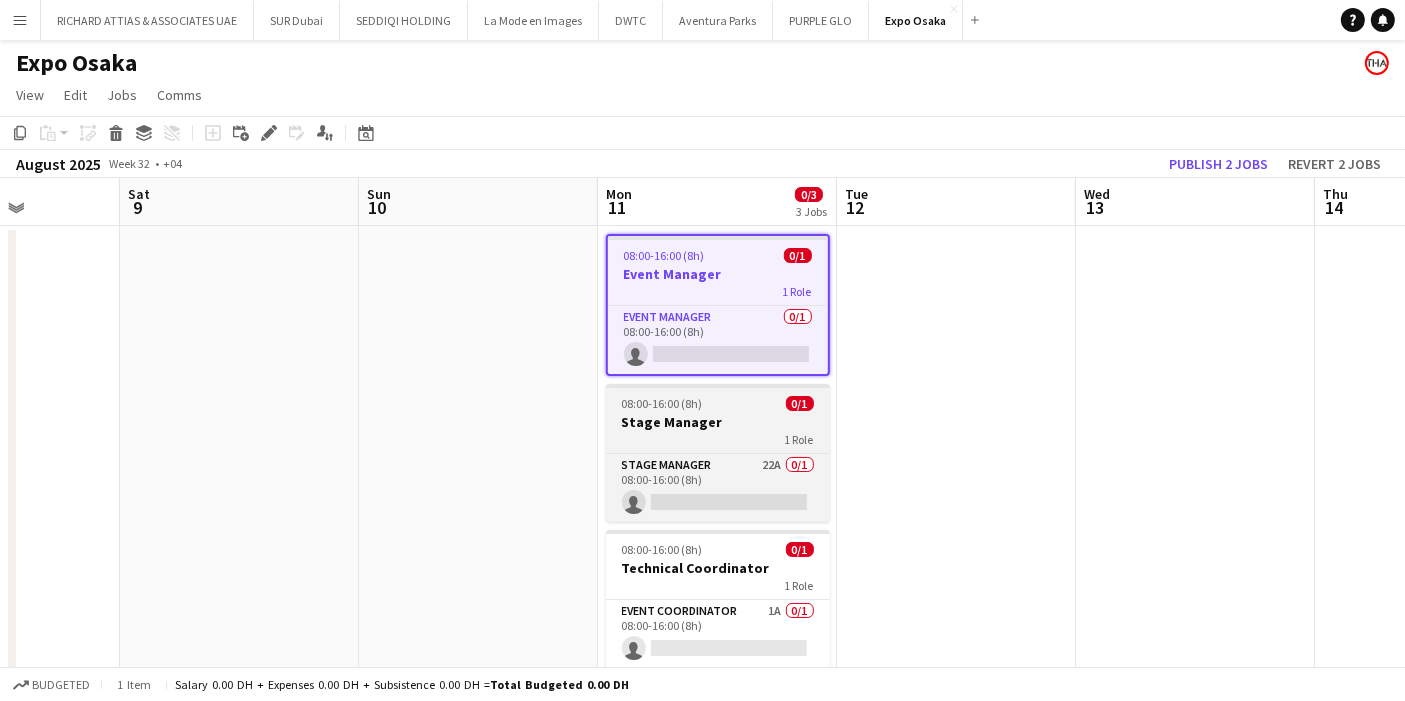 click on "Stage Manager" at bounding box center [718, 422] 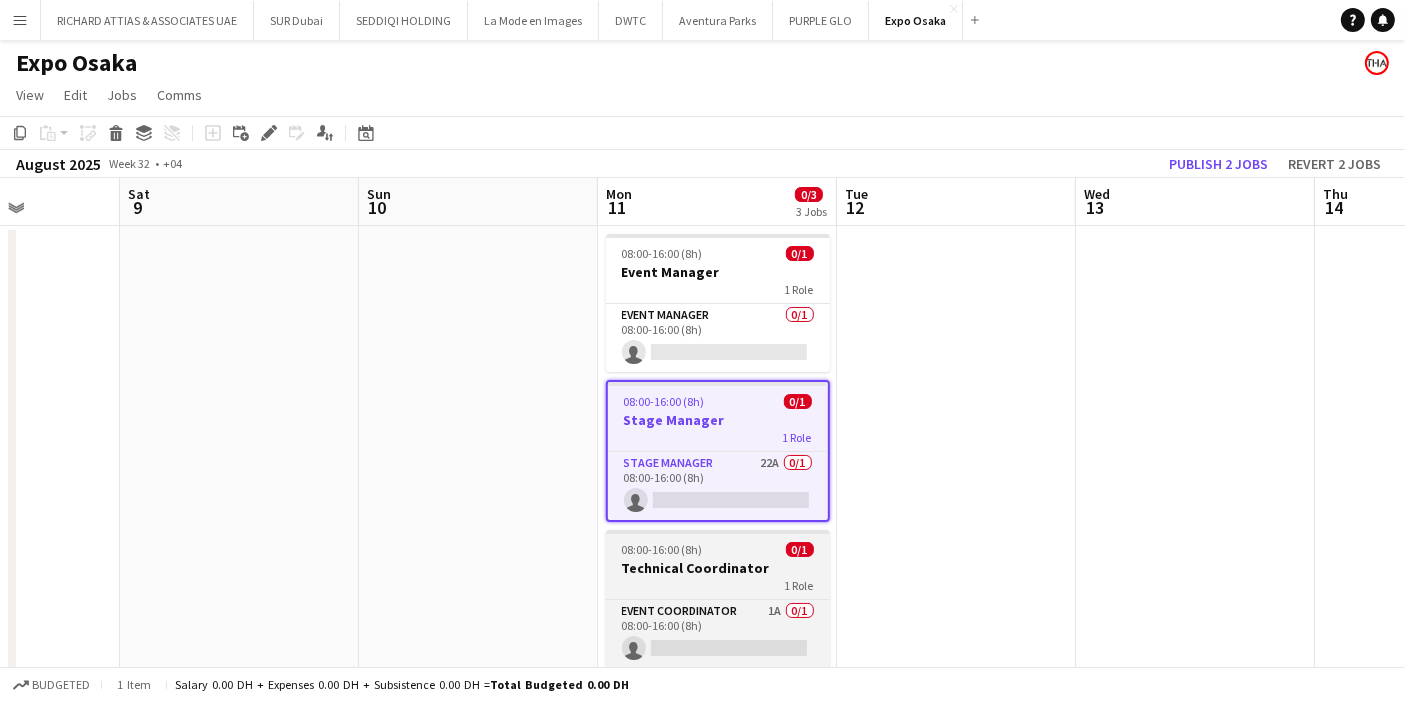 click on "08:00-16:00 (8h)    0/1" at bounding box center (718, 549) 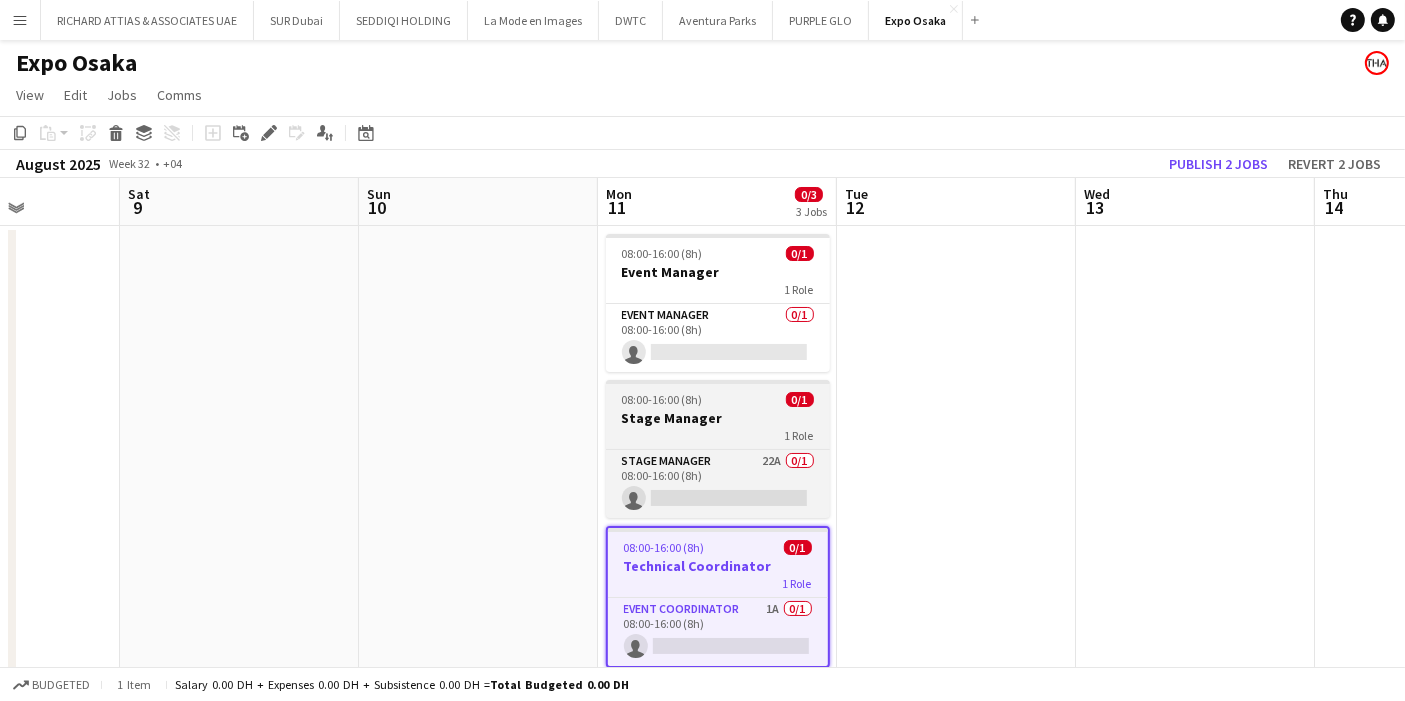 click on "1 Role" at bounding box center [718, 435] 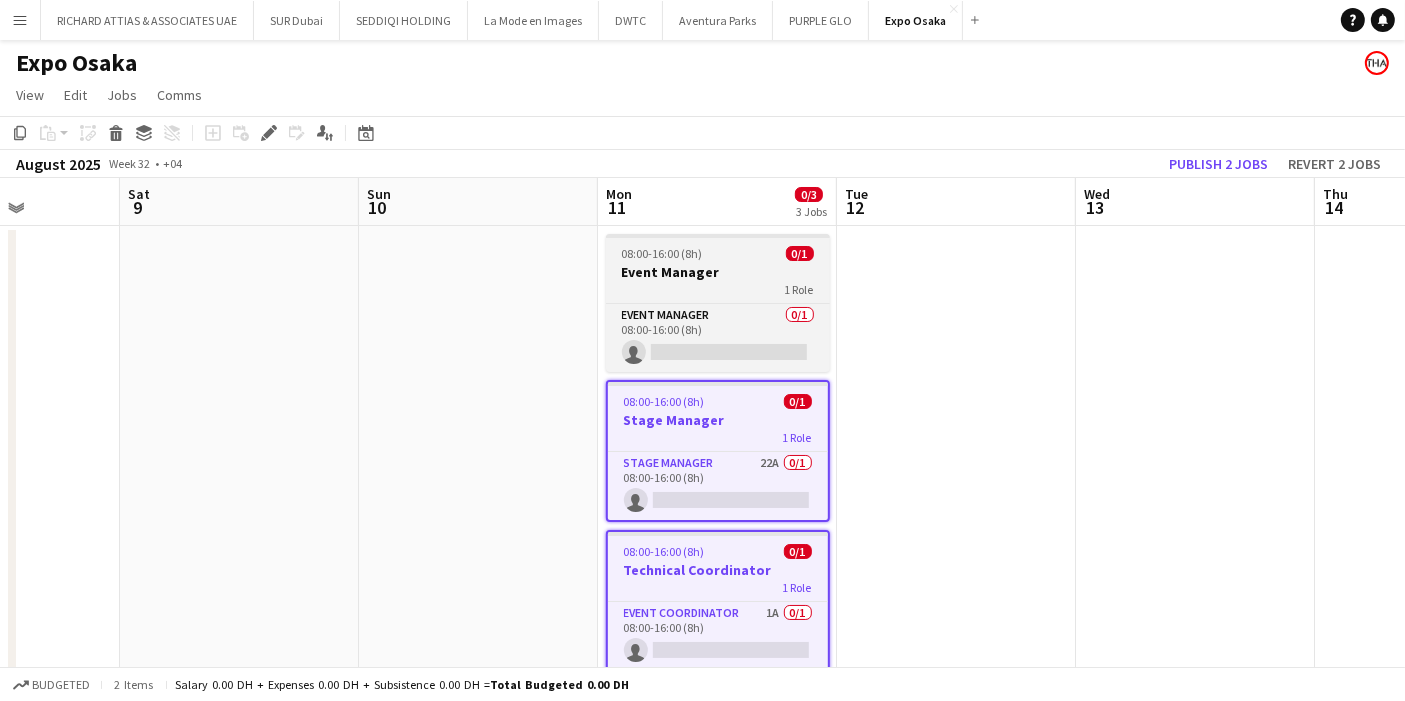 click on "1 Role" at bounding box center [718, 289] 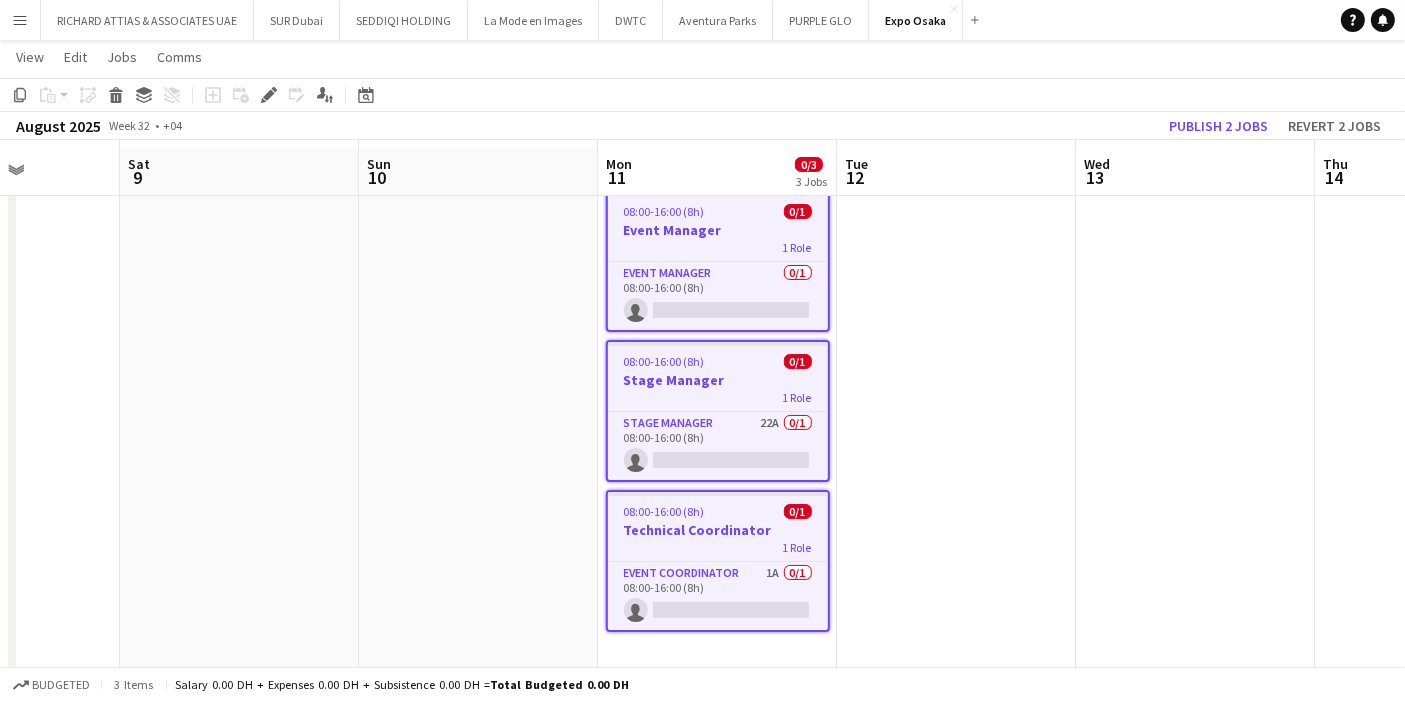 scroll, scrollTop: 57, scrollLeft: 0, axis: vertical 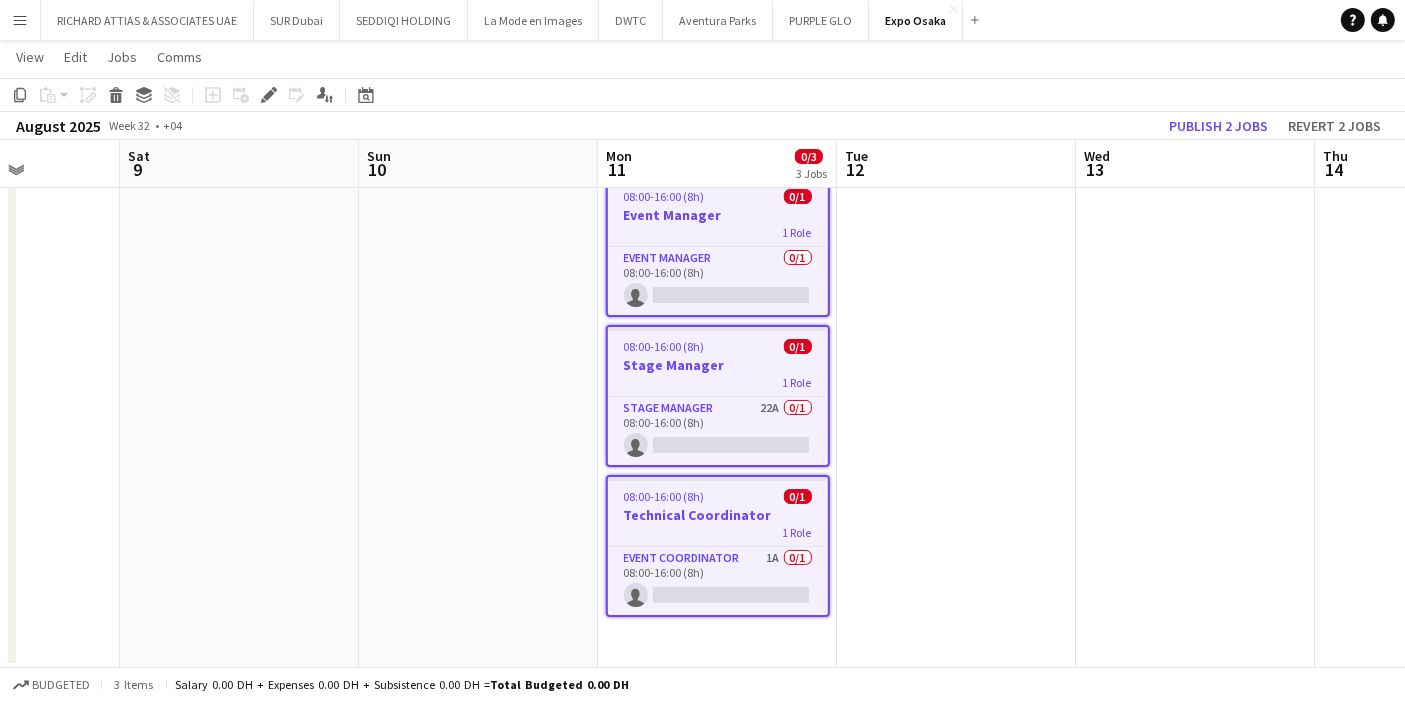 click at bounding box center (956, 417) 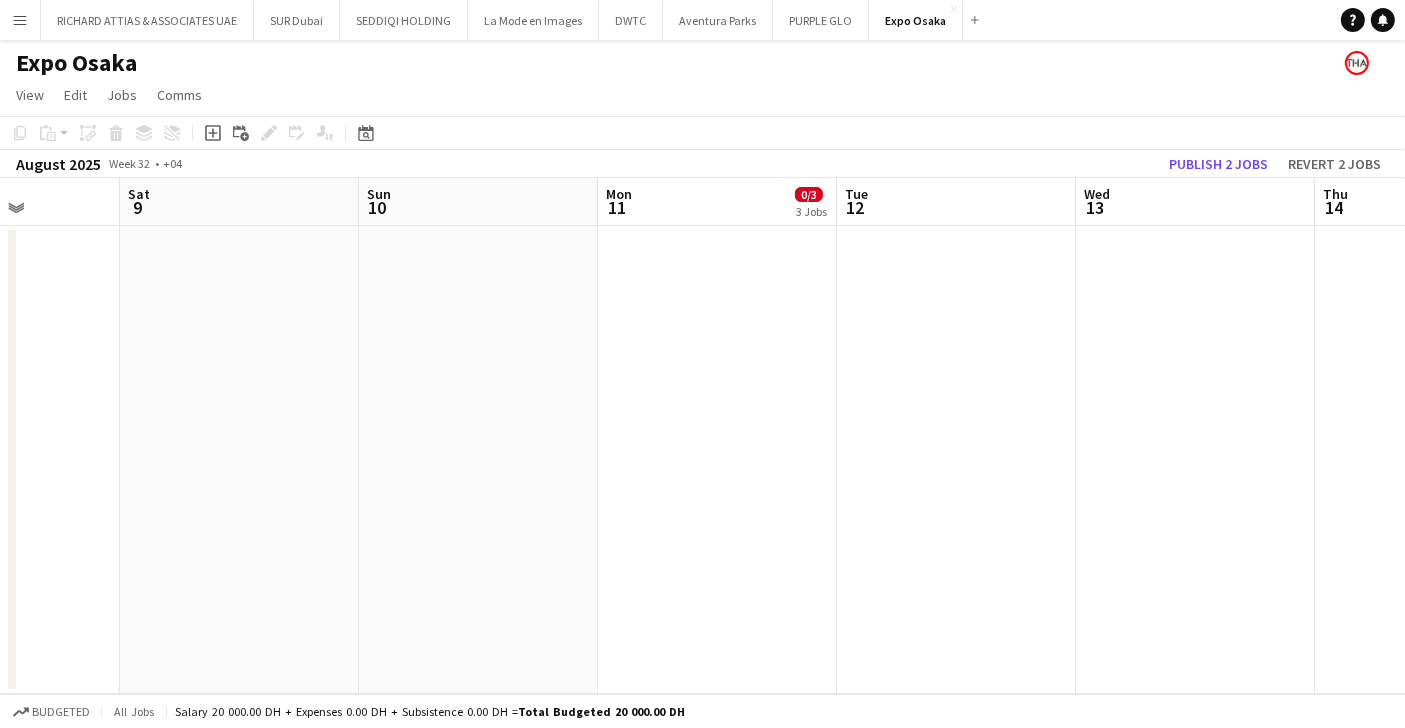 scroll, scrollTop: 0, scrollLeft: 0, axis: both 